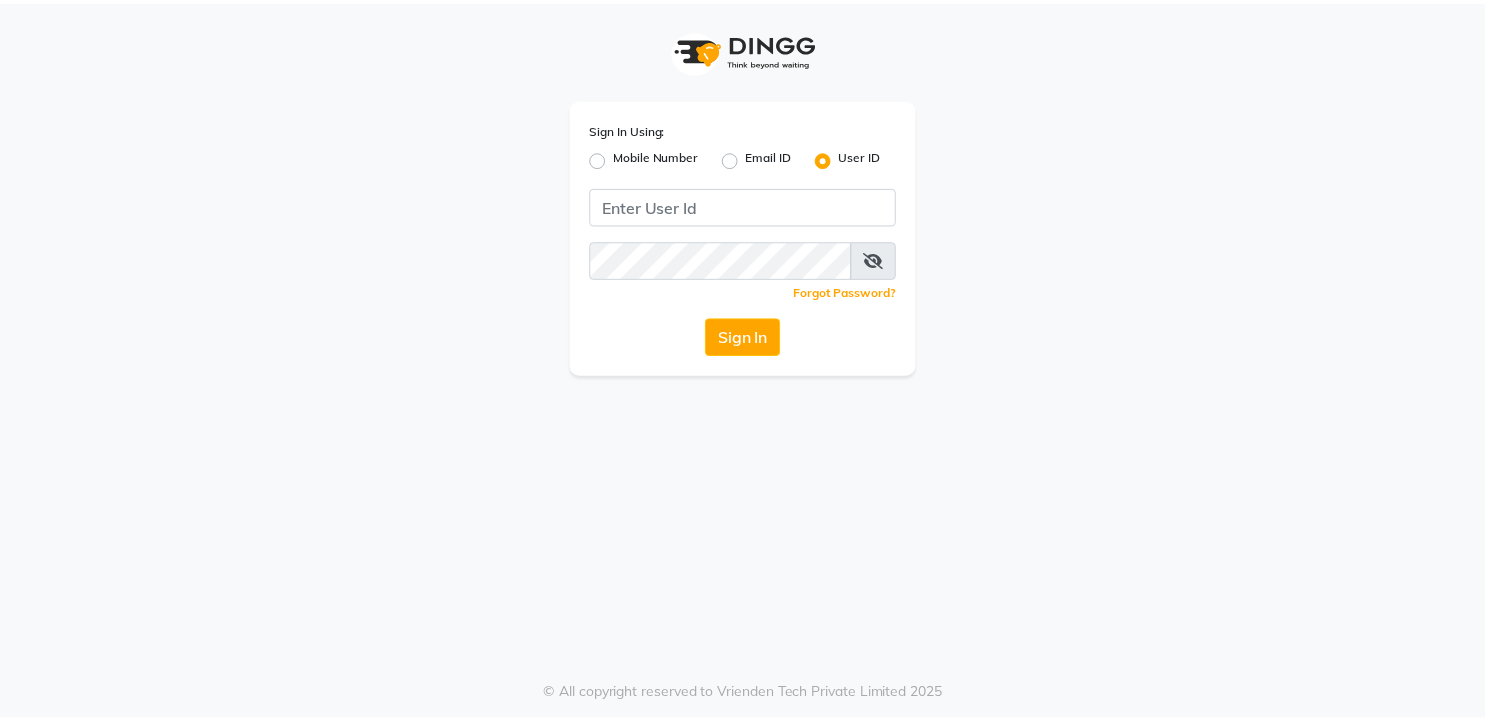 scroll, scrollTop: 0, scrollLeft: 0, axis: both 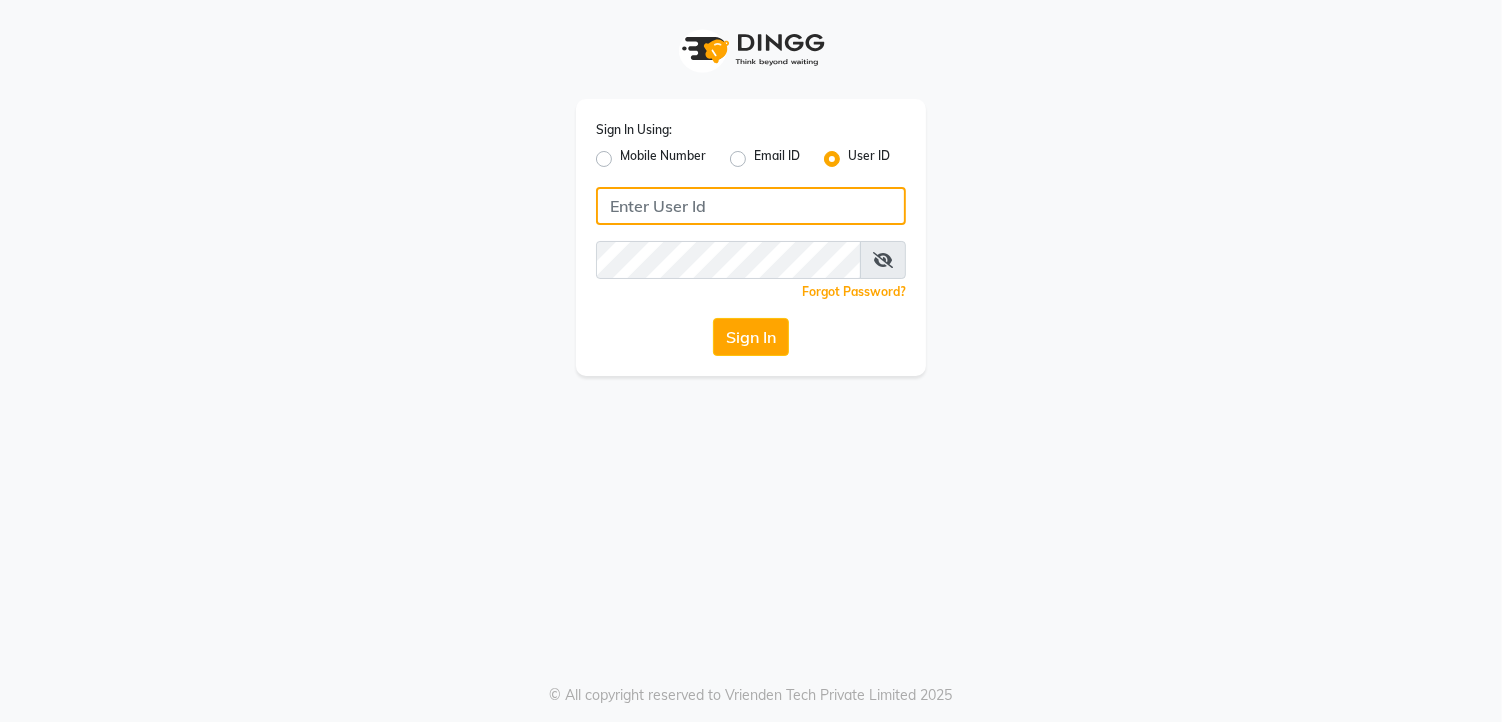 click 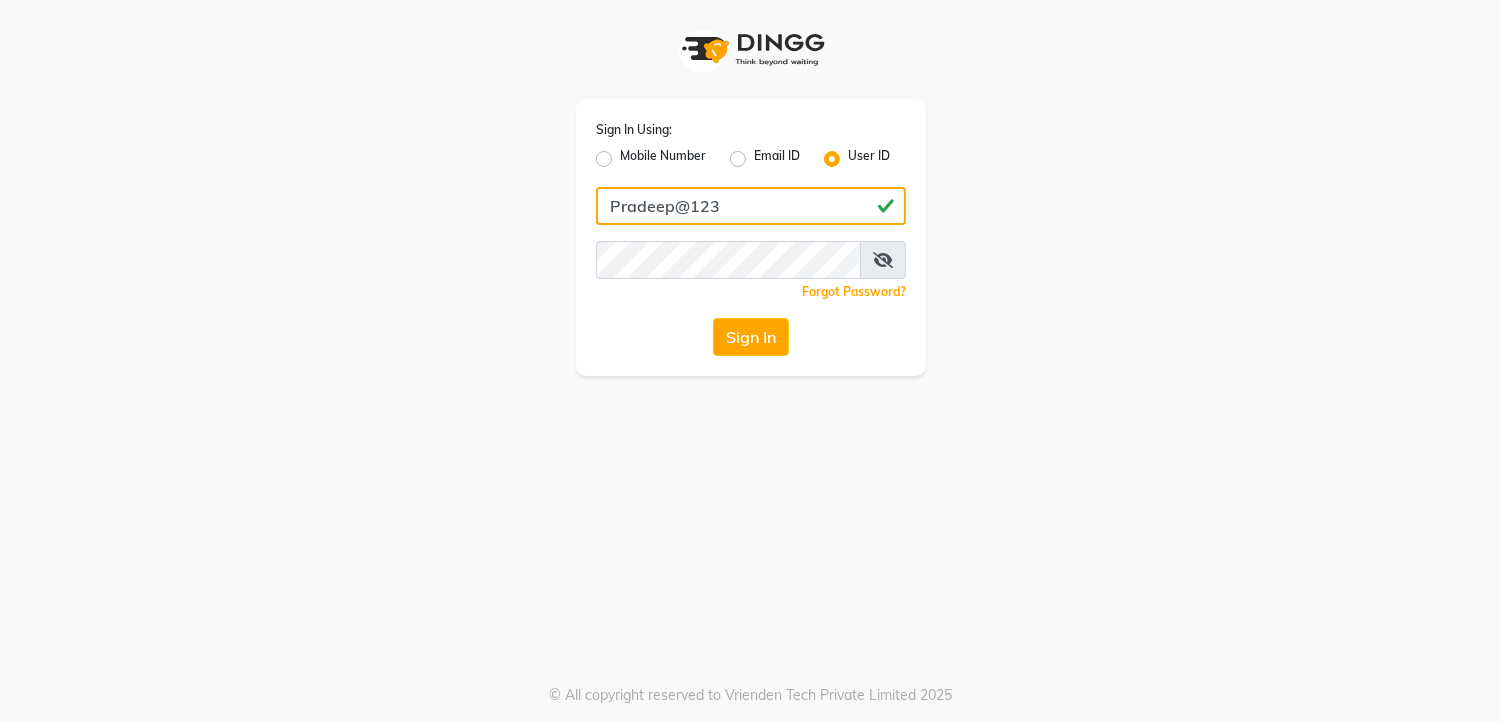 type on "Pradeep@123" 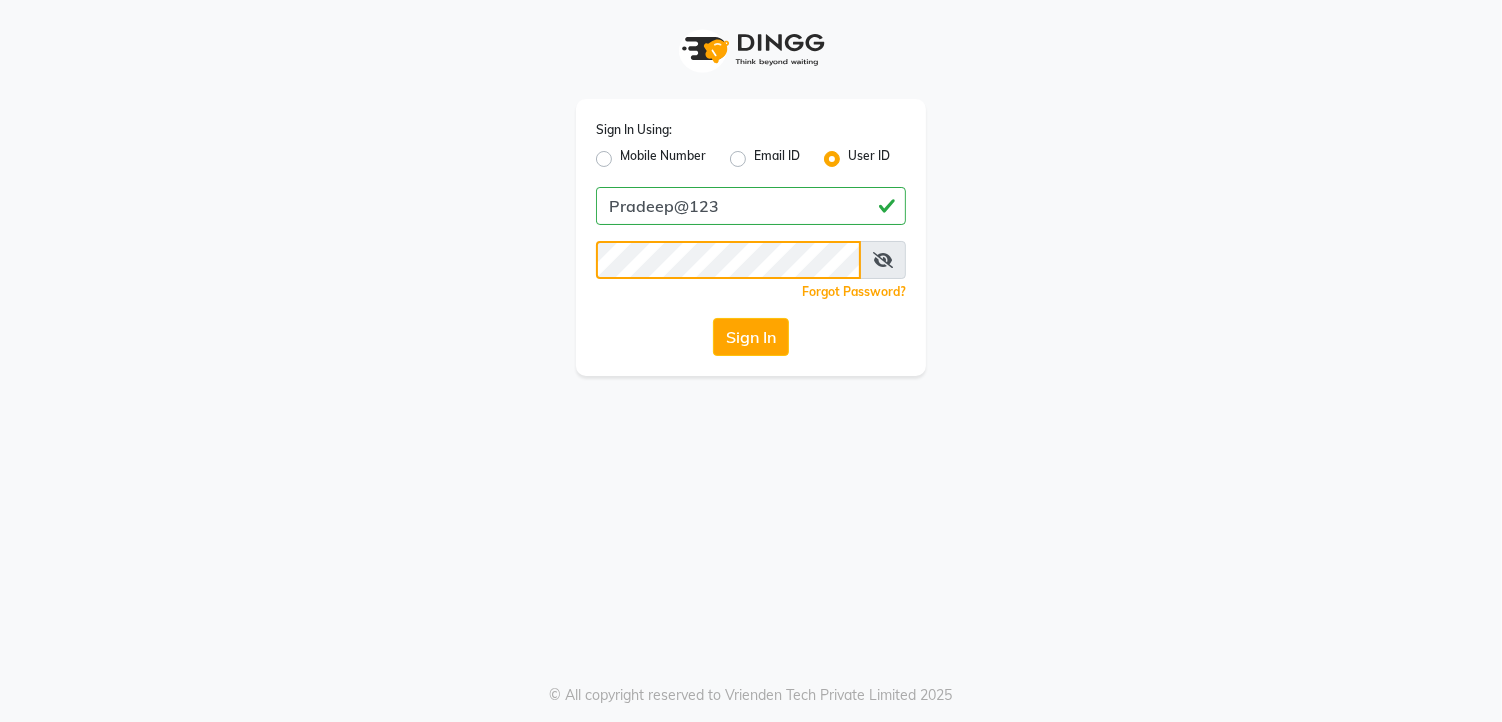 click on "Sign In" 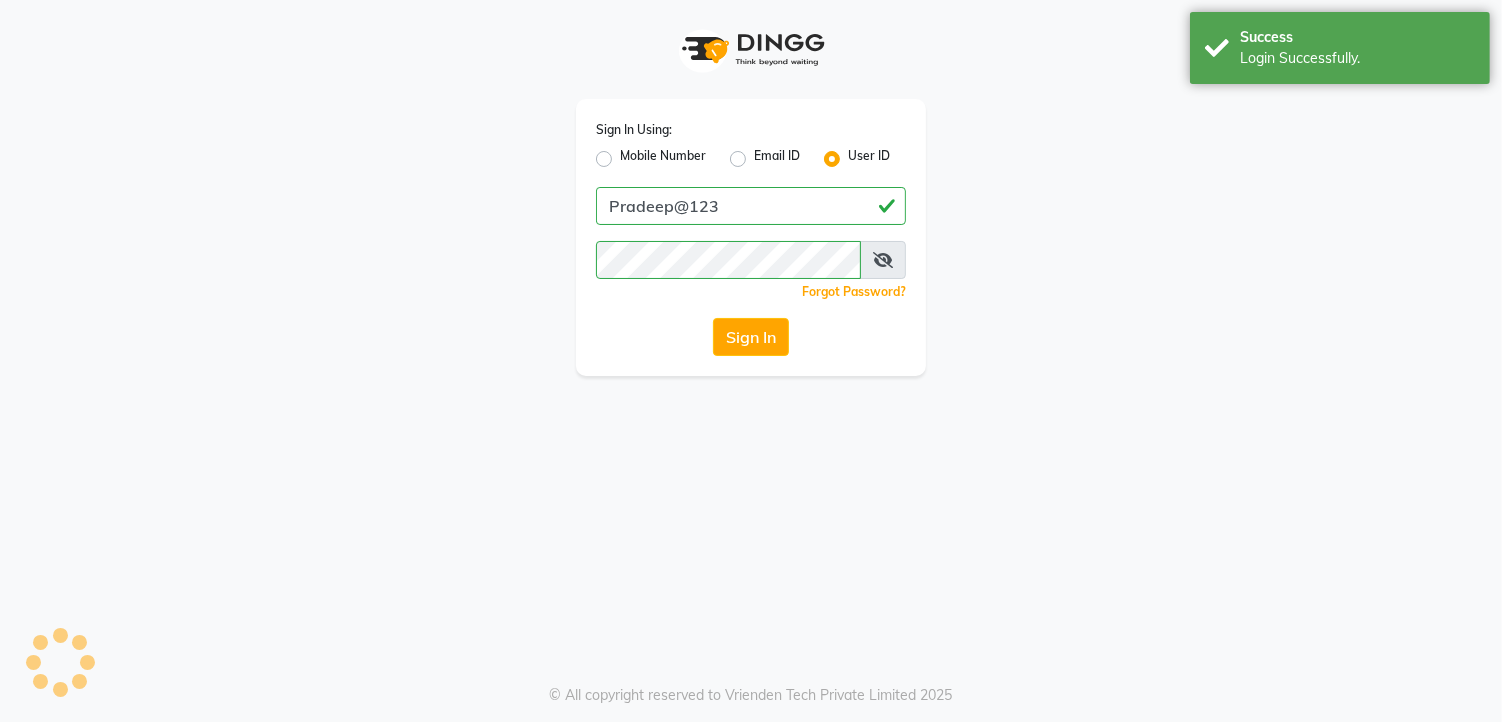 select on "7150" 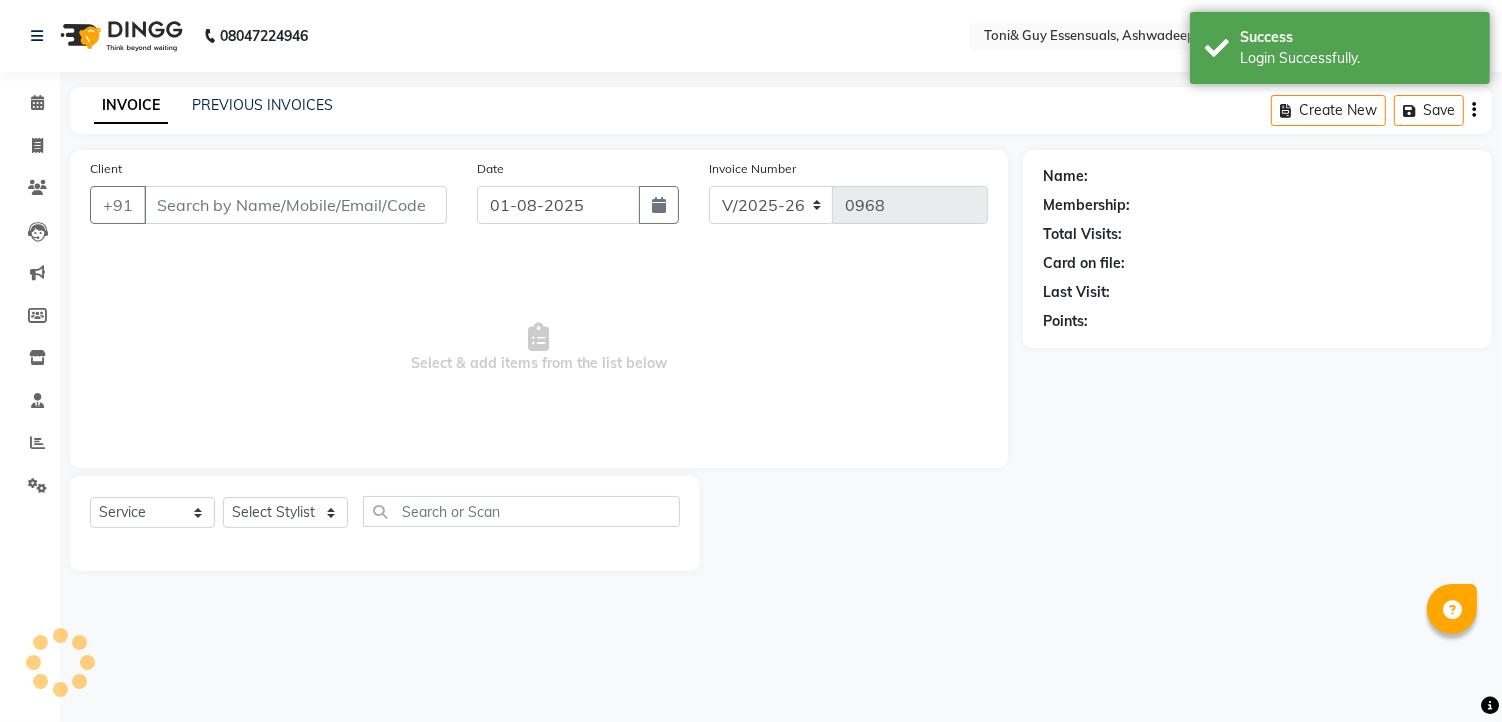 type on "[PHONE]" 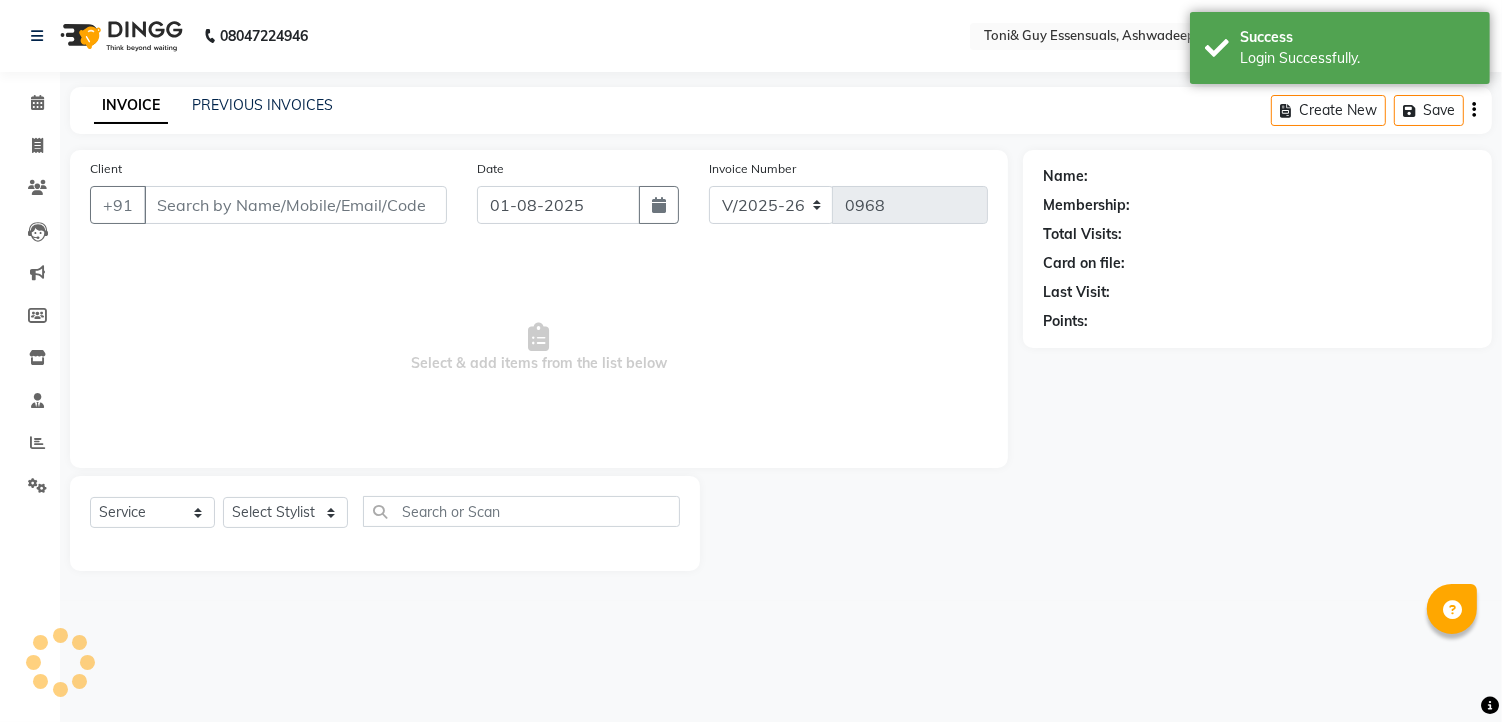 type on "24-07-2025" 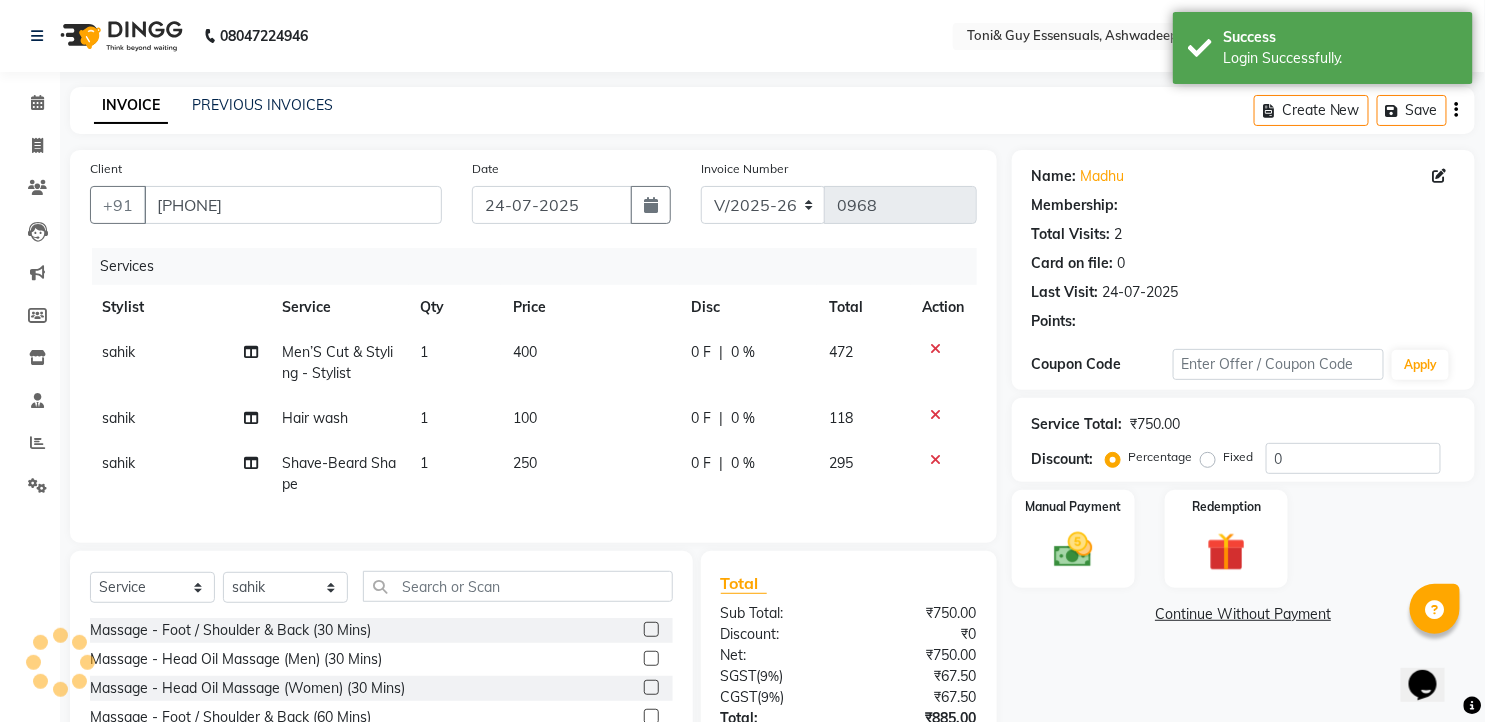 scroll, scrollTop: 0, scrollLeft: 0, axis: both 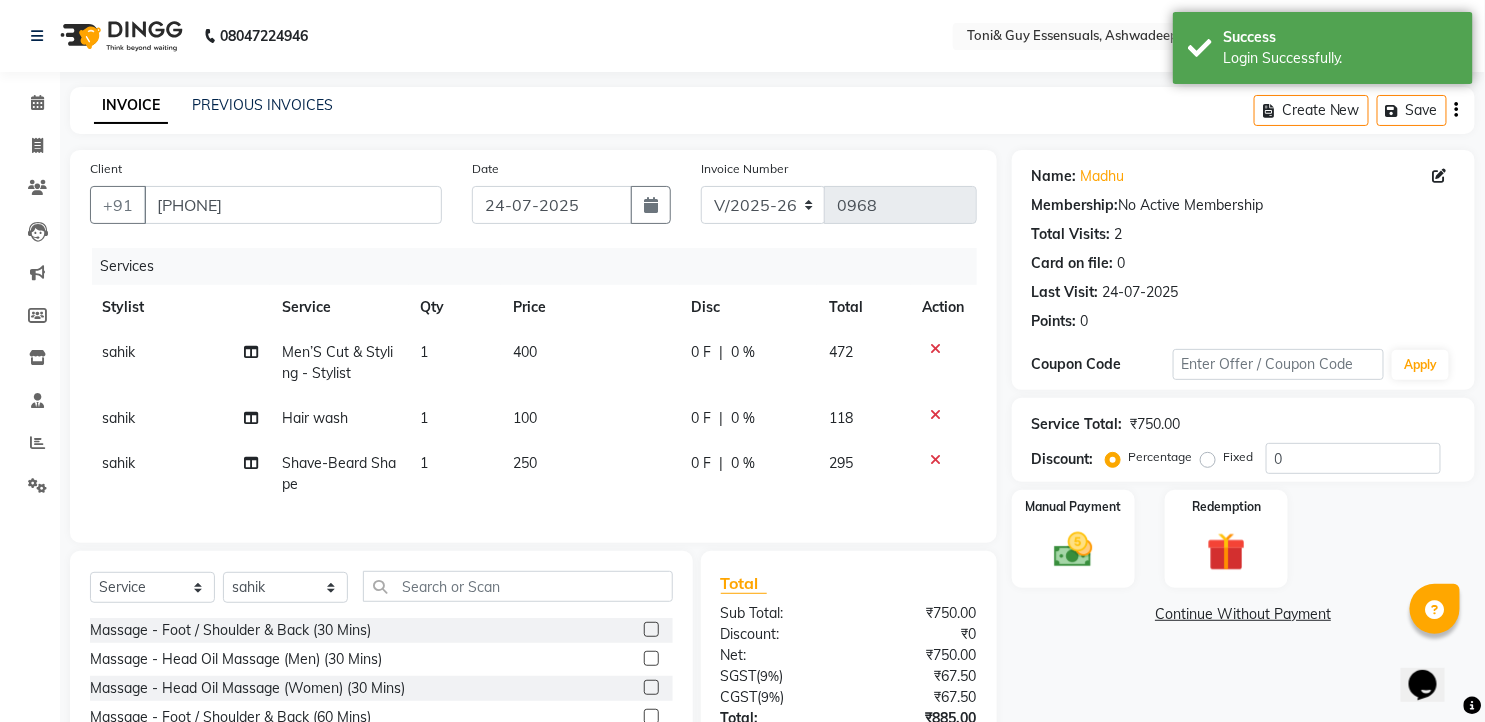 select on "en" 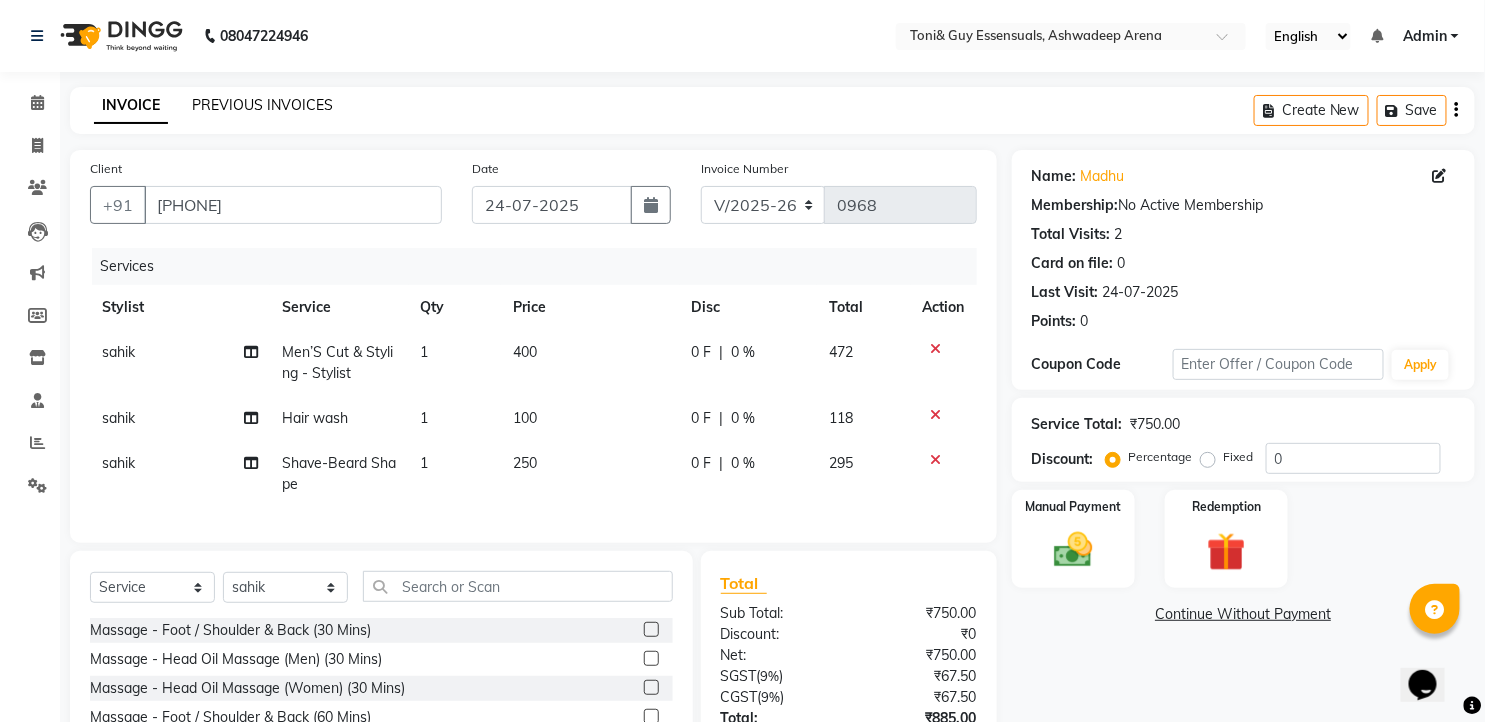 click on "PREVIOUS INVOICES" 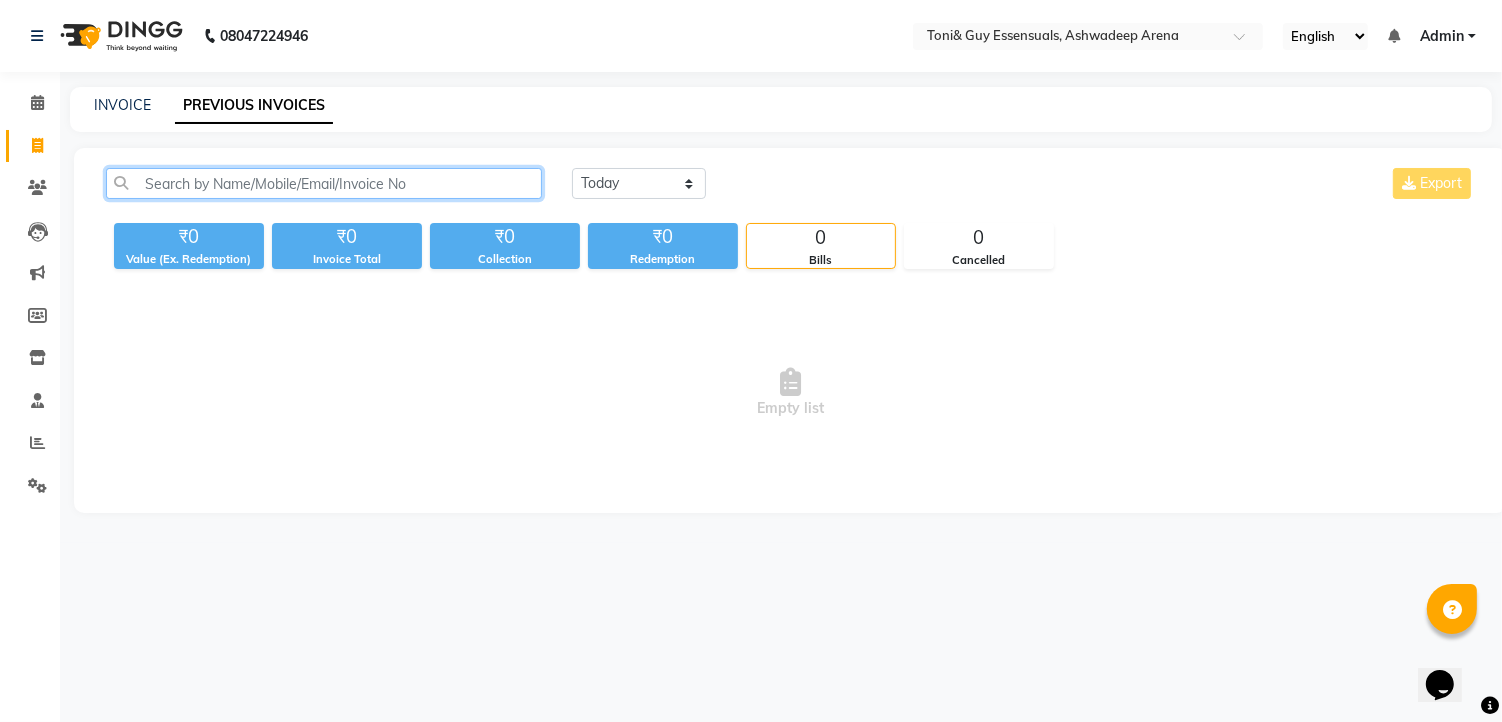 click 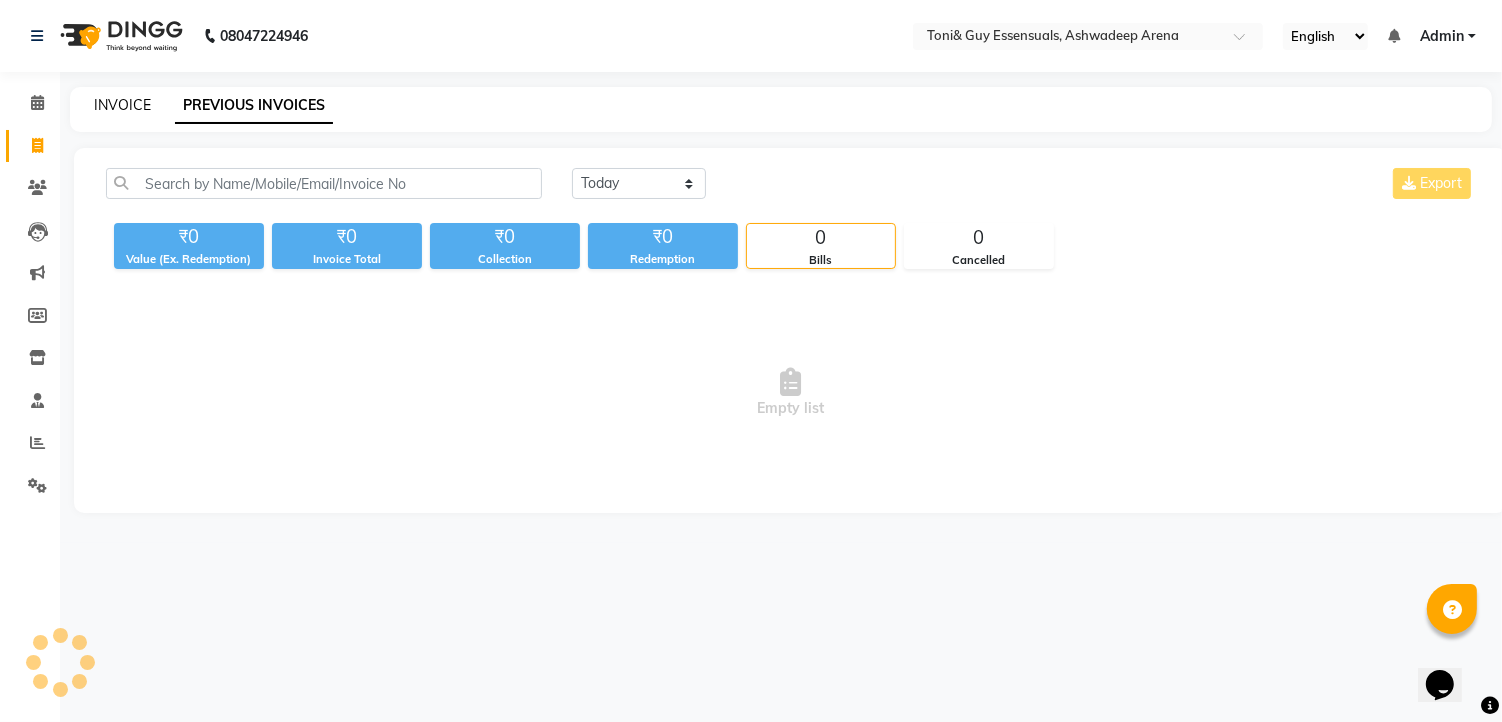 click on "INVOICE" 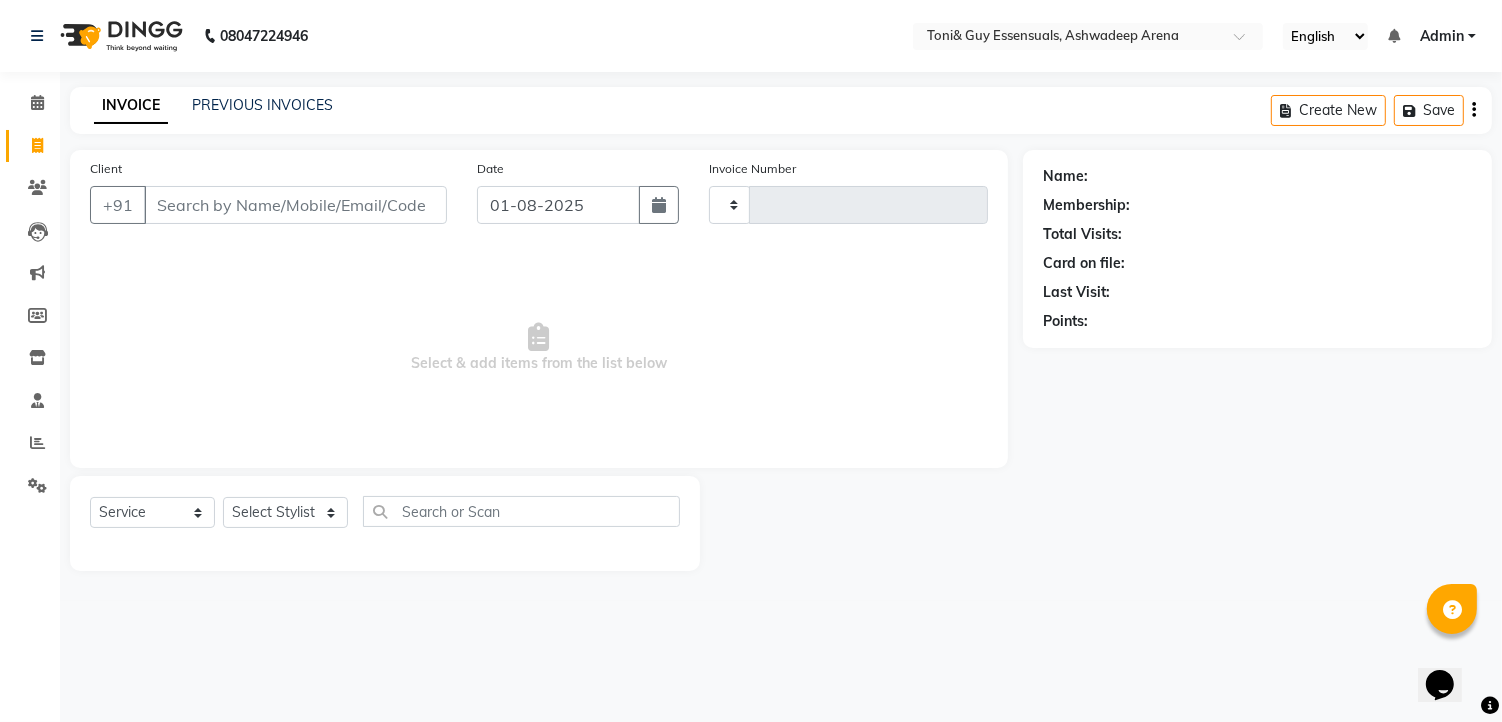 type on "0968" 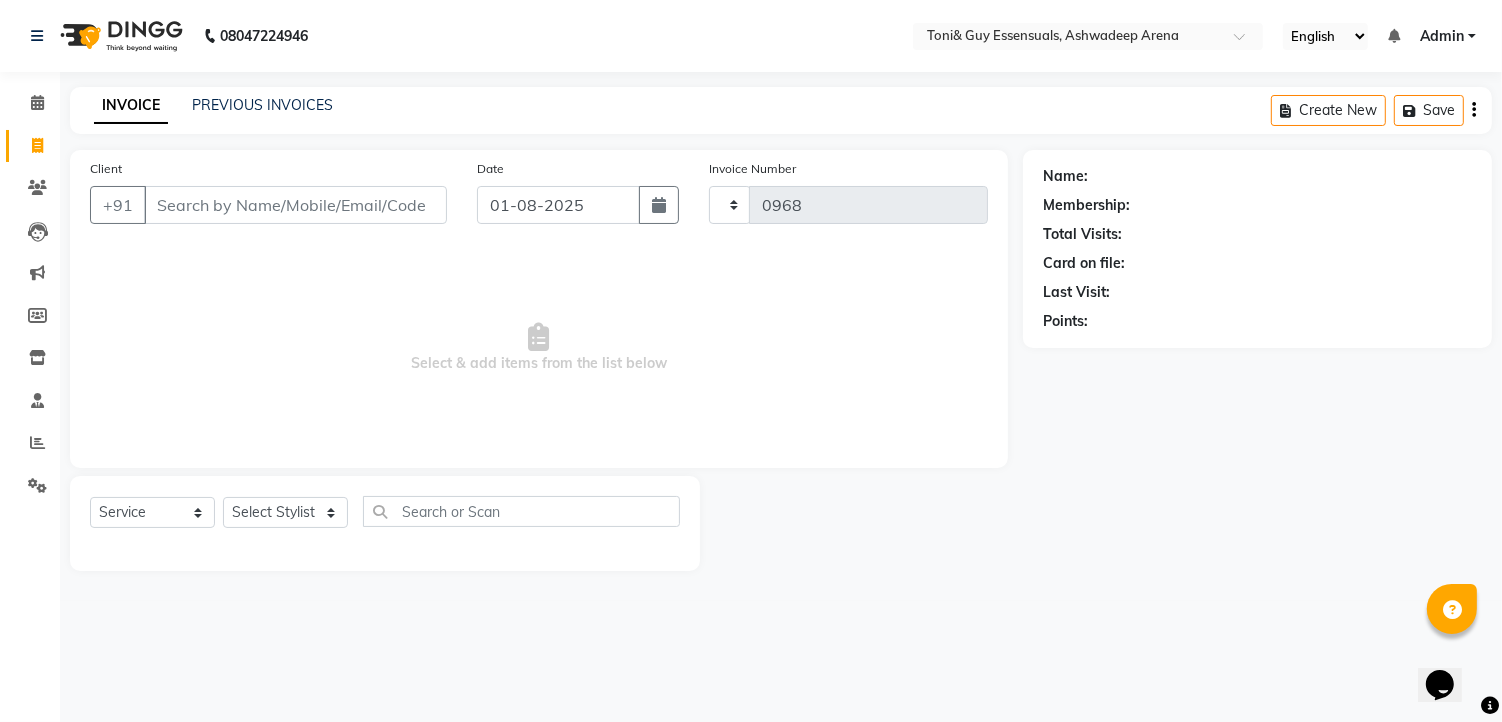 select on "7150" 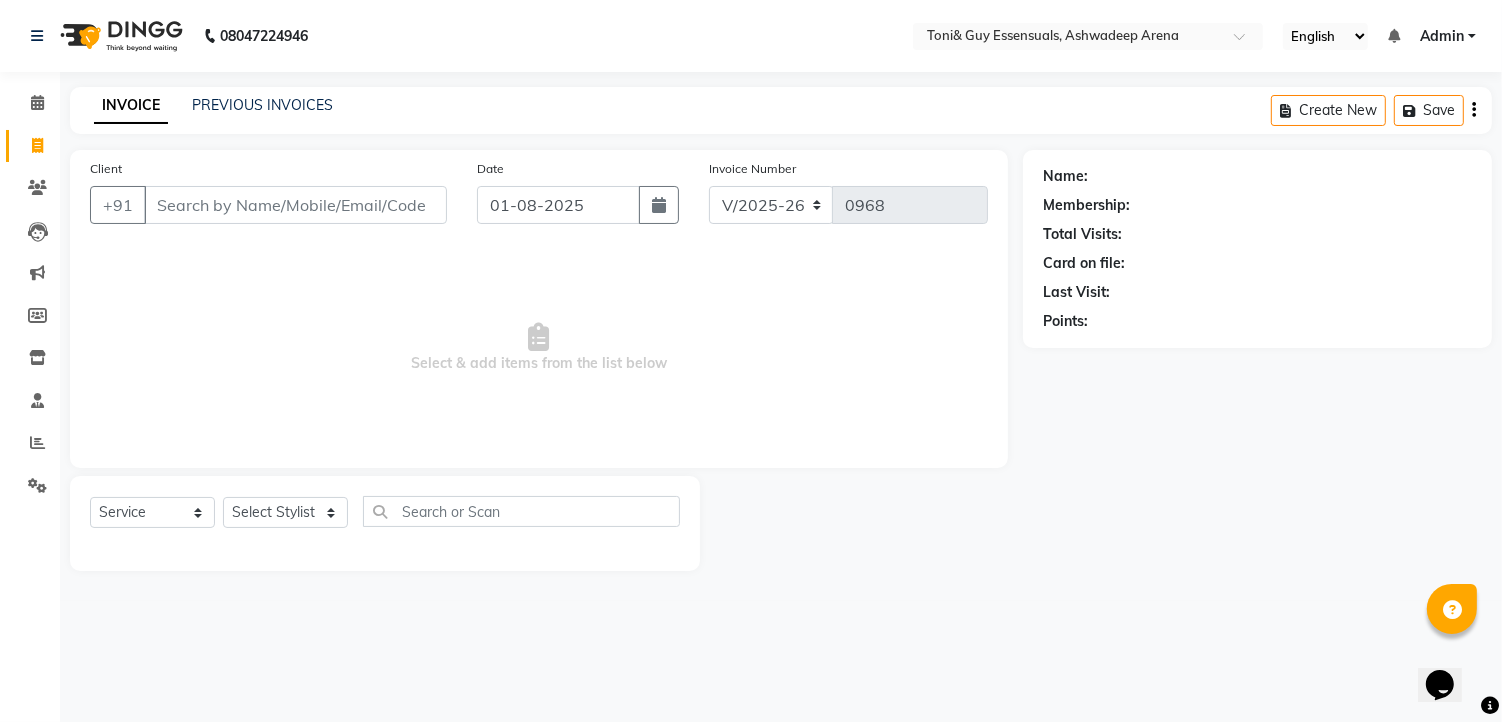 click on "Client" at bounding box center [295, 205] 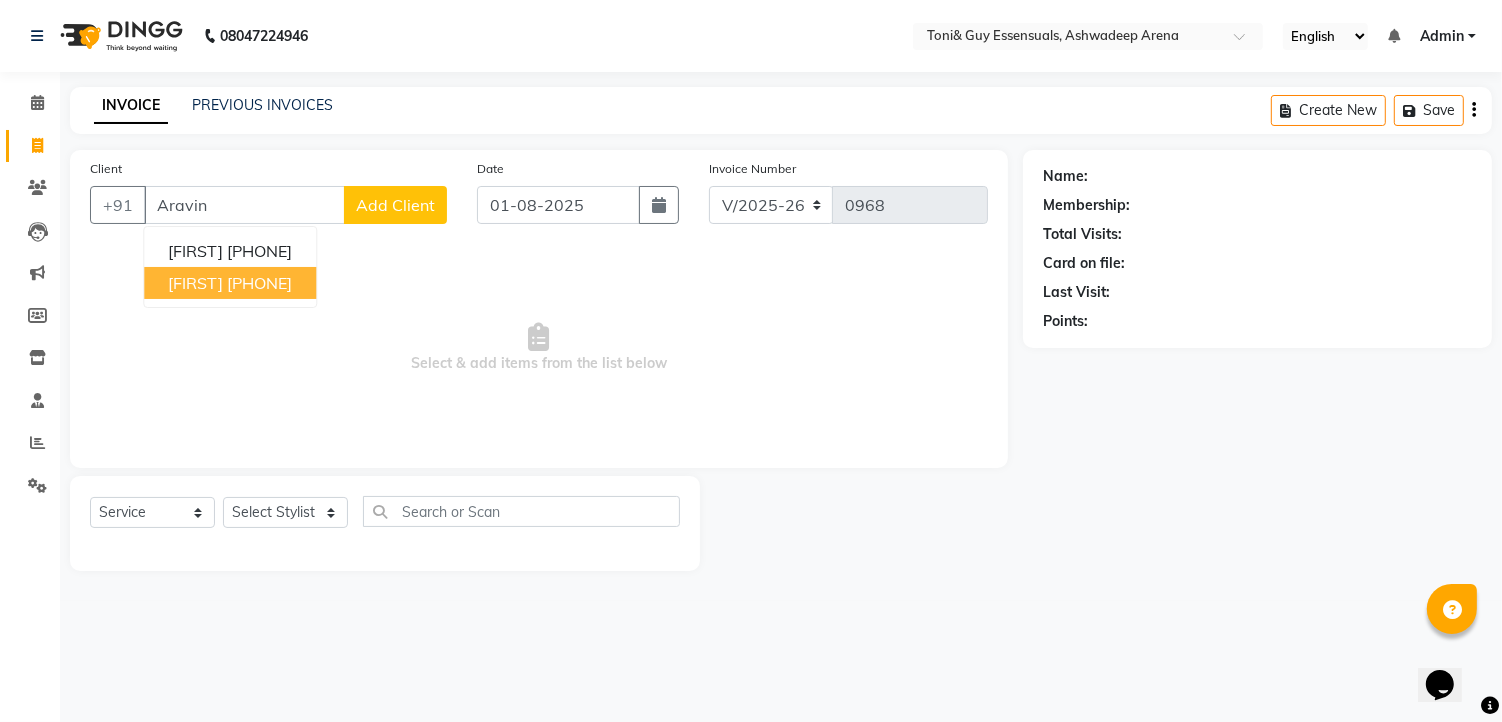 drag, startPoint x: 263, startPoint y: 292, endPoint x: 348, endPoint y: 391, distance: 130.48372 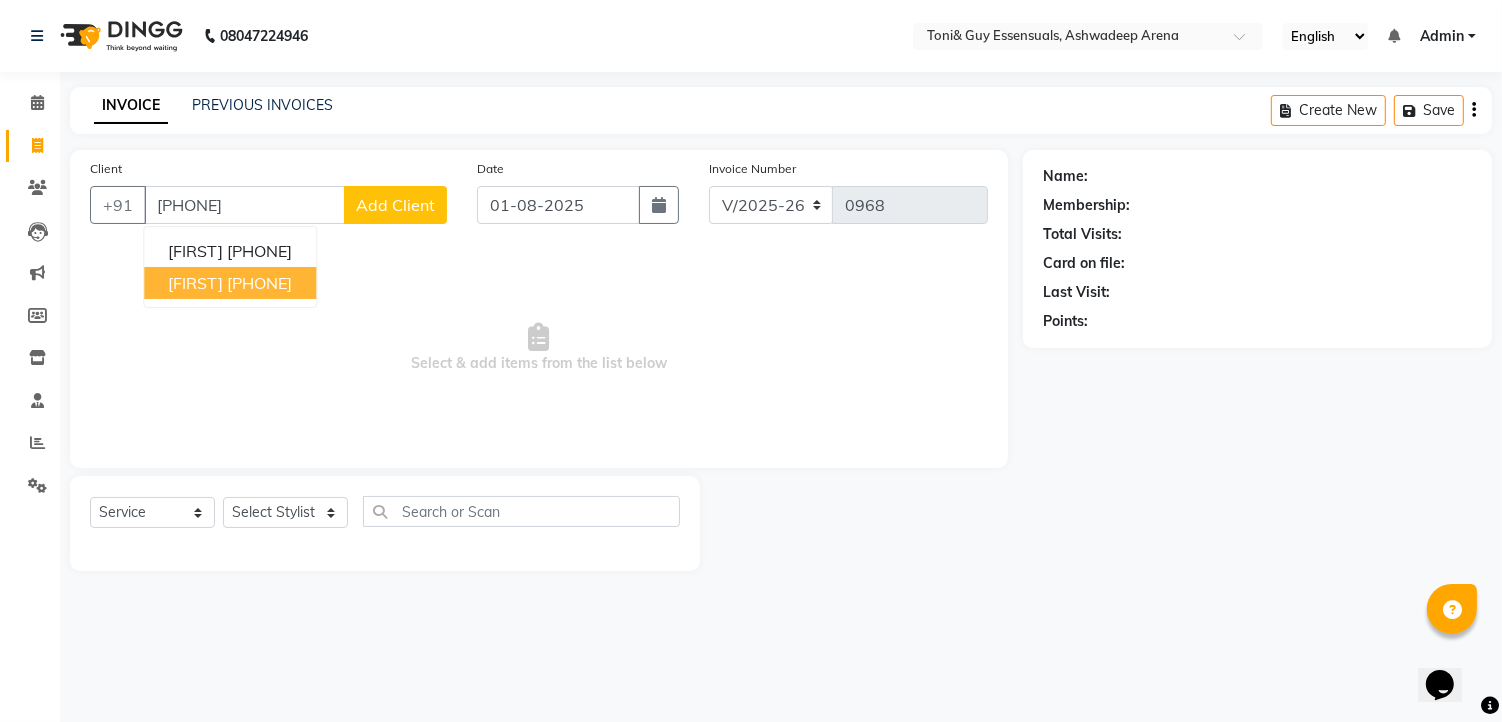 type on "9100362397" 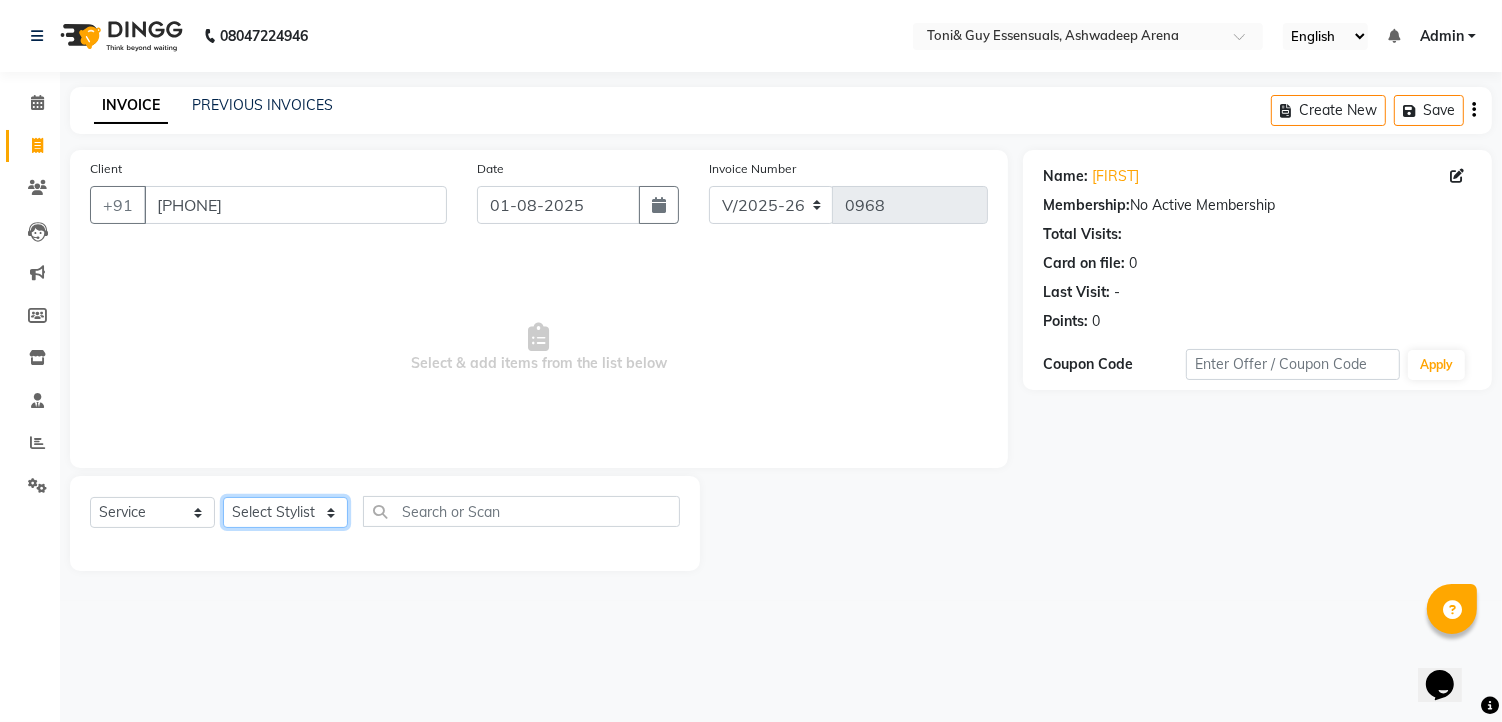 click on "Select Stylist faizz gufran mohammad hyma Kumari lalitha sree Manager Riya roy sahik" 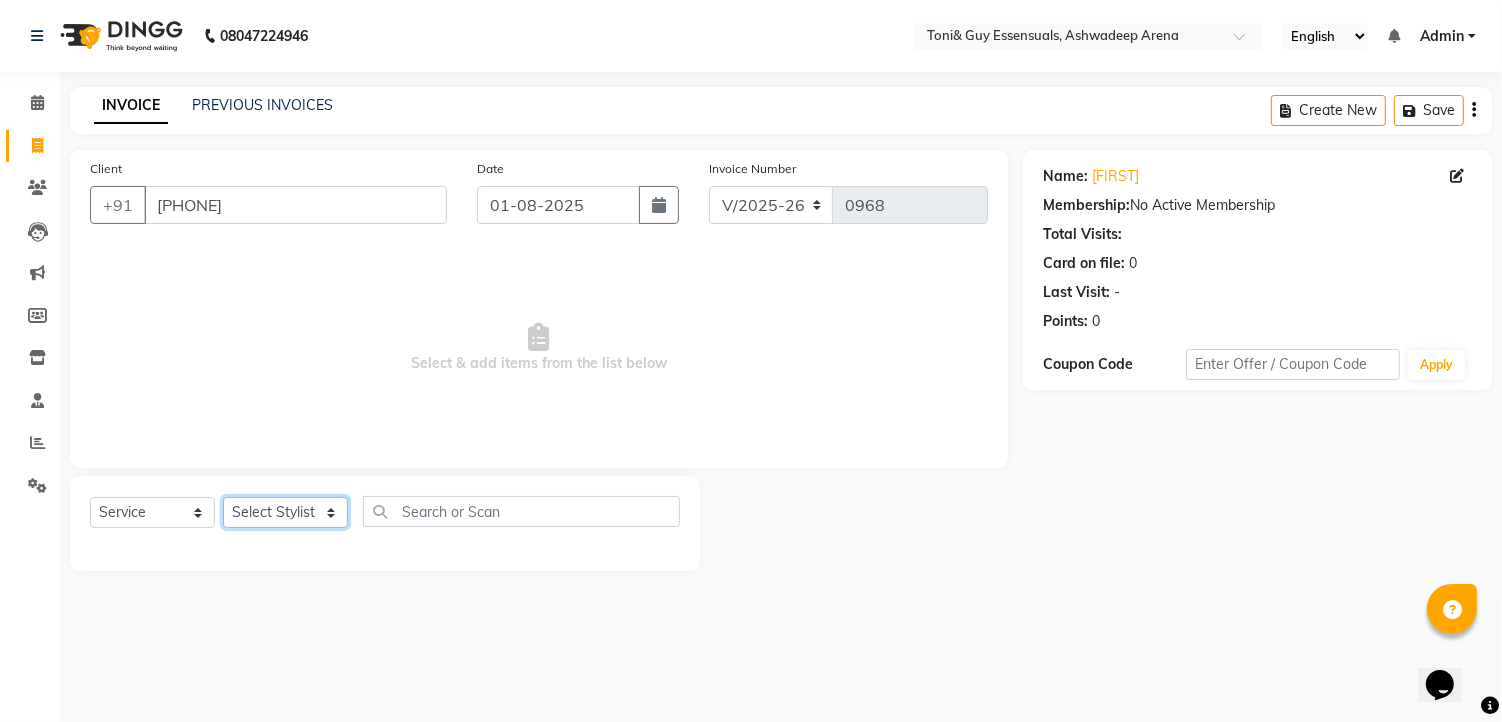 select on "60477" 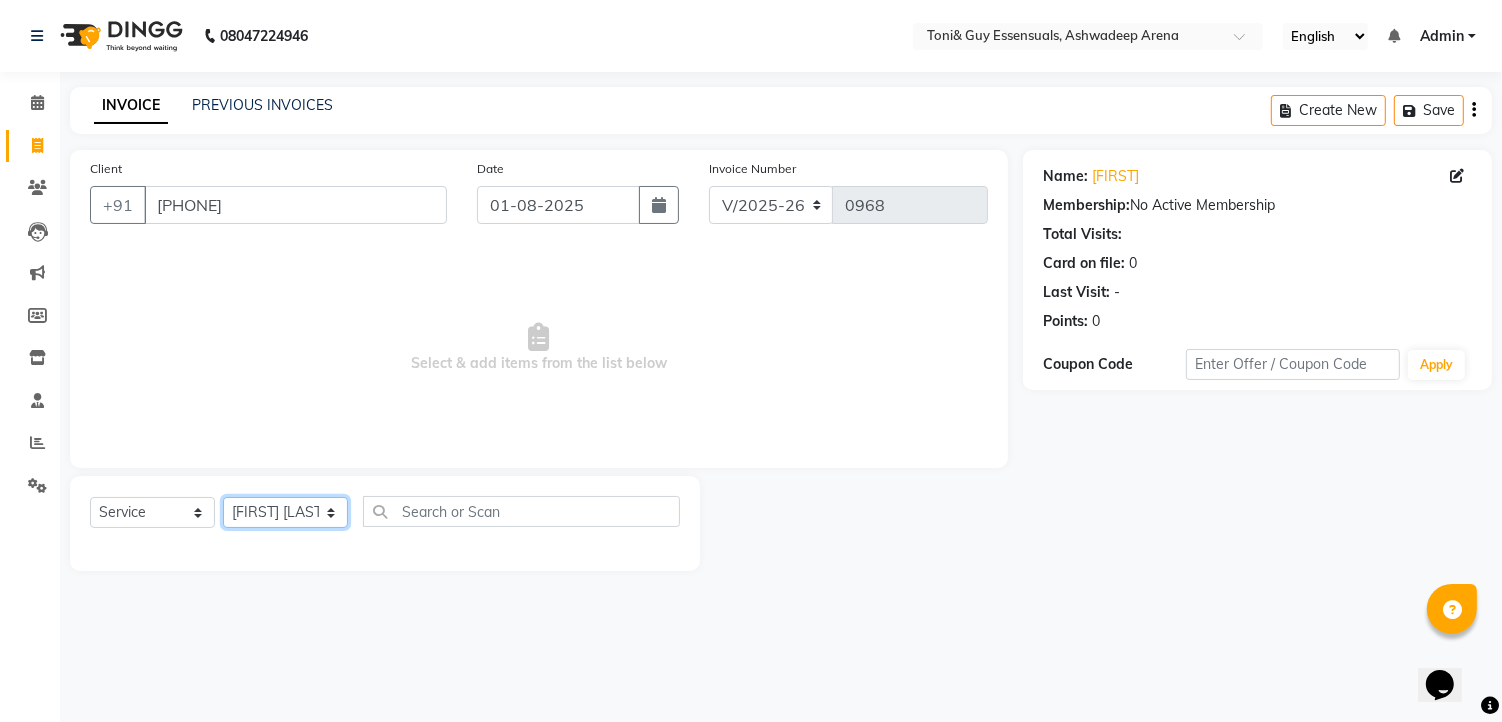 click on "Select Stylist faizz gufran mohammad hyma Kumari lalitha sree Manager Riya roy sahik" 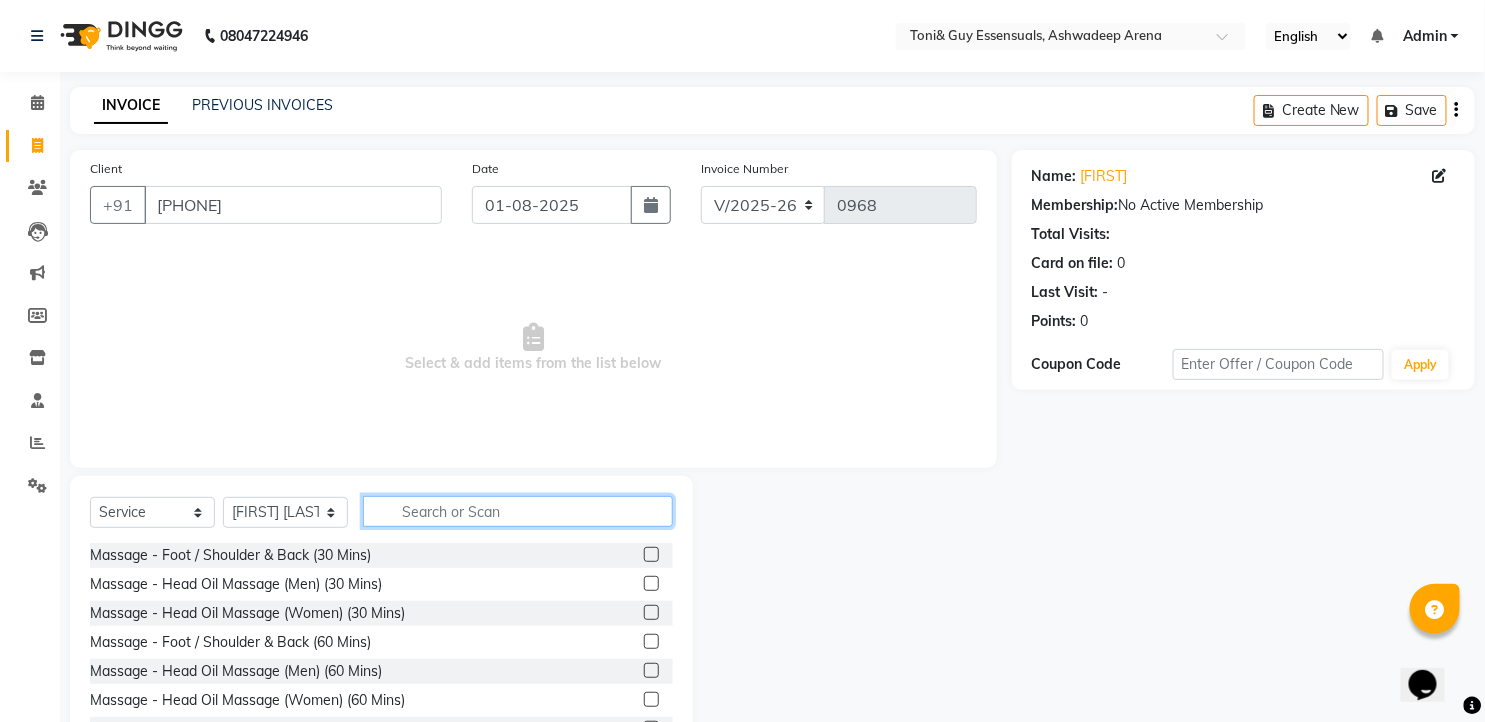 click 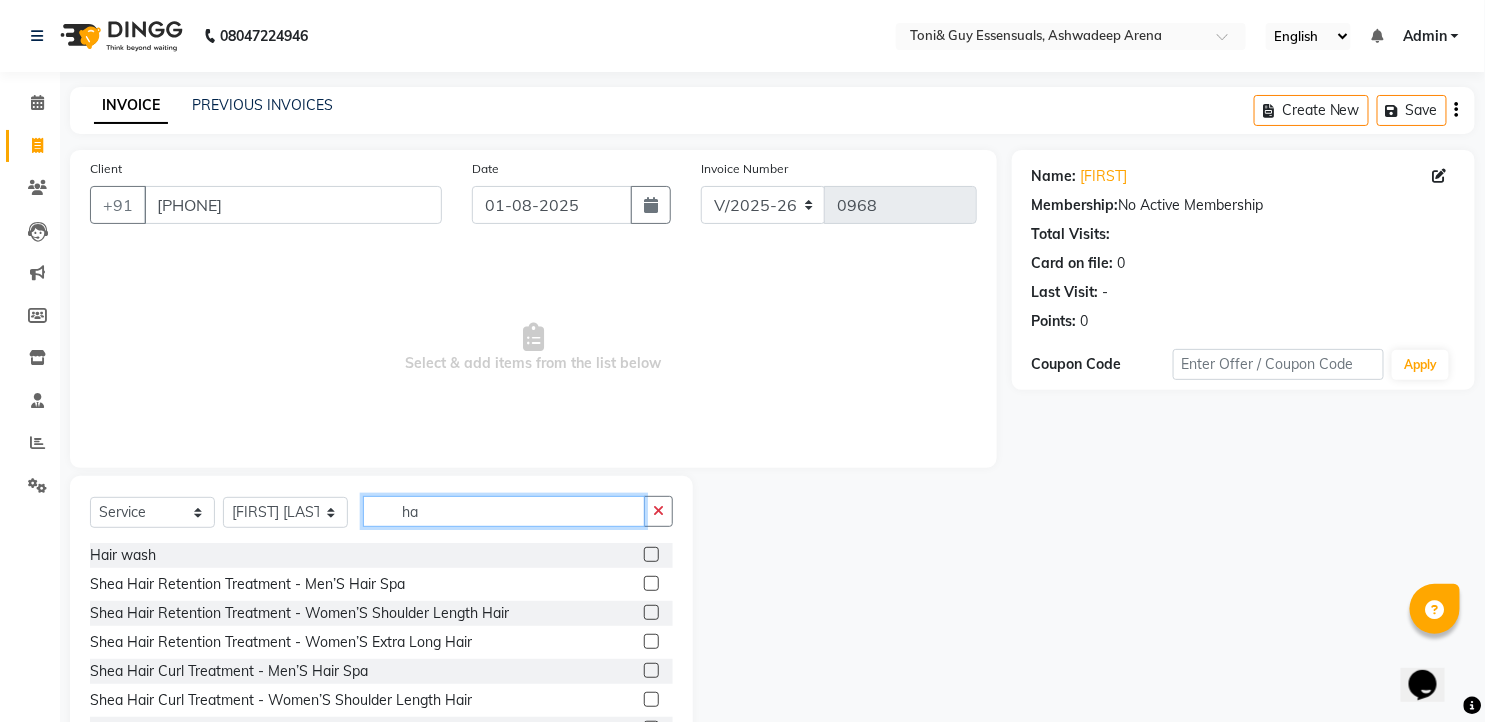 type on "h" 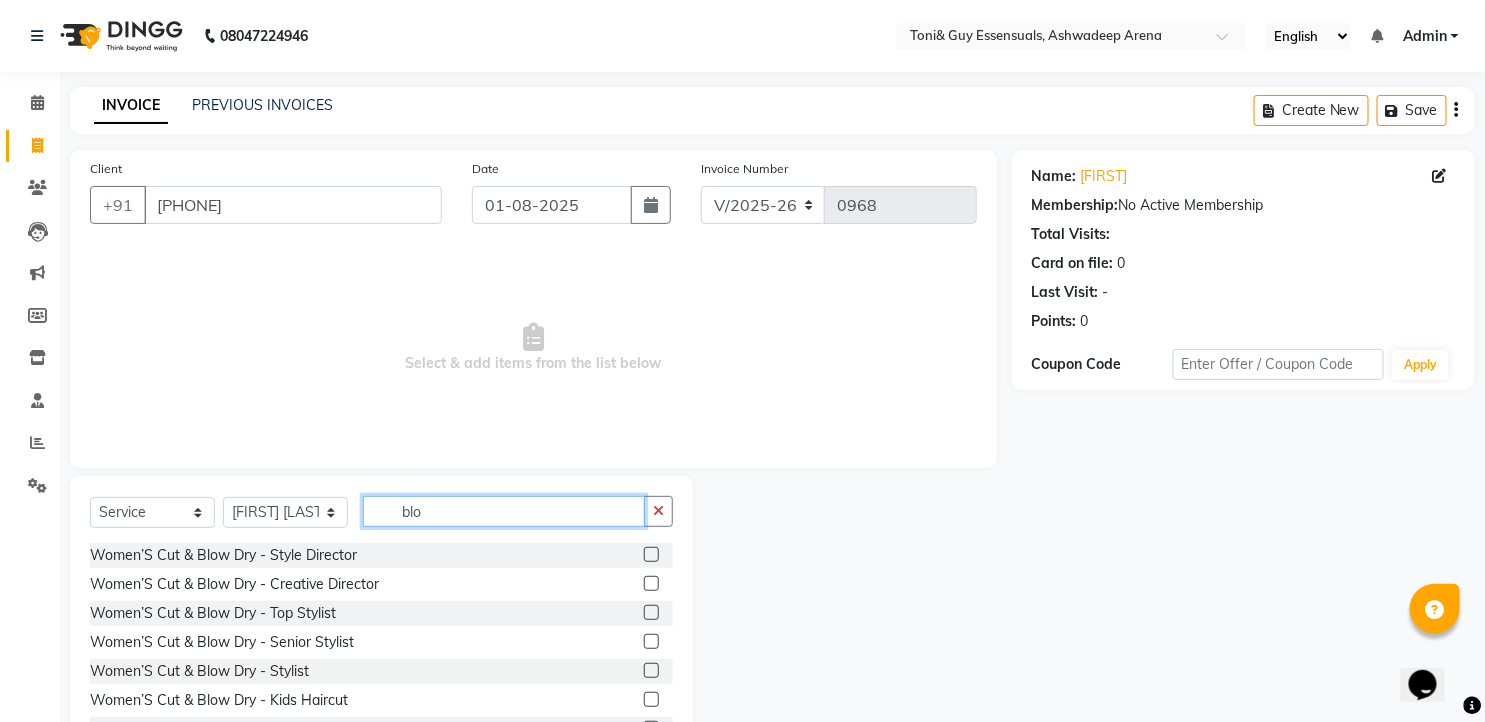 type on "blow" 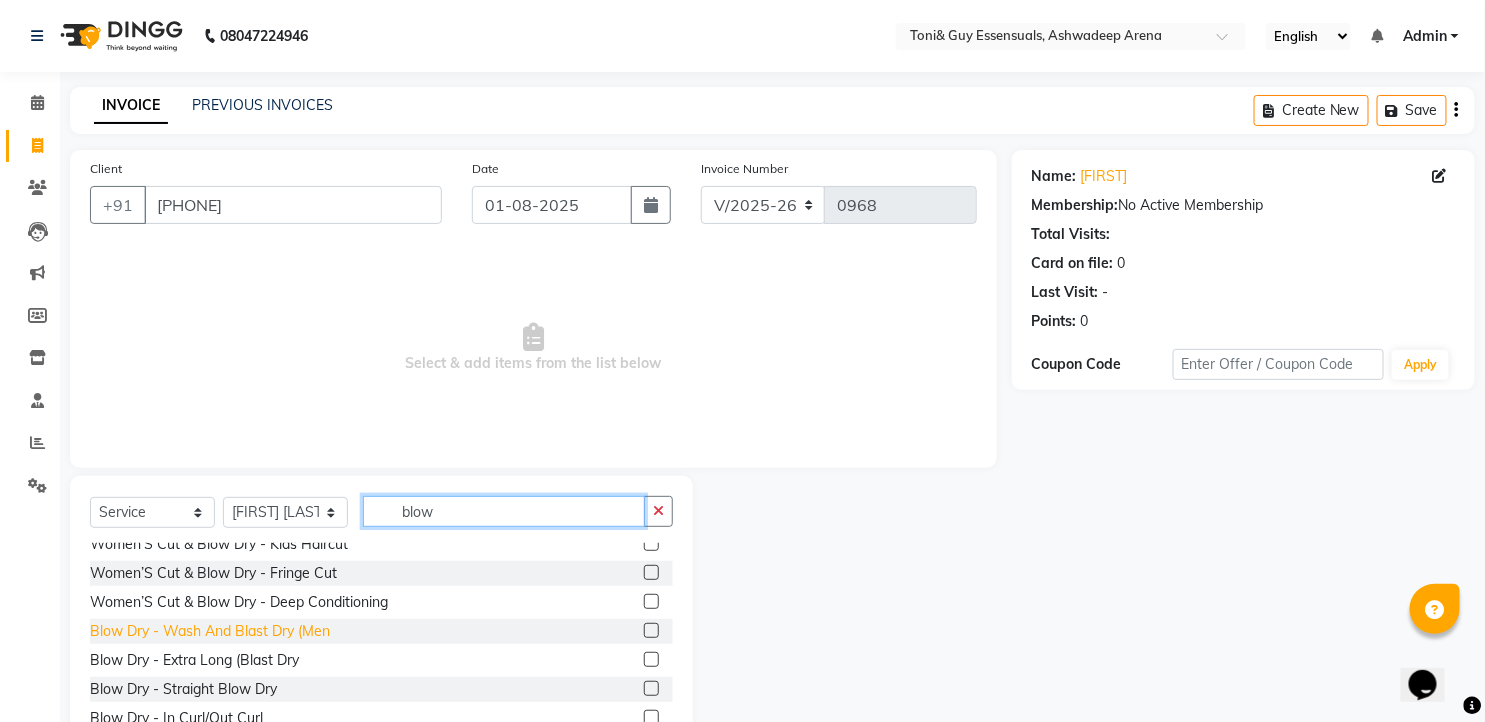 scroll, scrollTop: 176, scrollLeft: 0, axis: vertical 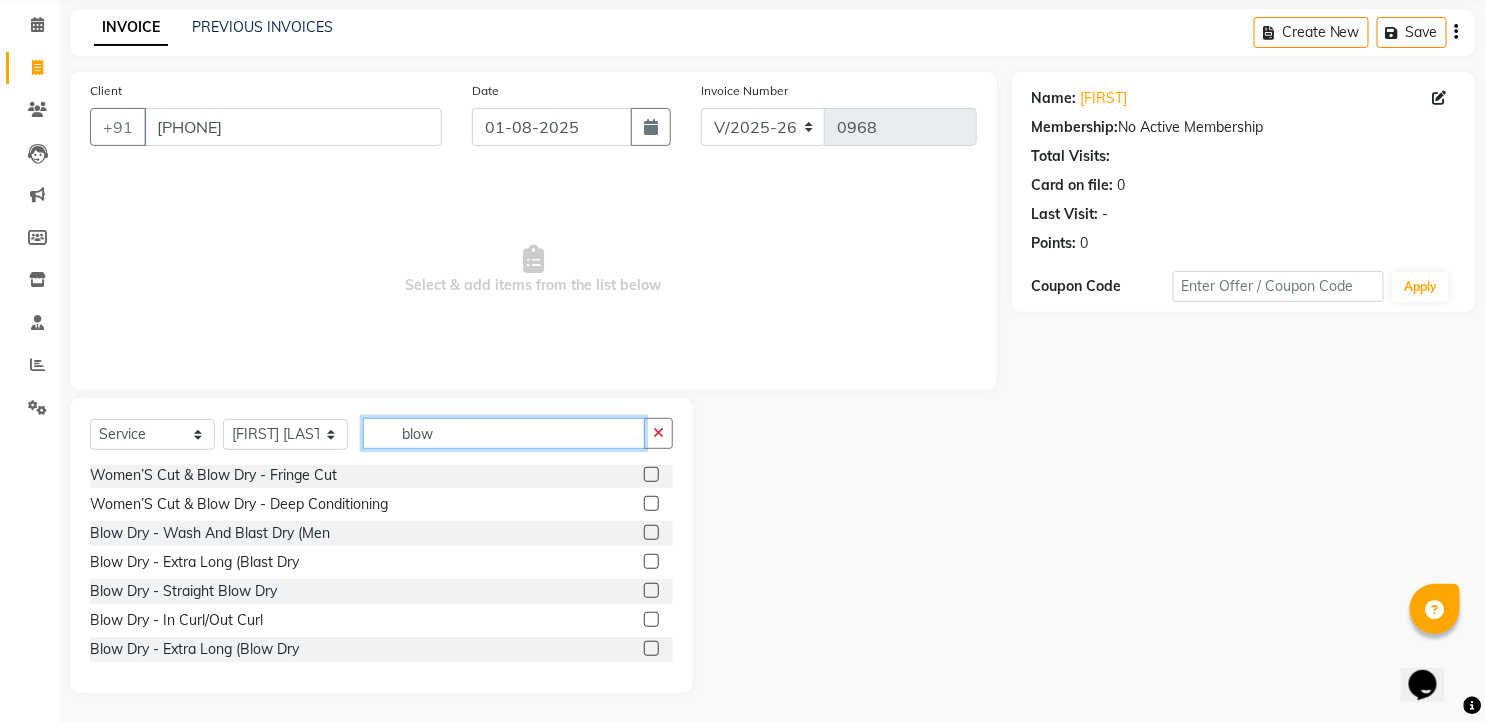 drag, startPoint x: 437, startPoint y: 431, endPoint x: 362, endPoint y: 432, distance: 75.00667 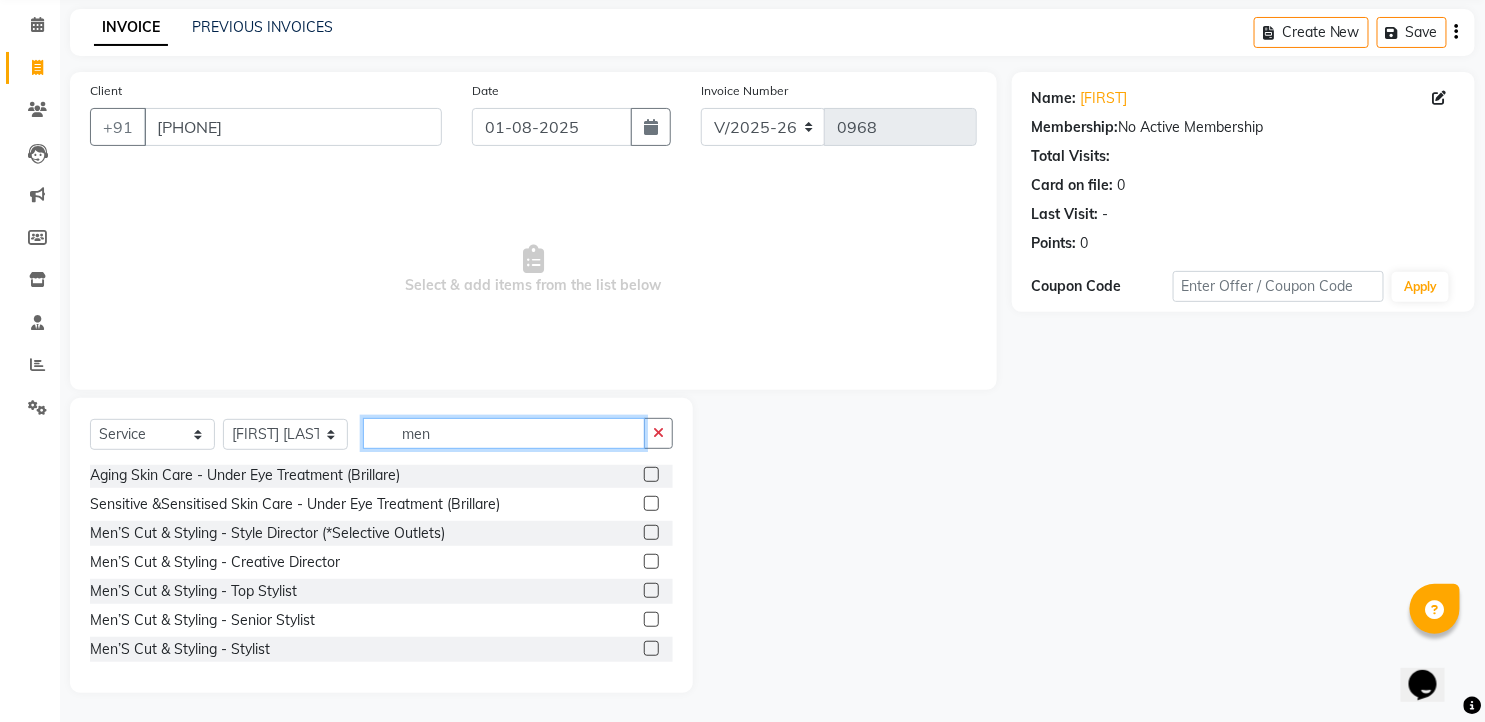 type on "men" 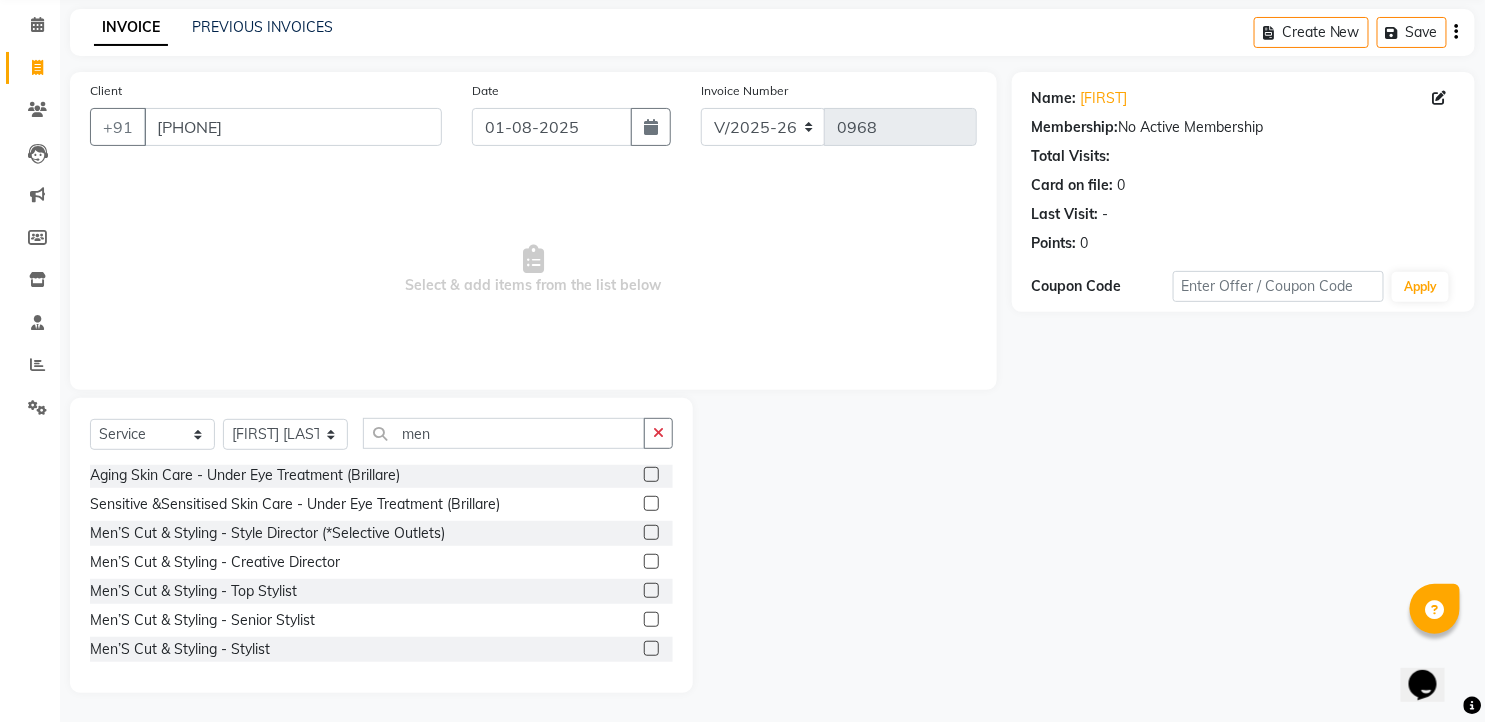 click 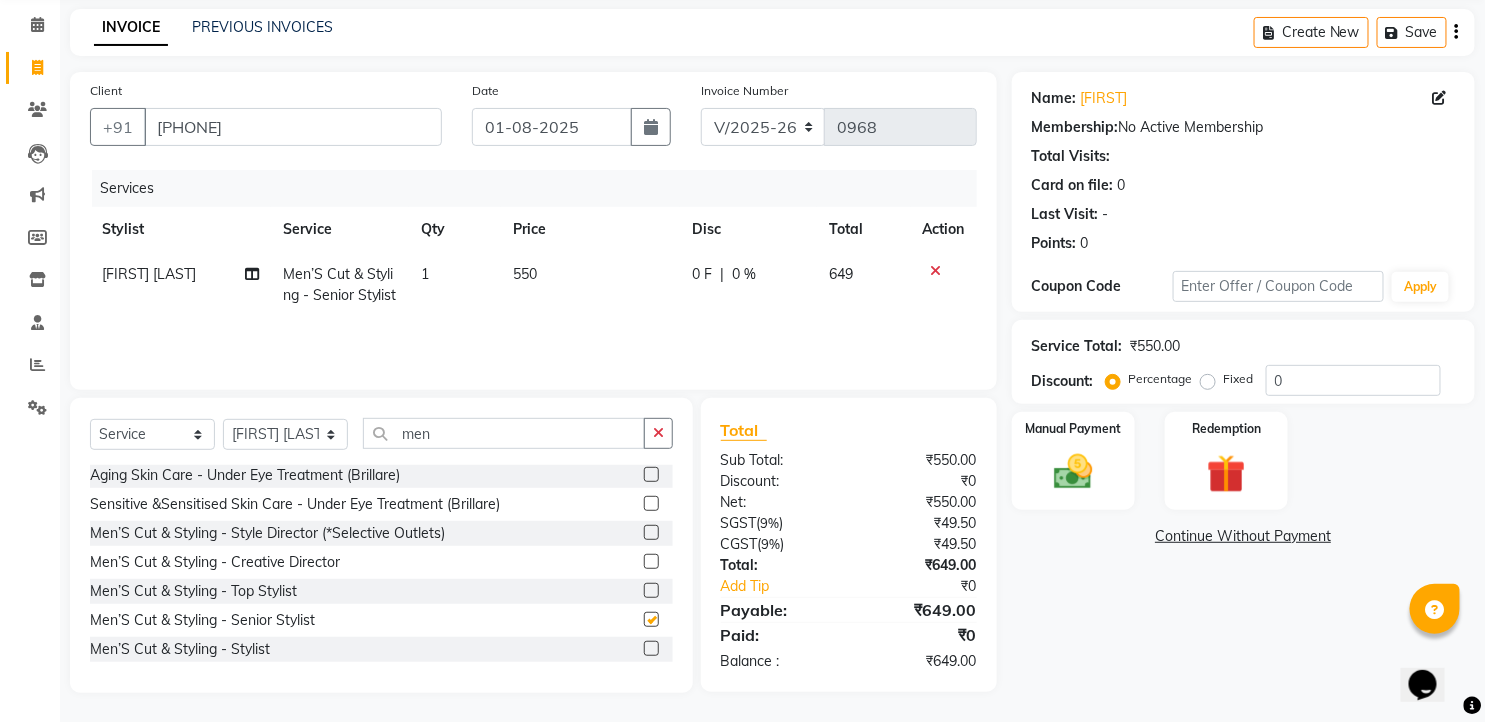 checkbox on "false" 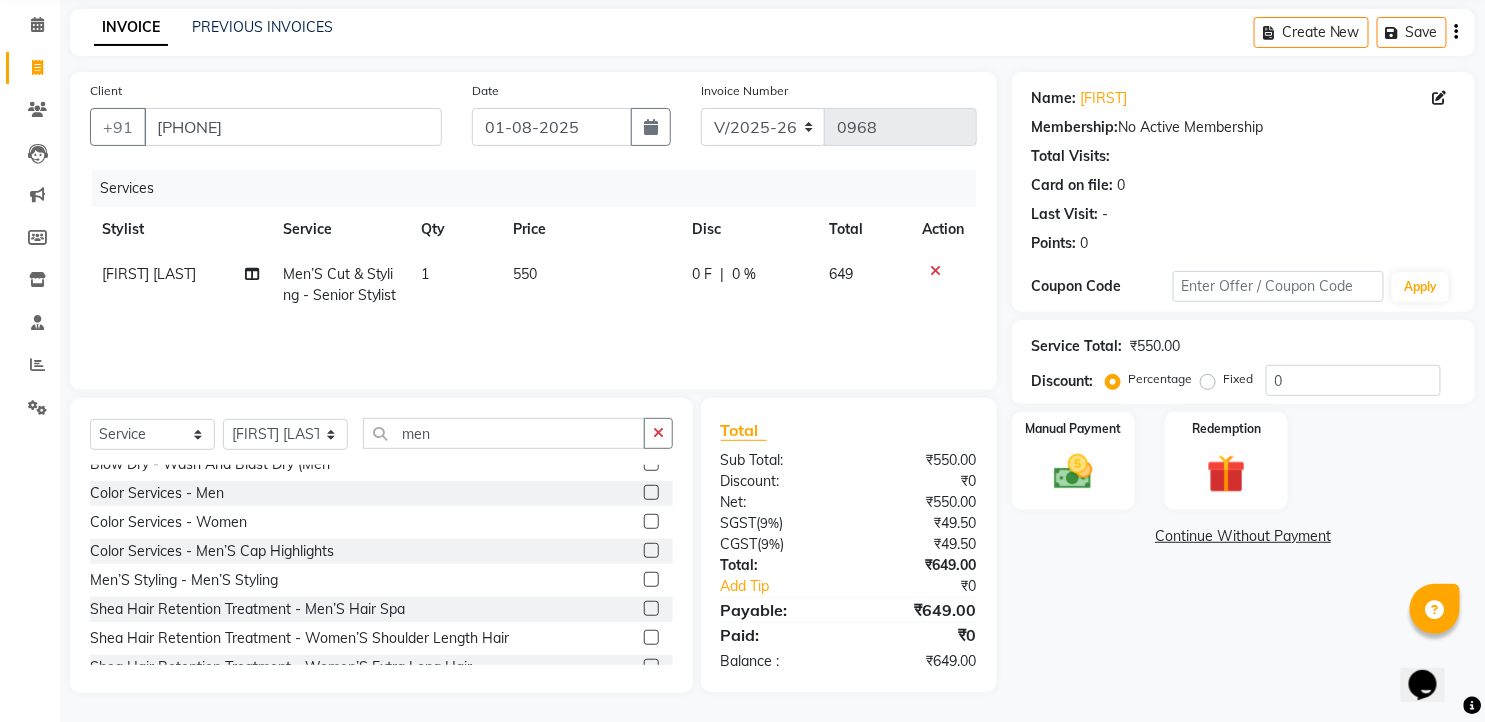 scroll, scrollTop: 621, scrollLeft: 0, axis: vertical 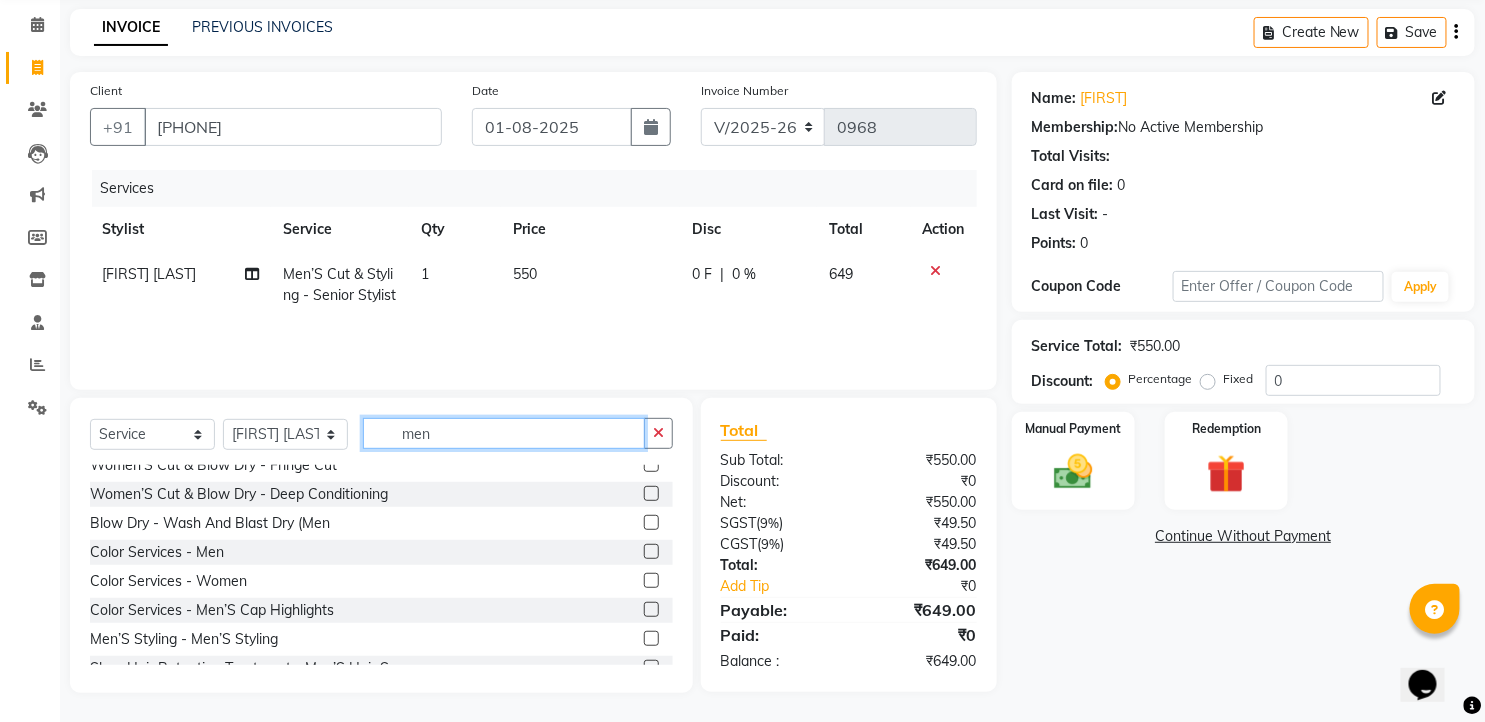 drag, startPoint x: 443, startPoint y: 440, endPoint x: 352, endPoint y: 437, distance: 91.04944 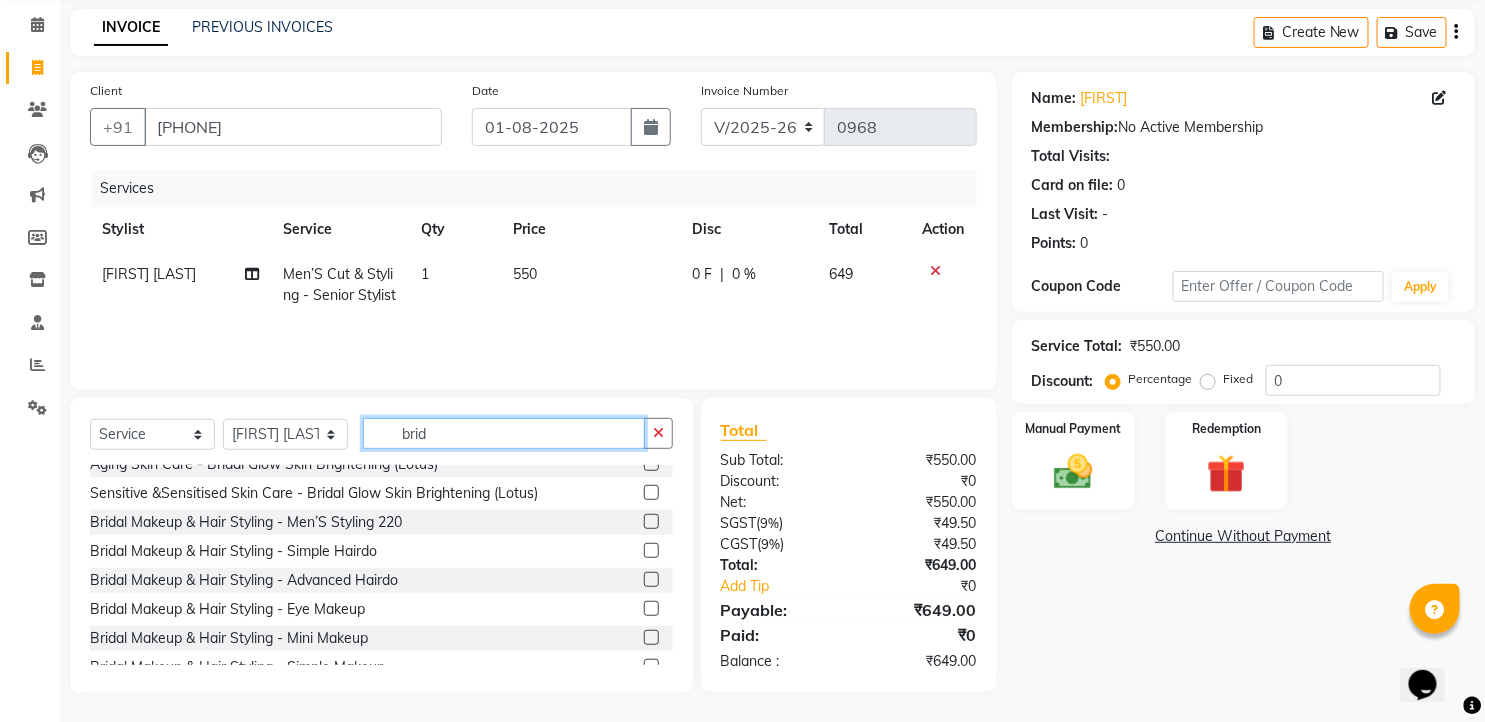 scroll, scrollTop: 0, scrollLeft: 0, axis: both 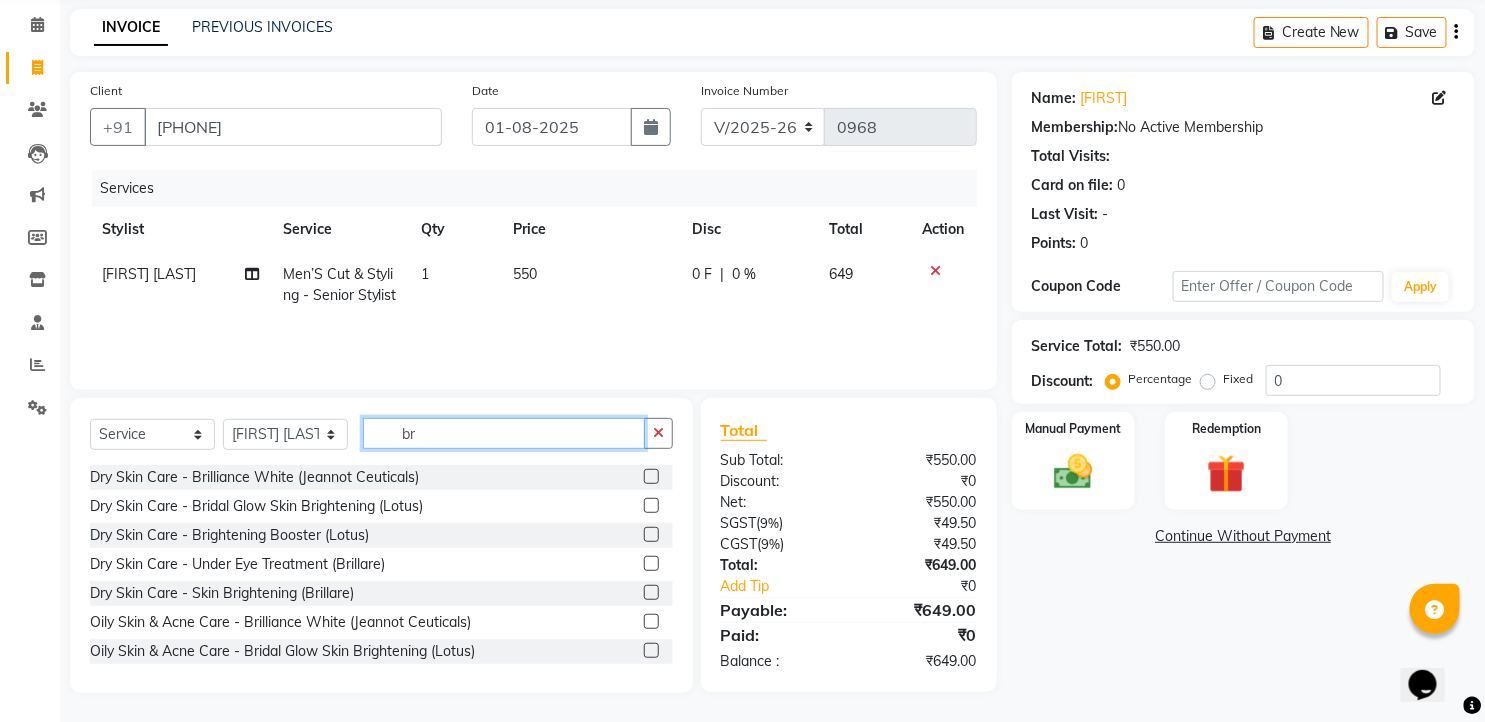 type on "b" 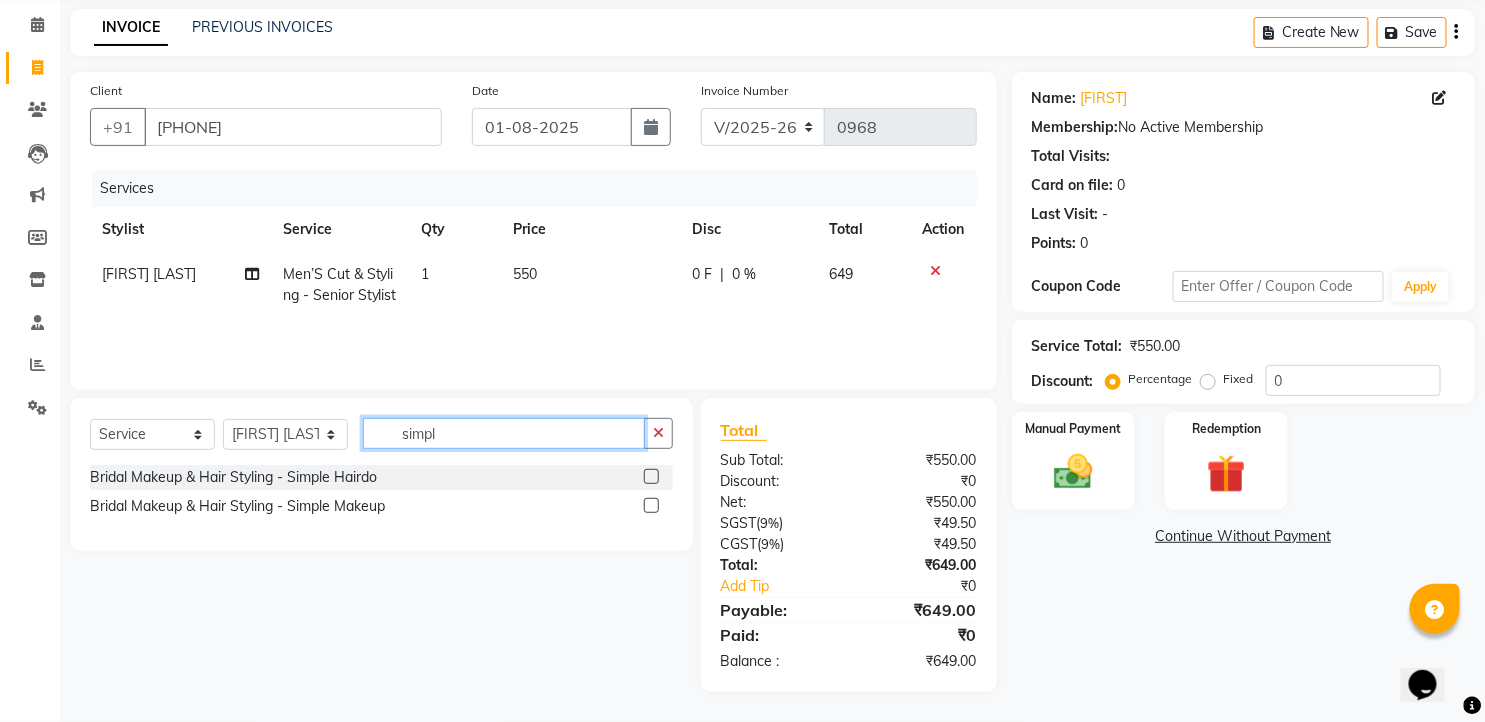 type on "simpl" 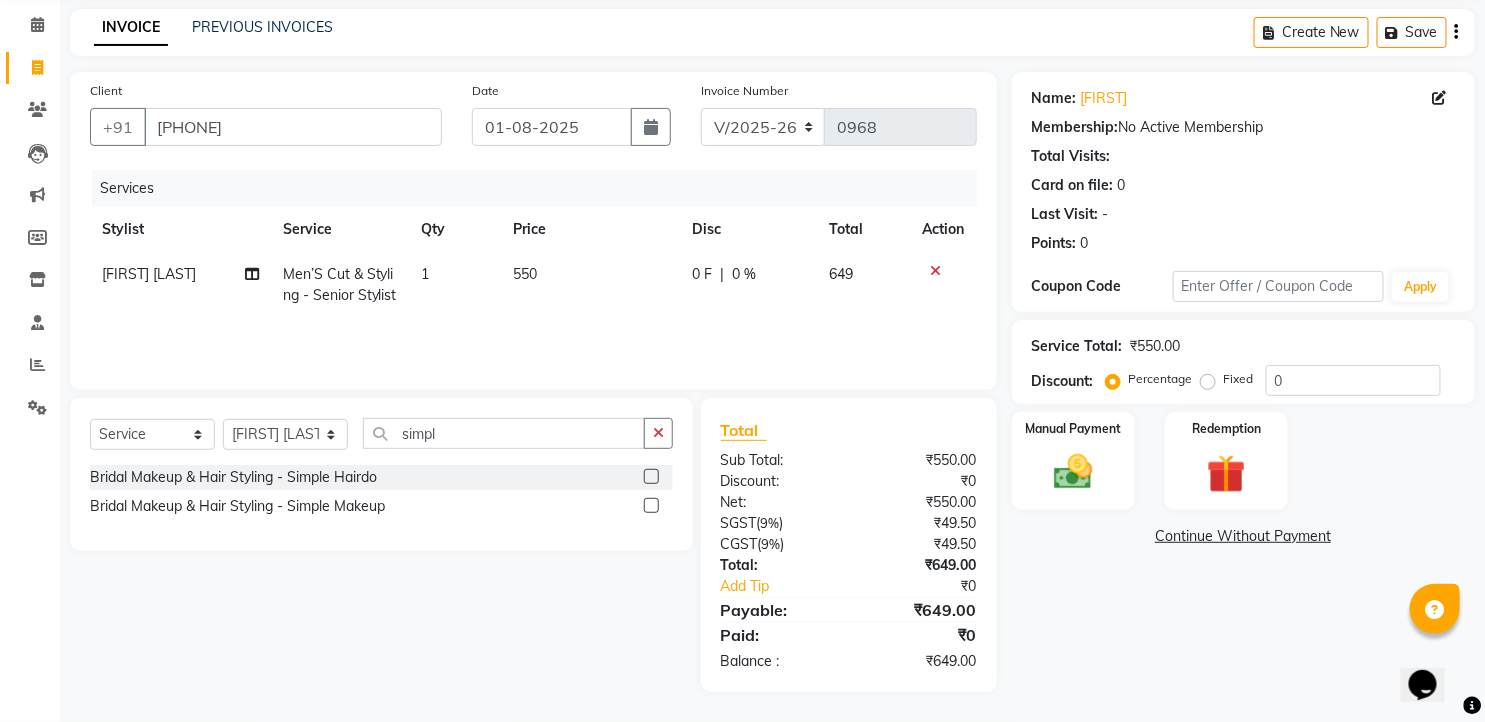 click 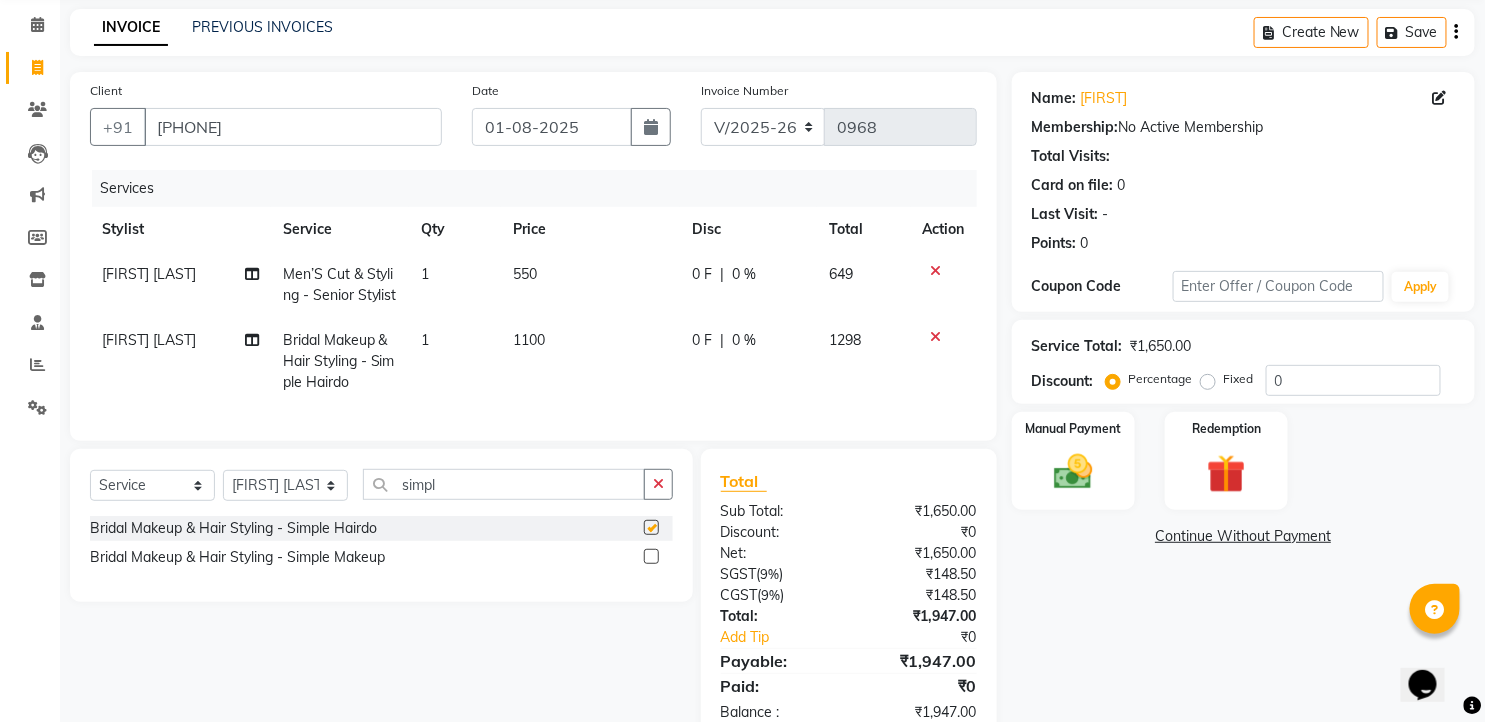 checkbox on "false" 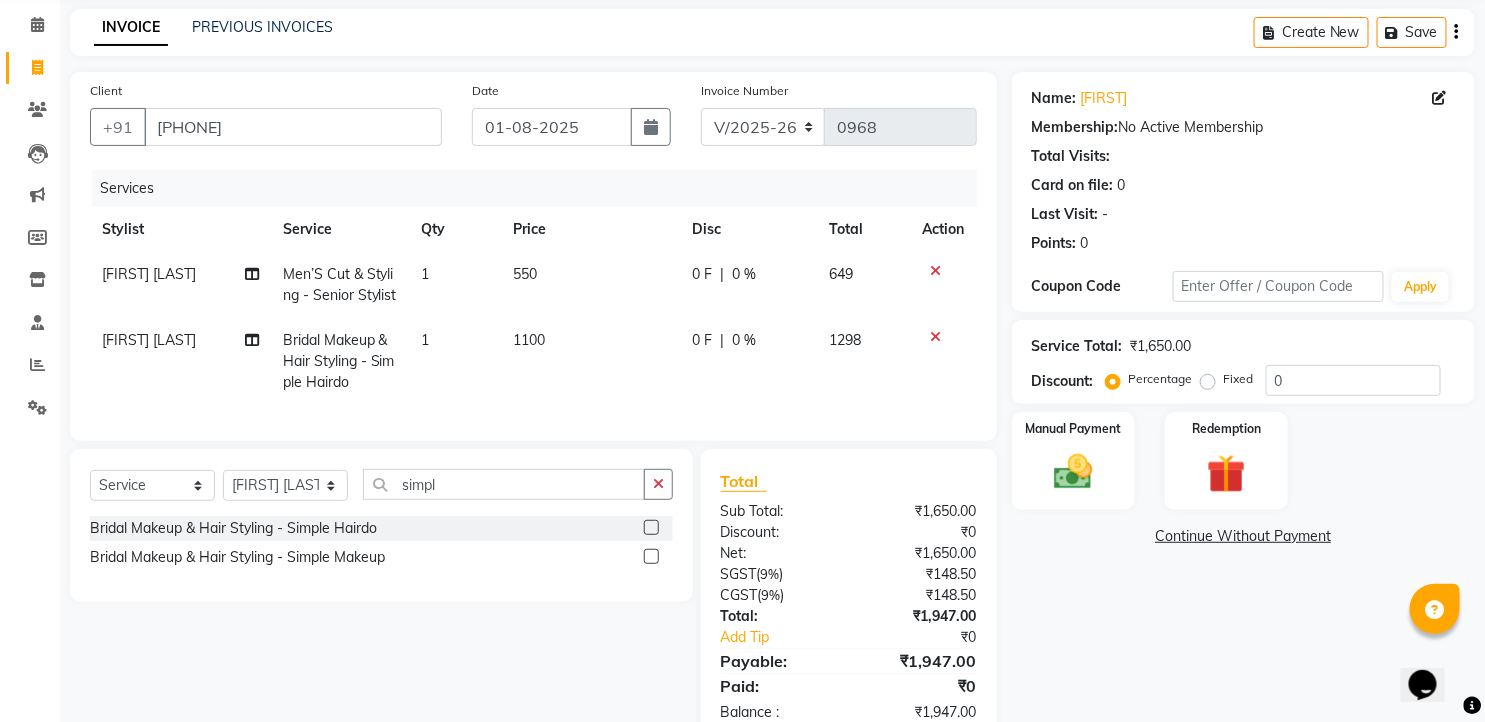 click 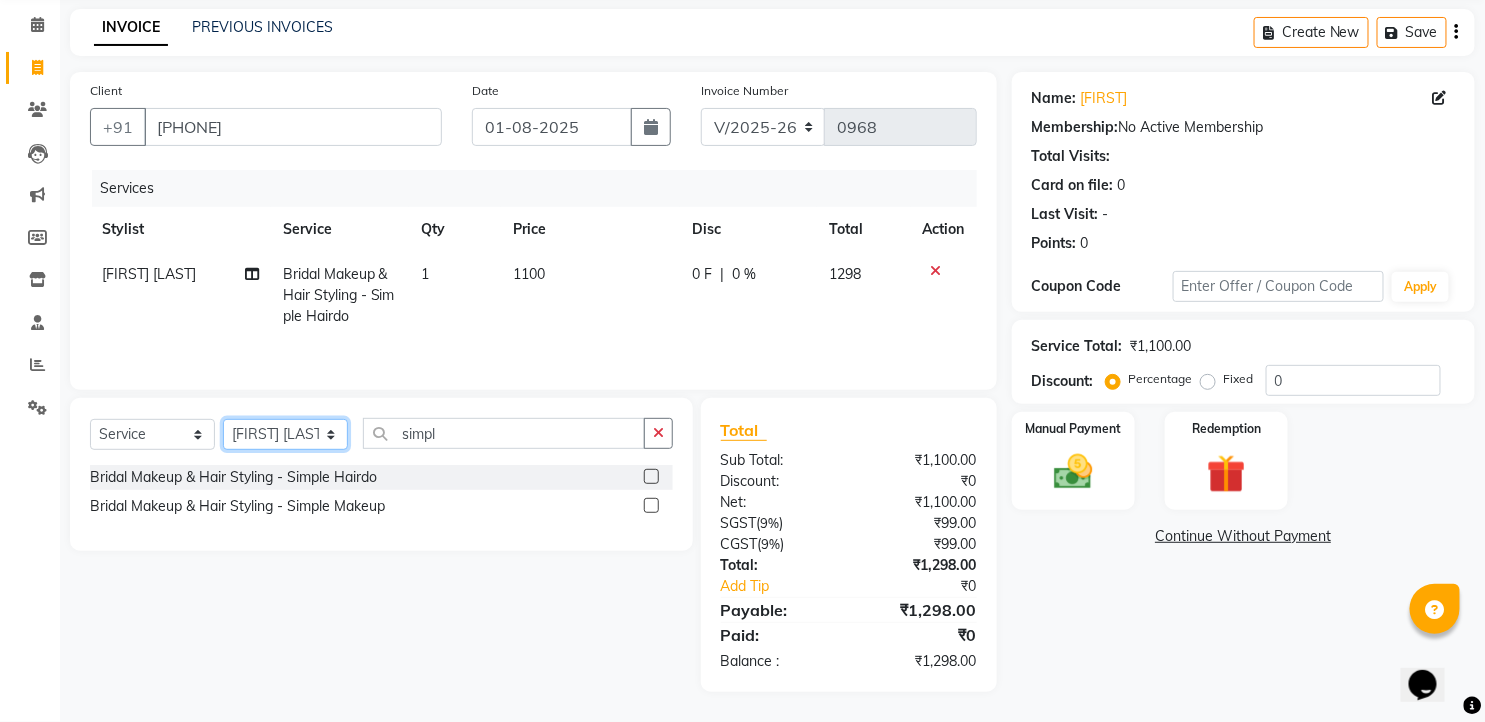 click on "Select Stylist faizz gufran mohammad hyma Kumari lalitha sree Manager Riya roy sahik" 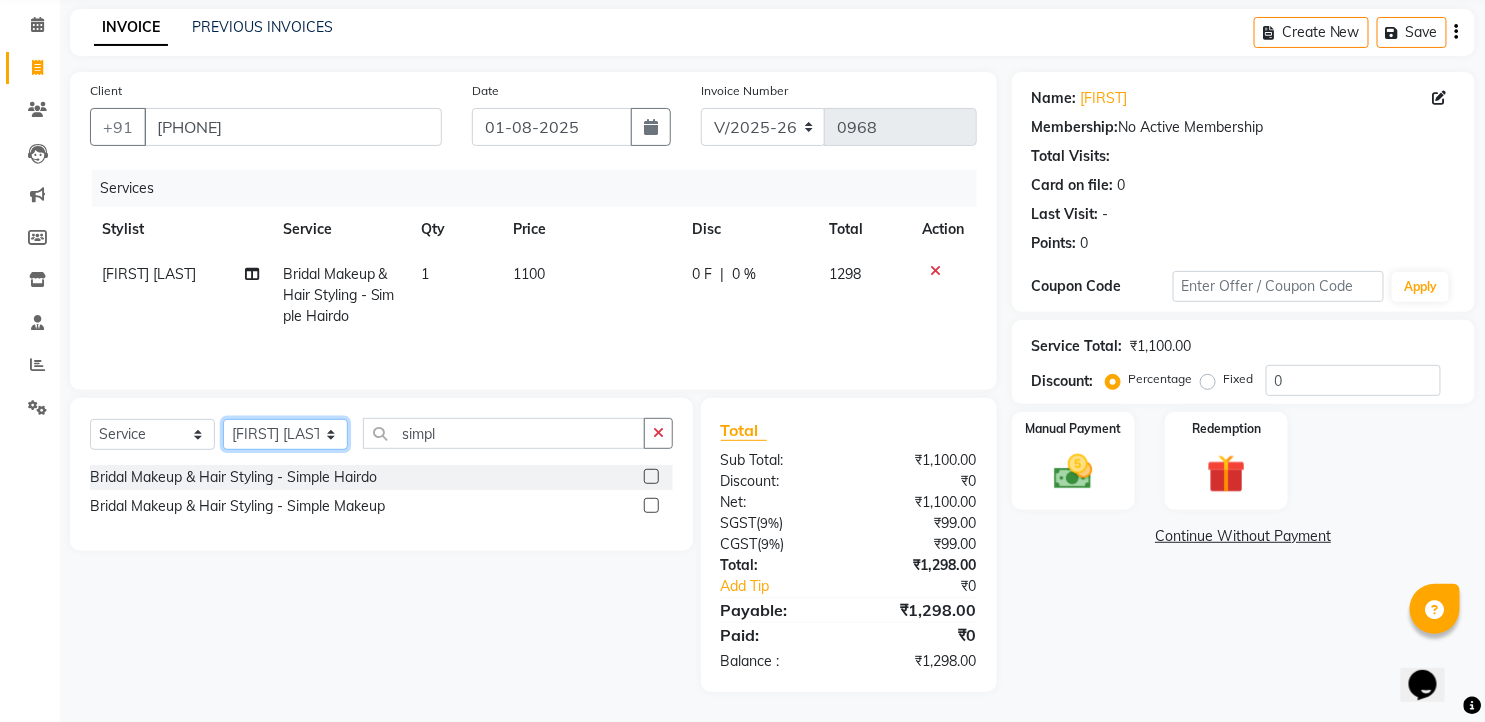 select on "79411" 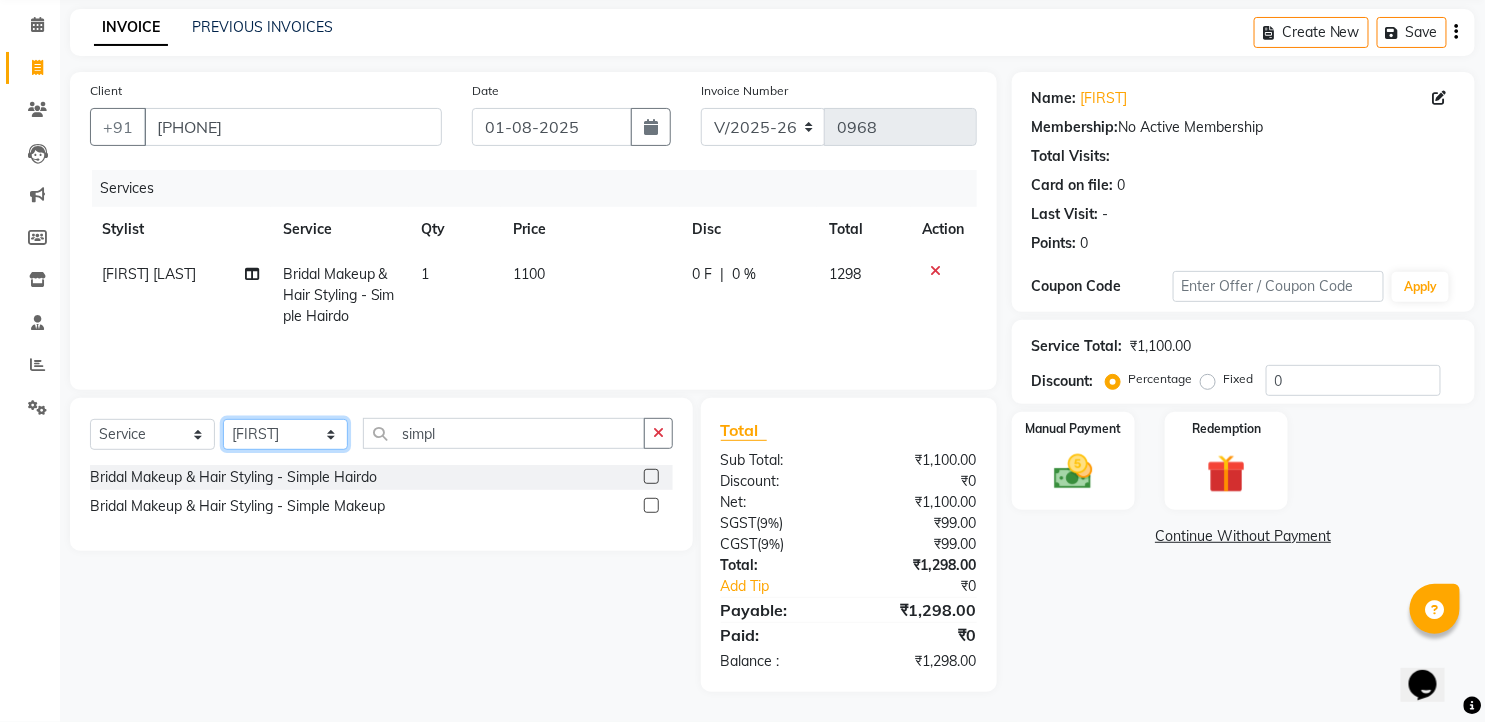 click on "Select Stylist faizz gufran mohammad hyma Kumari lalitha sree Manager Riya roy sahik" 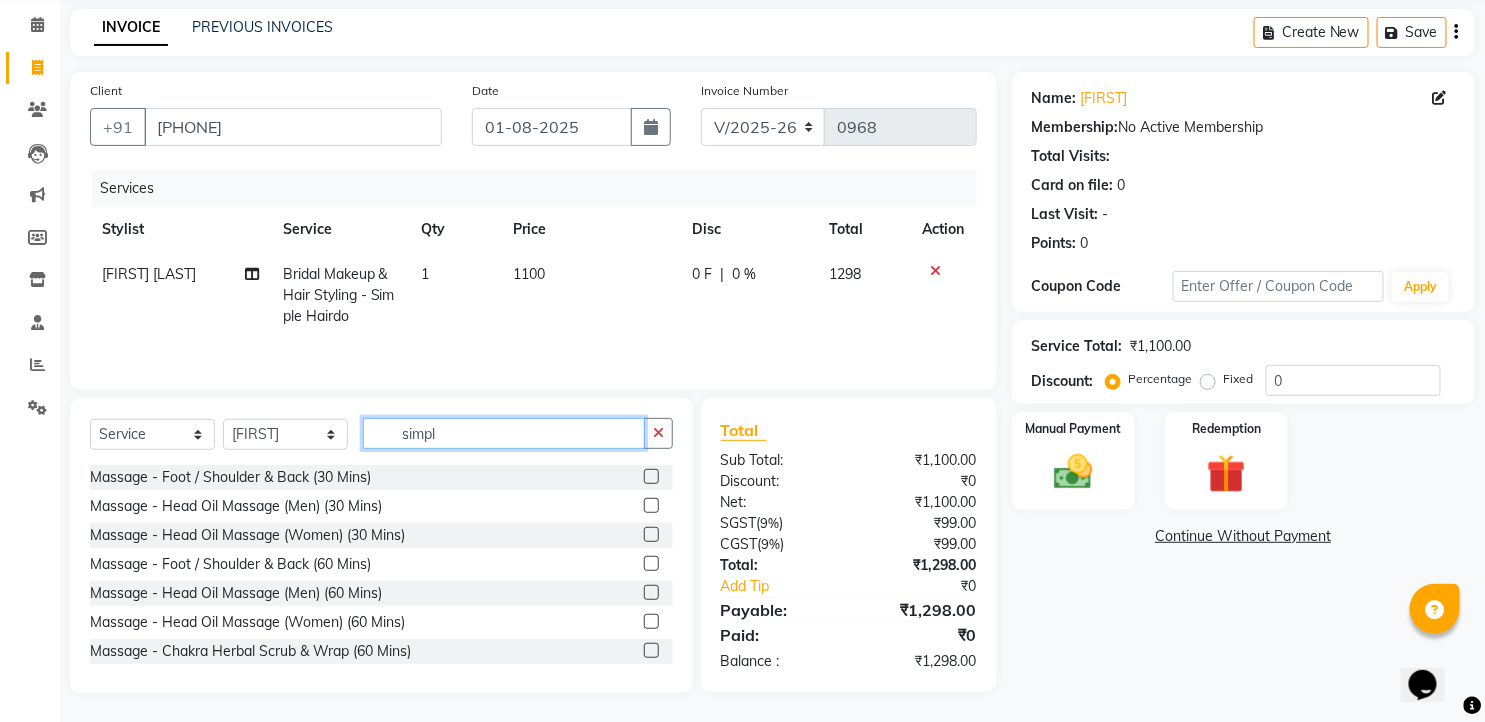 click on "simpl" 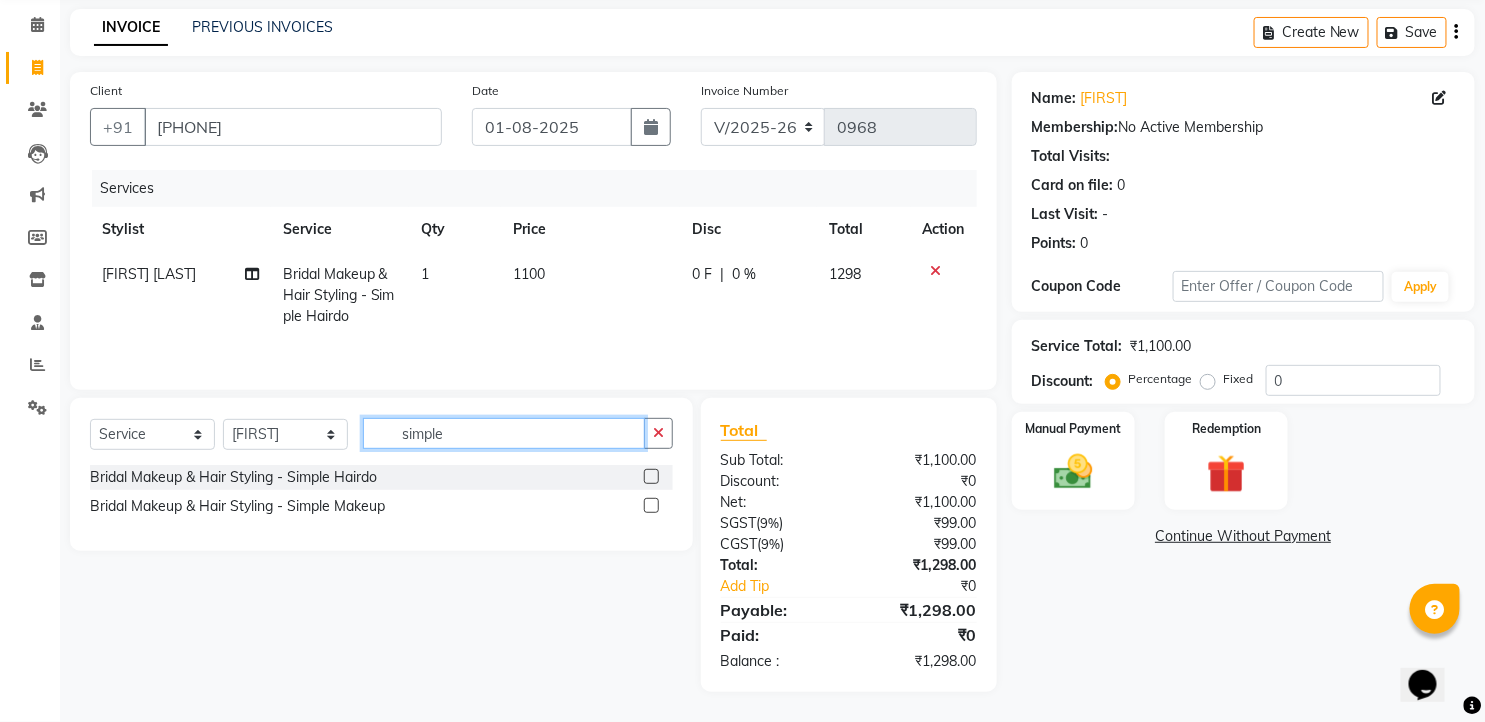 type on "simple" 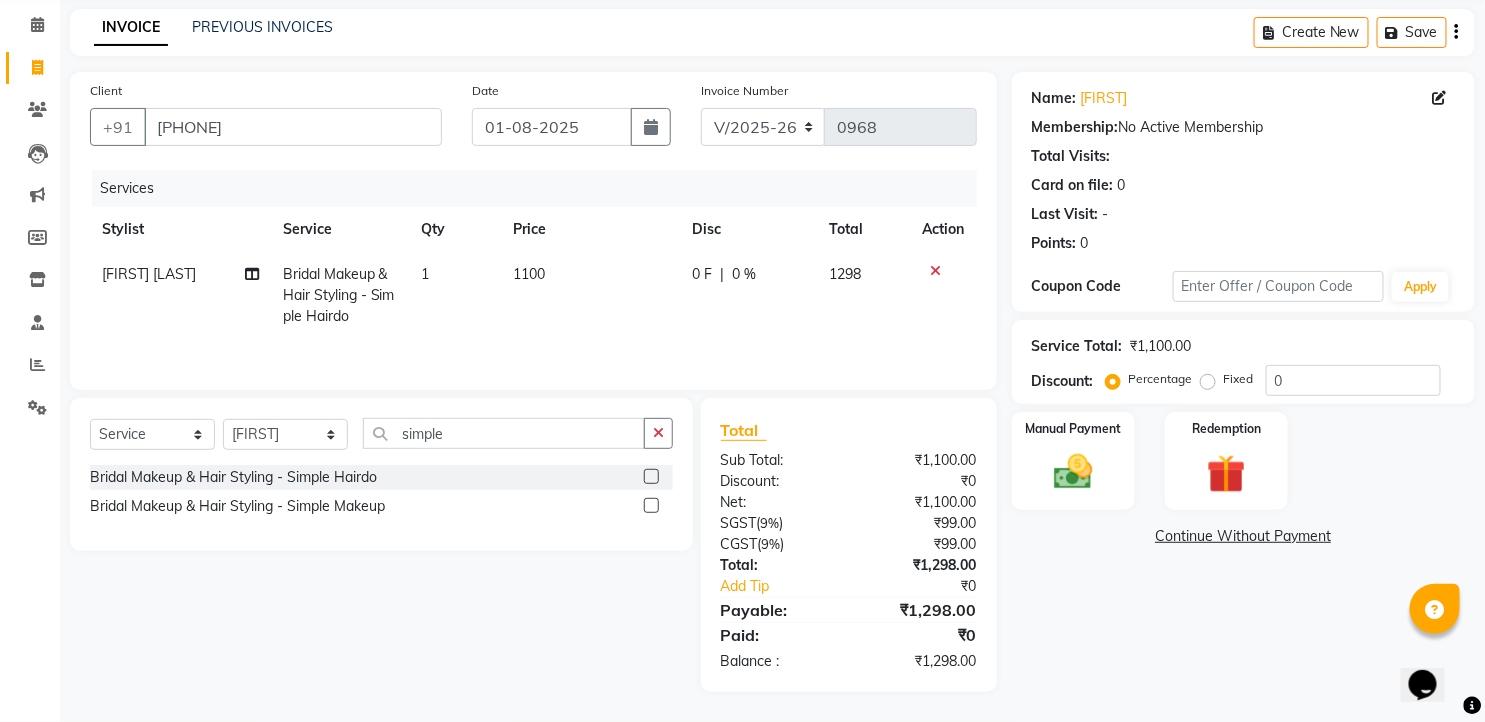 click 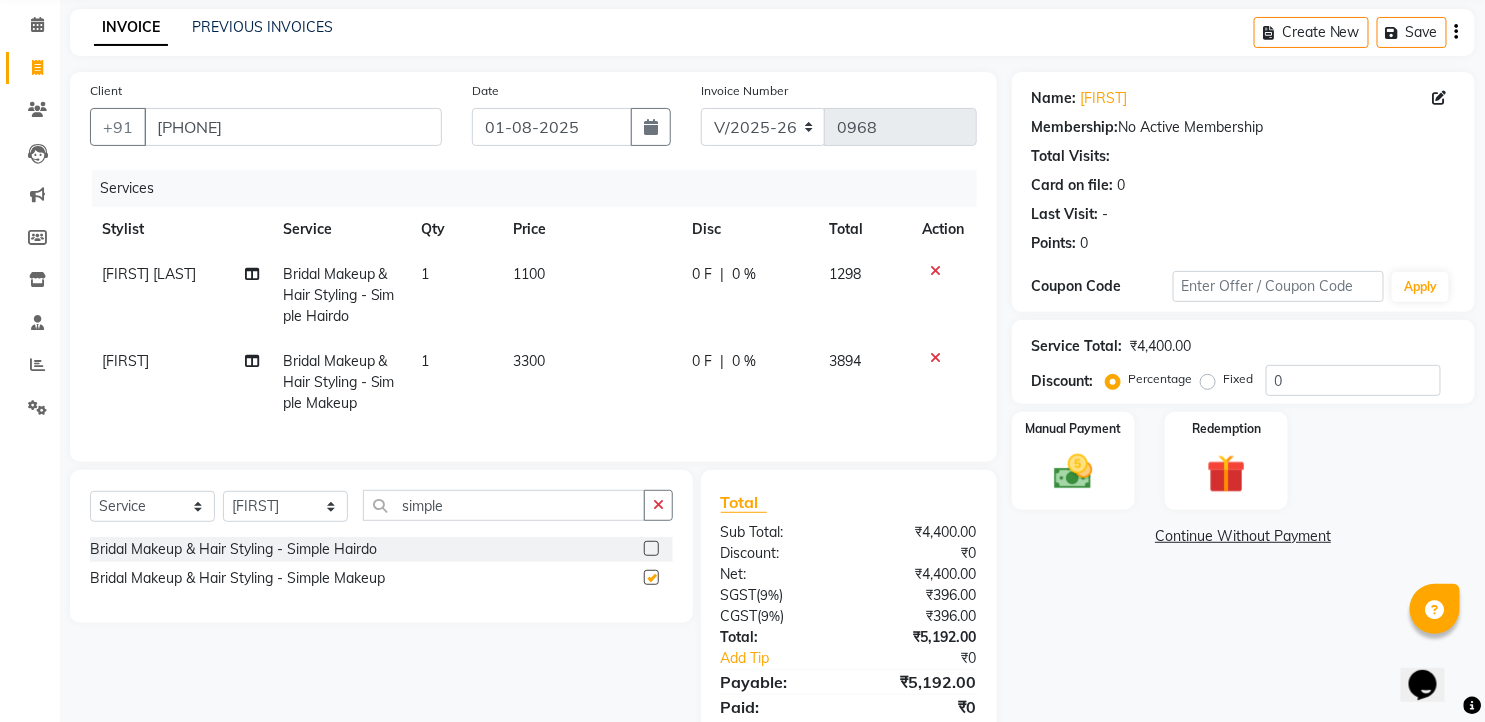 checkbox on "false" 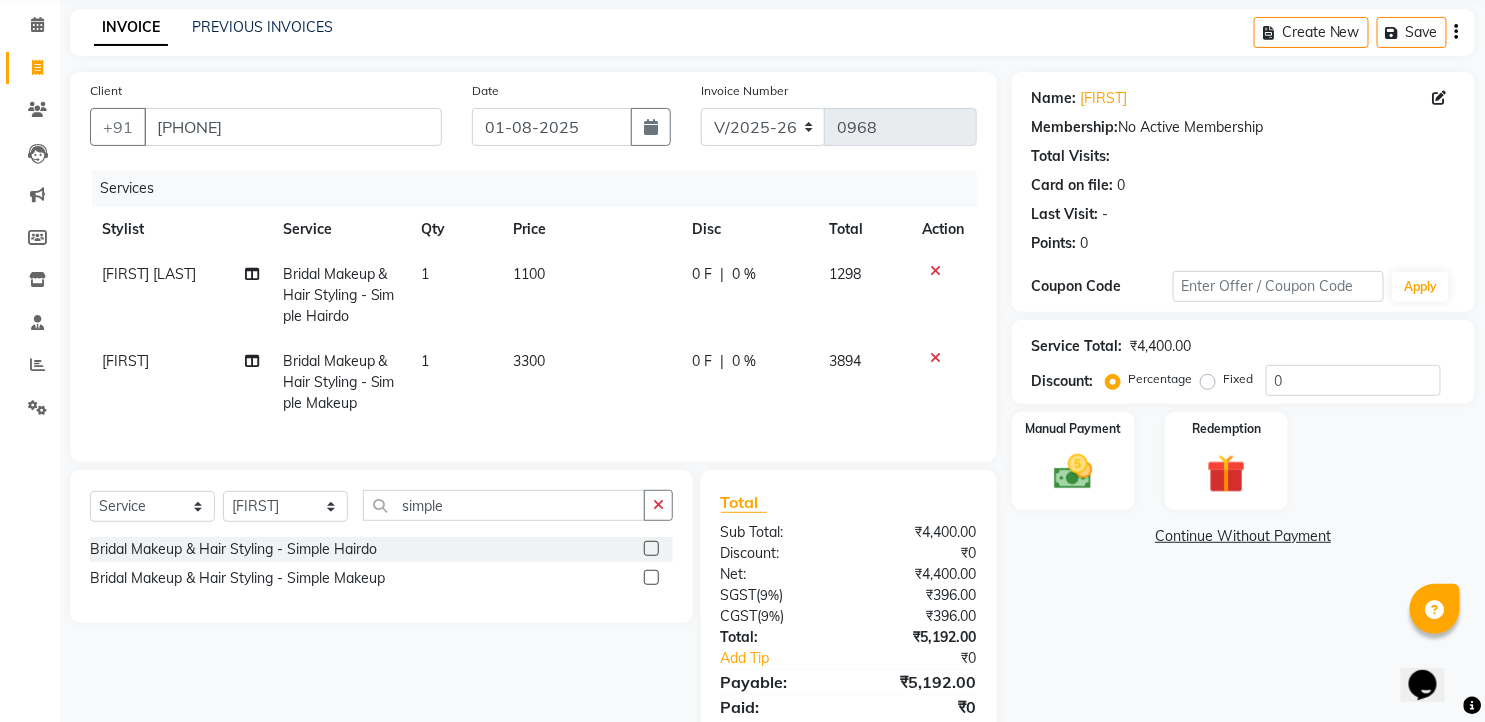 click on "3300" 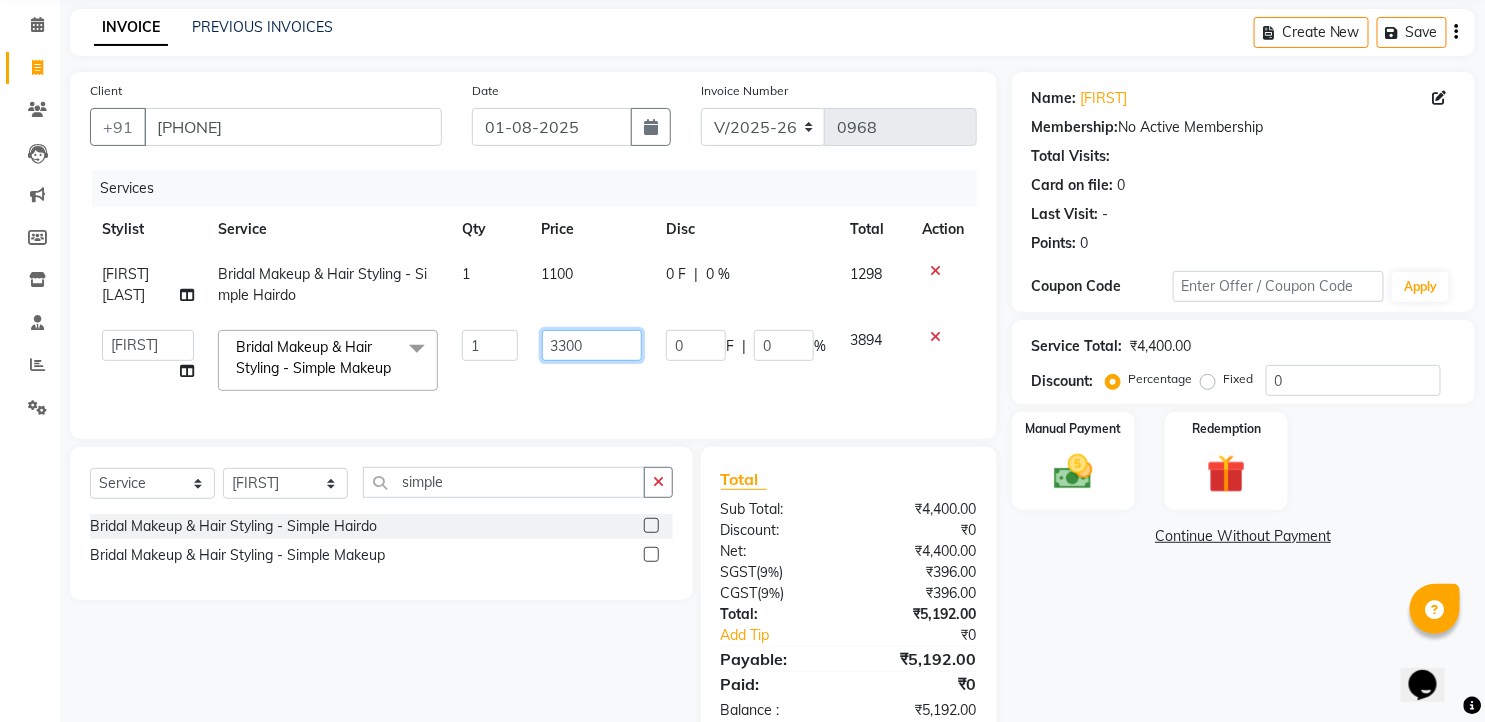 click on "3300" 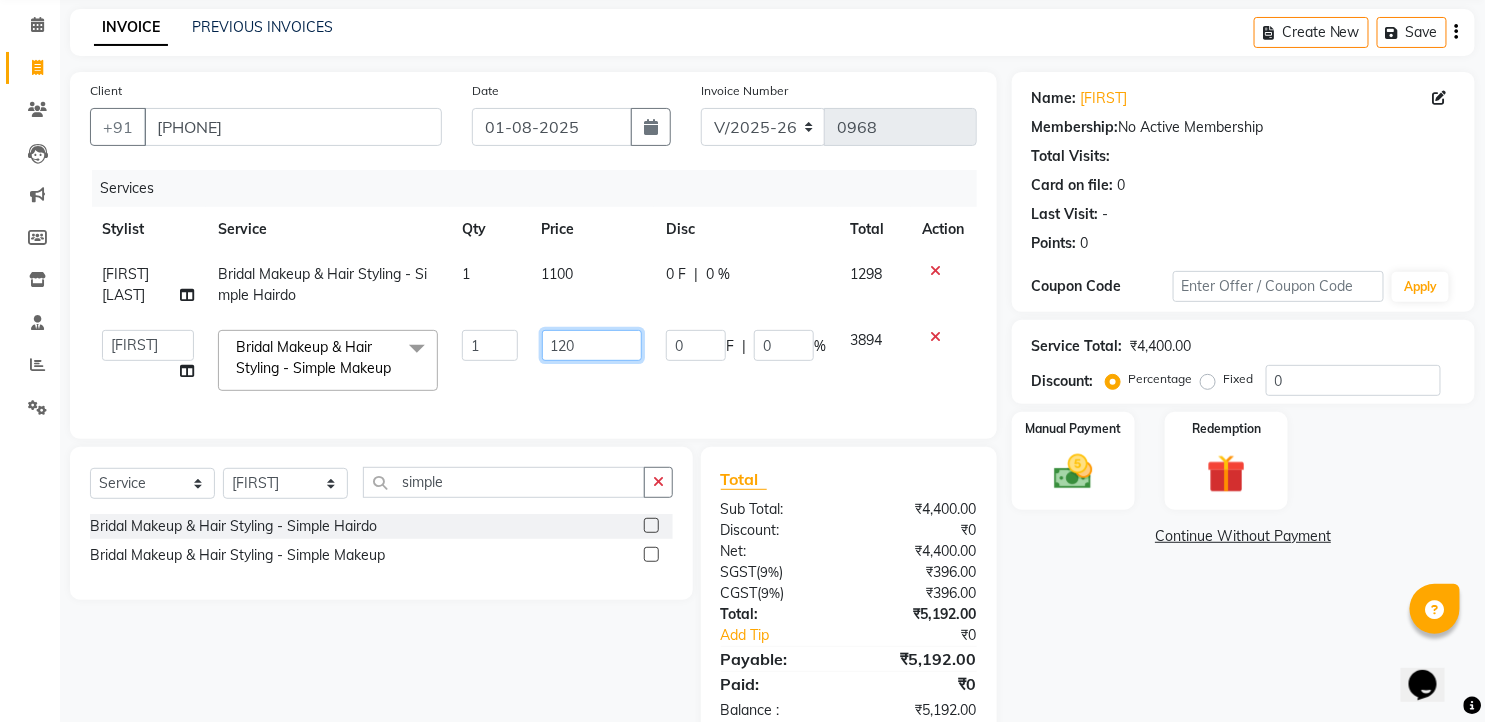 type on "1200" 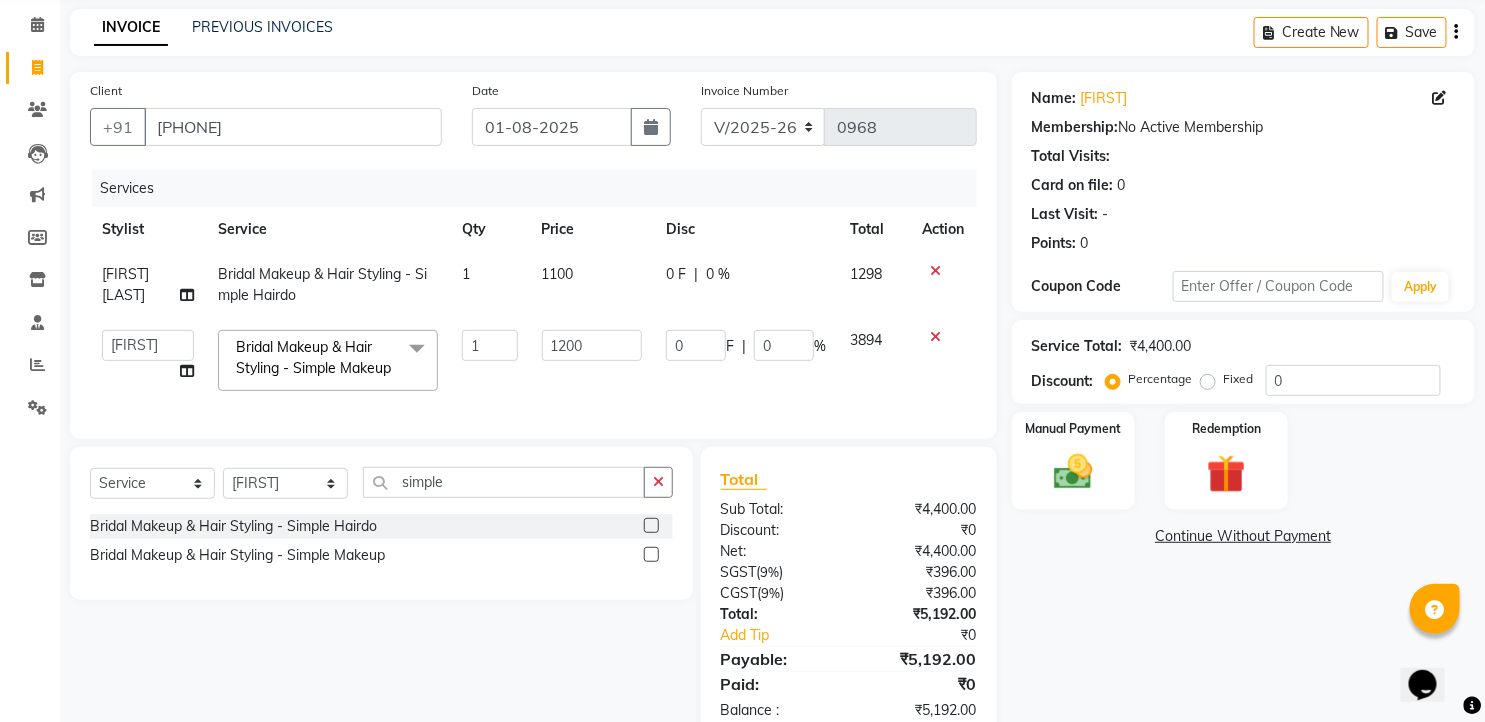 click on "1200" 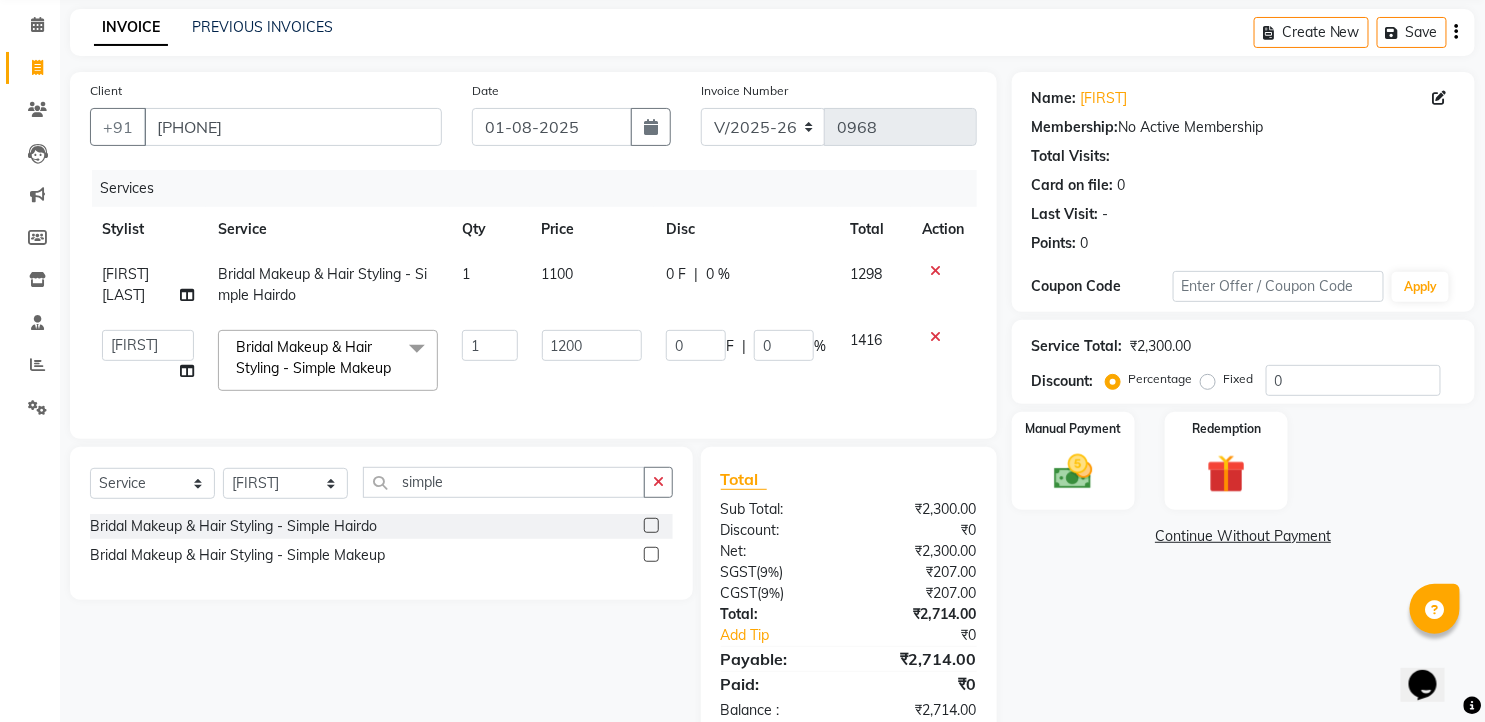 click on "1100" 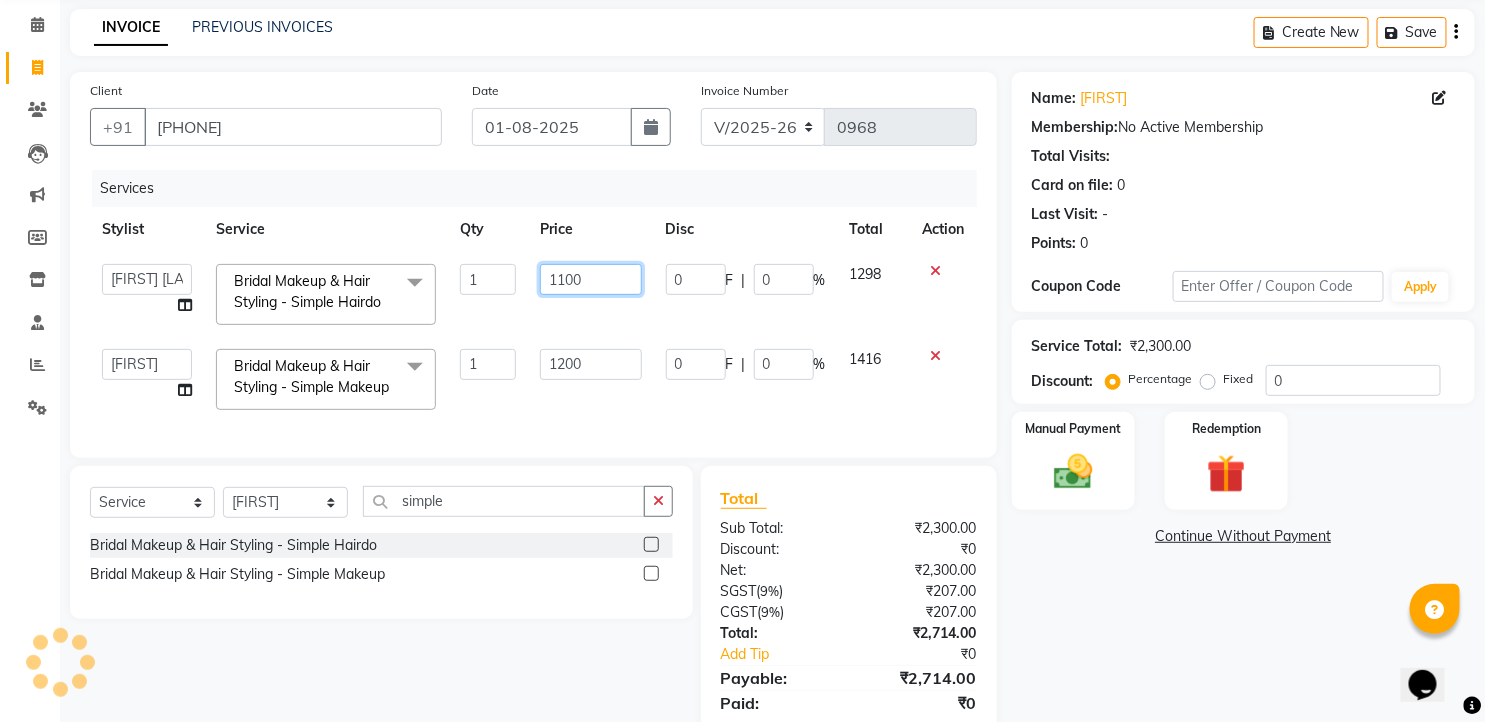 drag, startPoint x: 583, startPoint y: 278, endPoint x: 560, endPoint y: 276, distance: 23.086792 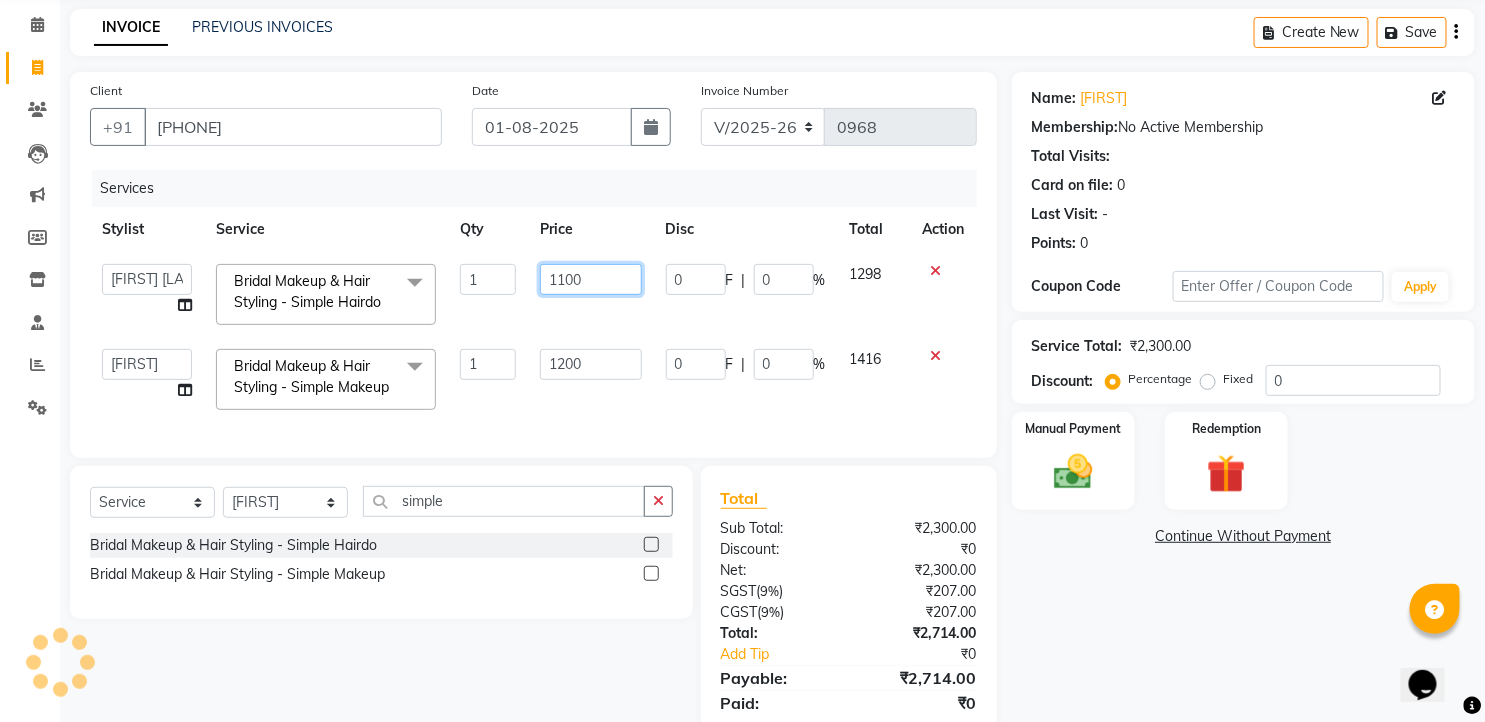 click on "1100" 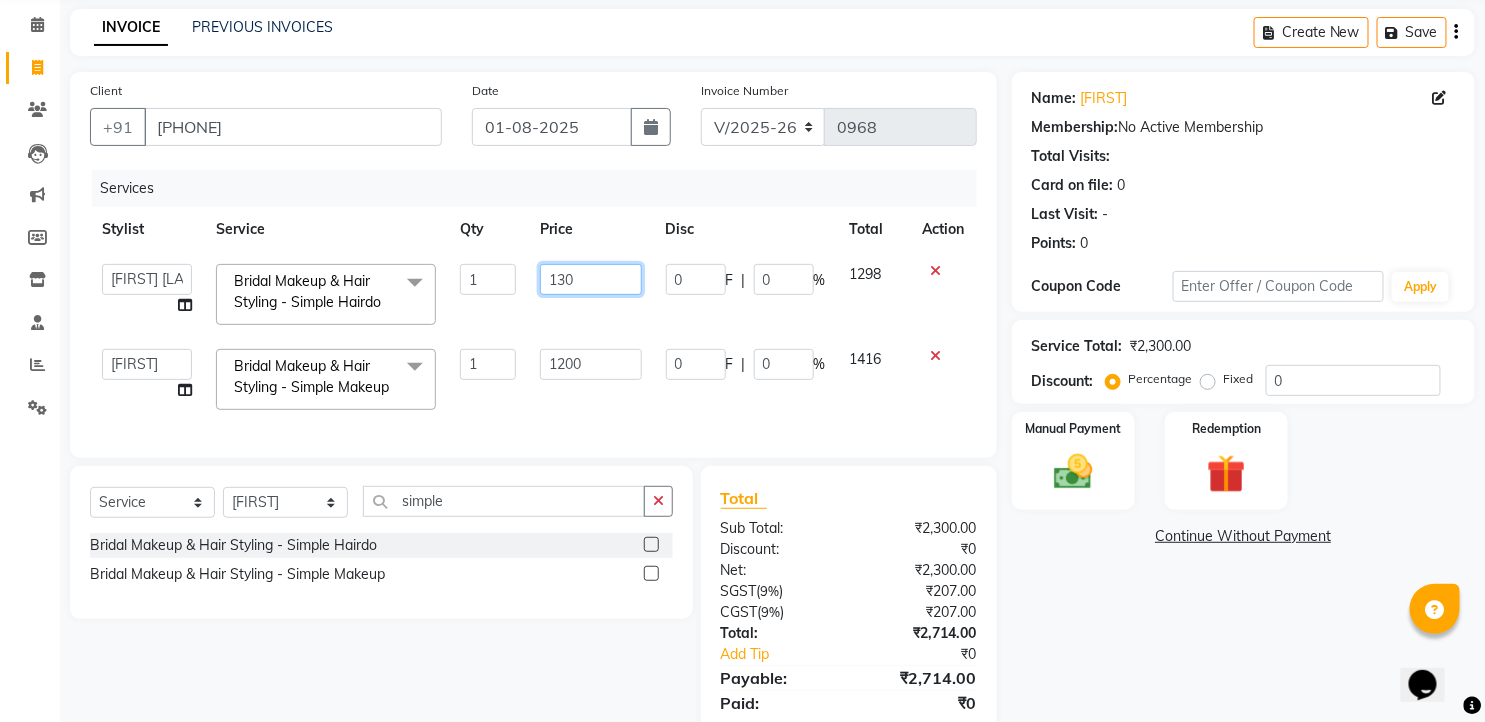 type on "1300" 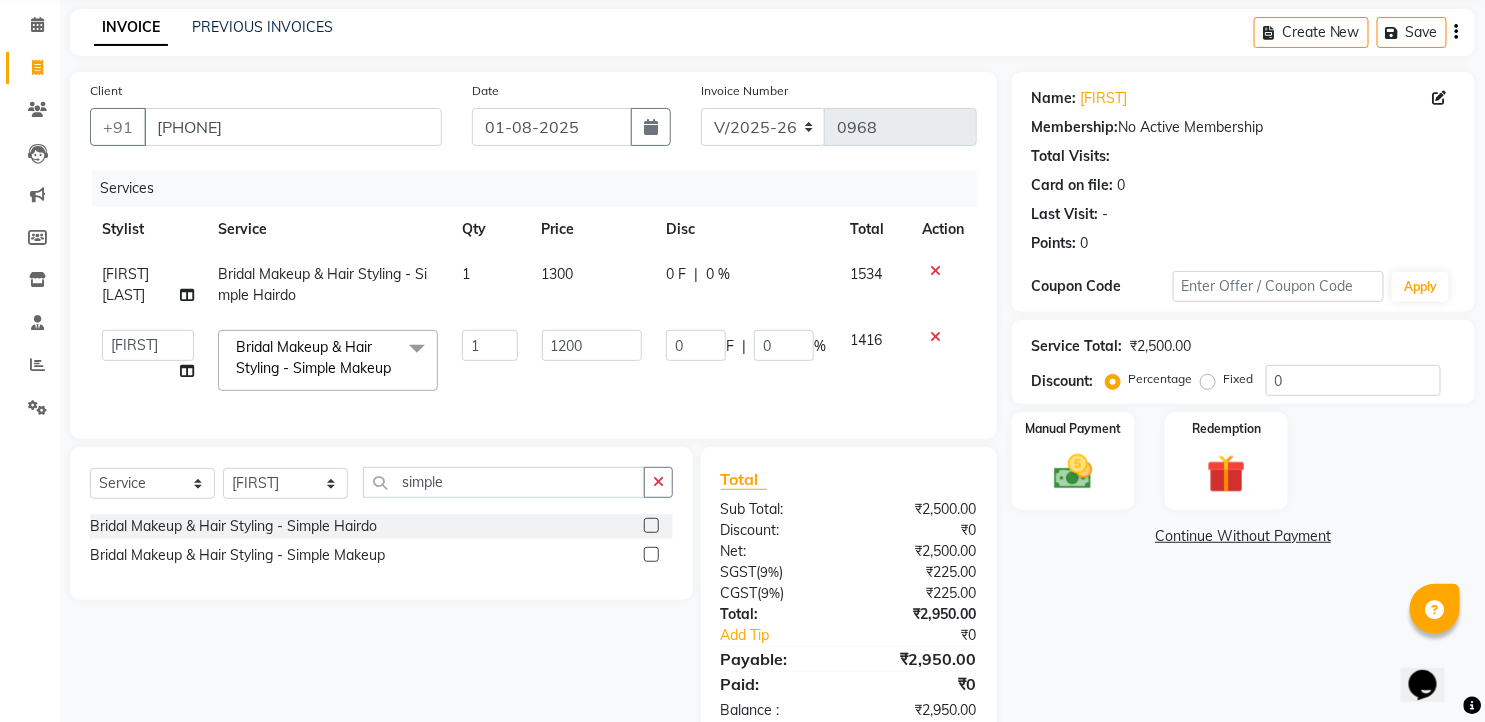 click on "Services Stylist Service Qty Price Disc Total Action gufran mohammad Bridal Makeup & Hair Styling - Simple Hairdo 1 1300 0 F | 0 % 1534  faizz   gufran mohammad   hyma   Kumari   lalitha sree   Manager   Riya roy   sahik  Bridal Makeup & Hair Styling - Simple Makeup  x Massage - Foot / Shoulder & Back (30 Mins) Massage - Head Oil Massage (Men) (30 Mins) Massage - Head Oil Massage (Women) (30 Mins) Massage - Foot / Shoulder & Back (60 Mins) Massage - Head Oil Massage (Men) (60 Mins) Massage - Head Oil Massage (Women) (60 Mins) Massage - Chakra Herbal Scrub & Wrap (60 Mins) Massage - Swedish Therapy (60 Mins) Massage - Swedish Therapy (90 Mins) Massage - Balanese Therapy (60 Mins) Massage - Balanese Therapy (90 Mins) Massage - Deep Tissue Therapy (60 Mins) Massage - Deep Tissue Therapy (90 Mins) Hair wash Dry Skin Care - Clean Up Ritual (Jeannot Ceuticals) Dry Skin Care - Instant Glow  (Jeannot Ceuticals) Dry Skin Care - Brilliance White  (Jeannot Ceuticals) Dry Skin Care - Hydra Vital Clean Up (Lotus) 1 1200" 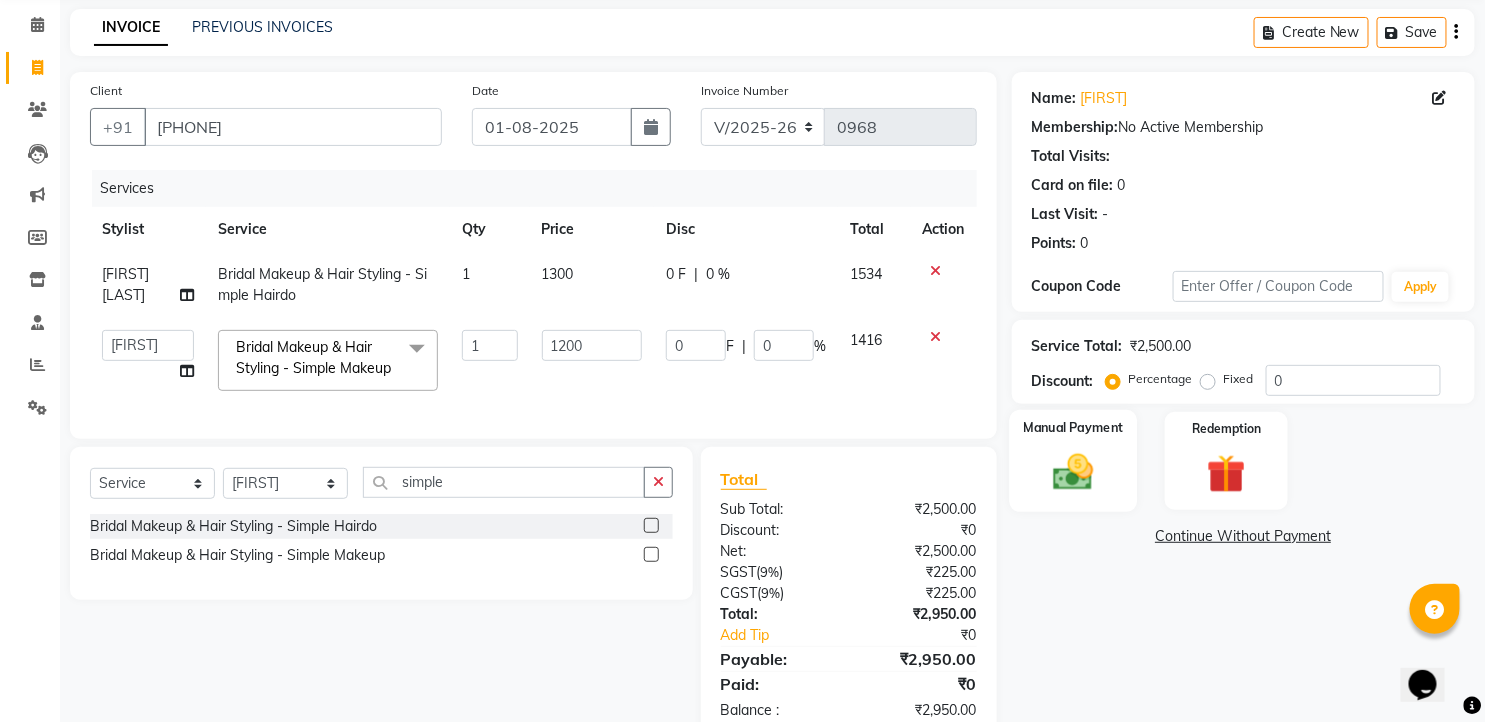 click 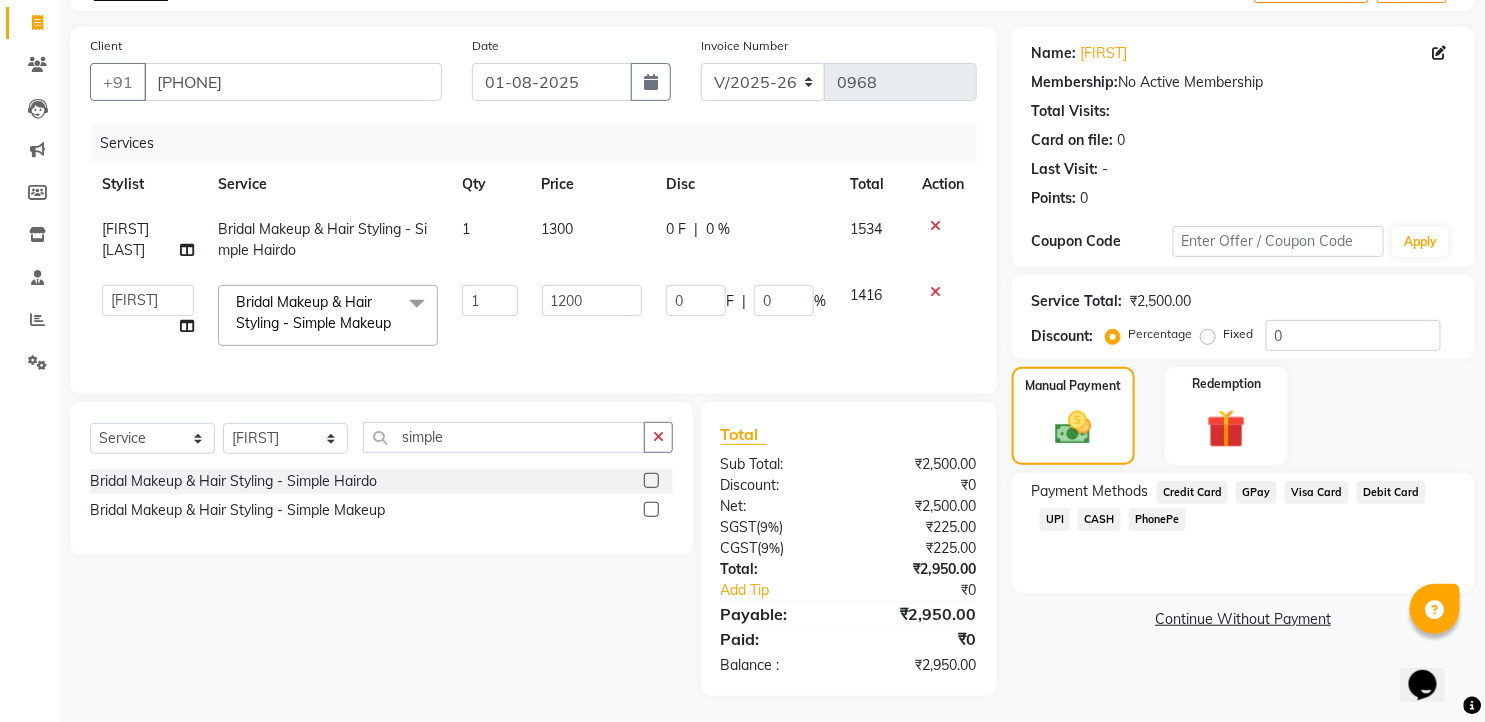 scroll, scrollTop: 165, scrollLeft: 0, axis: vertical 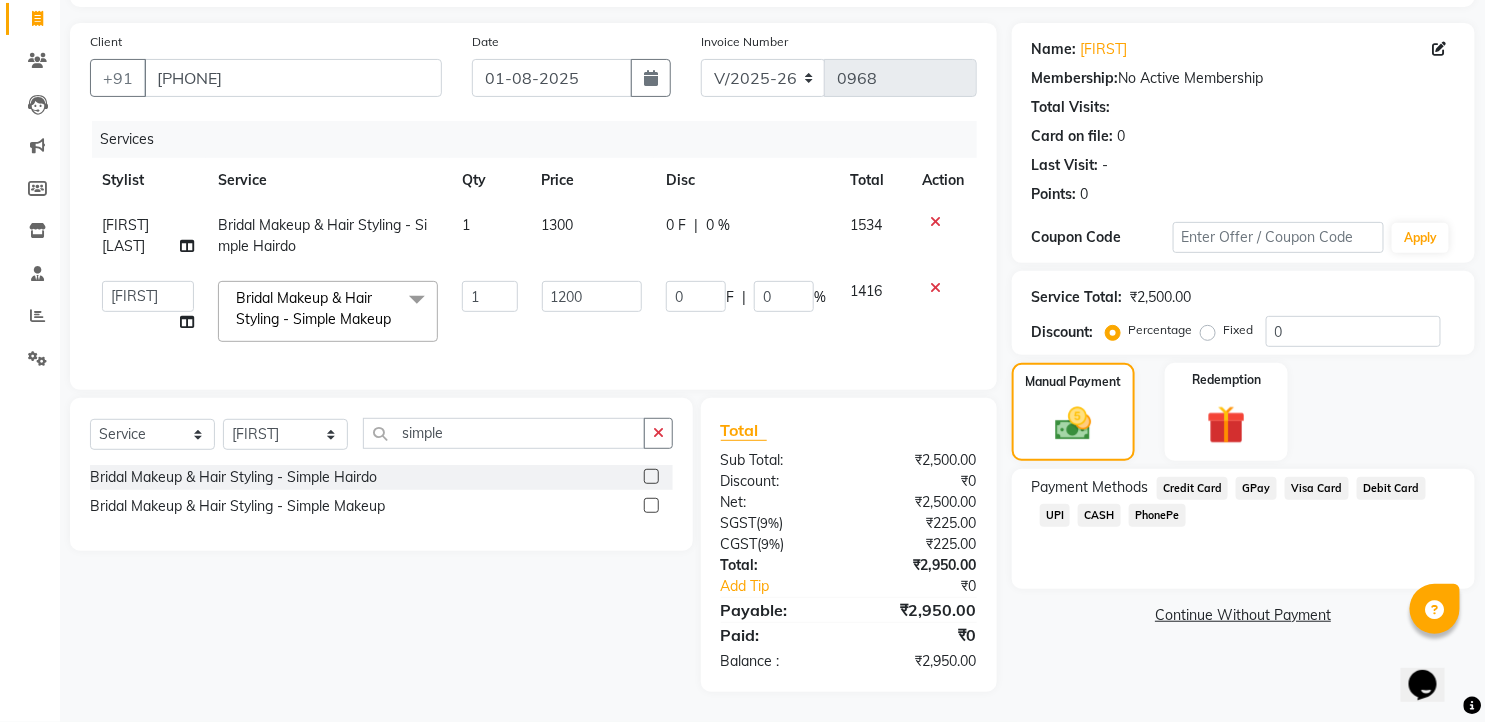 click on "GPay" 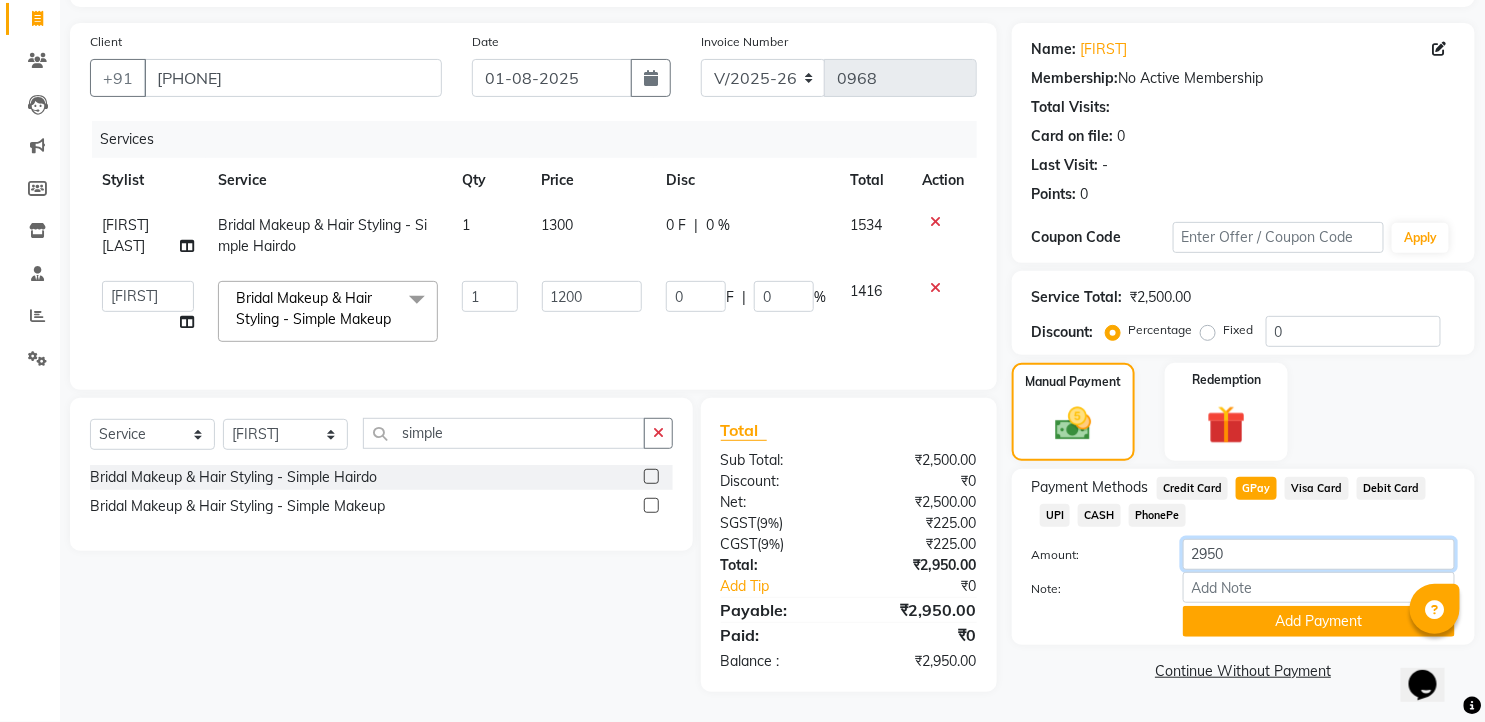 drag, startPoint x: 1236, startPoint y: 523, endPoint x: 1151, endPoint y: 517, distance: 85.2115 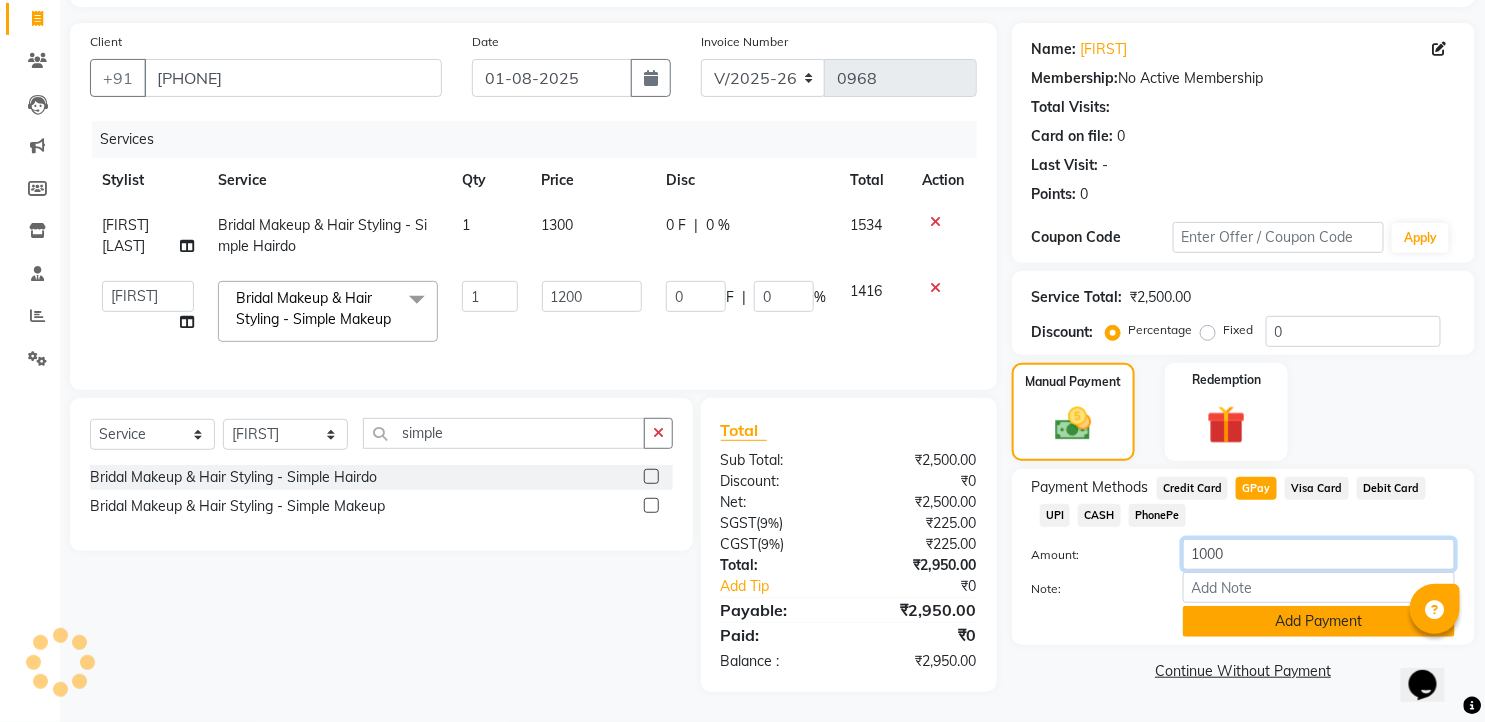type on "1000" 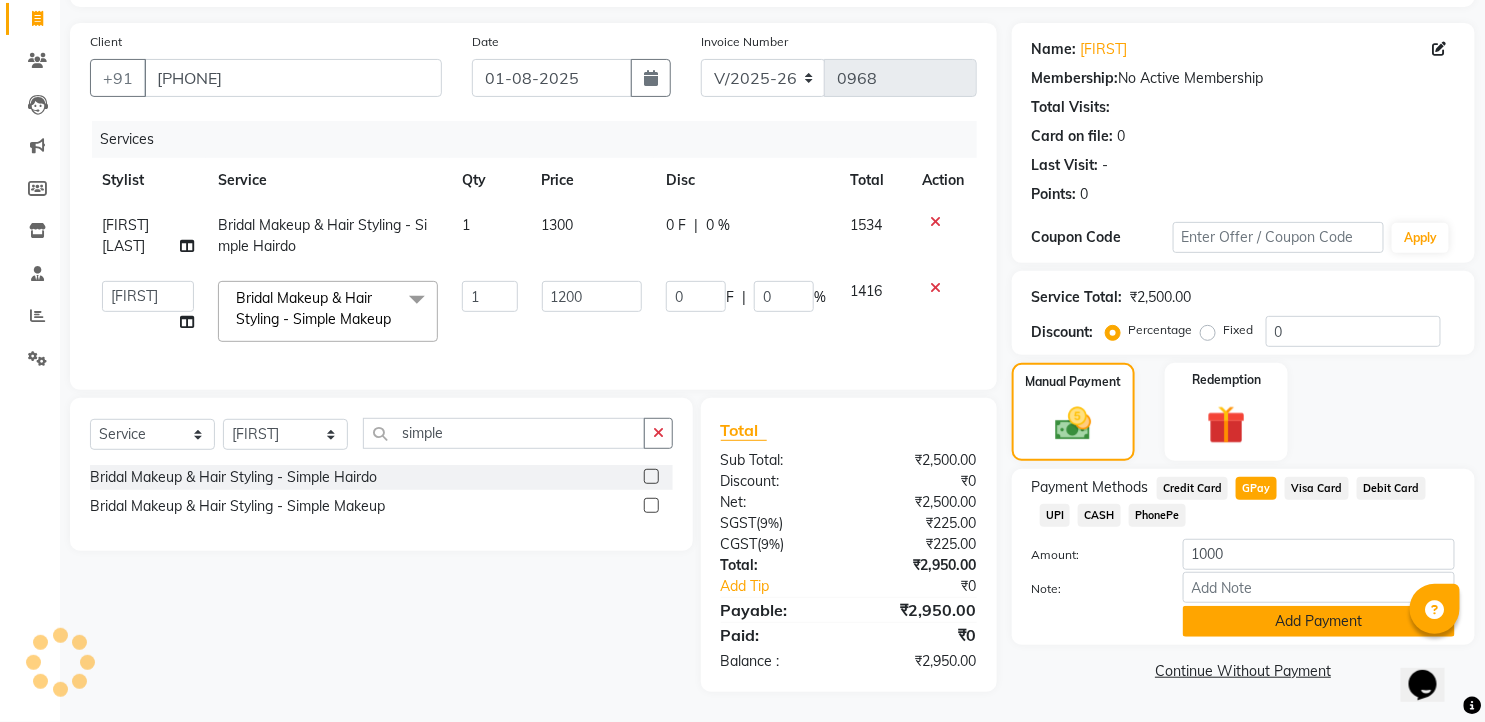 click on "Add Payment" 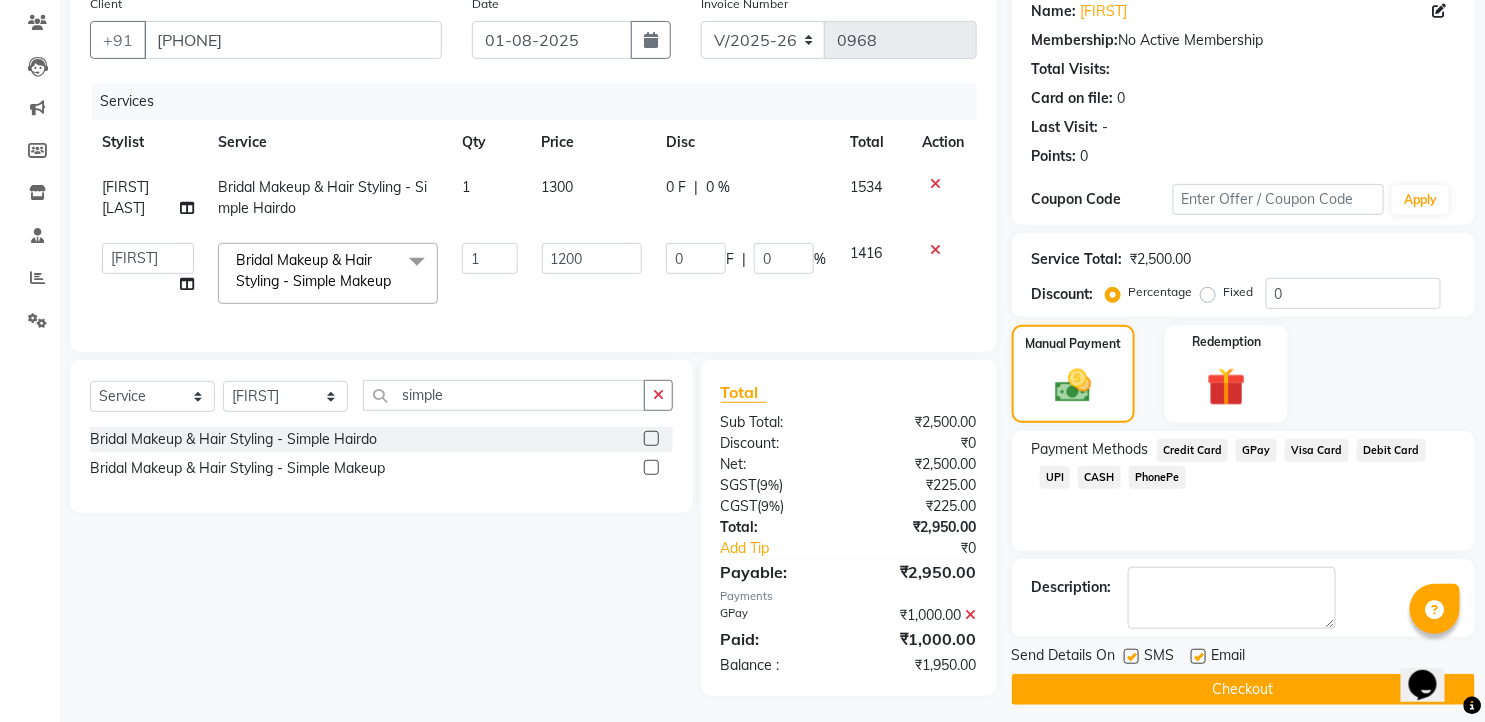 click on "UPI" 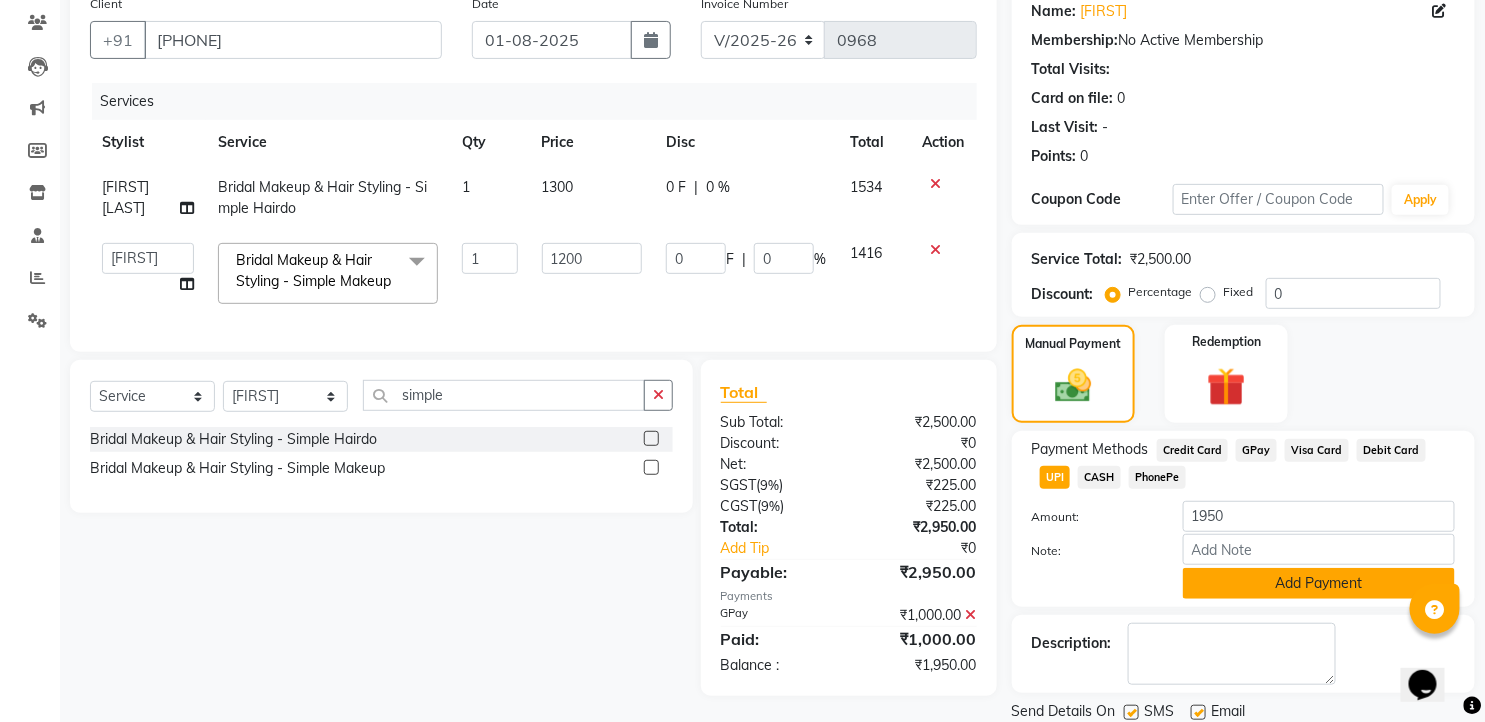 scroll, scrollTop: 234, scrollLeft: 0, axis: vertical 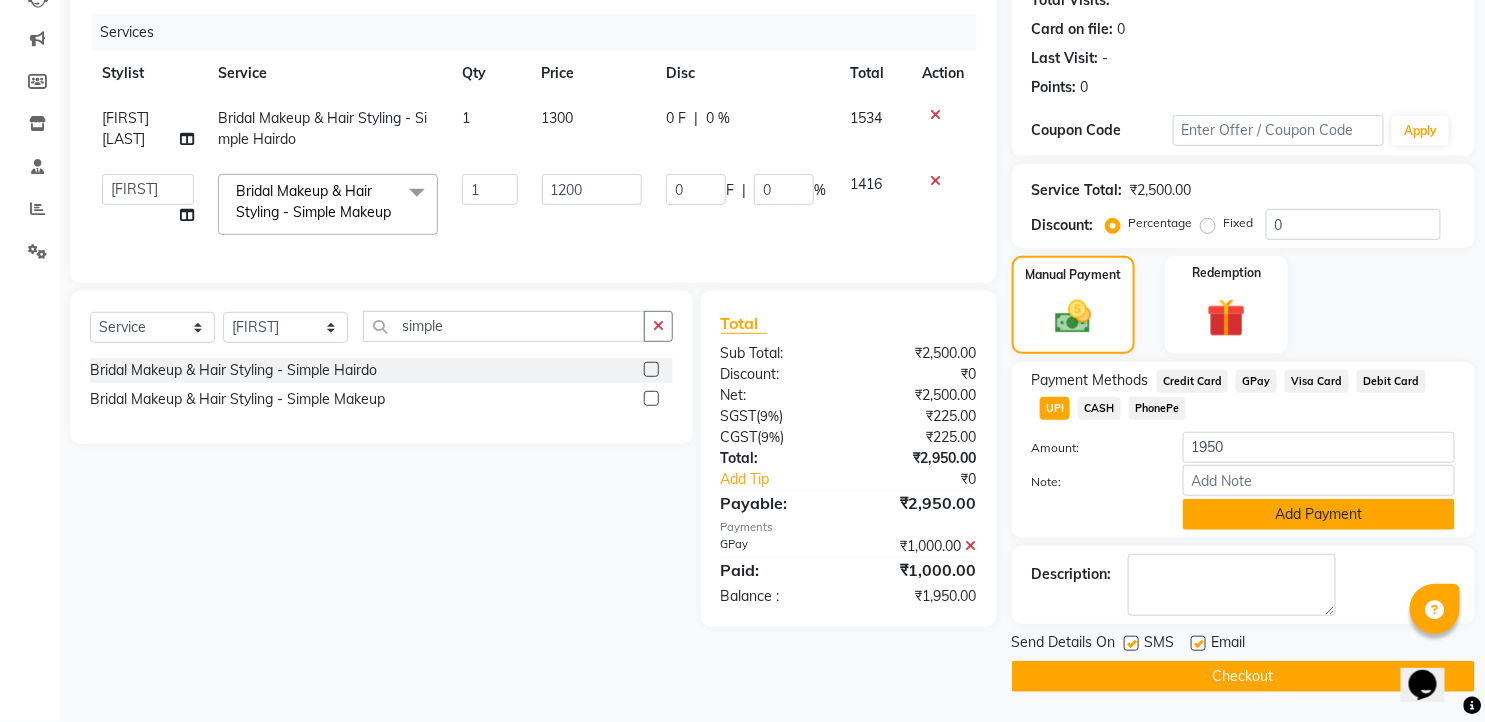 click on "Add Payment" 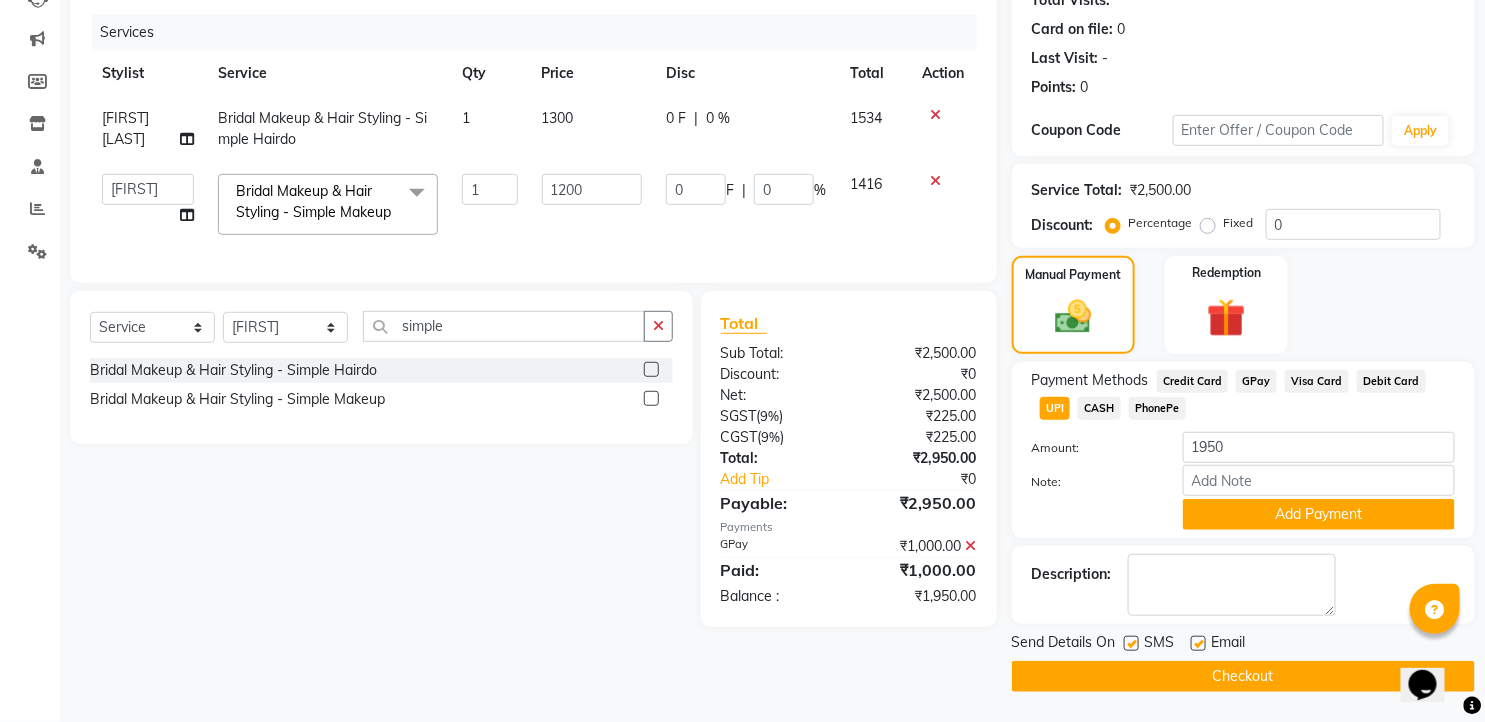 scroll, scrollTop: 227, scrollLeft: 0, axis: vertical 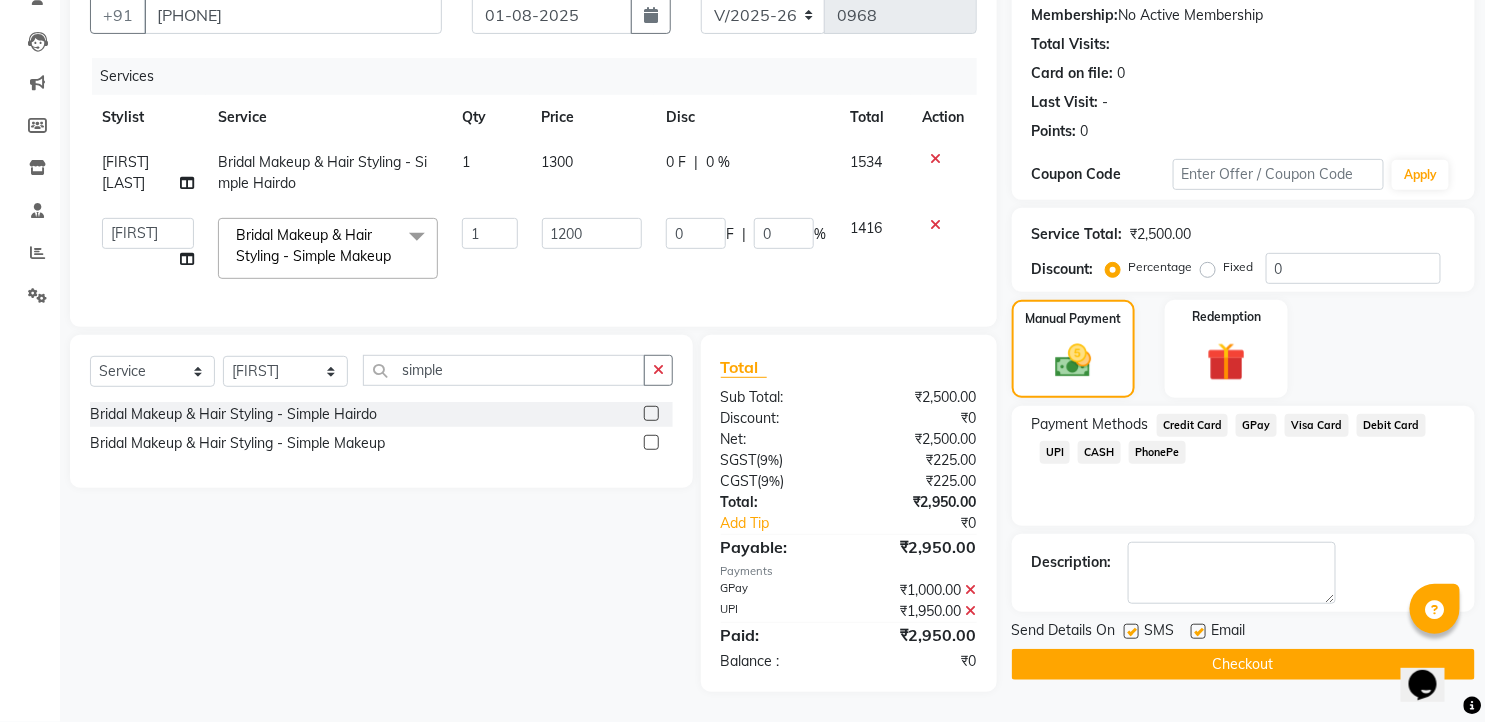 click 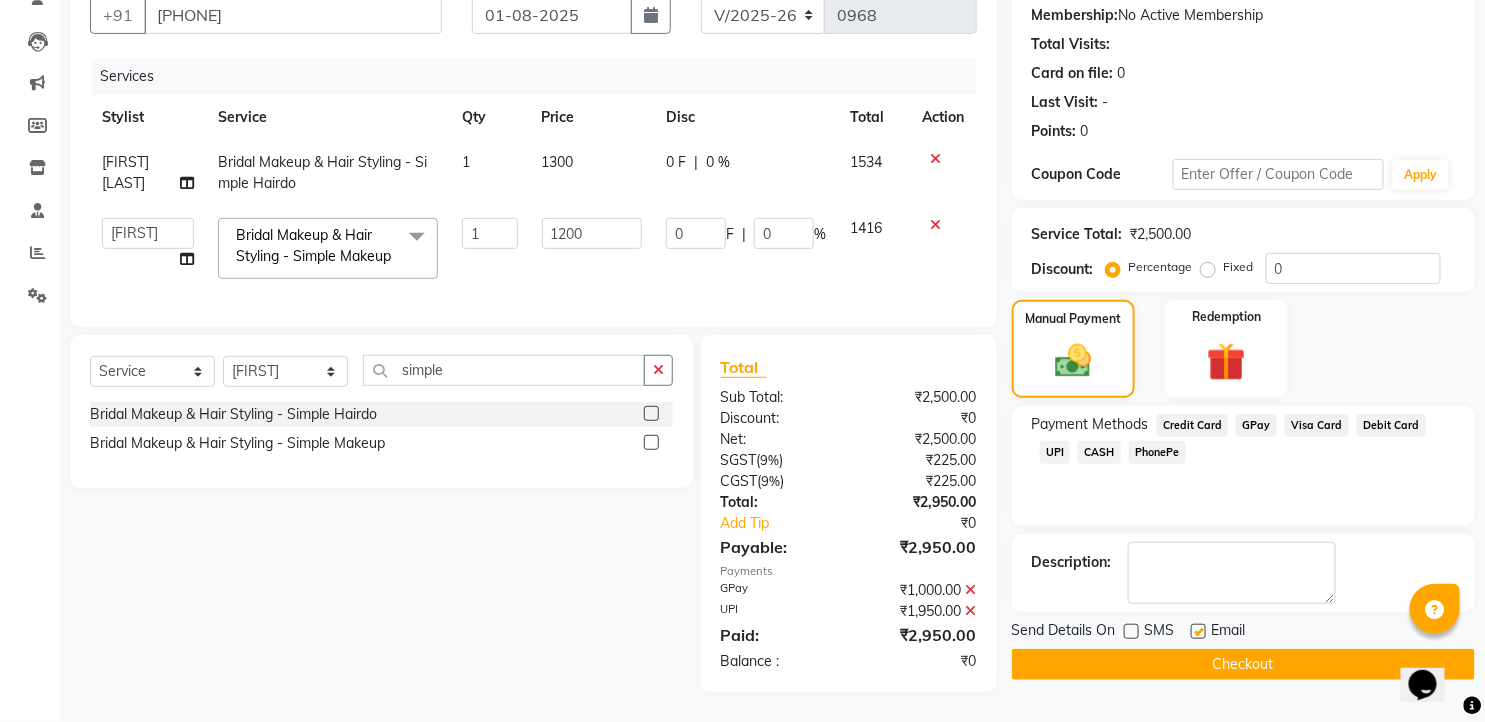 drag, startPoint x: 1196, startPoint y: 593, endPoint x: 1181, endPoint y: 643, distance: 52.201534 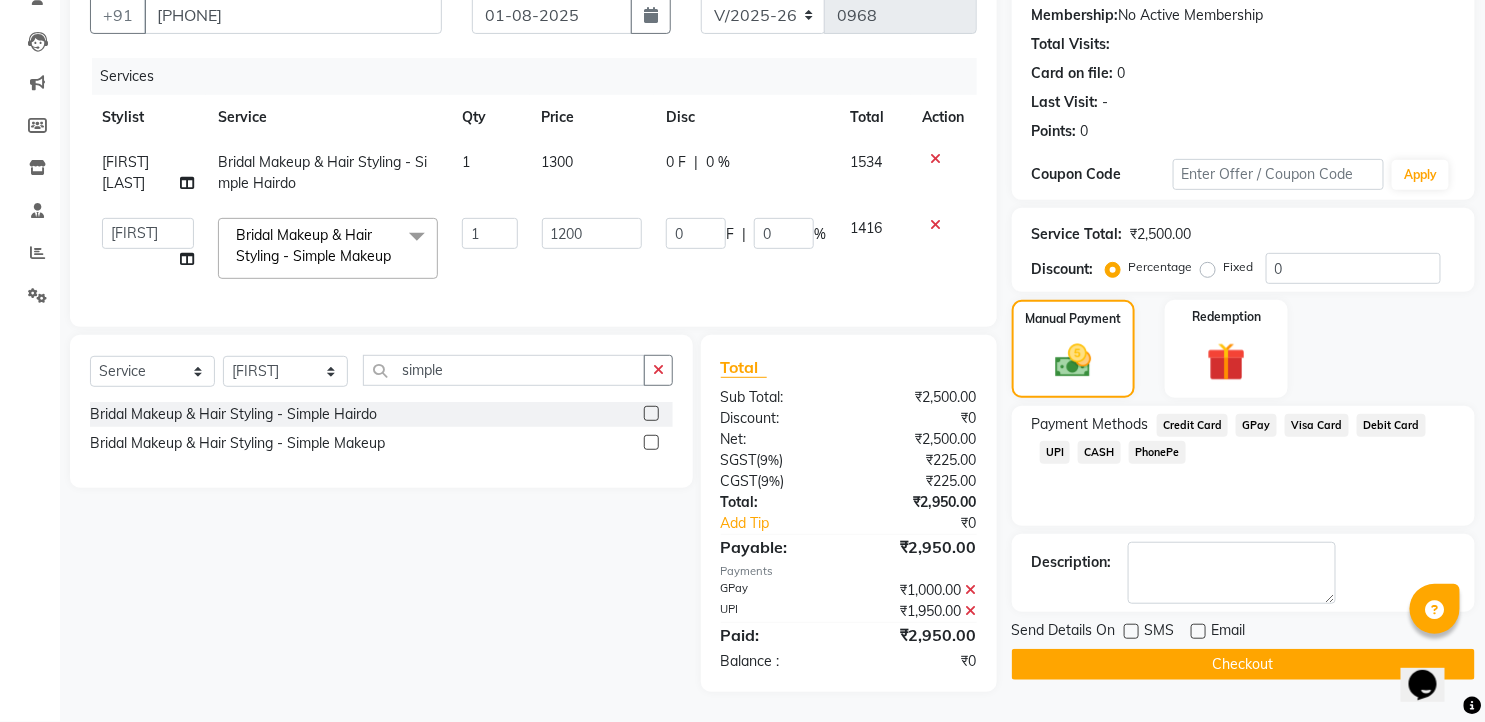 click on "Checkout" 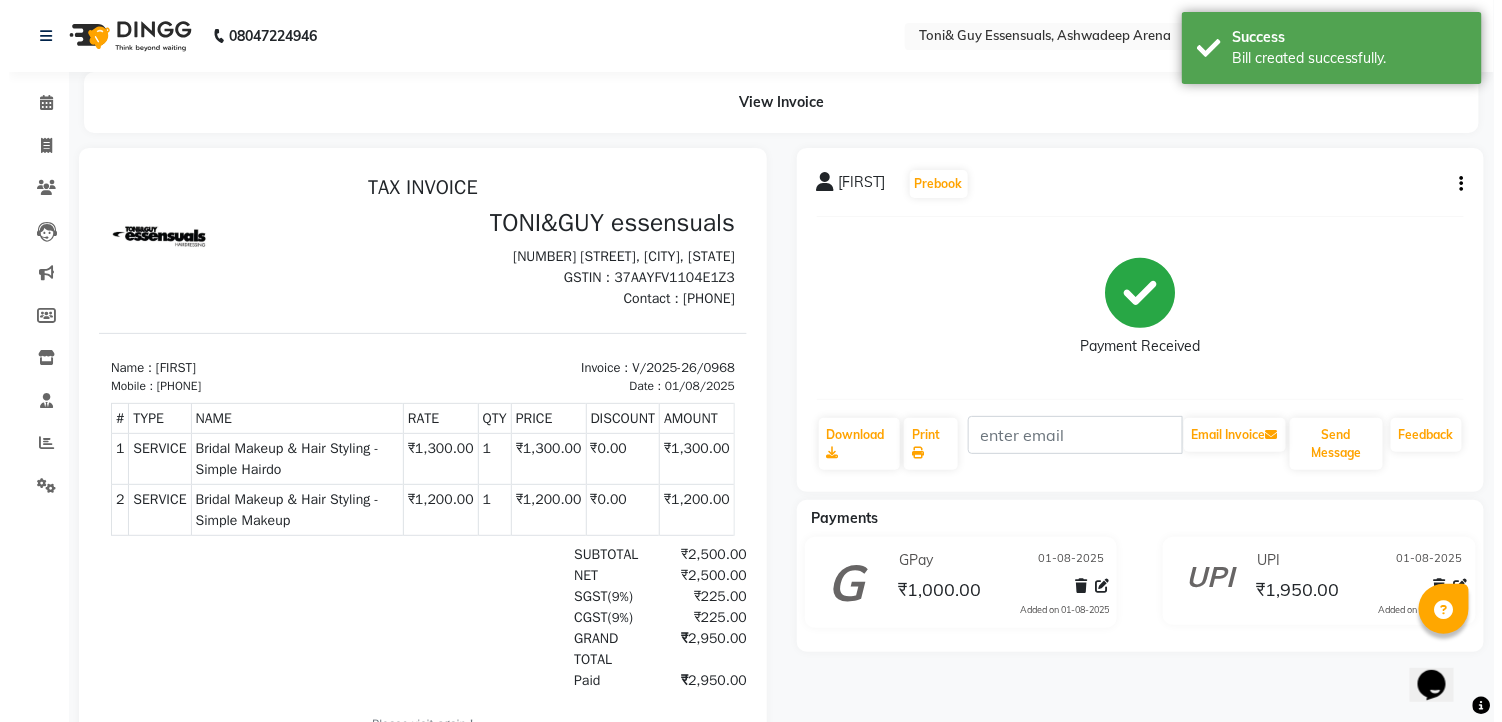 scroll, scrollTop: 0, scrollLeft: 0, axis: both 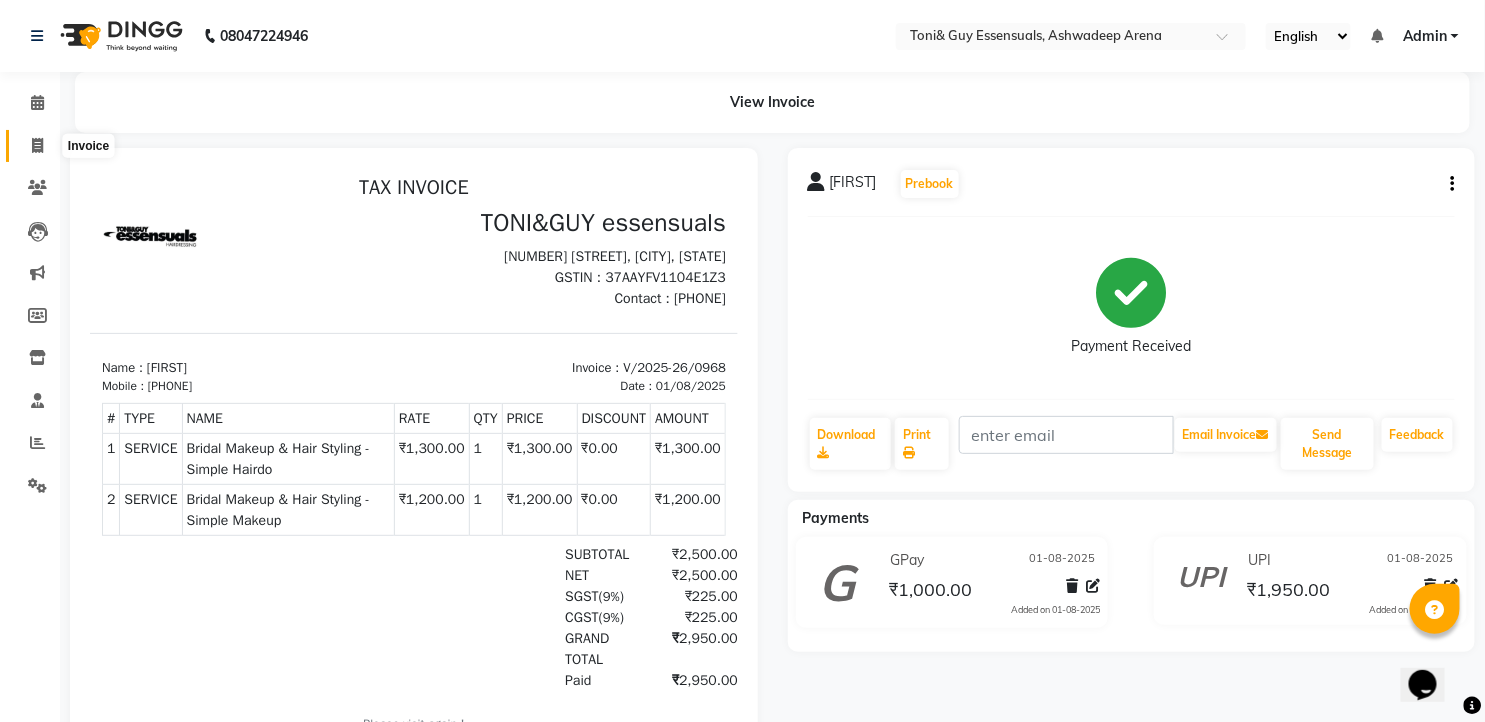 click 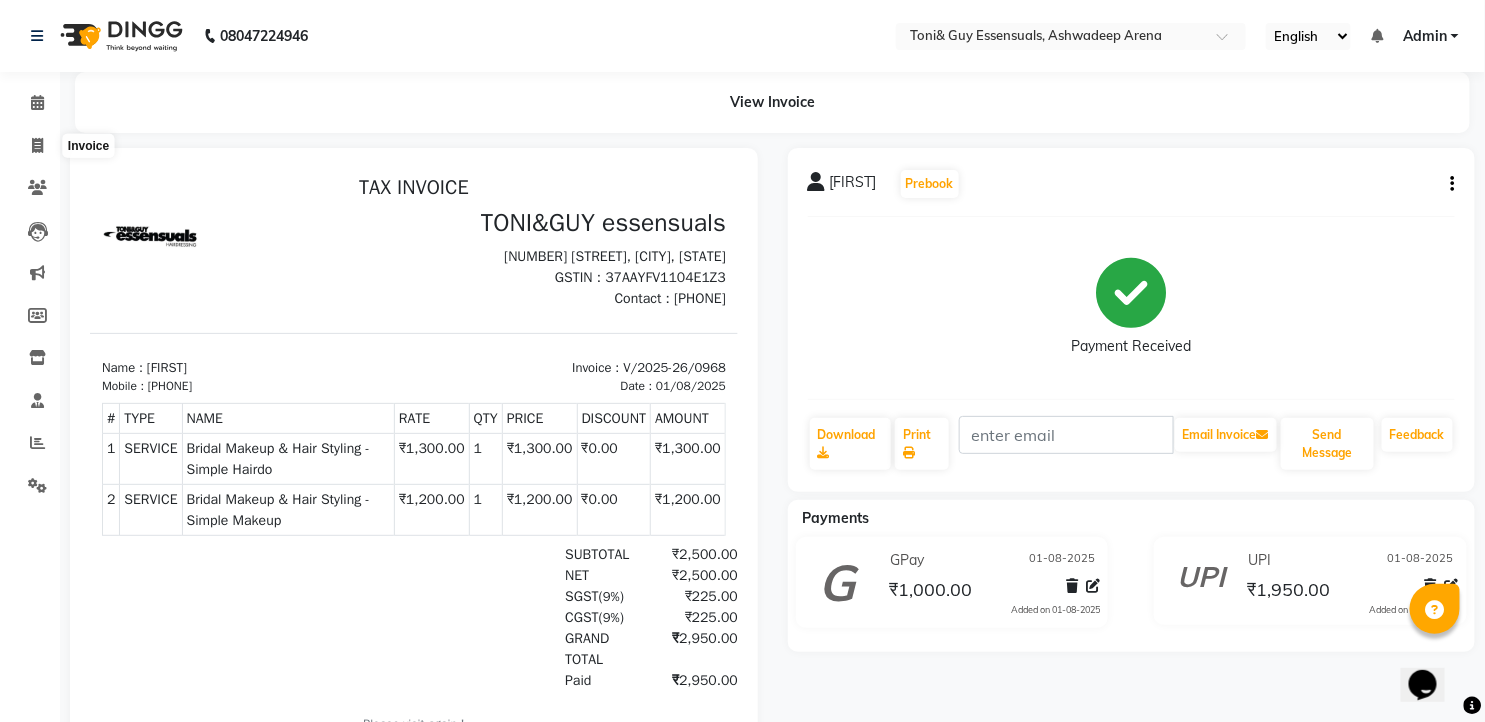 select on "7150" 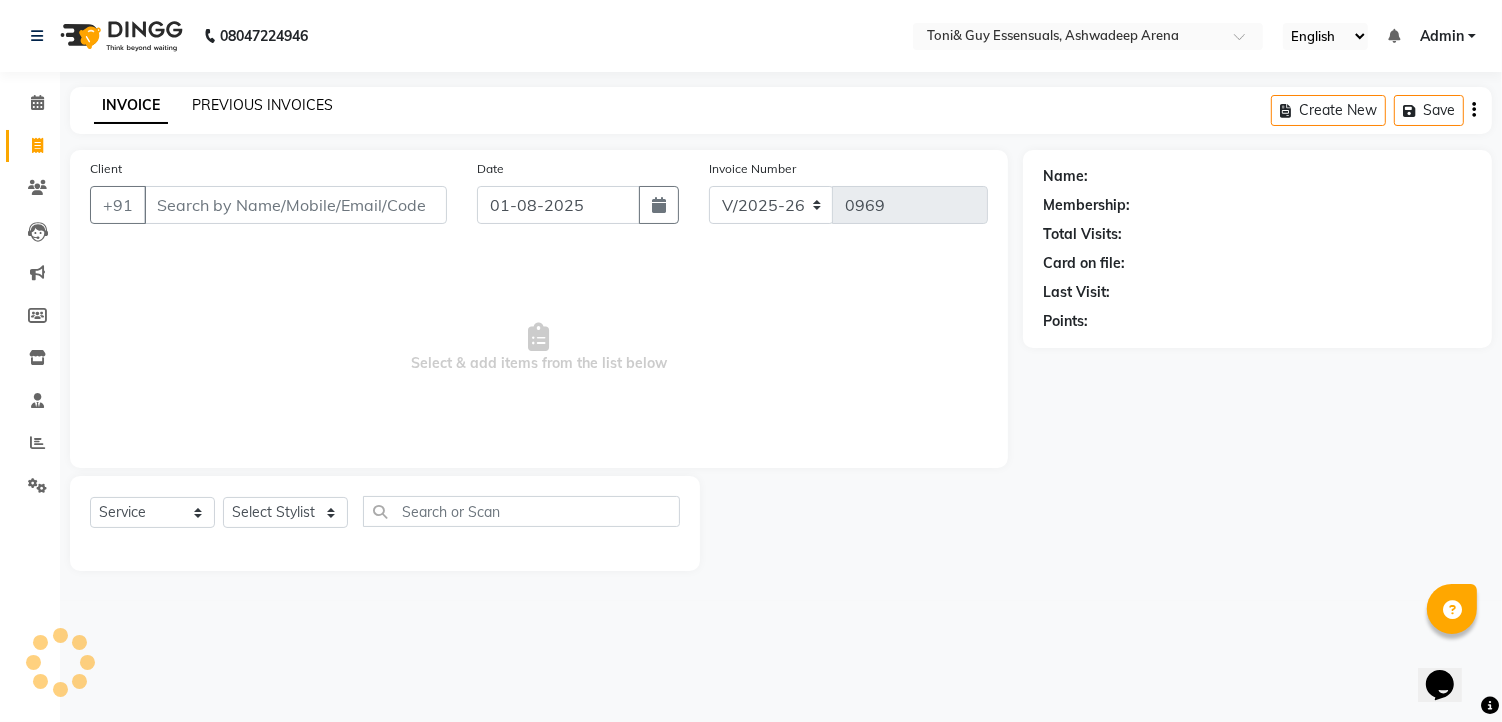 click on "PREVIOUS INVOICES" 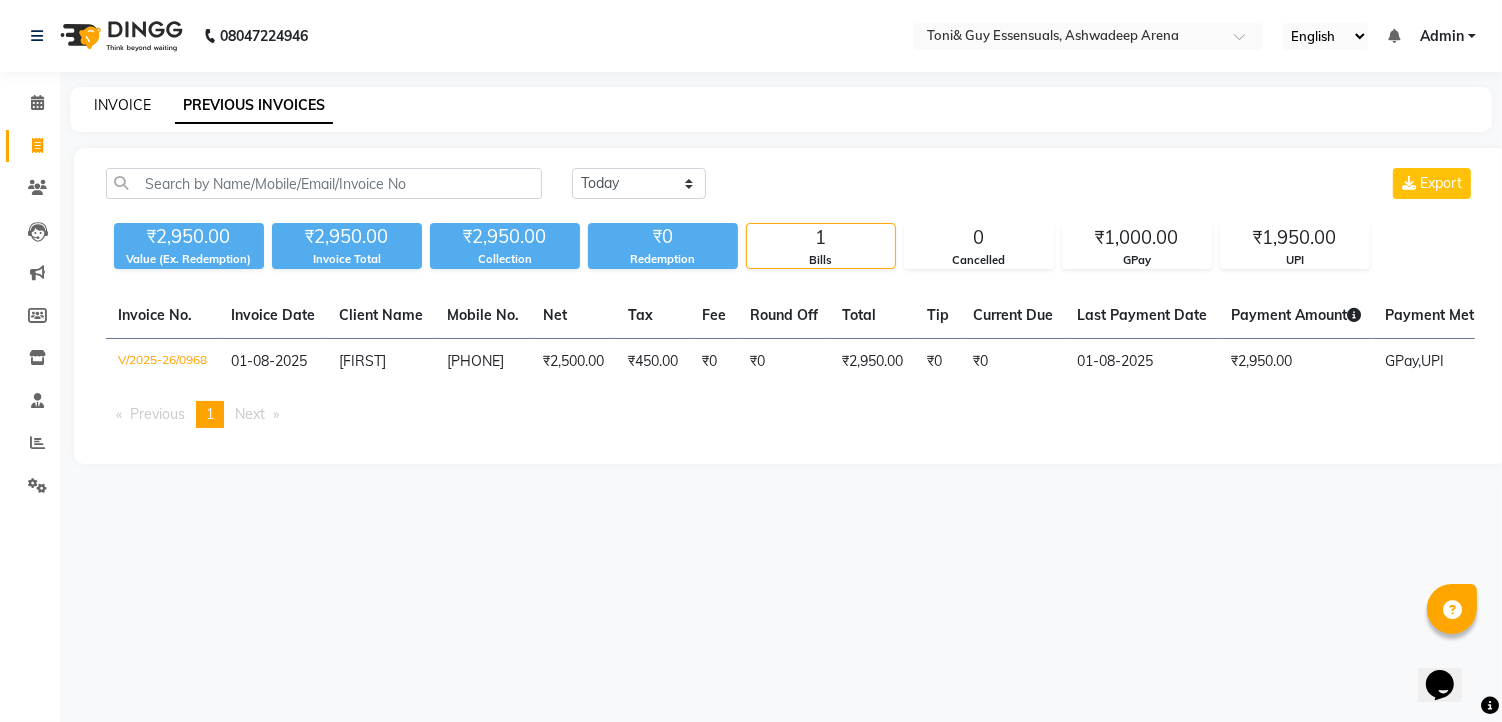 click on "INVOICE" 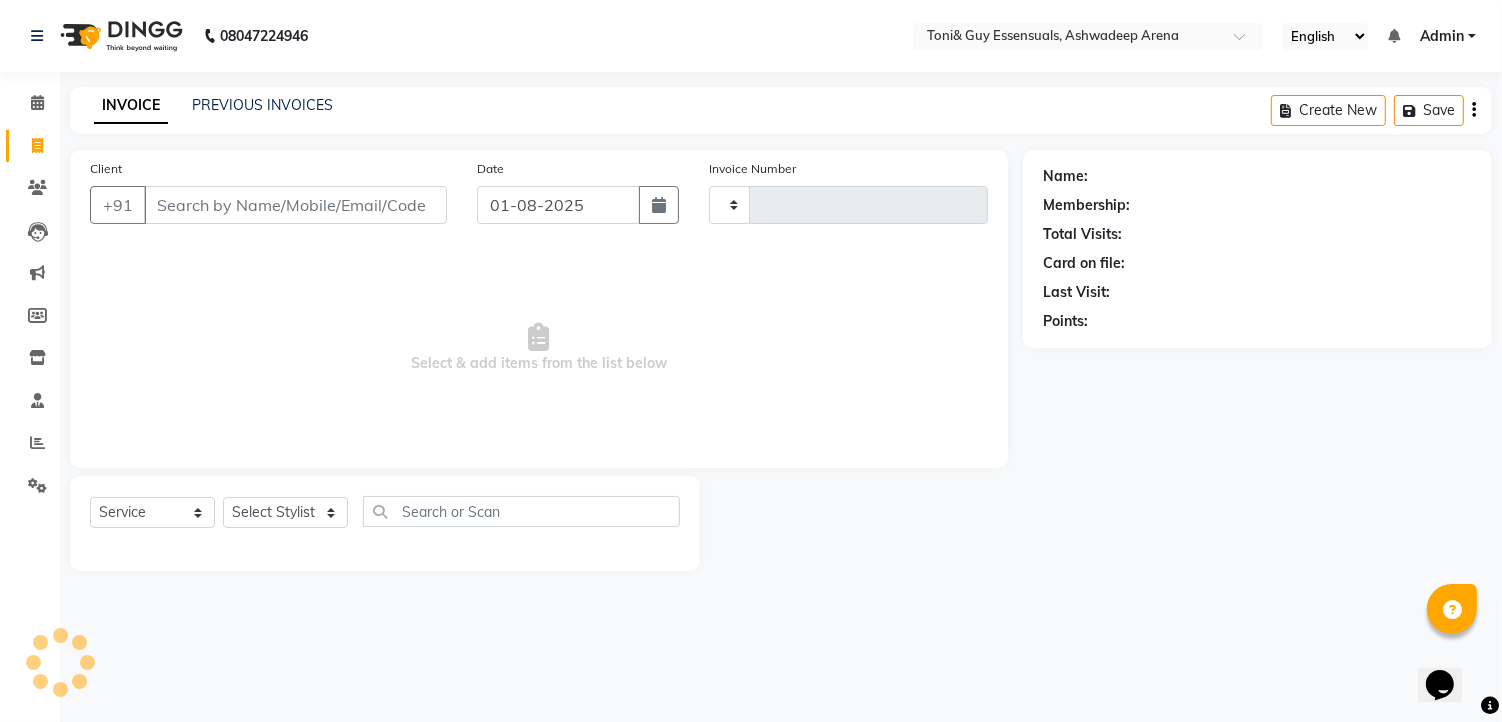 type on "0969" 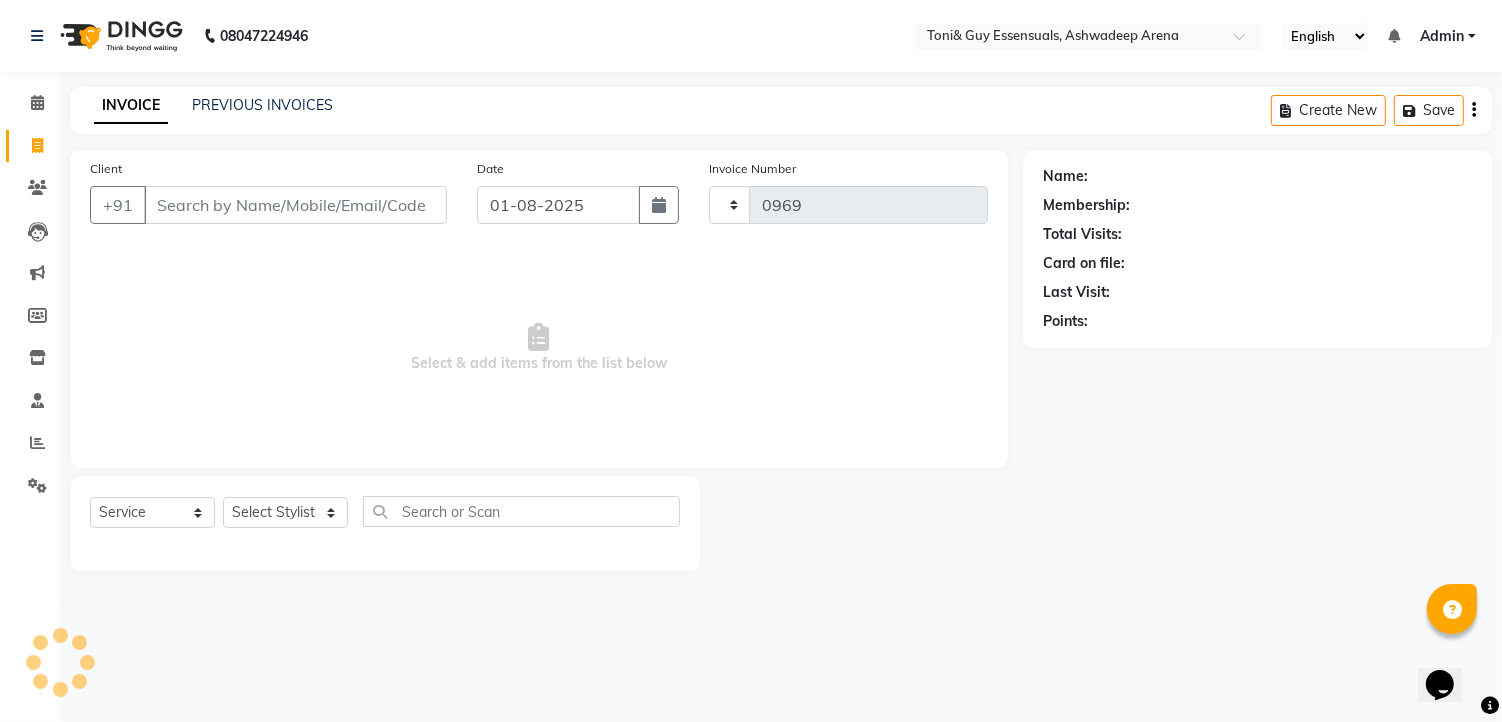 select on "7150" 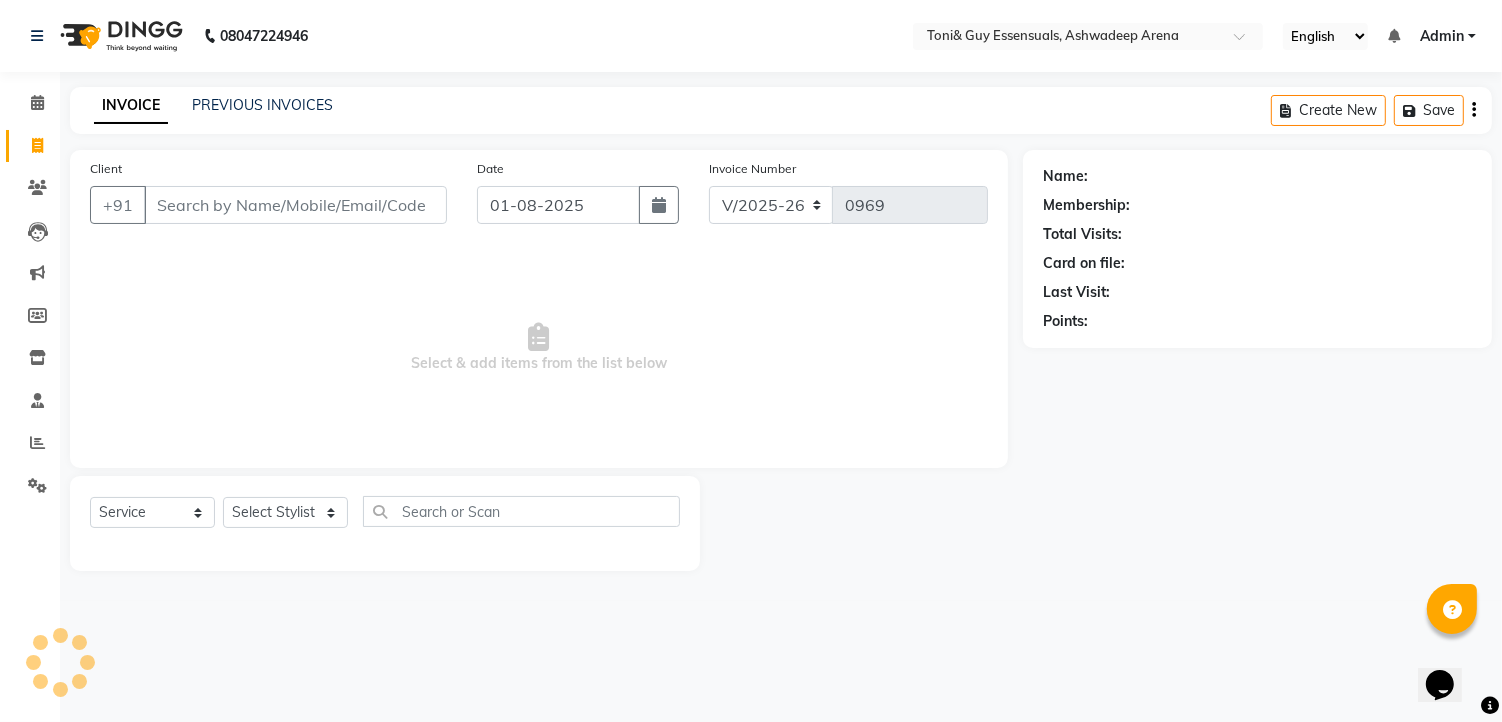 click on "Client" at bounding box center (295, 205) 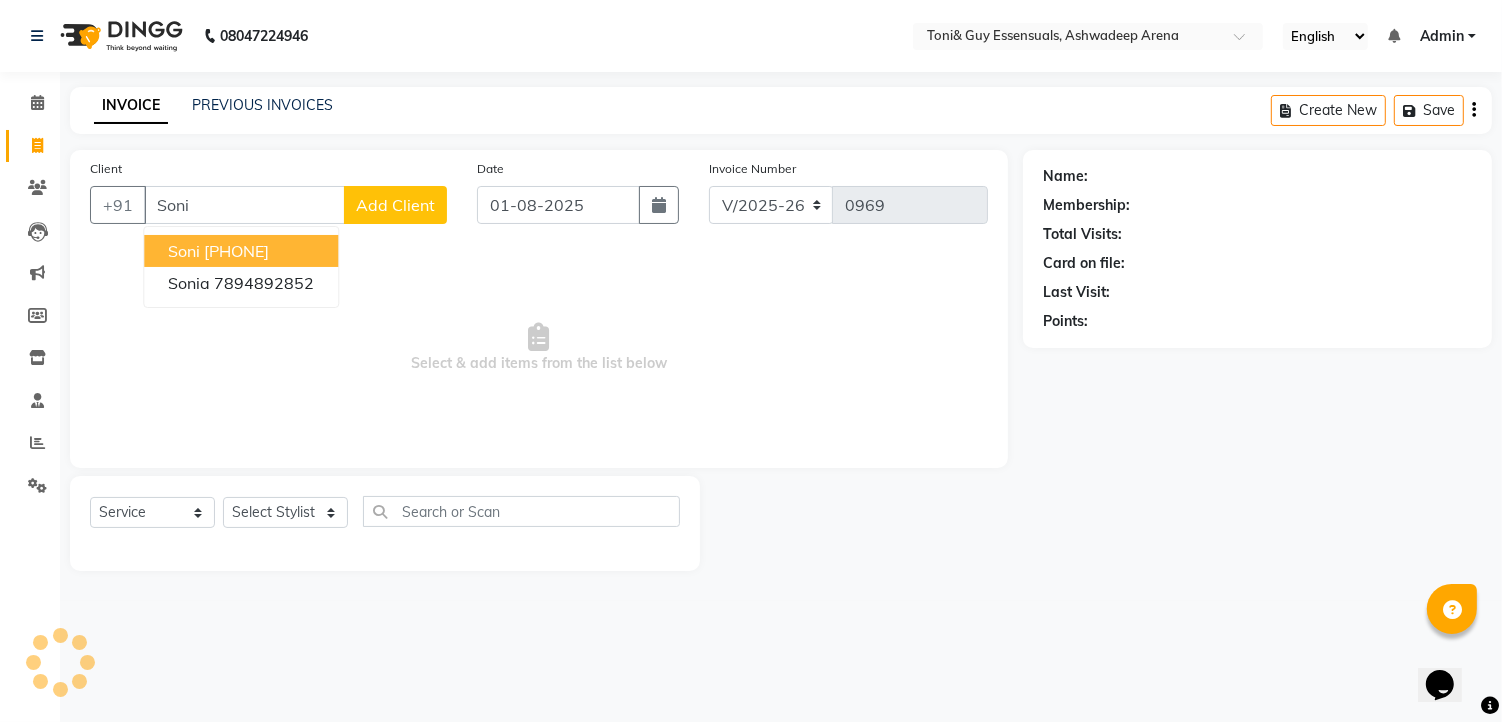 type on "Sonia" 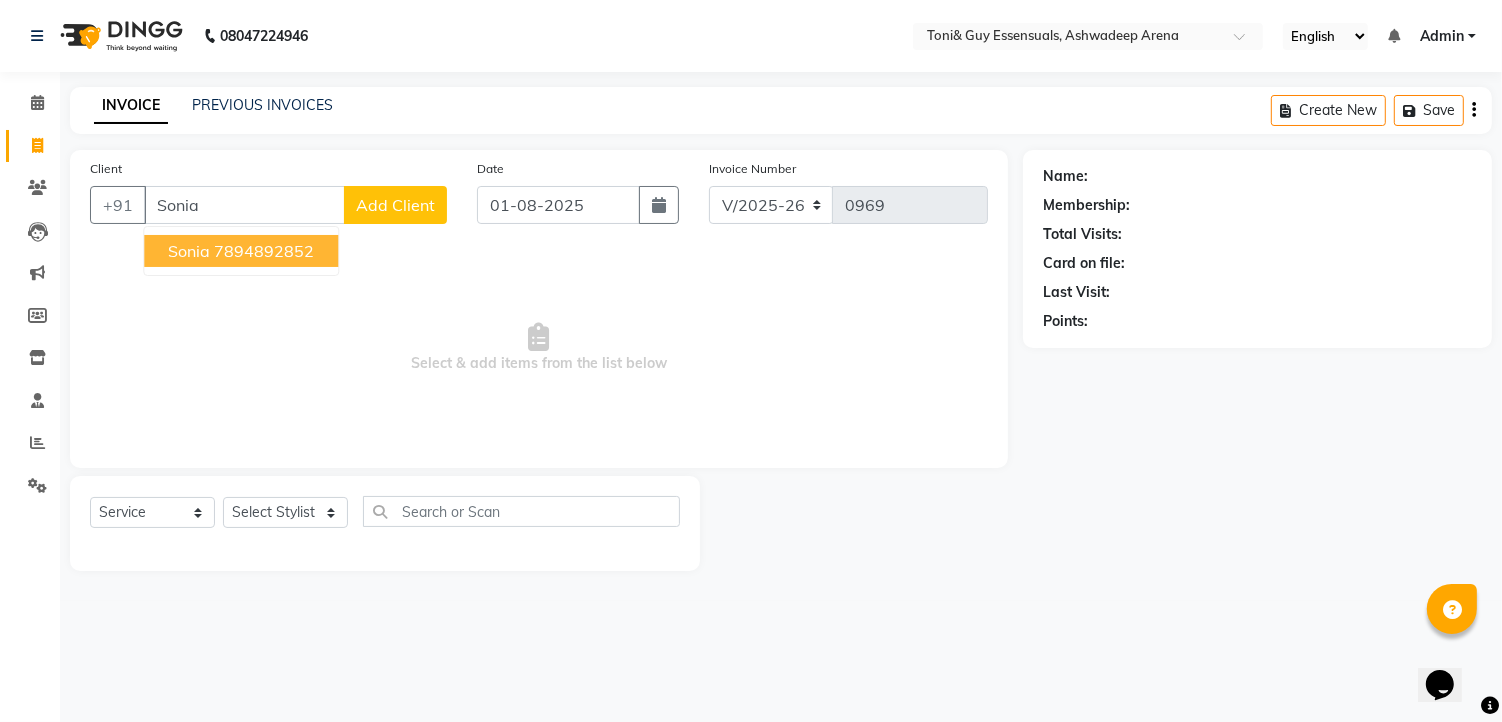 drag, startPoint x: 242, startPoint y: 195, endPoint x: 61, endPoint y: 185, distance: 181.27603 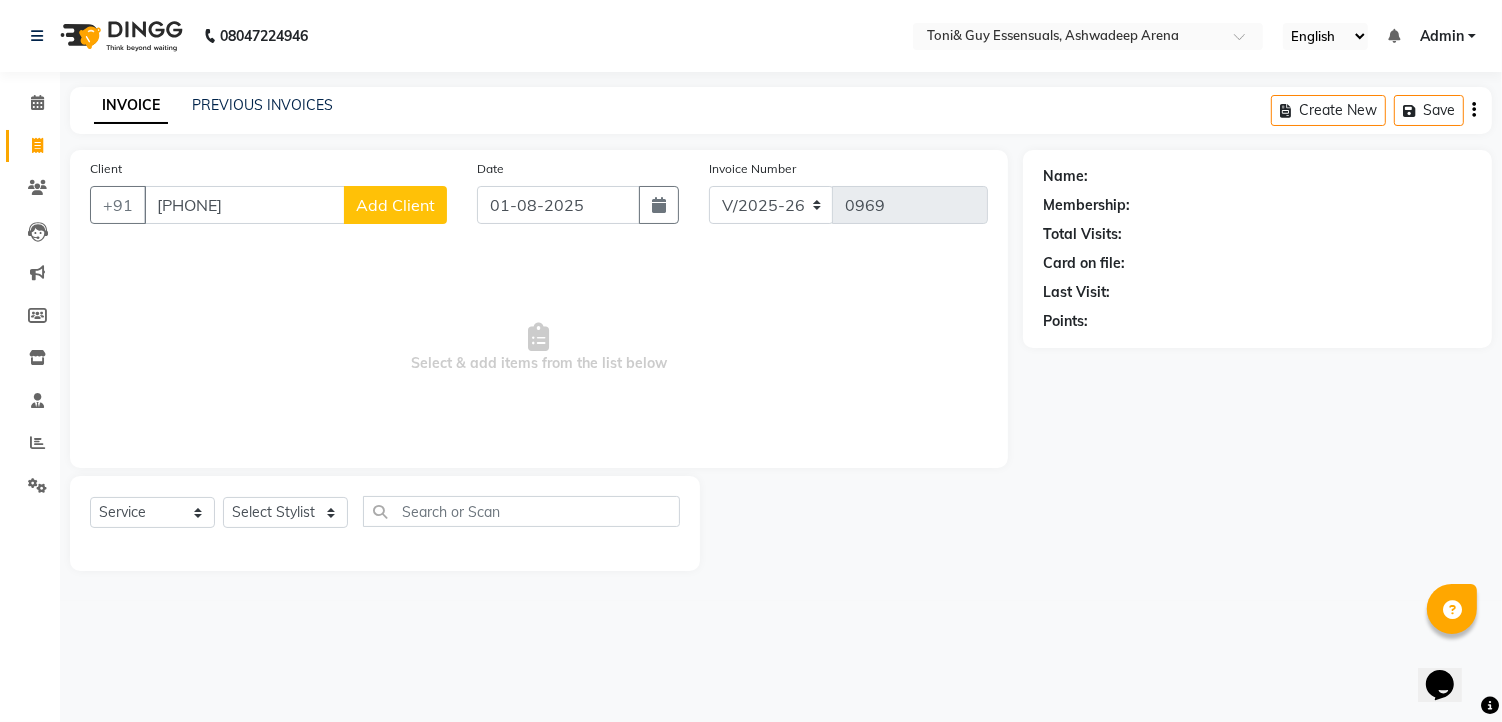 type on "9958243325" 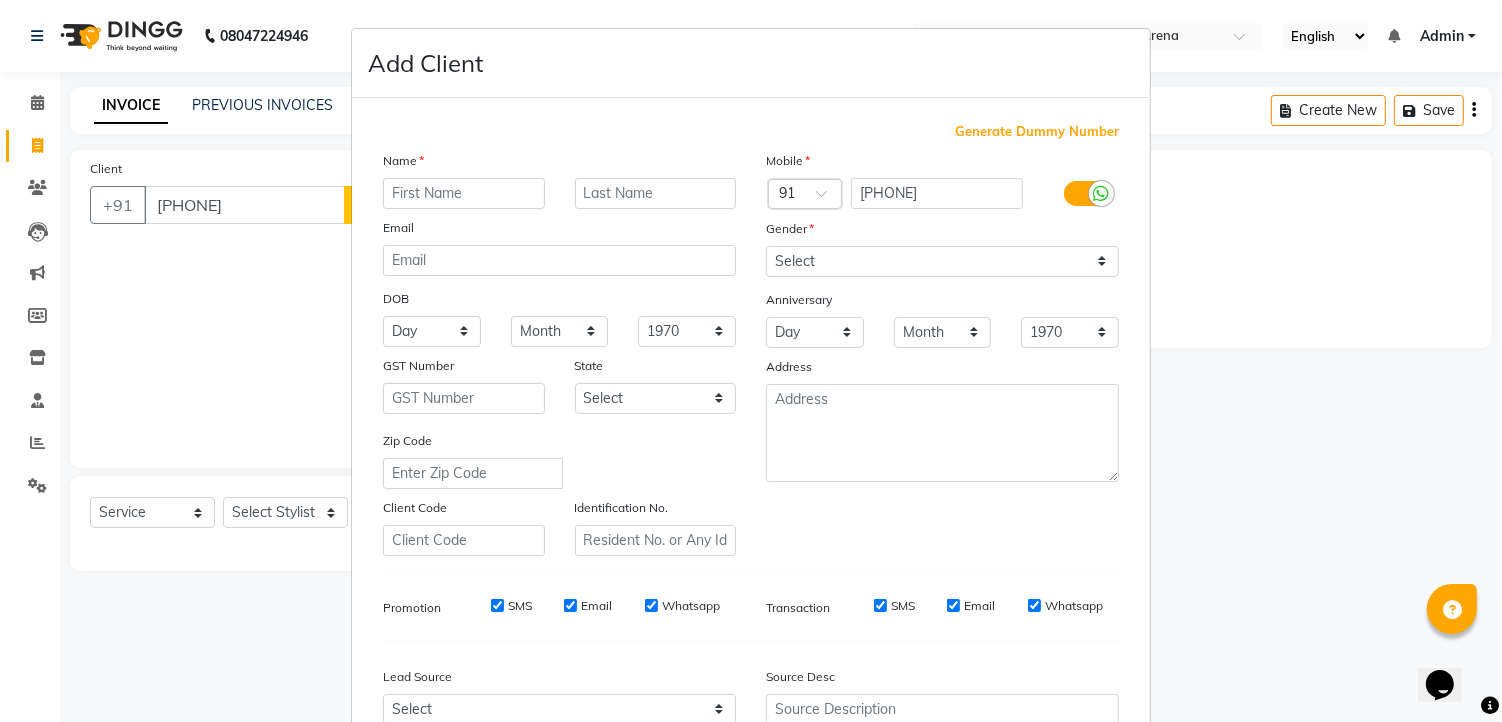 click at bounding box center (464, 193) 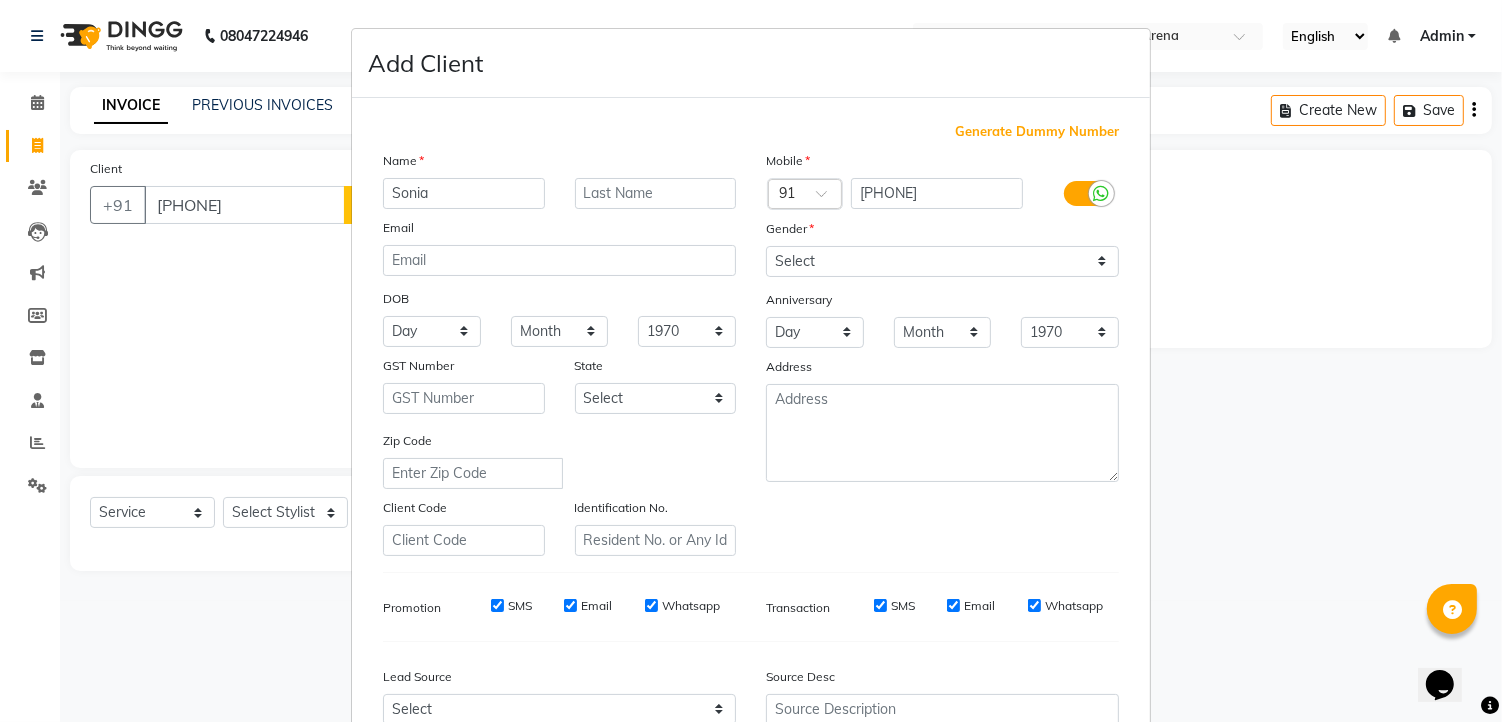 type on "Sonia" 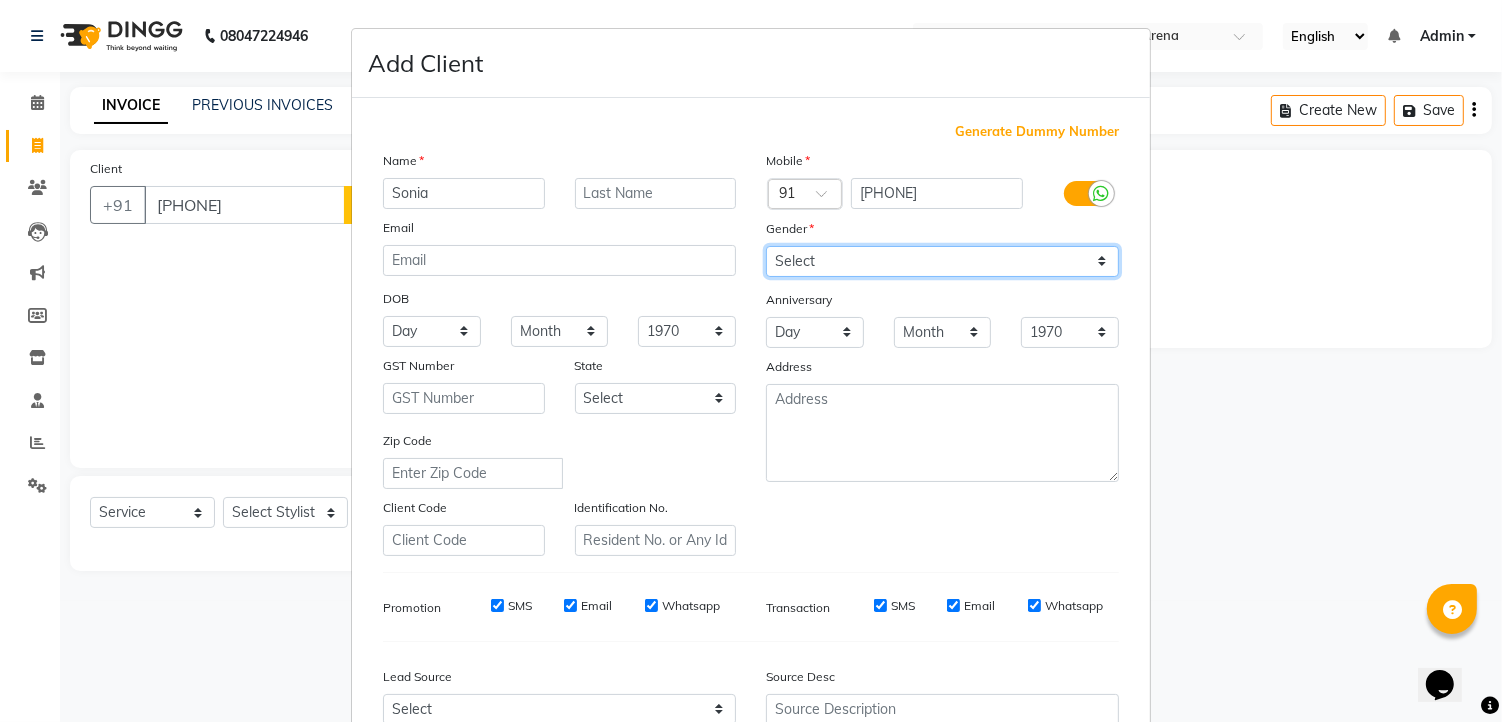click on "Select Male Female Other Prefer Not To Say" at bounding box center (942, 261) 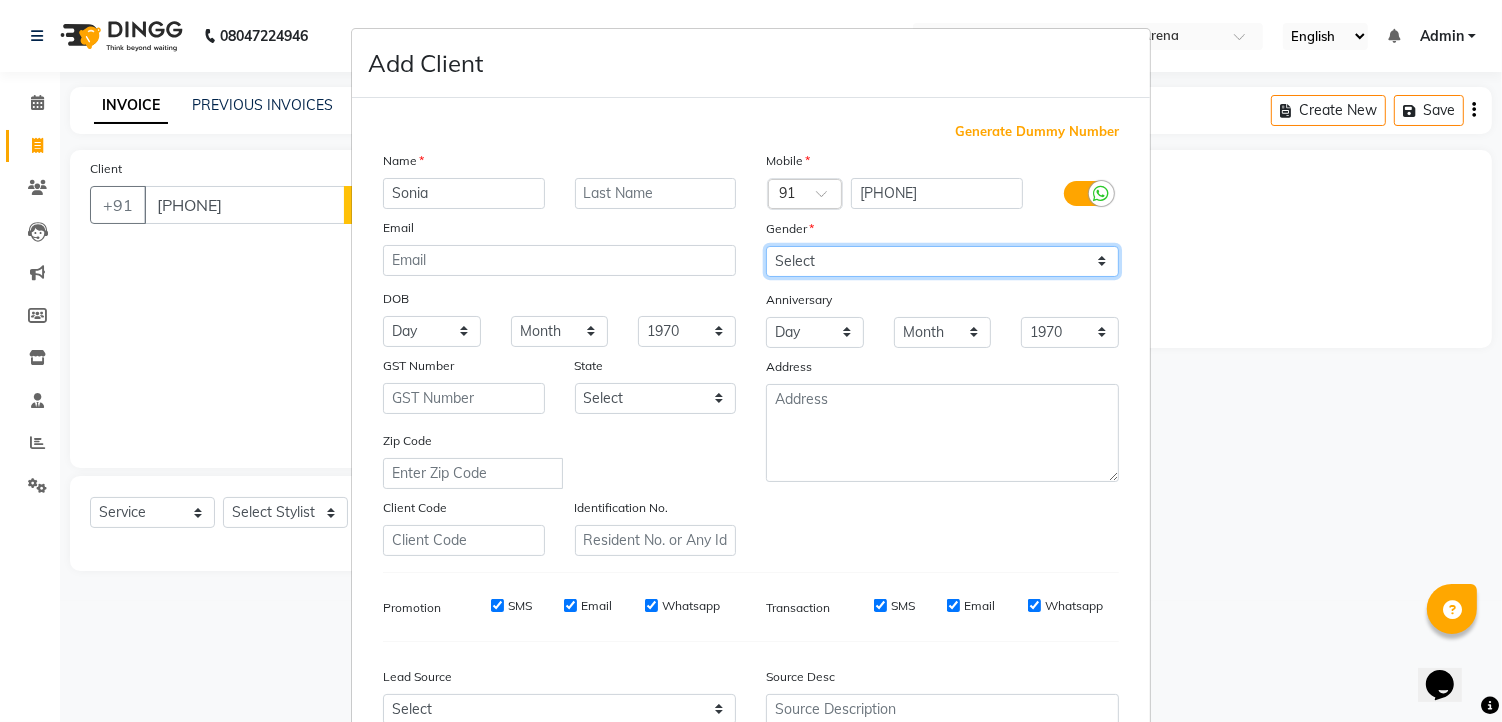 select on "female" 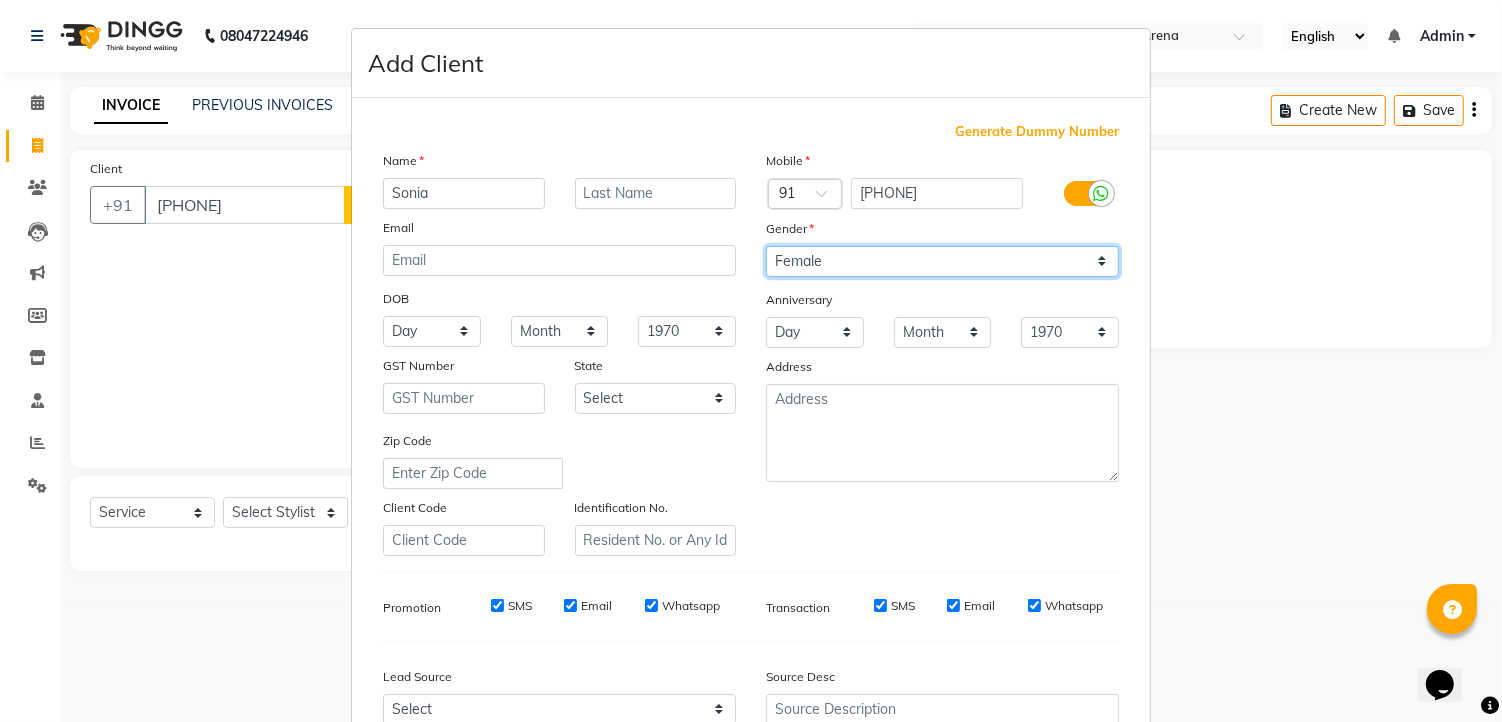 click on "Select Male Female Other Prefer Not To Say" at bounding box center (942, 261) 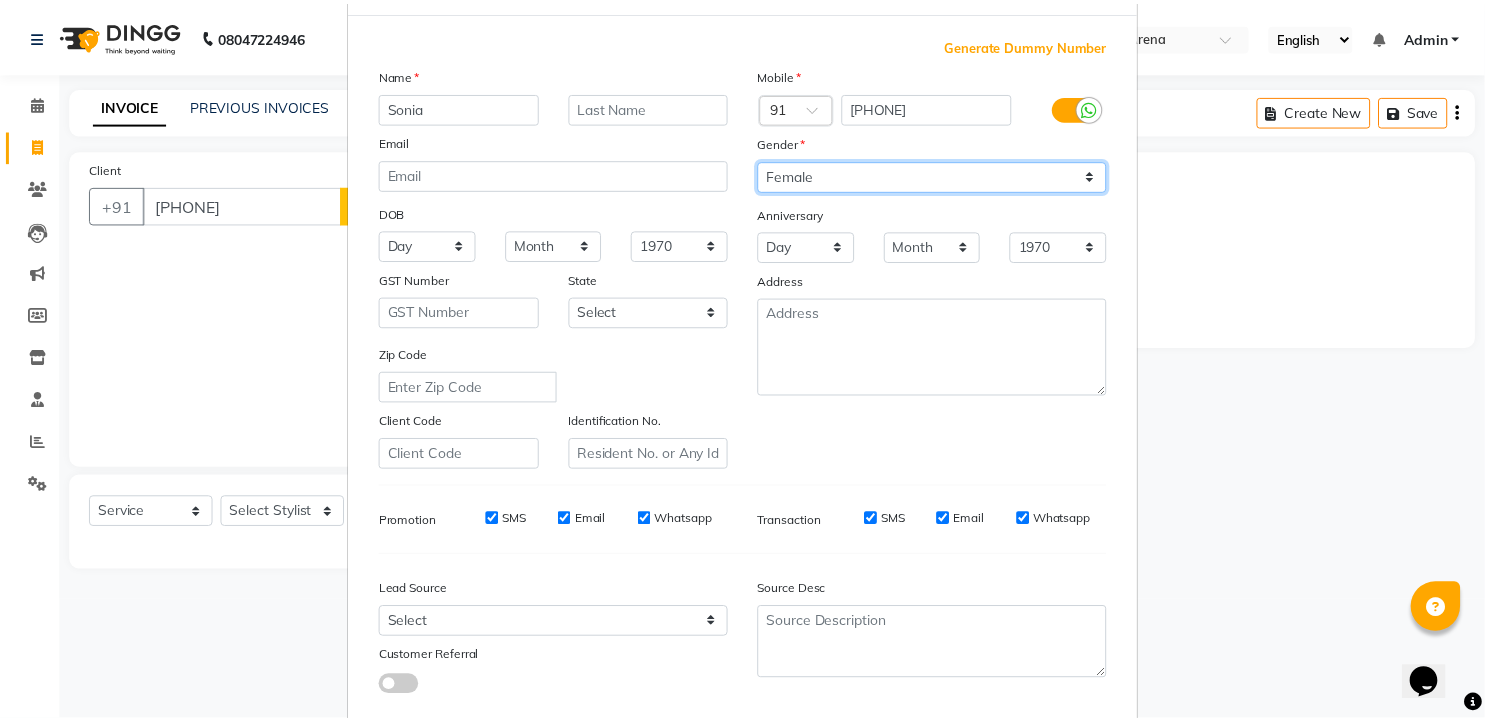 scroll, scrollTop: 202, scrollLeft: 0, axis: vertical 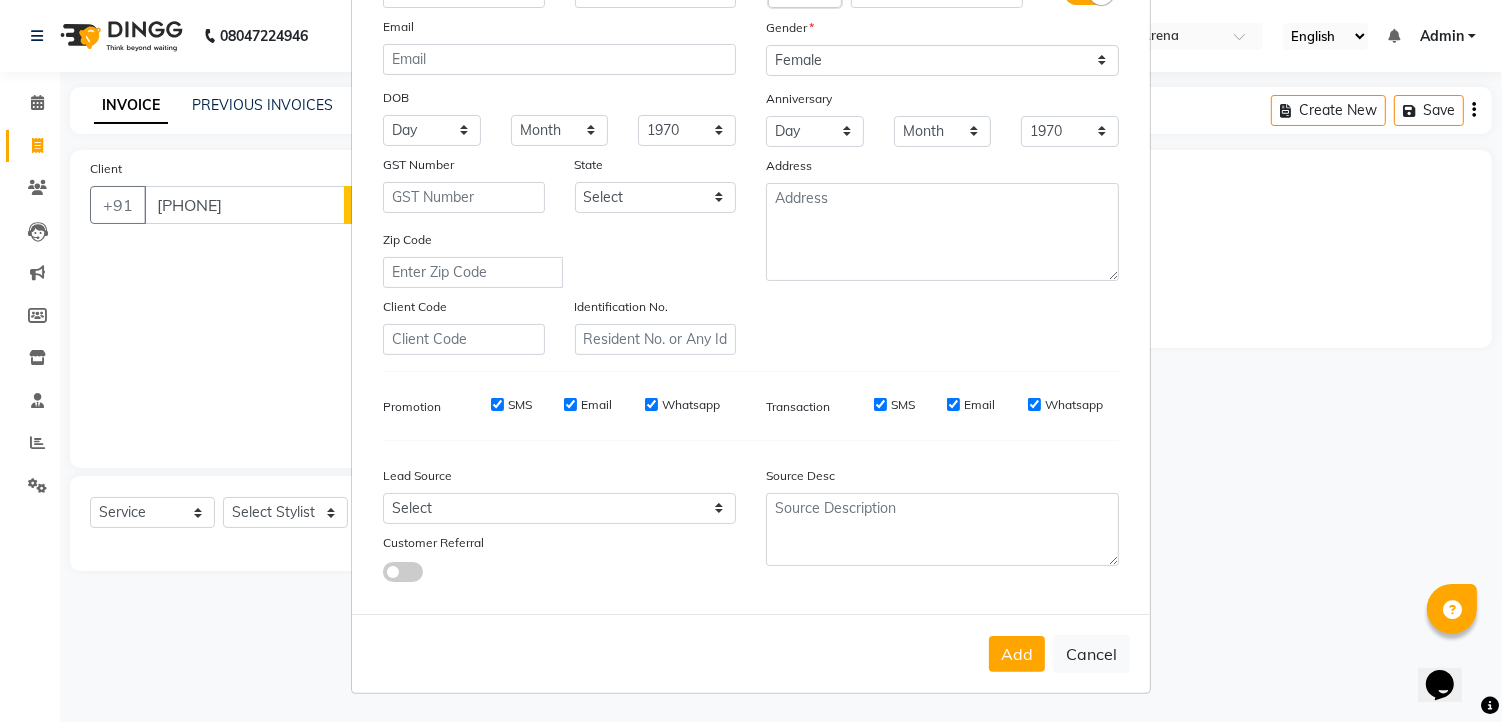 click on "SMS" at bounding box center [497, 405] 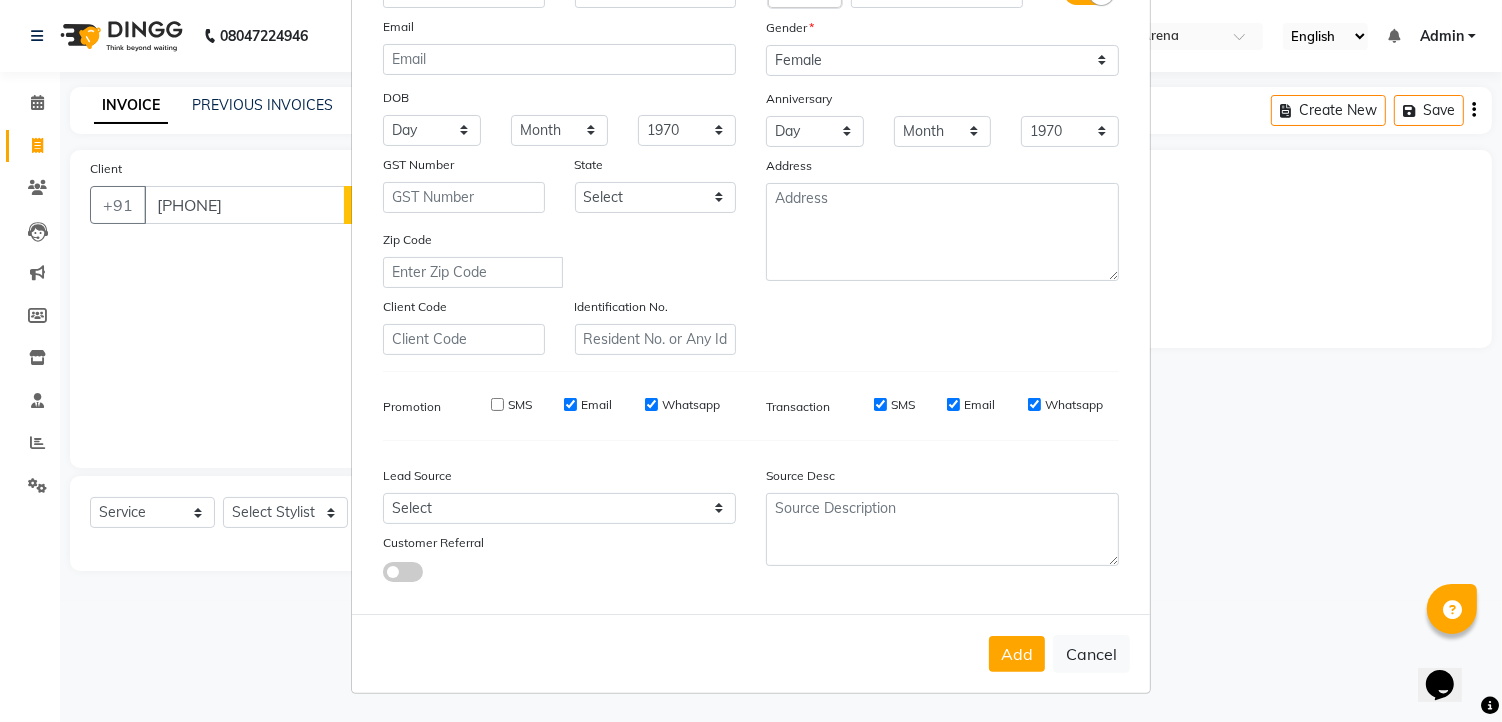 click on "Email" at bounding box center (588, 405) 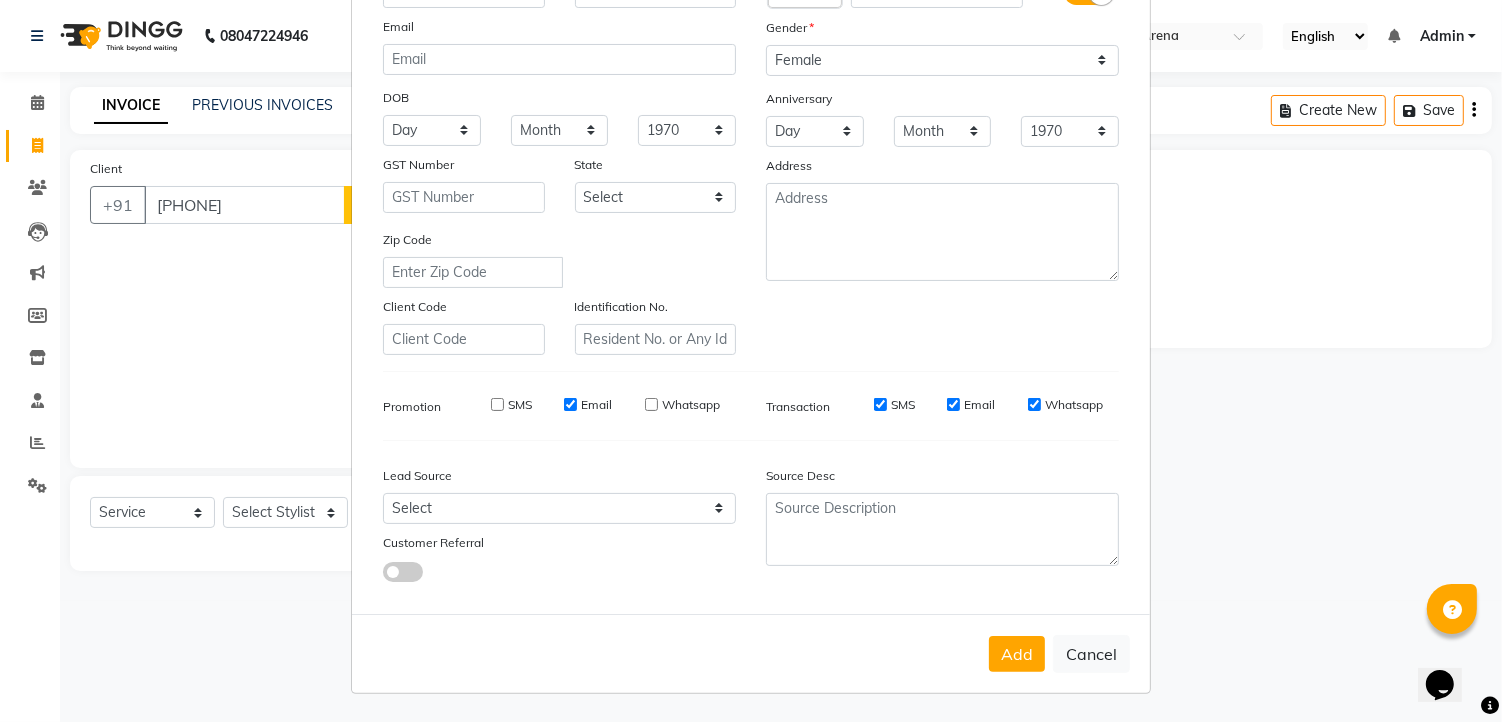 click on "Email" at bounding box center [570, 404] 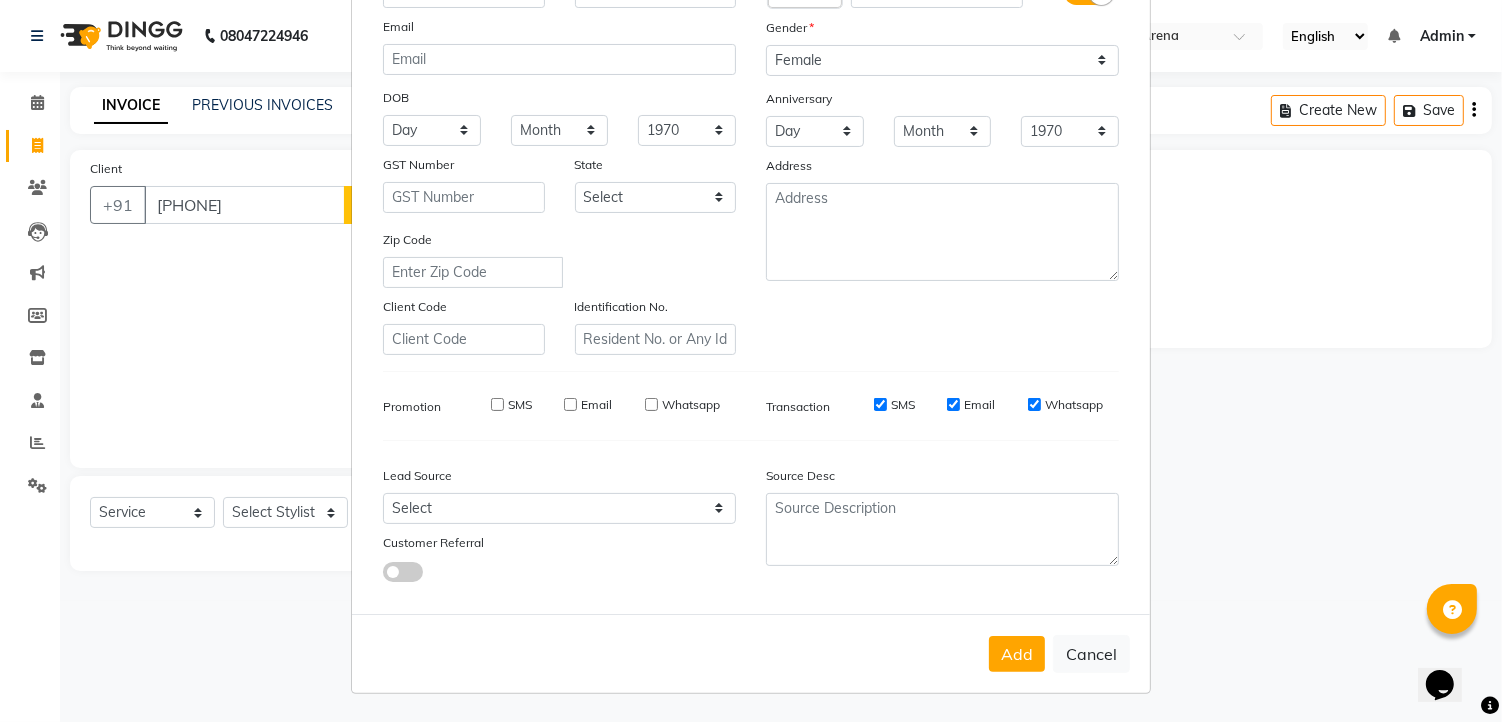 drag, startPoint x: 871, startPoint y: 403, endPoint x: 907, endPoint y: 412, distance: 37.107952 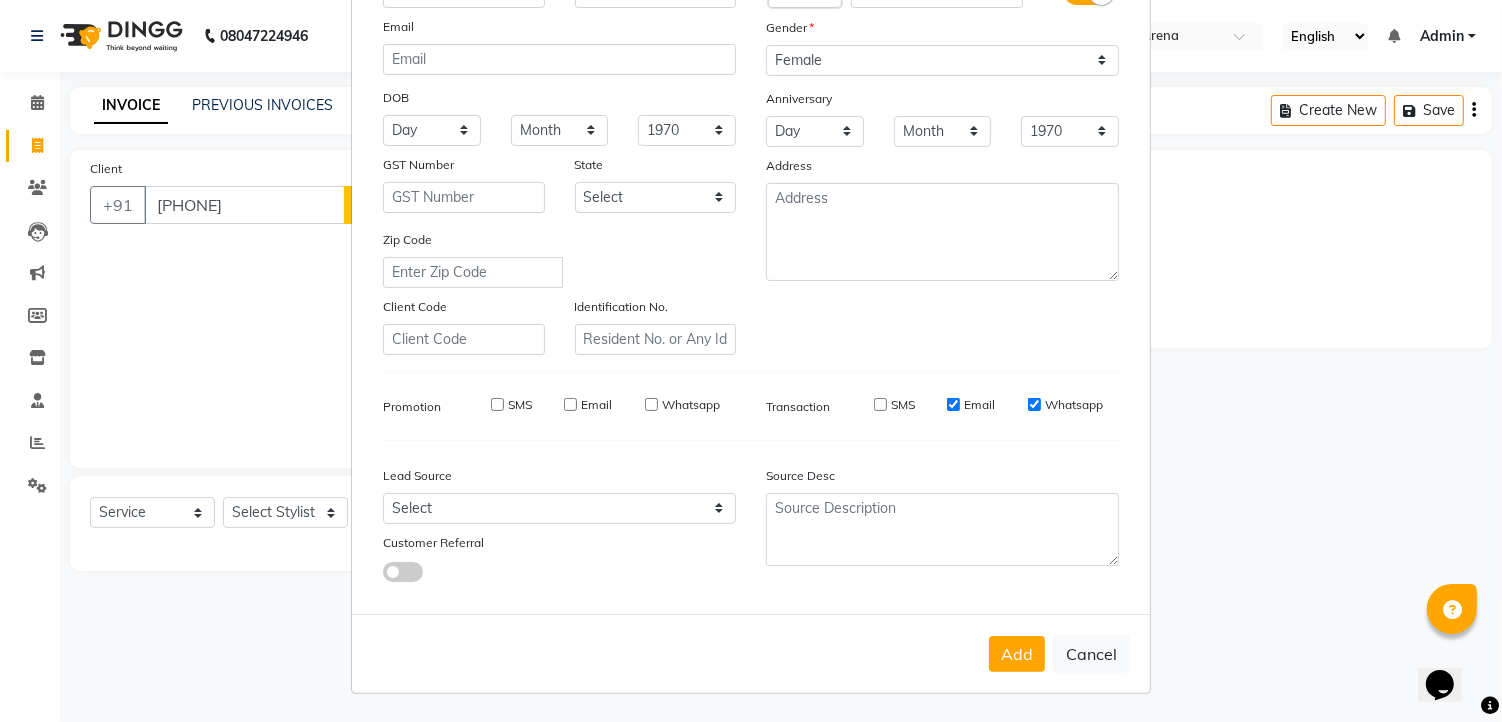 drag, startPoint x: 943, startPoint y: 403, endPoint x: 1032, endPoint y: 403, distance: 89 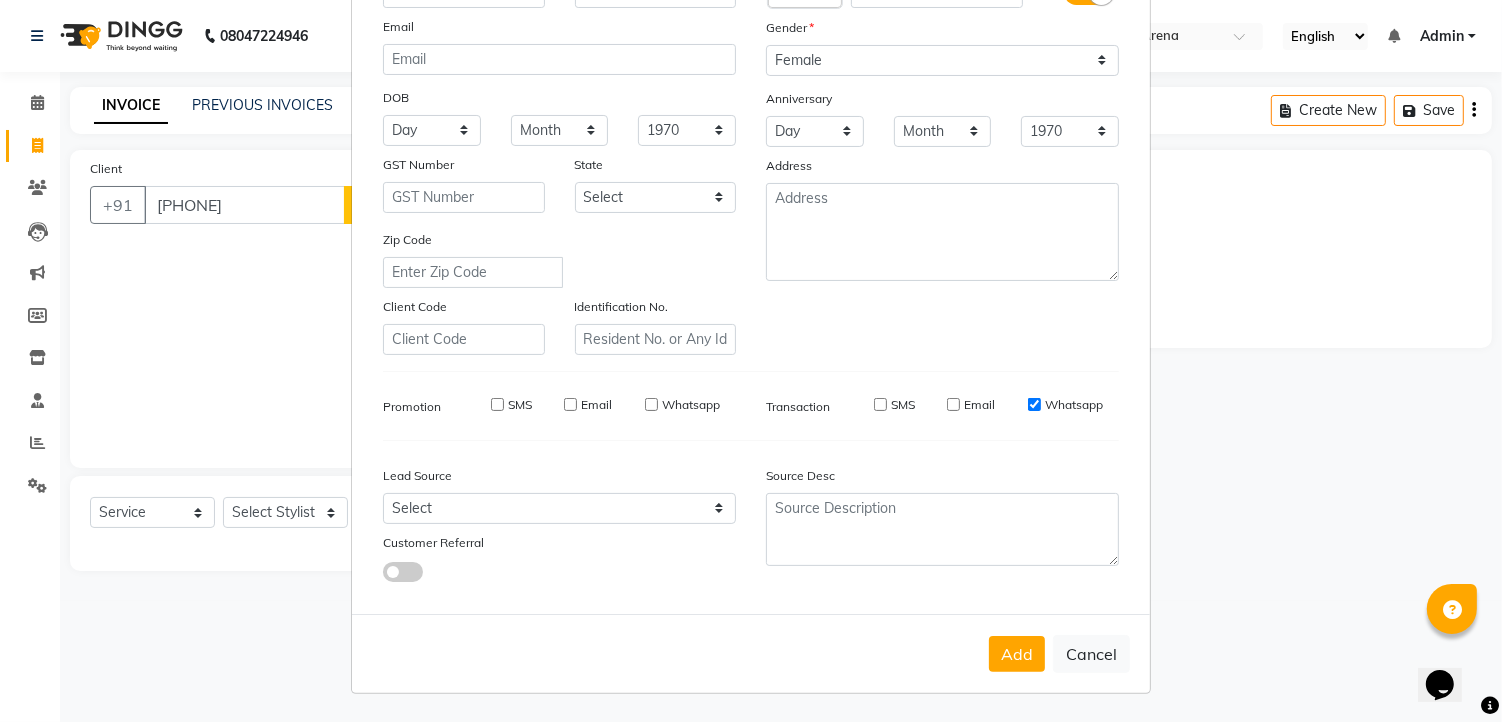 drag, startPoint x: 1022, startPoint y: 398, endPoint x: 1003, endPoint y: 510, distance: 113.600174 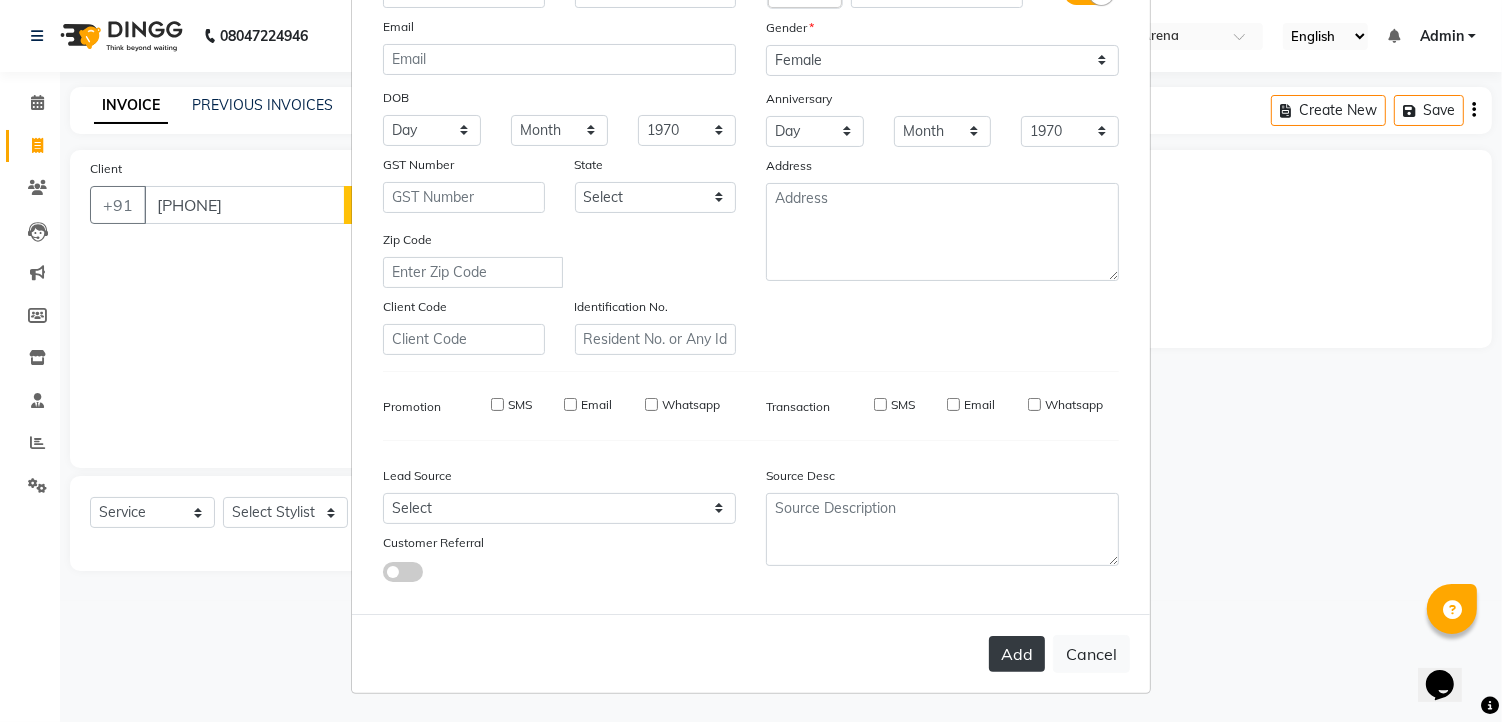 click on "Add" at bounding box center [1017, 654] 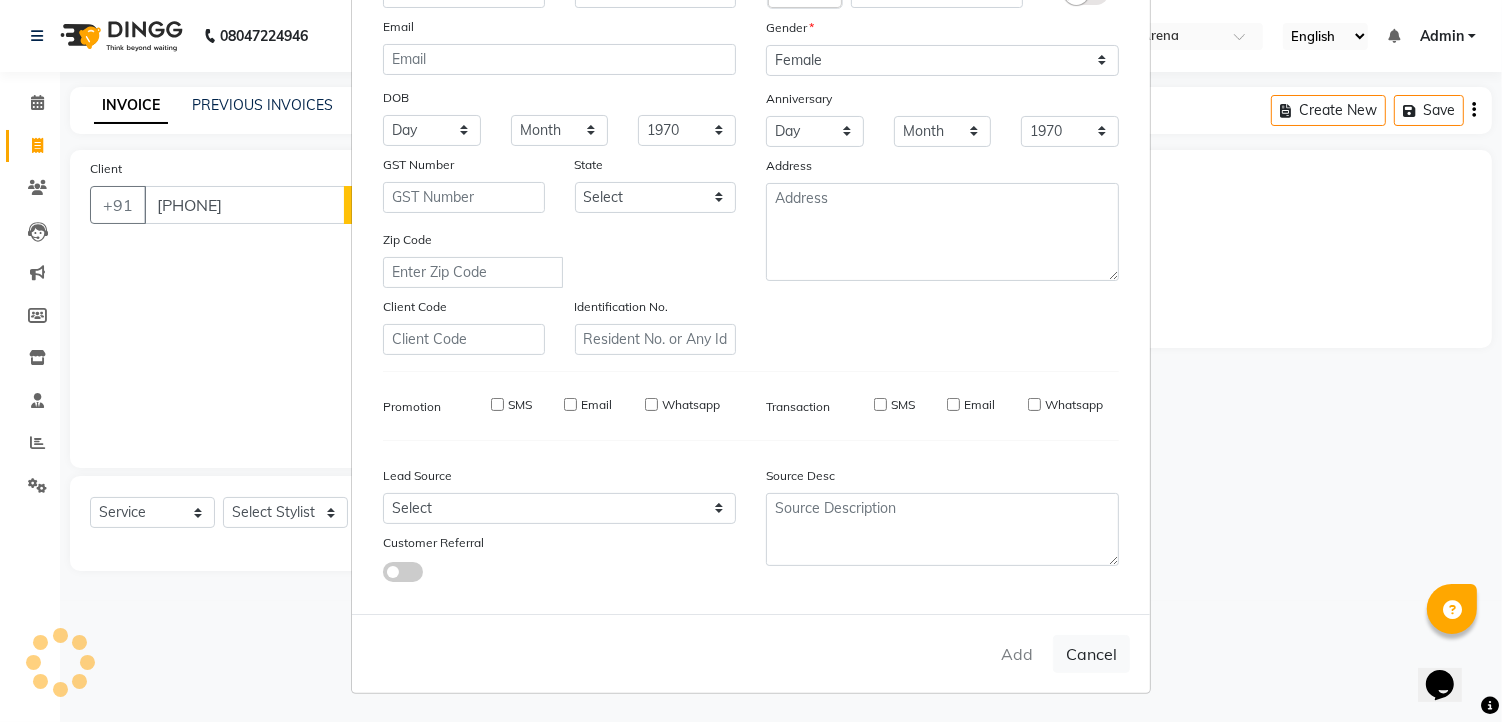 type 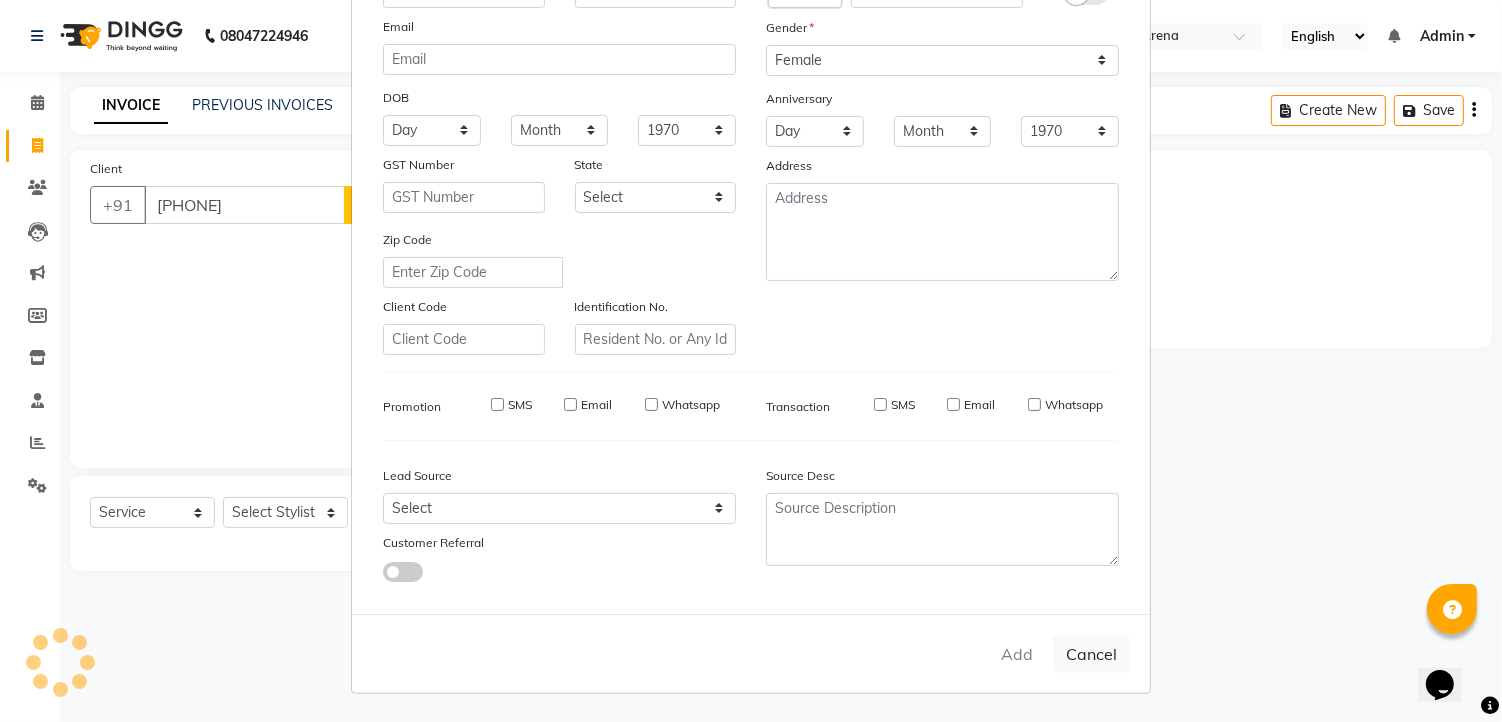 checkbox on "false" 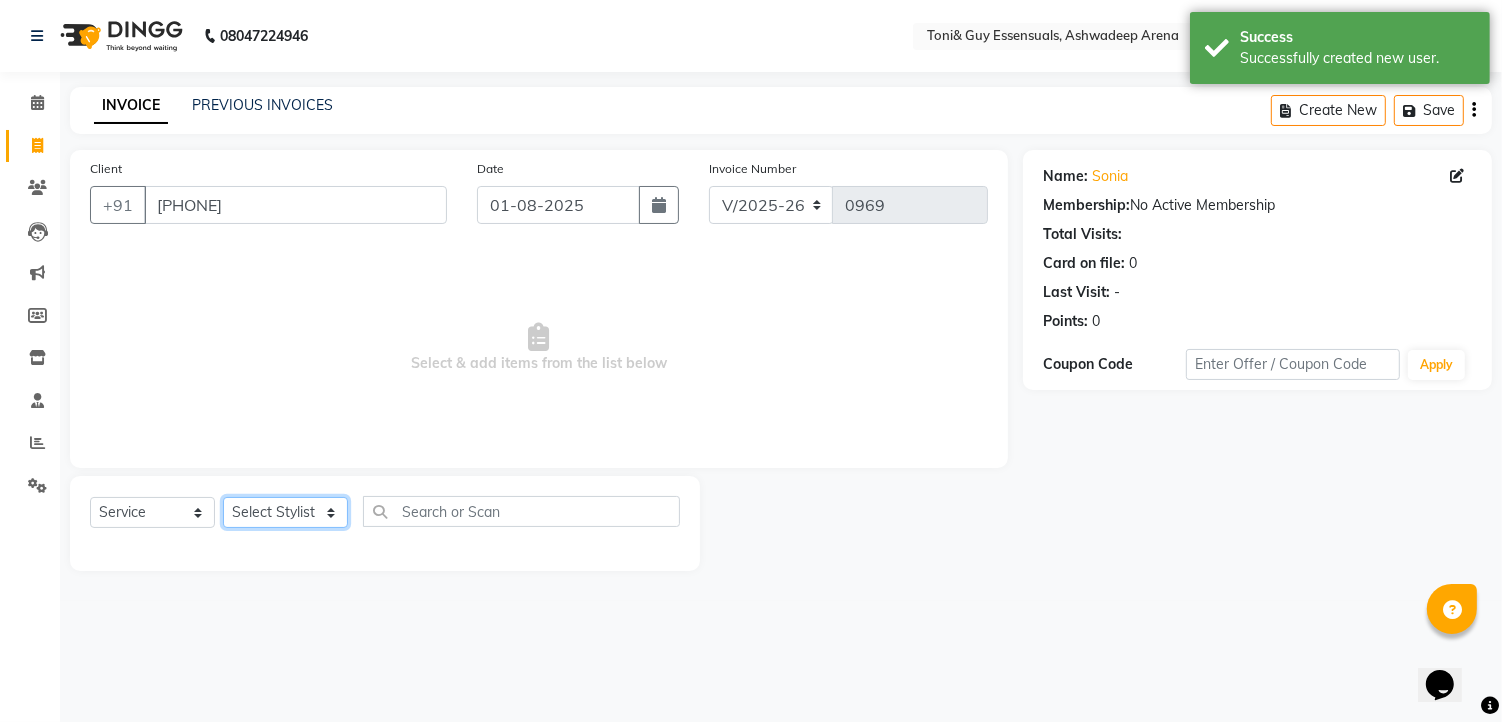 click on "Select Stylist faizz gufran mohammad hyma Kumari lalitha sree Manager Riya roy sahik" 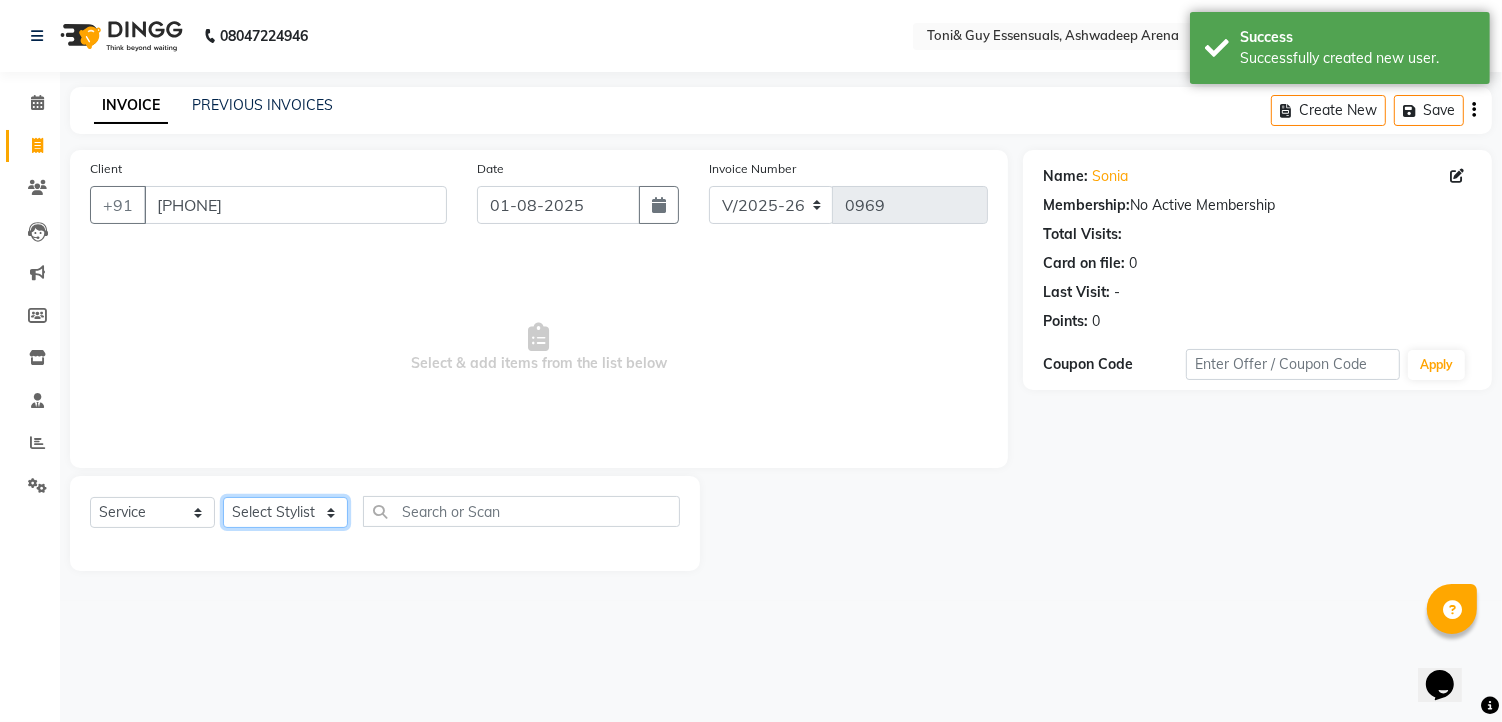 select on "65173" 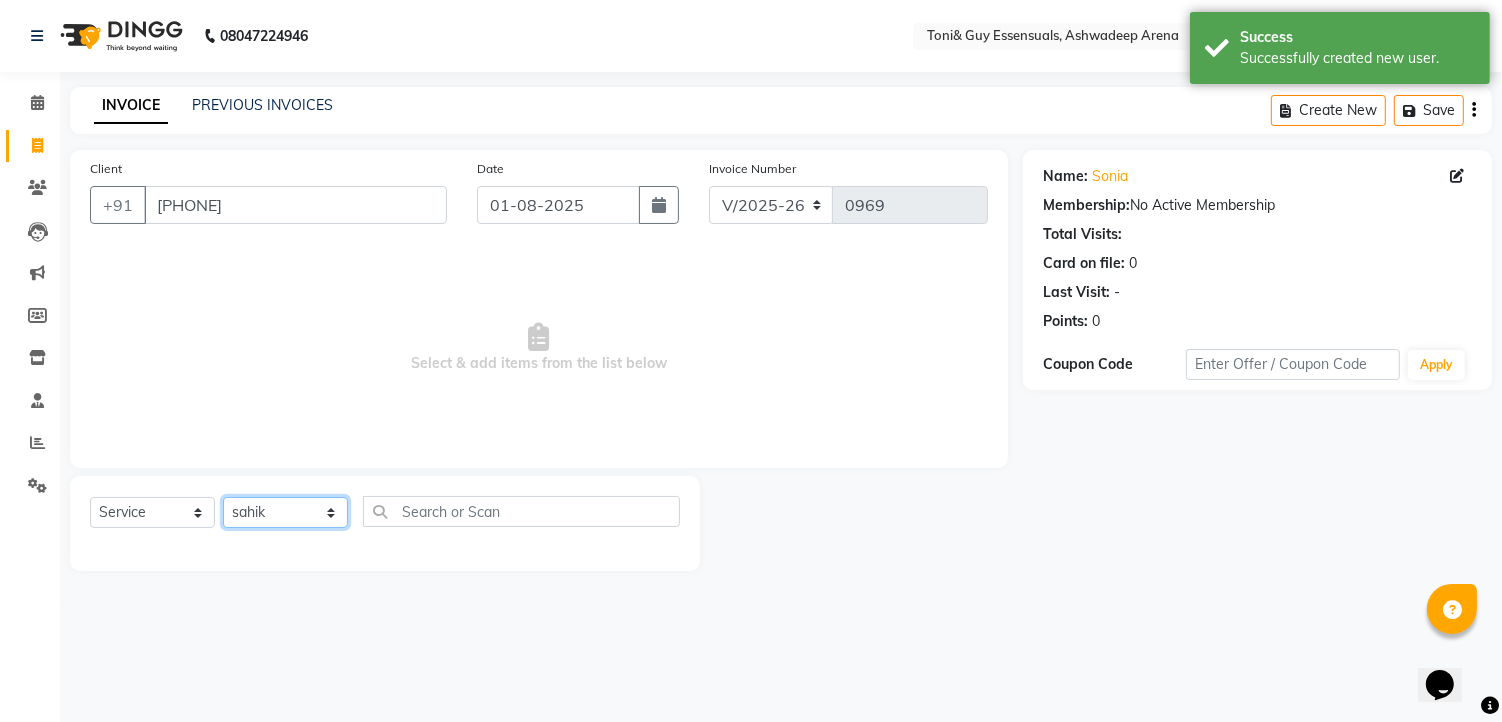click on "Select Stylist faizz gufran mohammad hyma Kumari lalitha sree Manager Riya roy sahik" 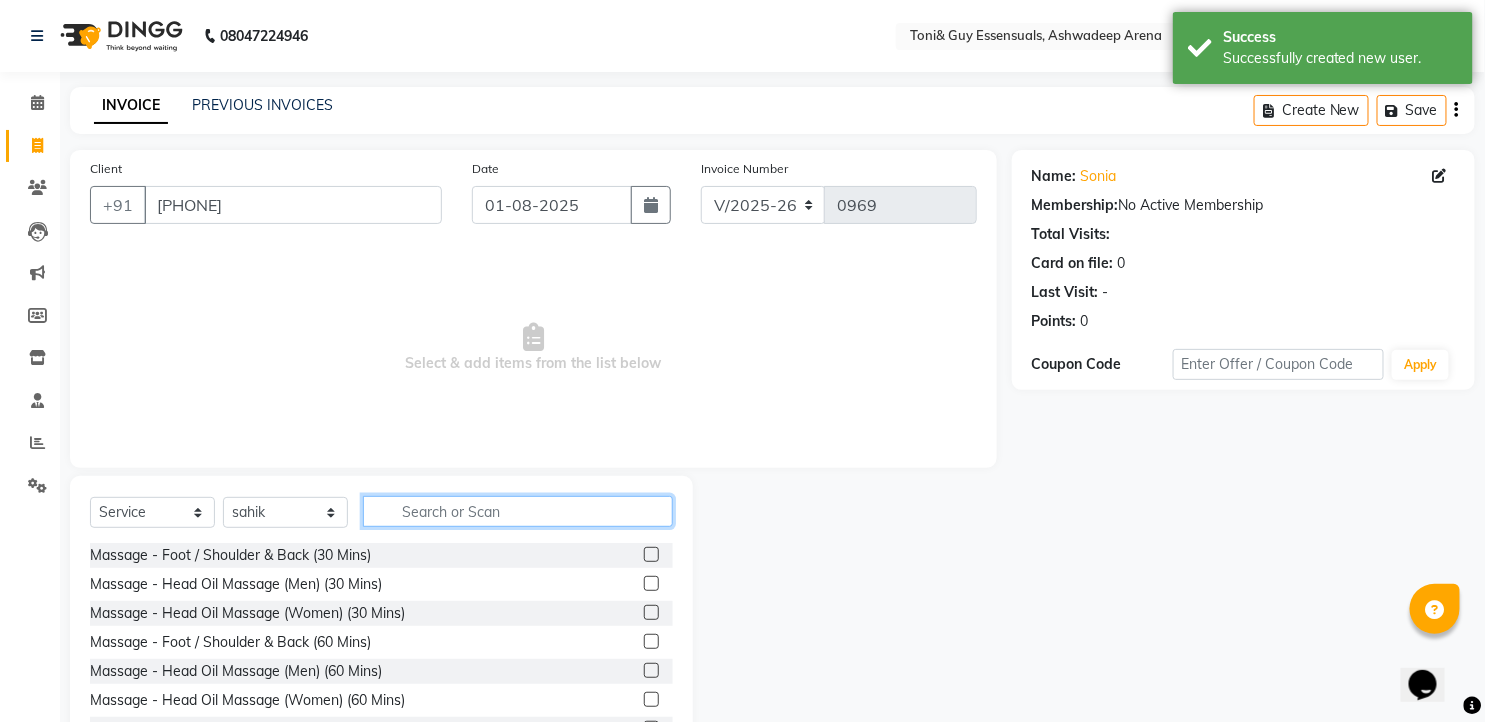 click 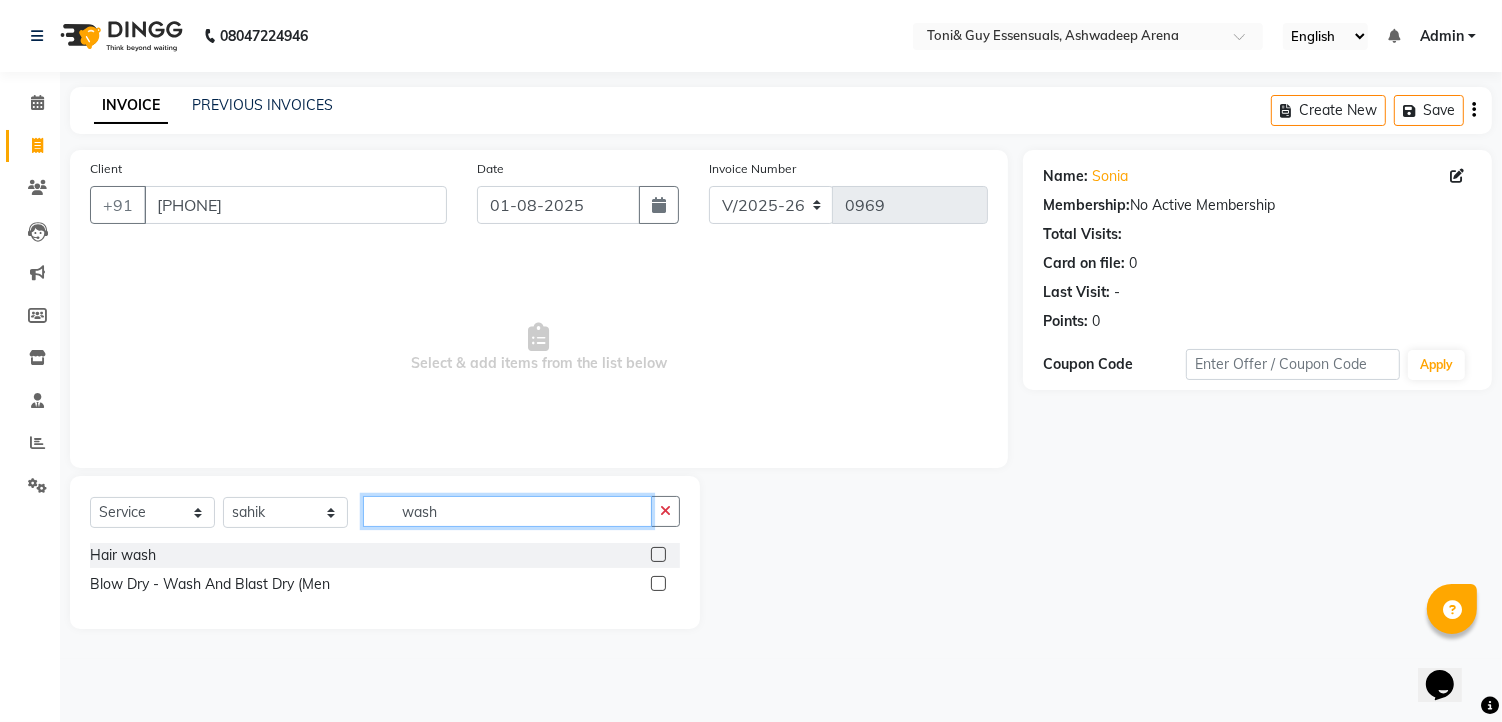 type on "wash" 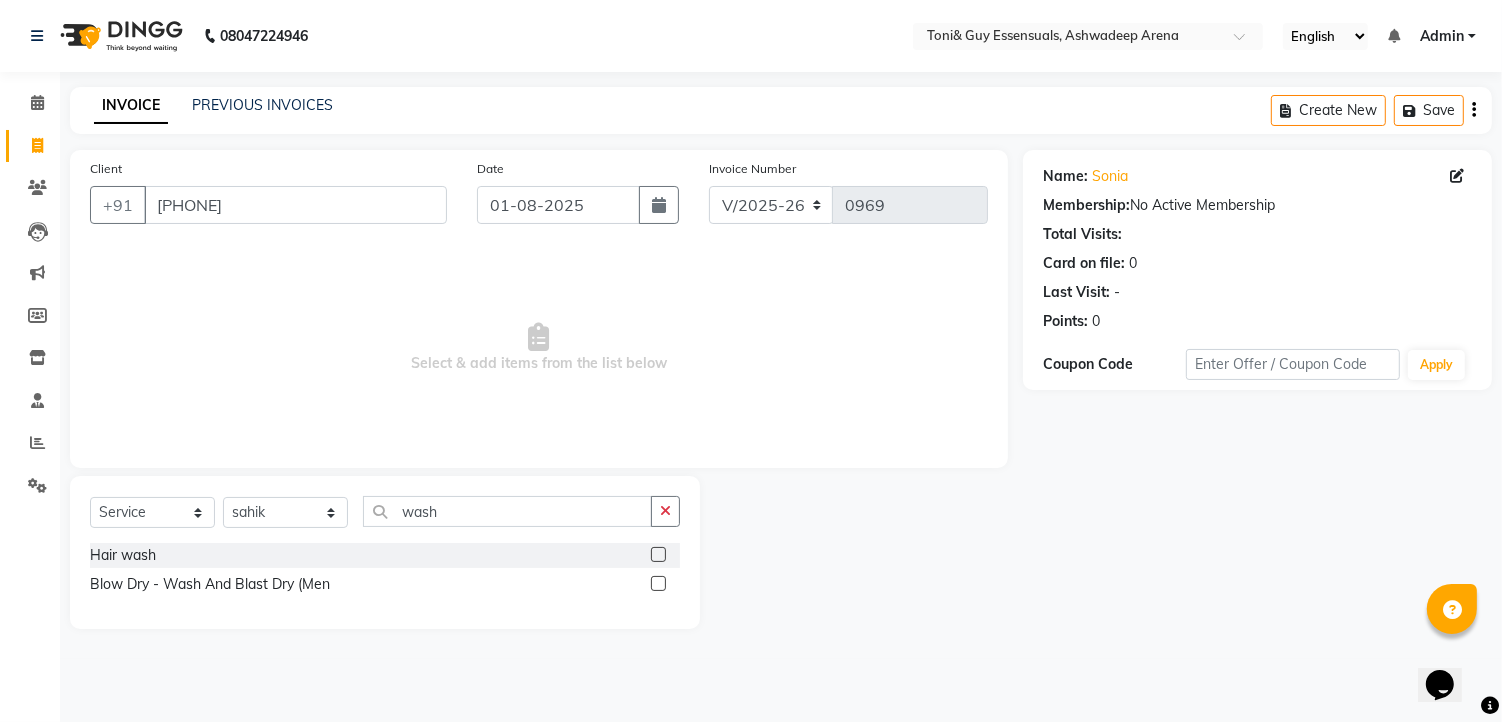click 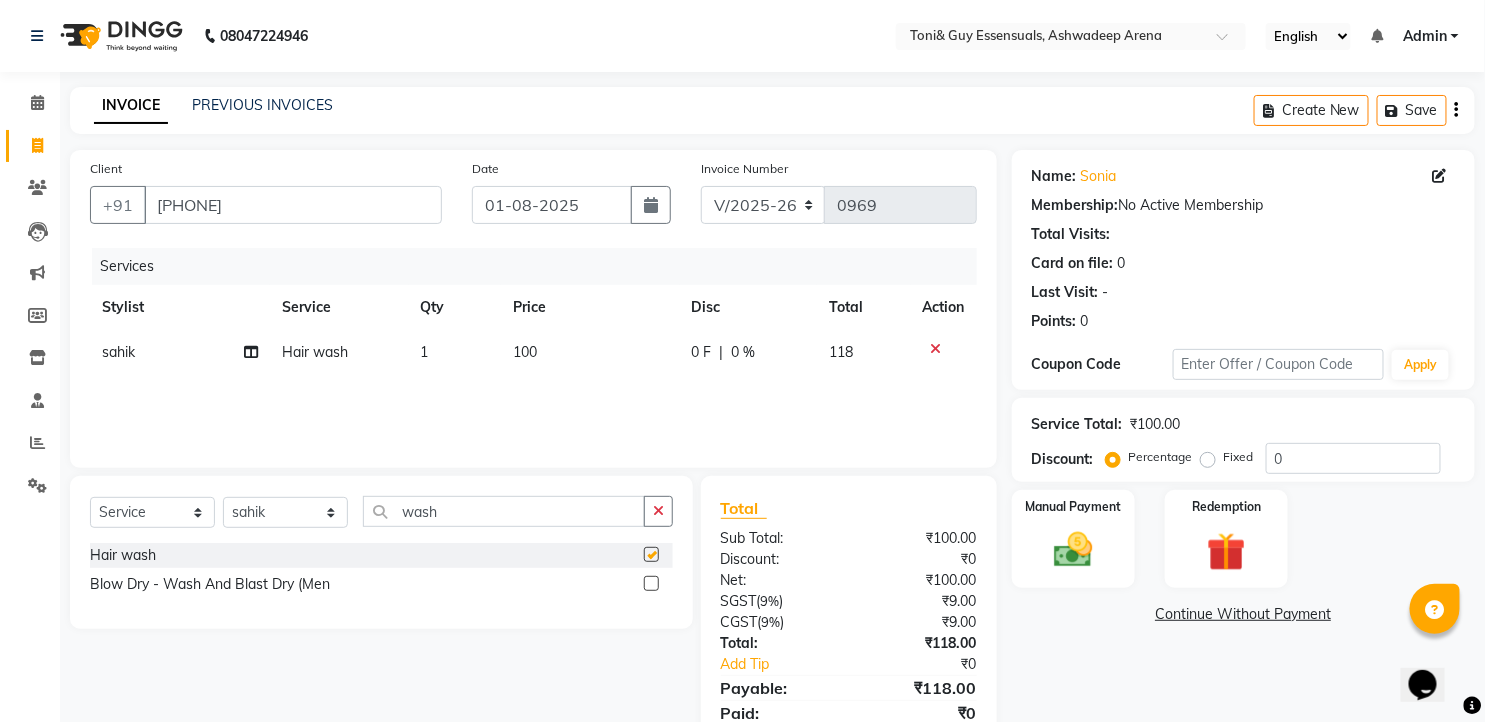 checkbox on "false" 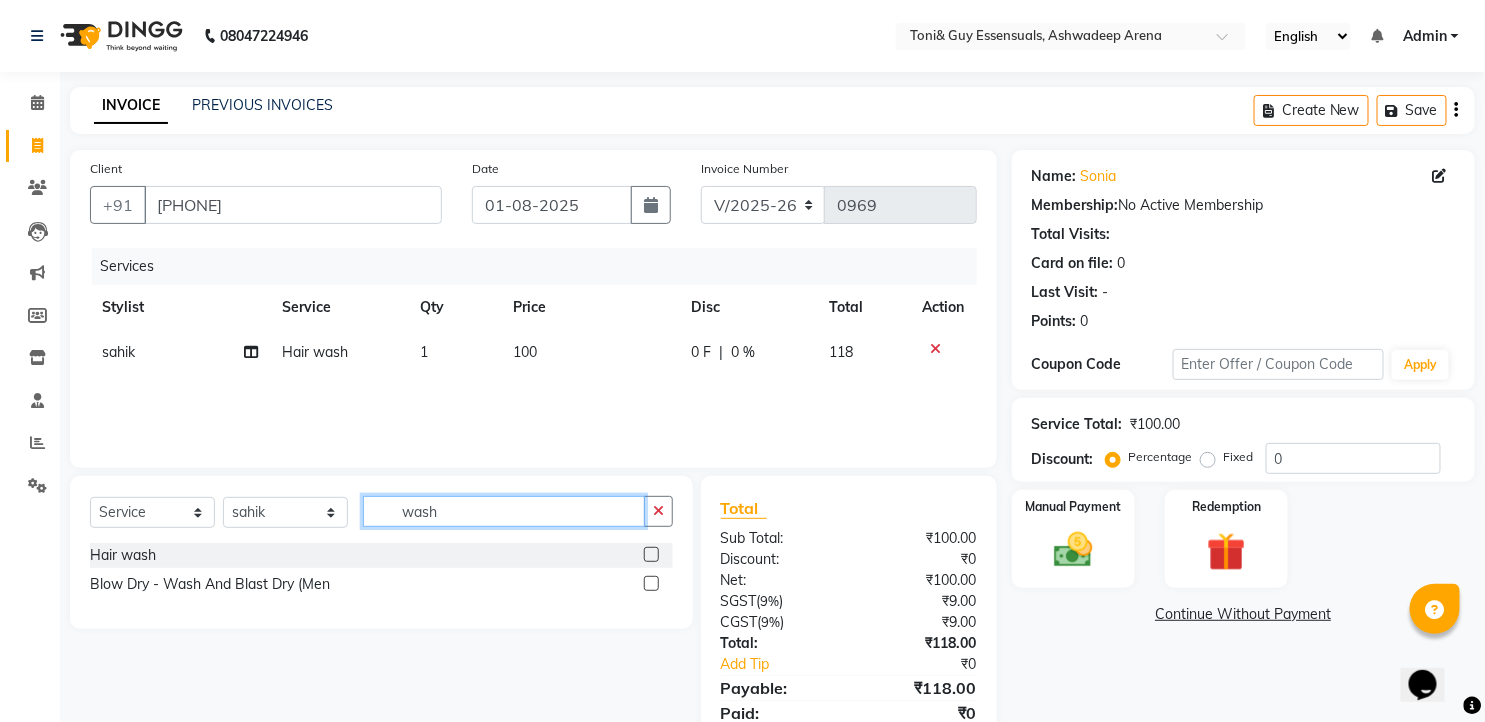 drag, startPoint x: 452, startPoint y: 514, endPoint x: 365, endPoint y: 515, distance: 87.005745 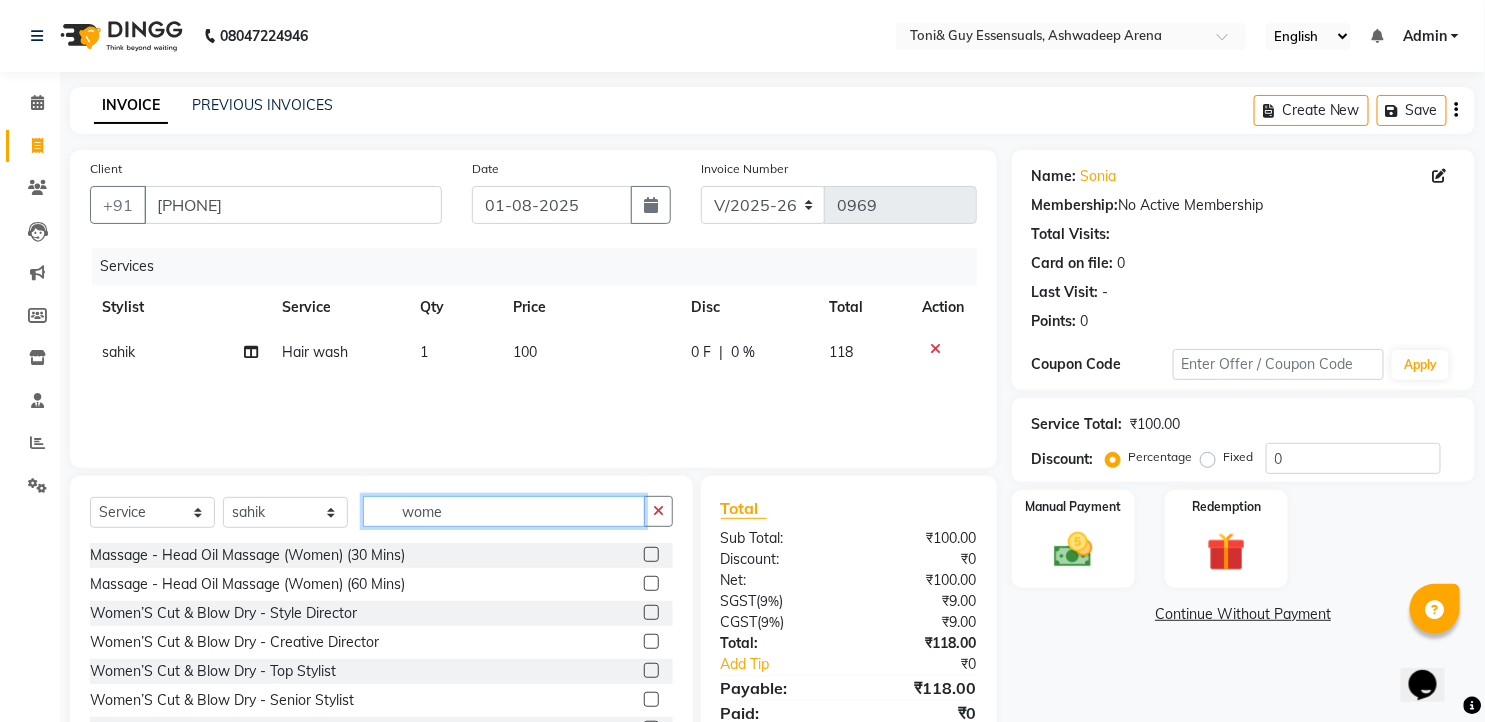 type on "women" 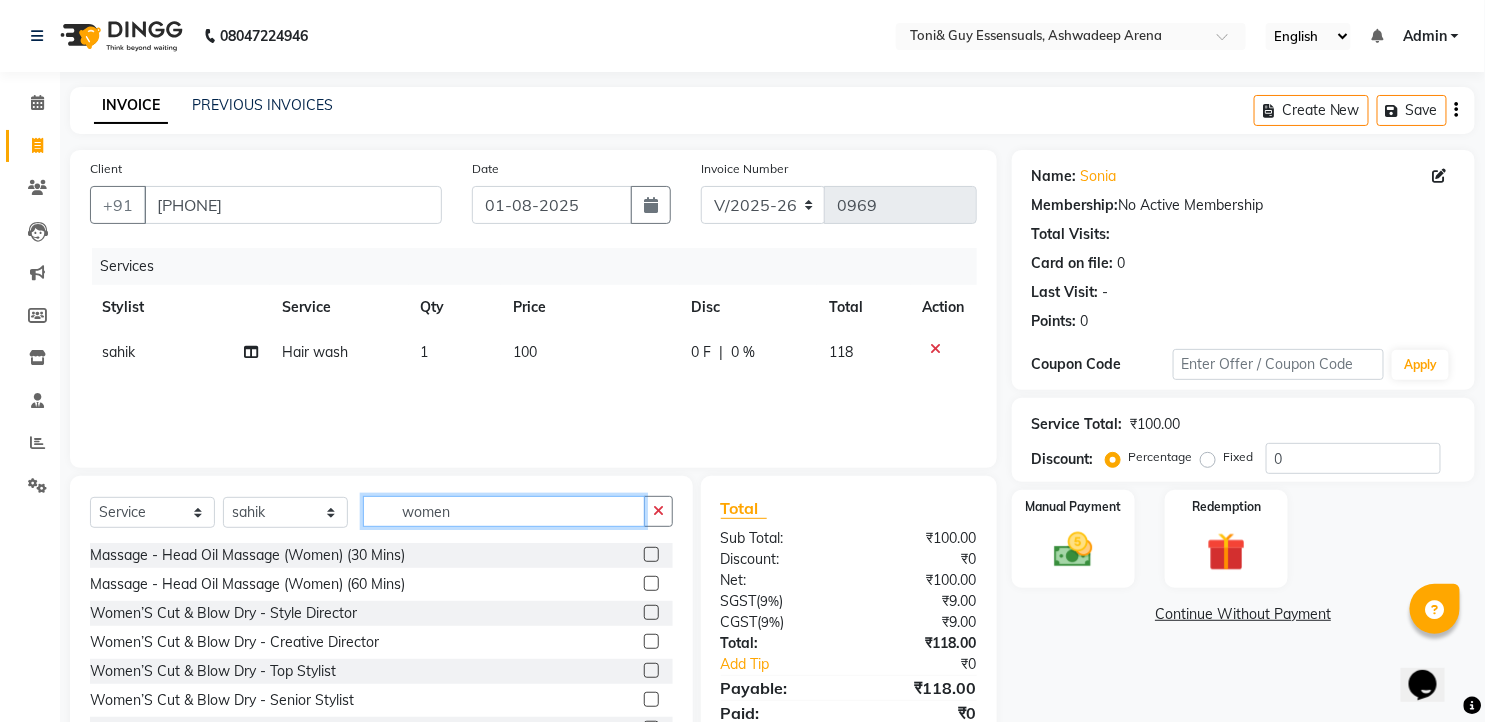 scroll, scrollTop: 350, scrollLeft: 0, axis: vertical 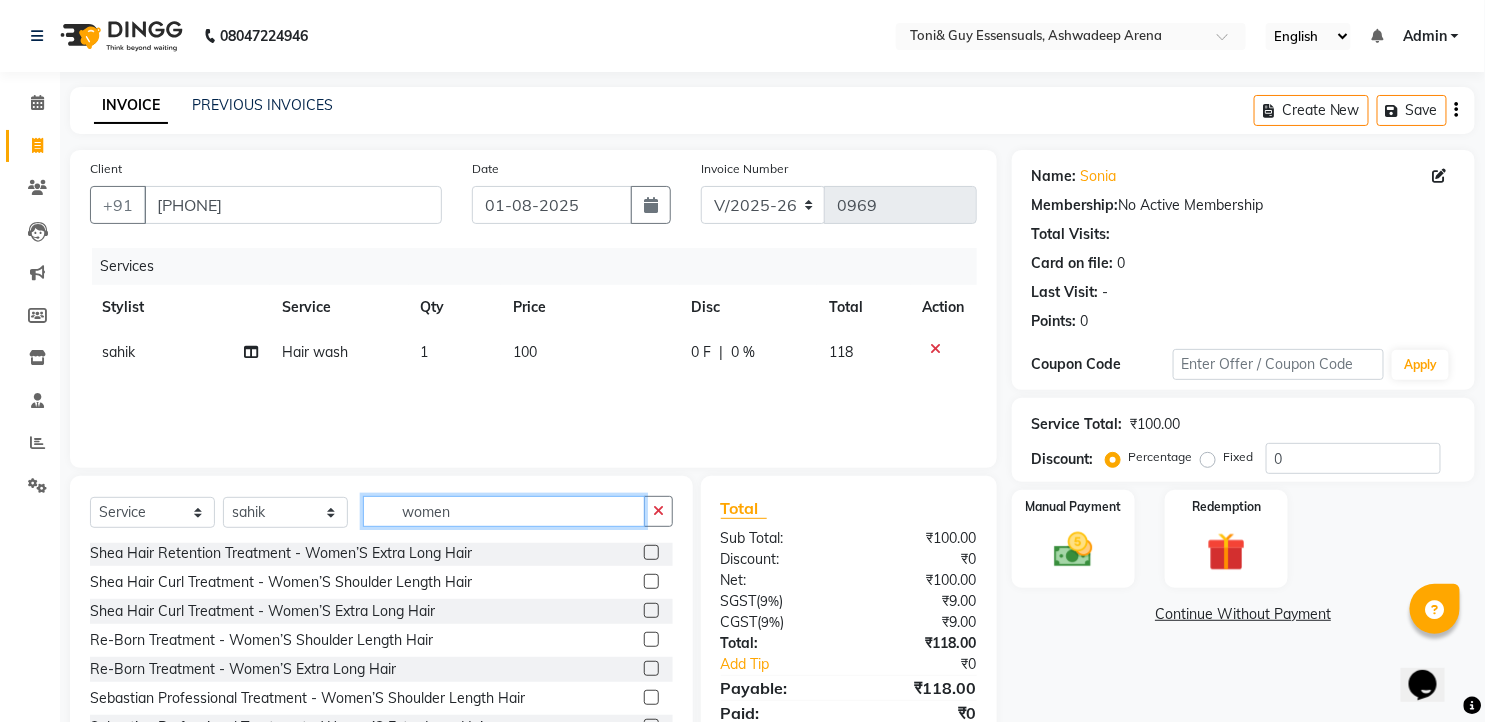drag, startPoint x: 447, startPoint y: 507, endPoint x: 306, endPoint y: 521, distance: 141.69333 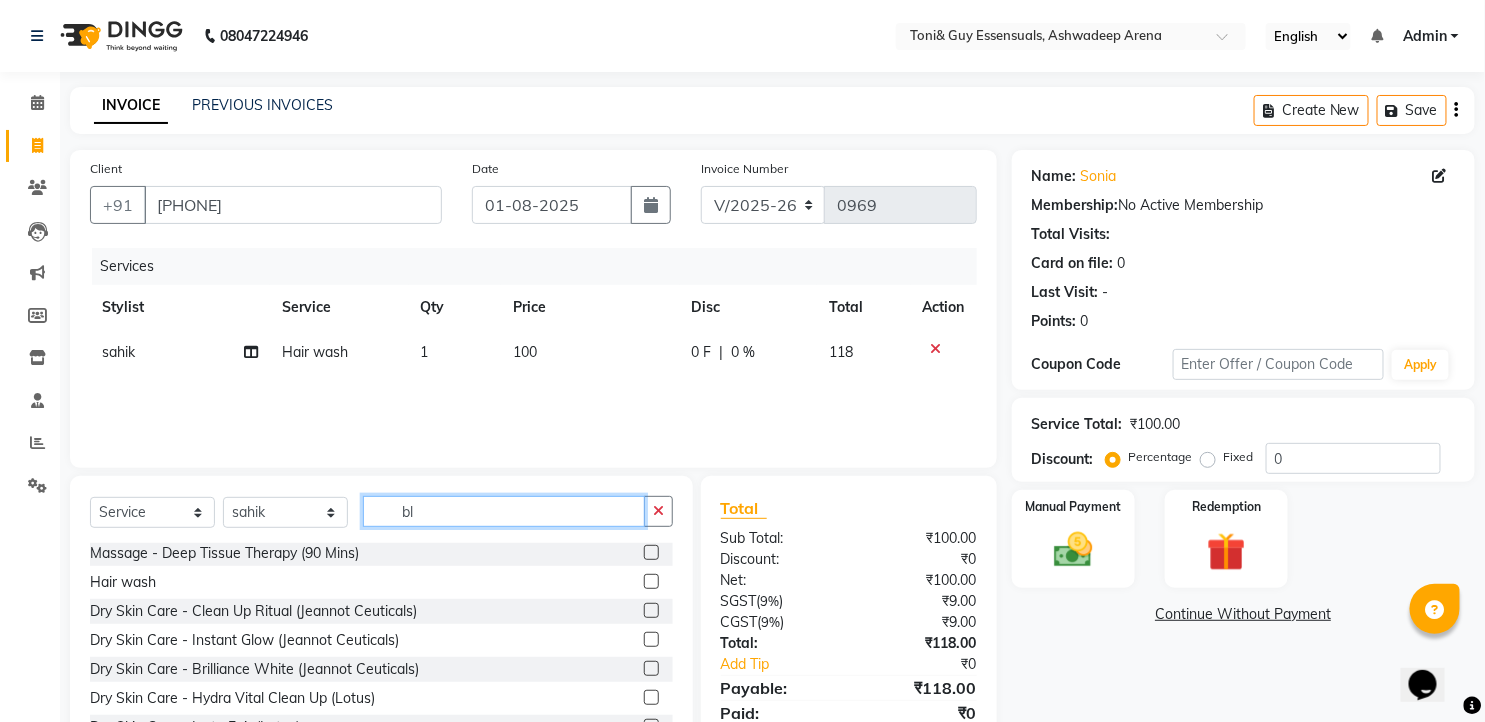scroll, scrollTop: 176, scrollLeft: 0, axis: vertical 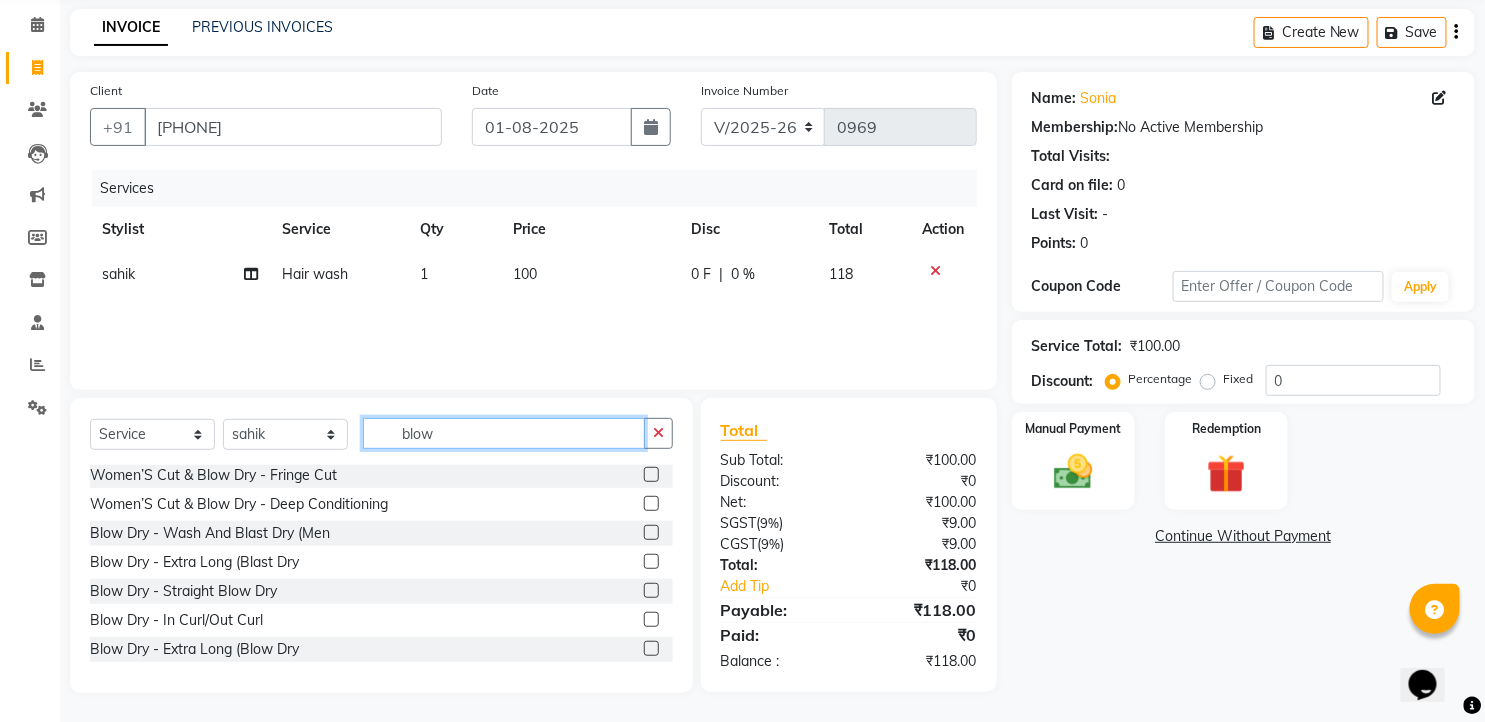 type on "blow" 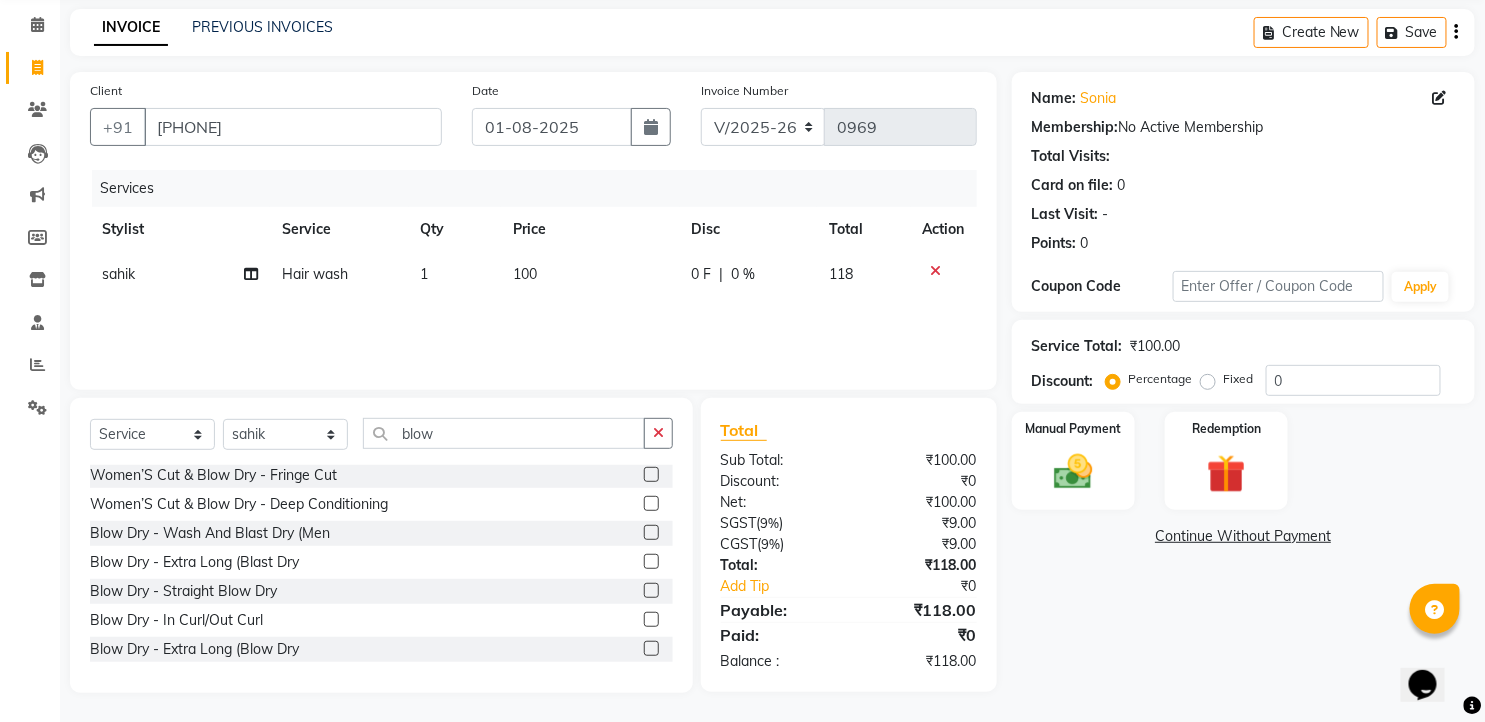 click 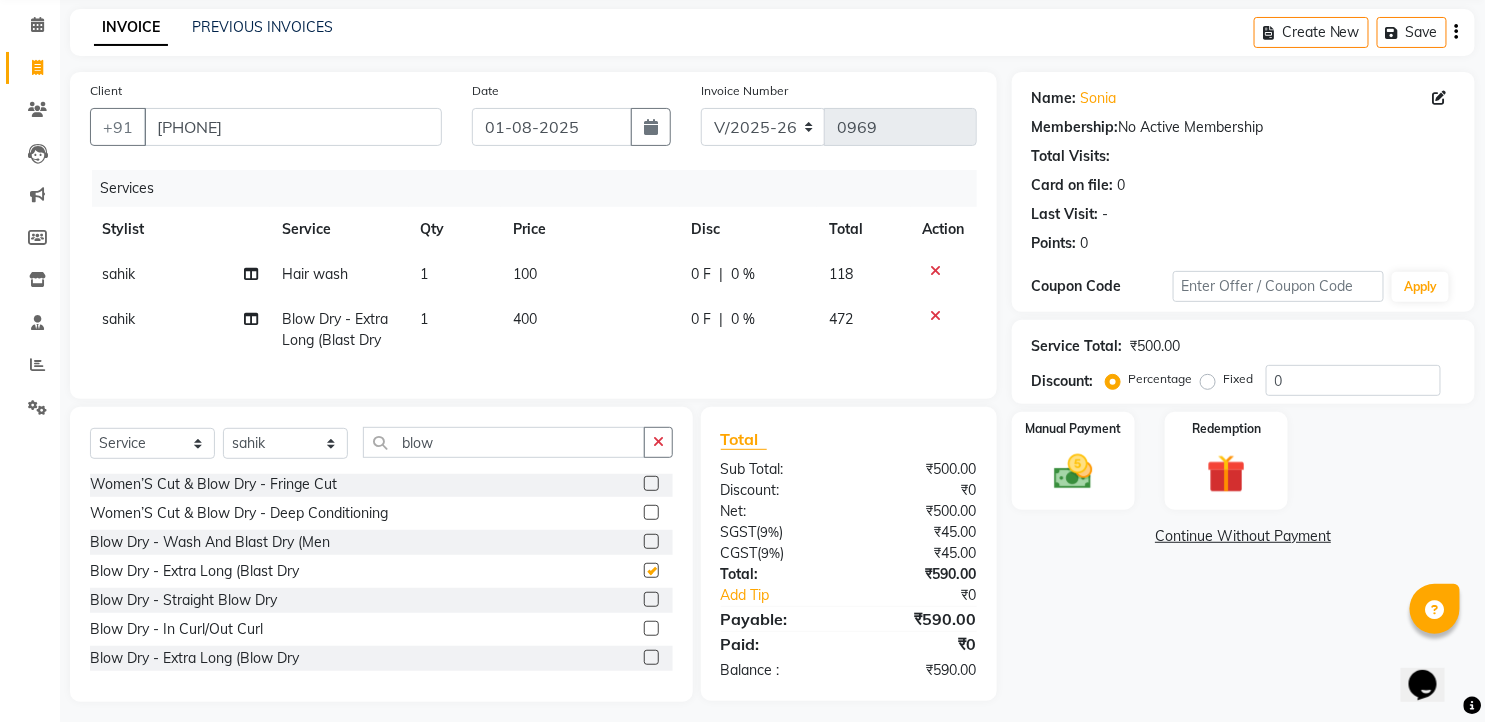 checkbox on "false" 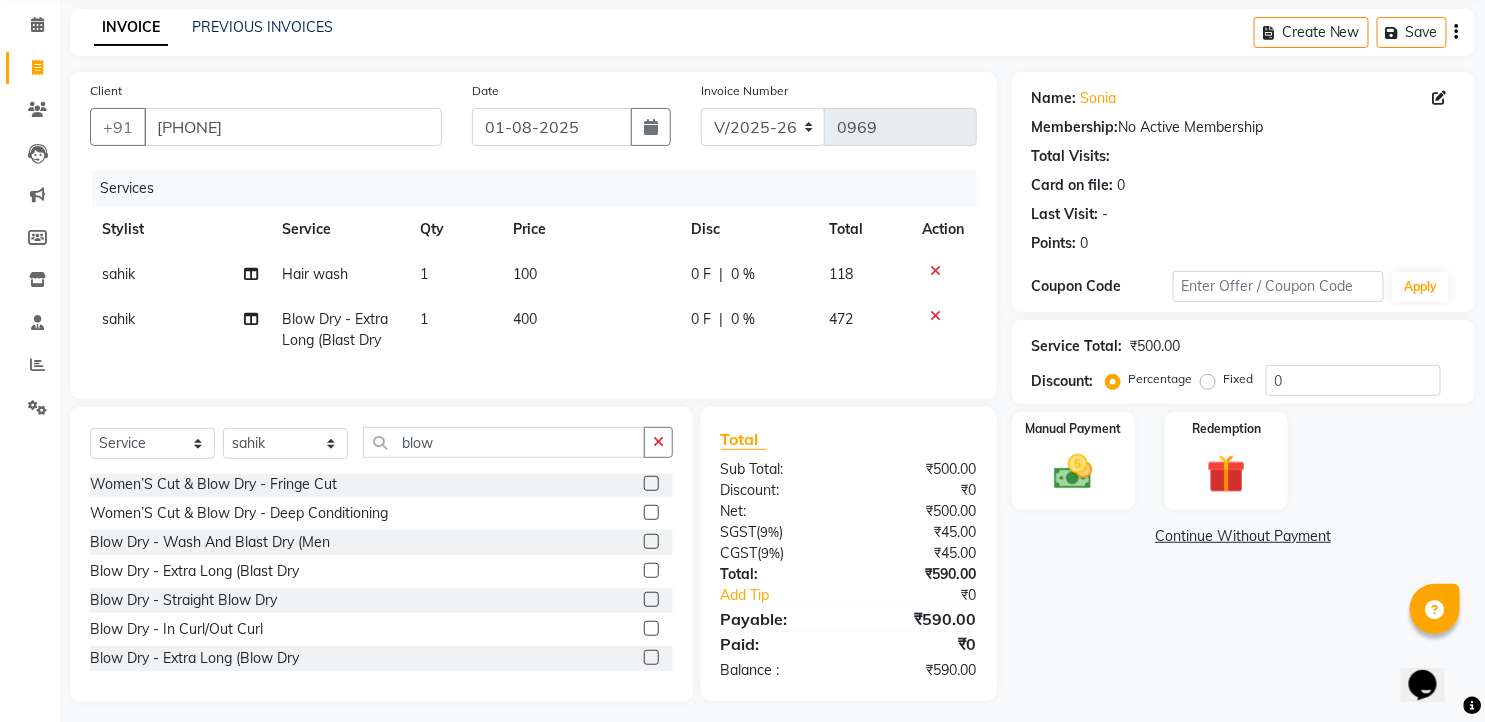 click 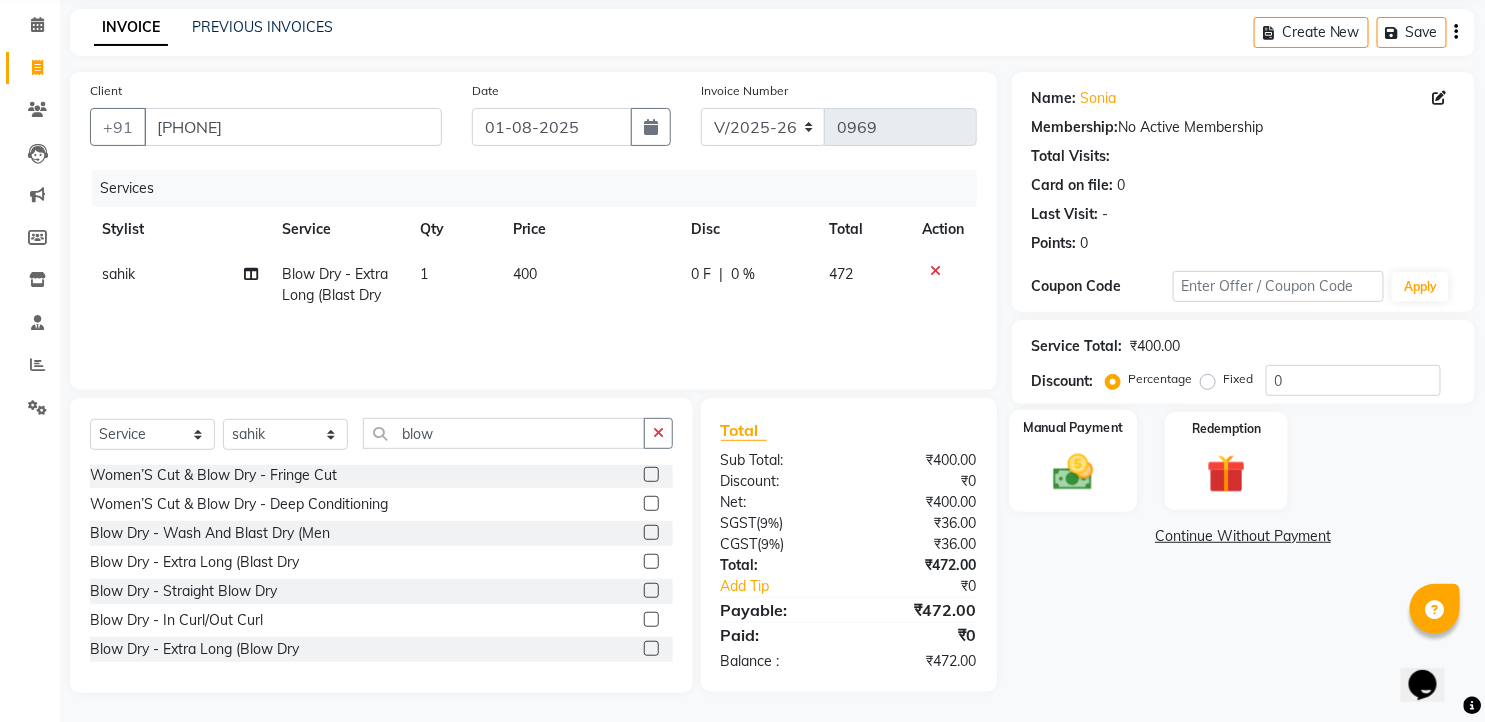 click 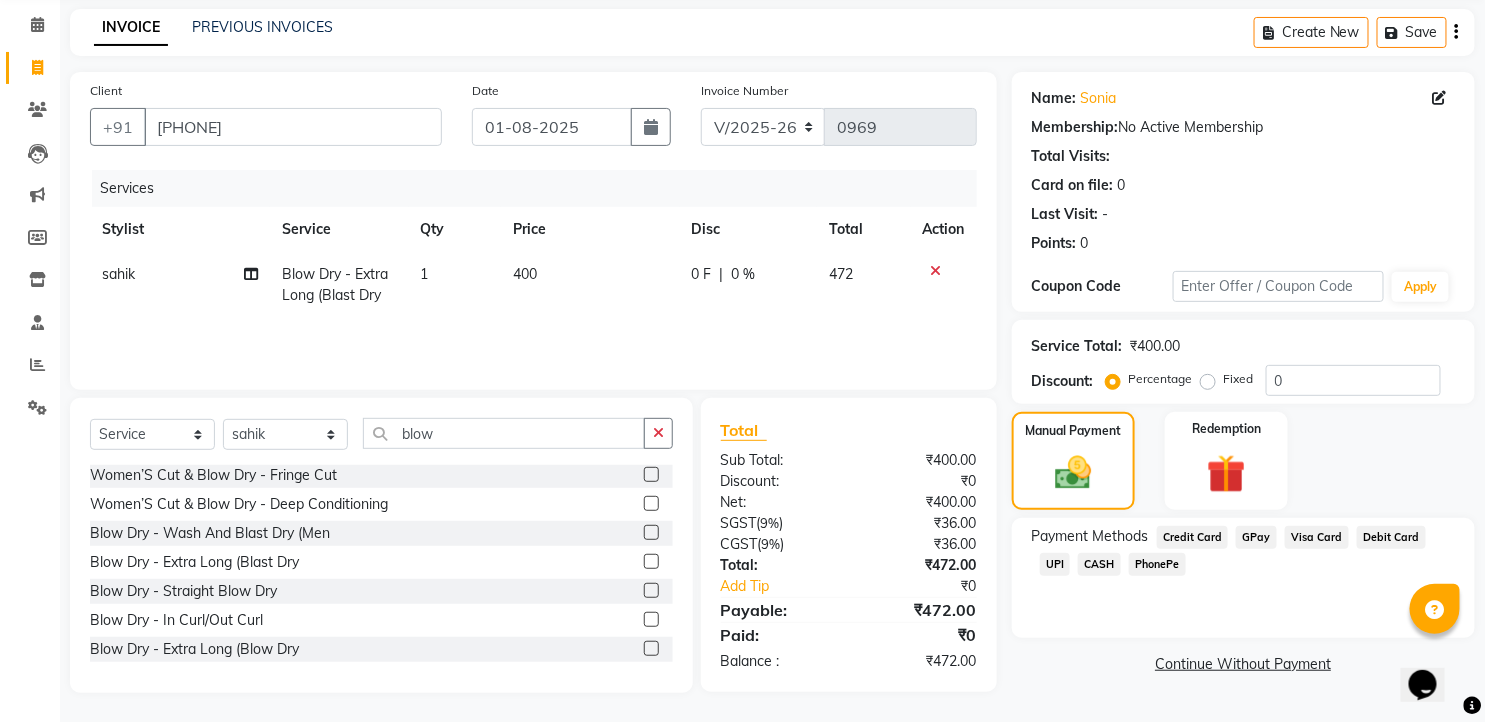 click on "GPay" 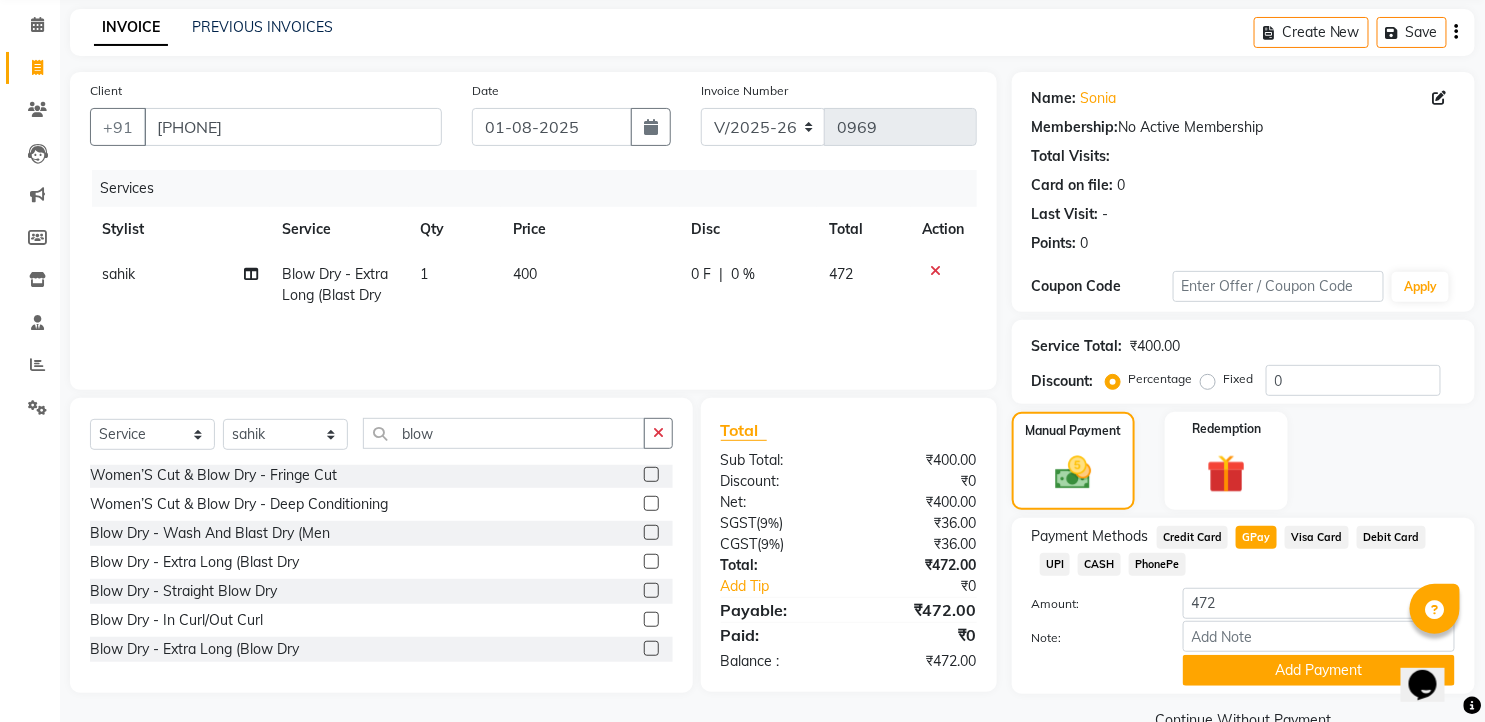 scroll, scrollTop: 121, scrollLeft: 0, axis: vertical 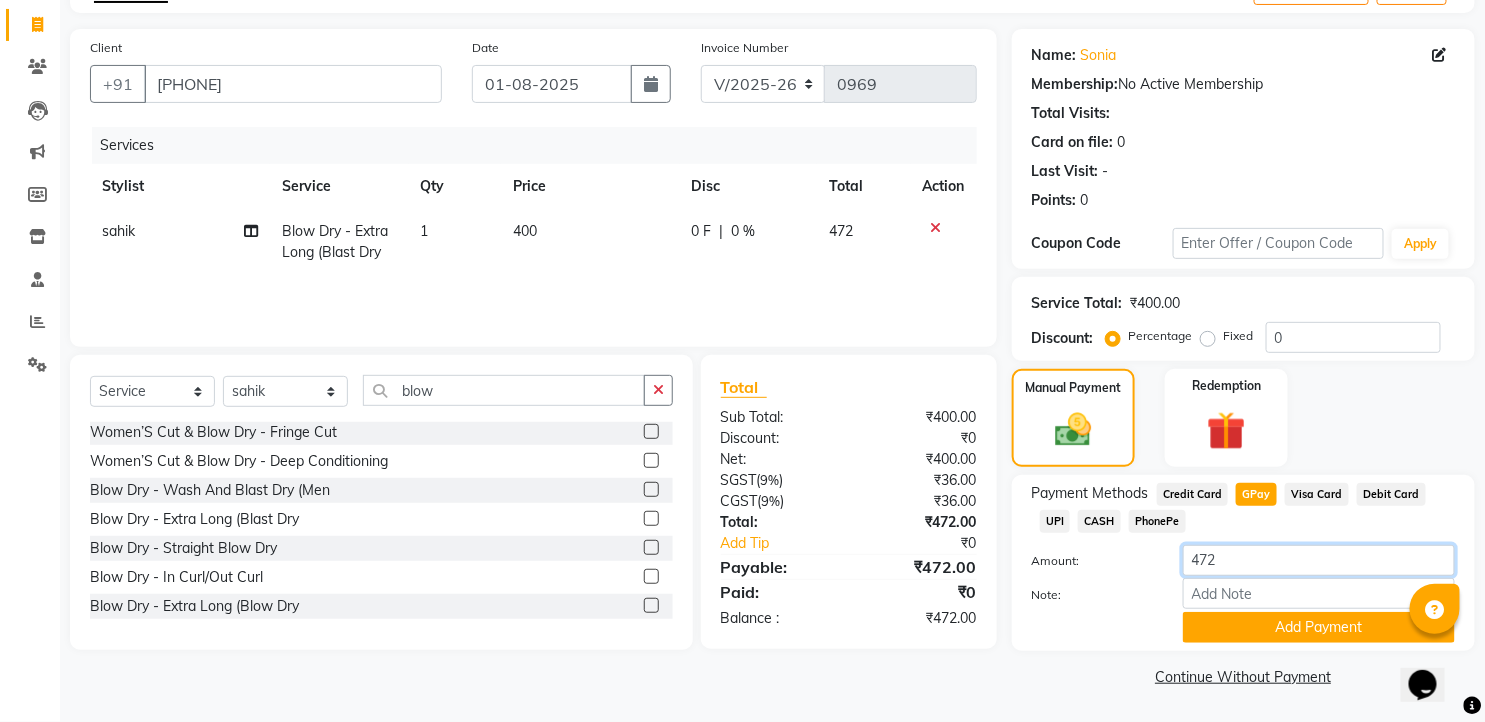 drag, startPoint x: 1233, startPoint y: 570, endPoint x: 1211, endPoint y: 573, distance: 22.203604 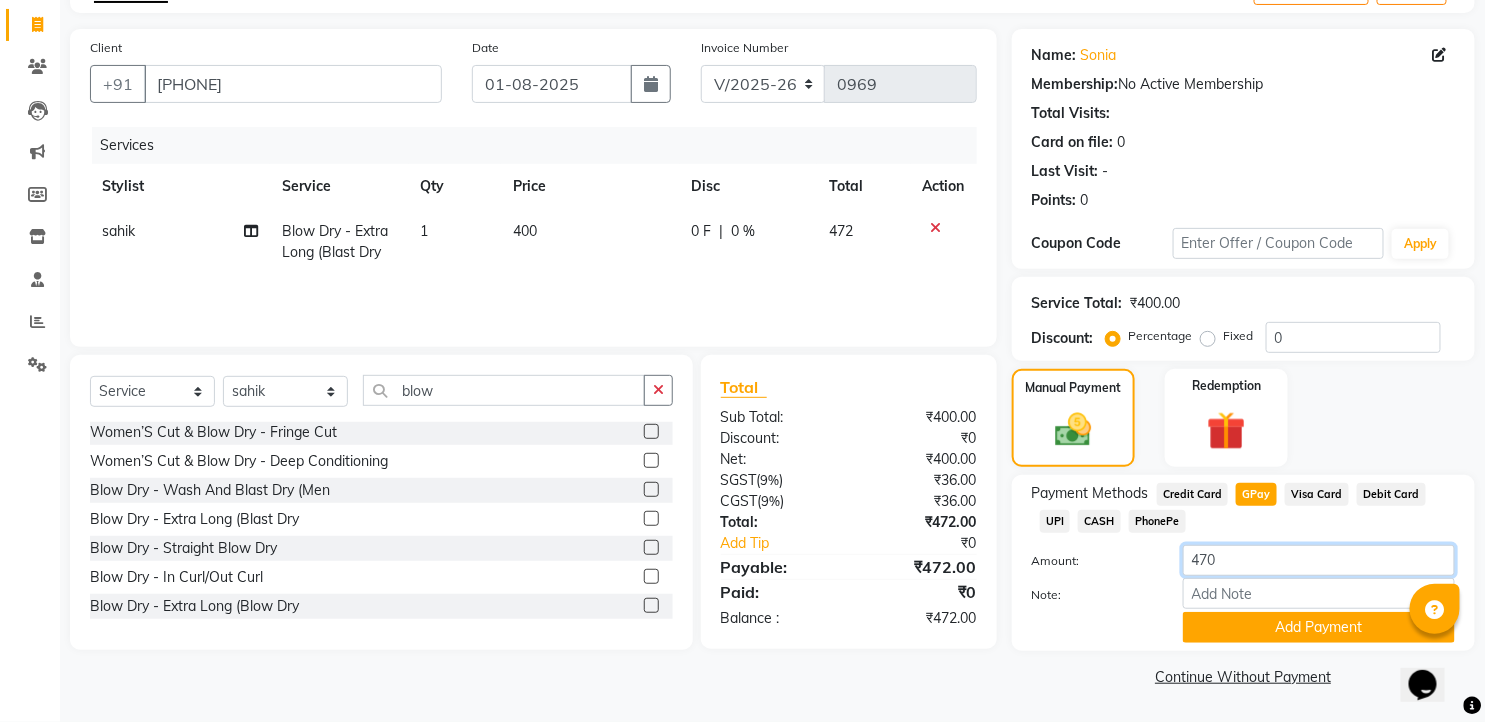 type on "470" 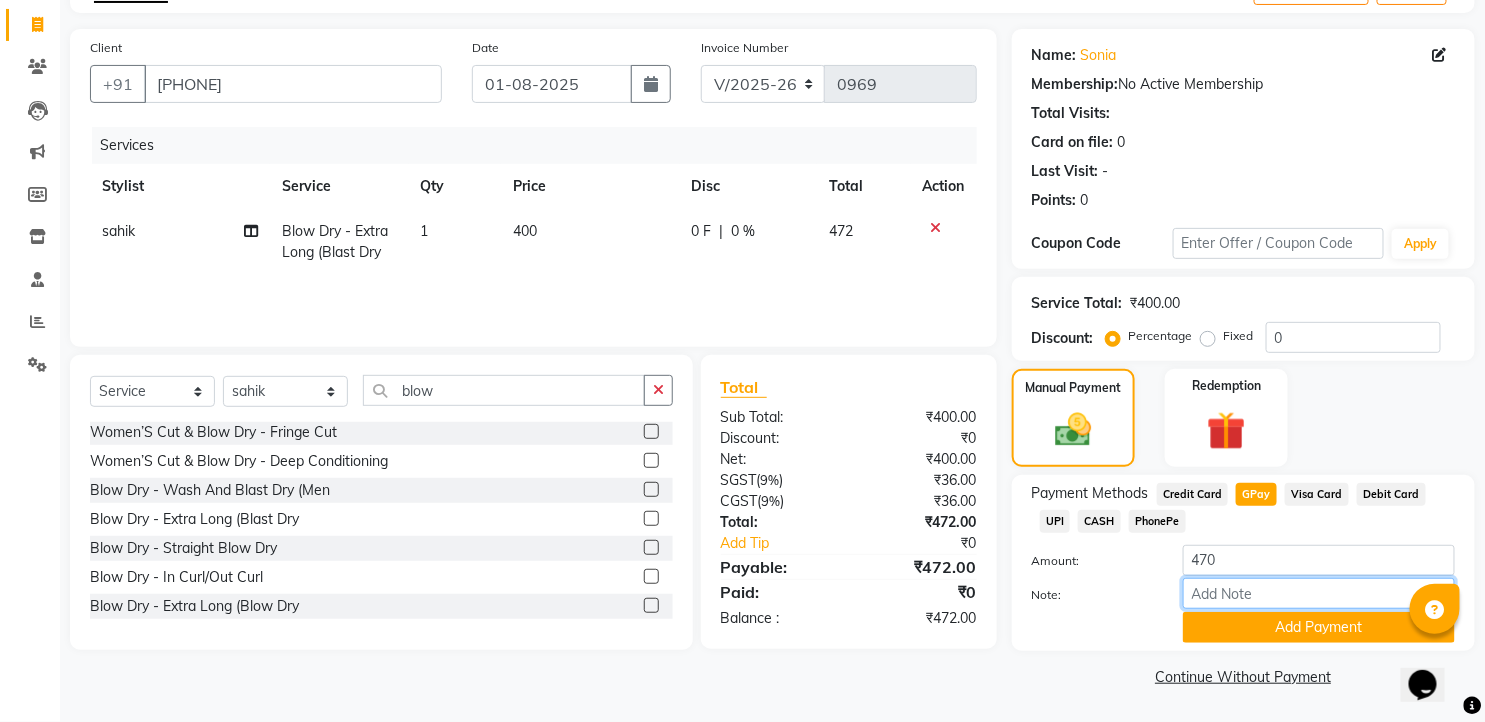 click on "Note:" at bounding box center (1319, 593) 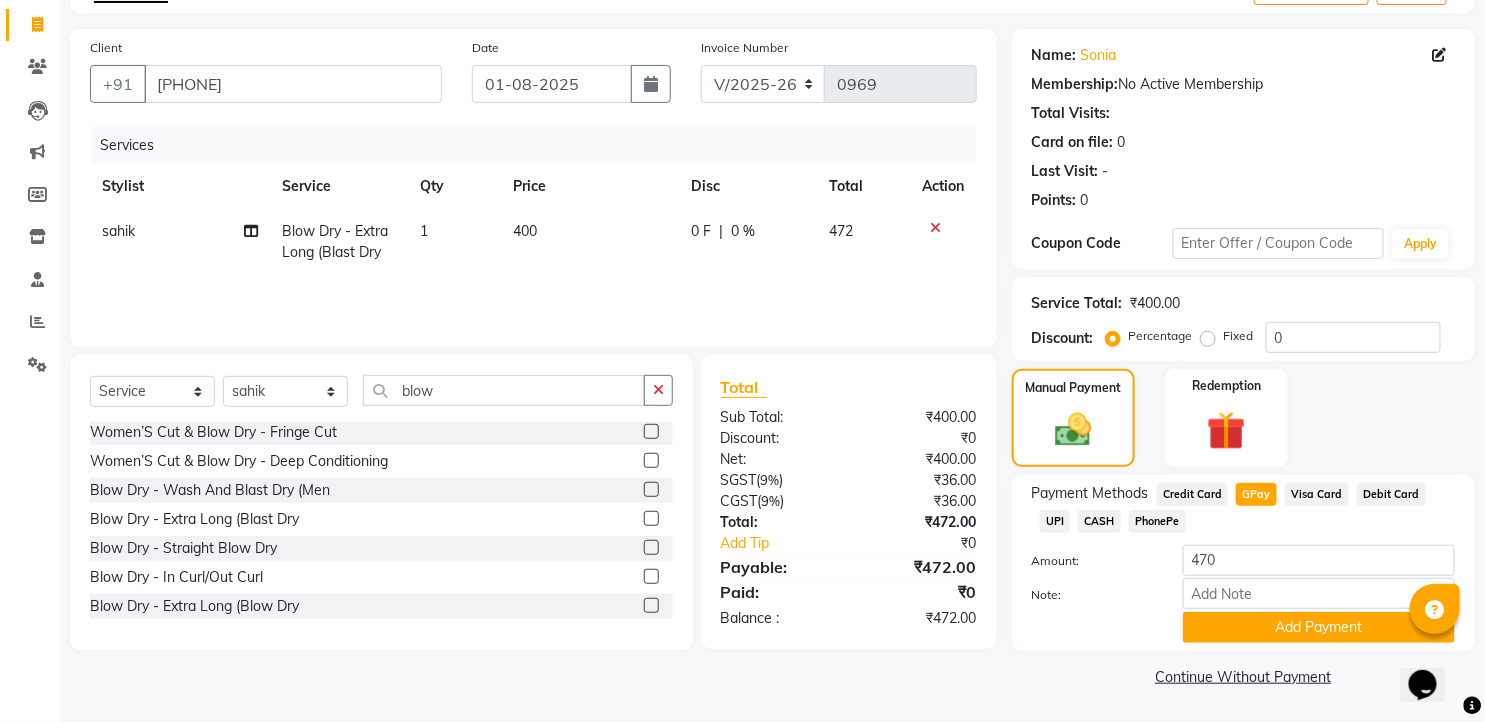drag, startPoint x: 1052, startPoint y: 661, endPoint x: 1087, endPoint y: 646, distance: 38.078865 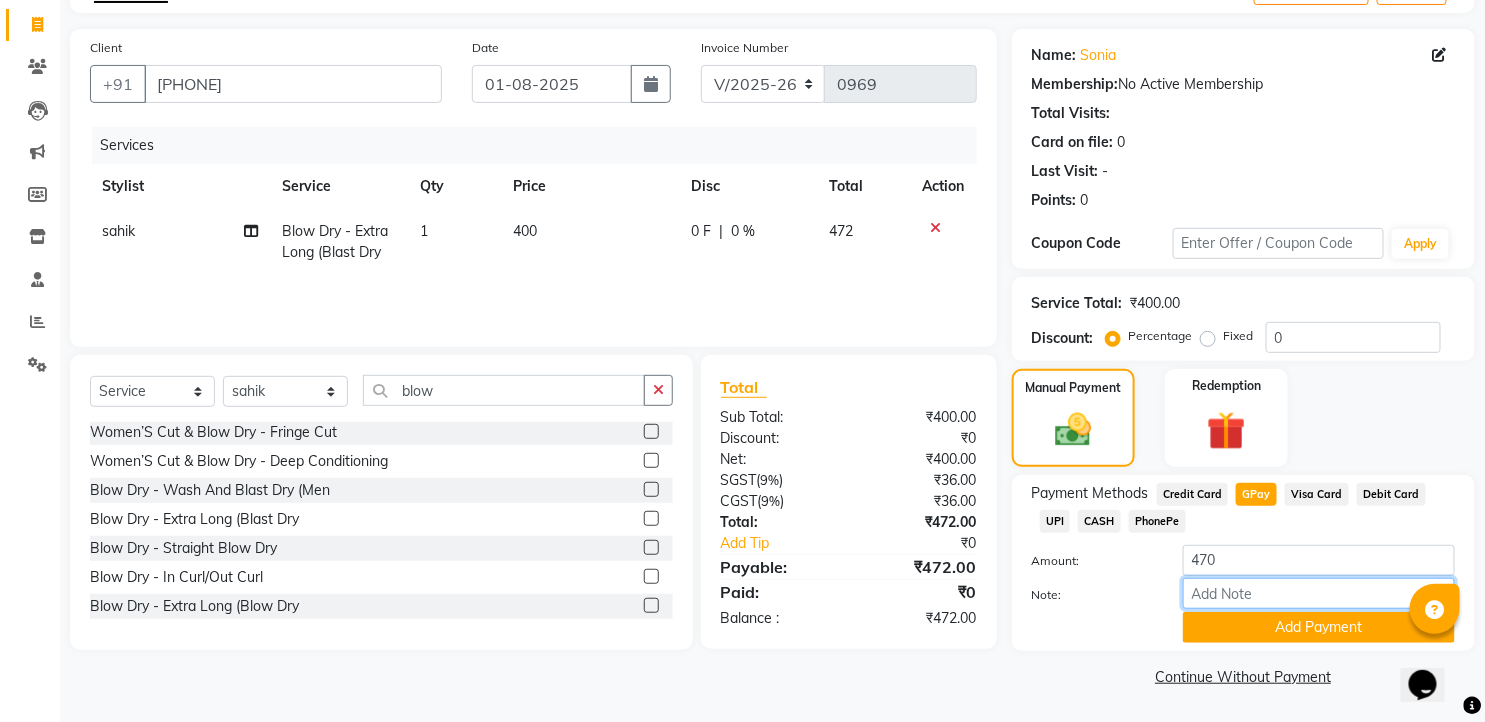 click on "Note:" at bounding box center (1319, 593) 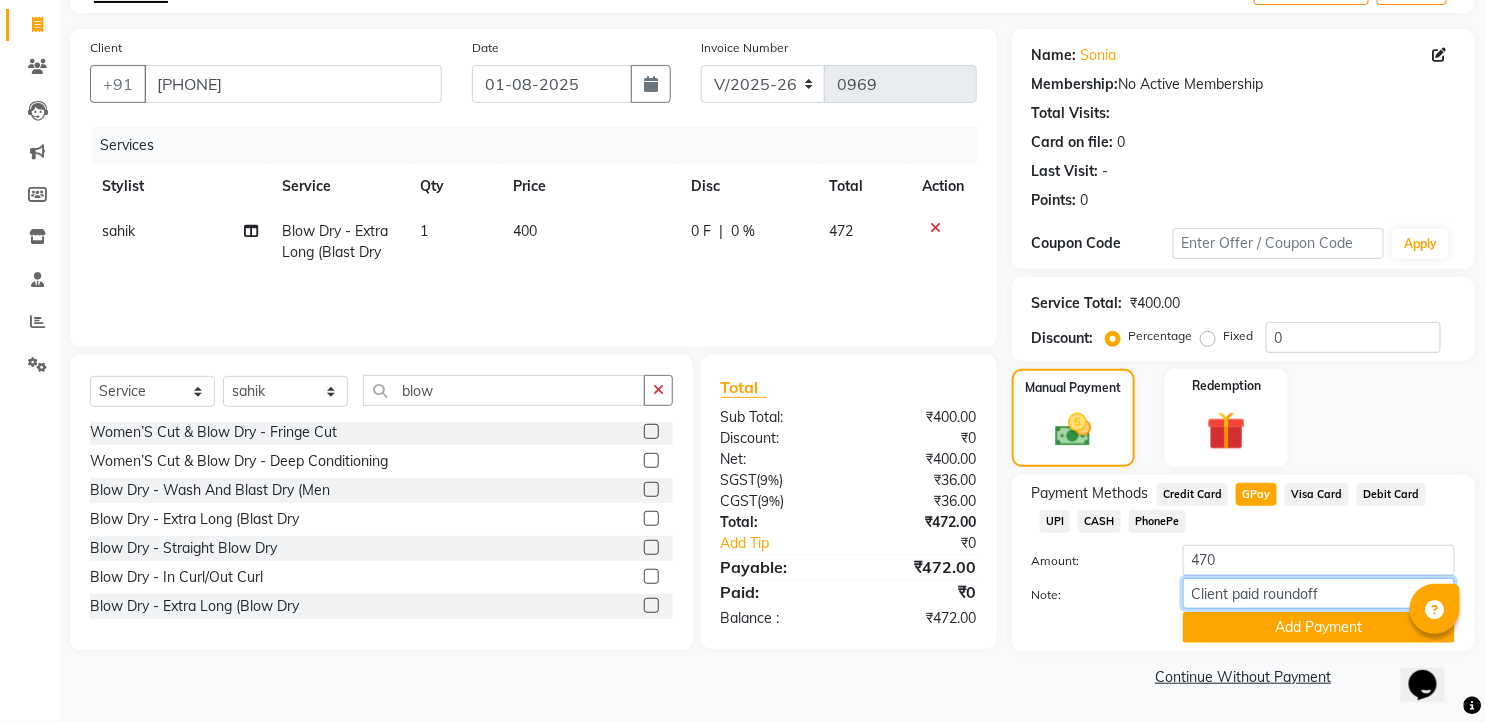 click on "Client paid roundoff" at bounding box center (1319, 593) 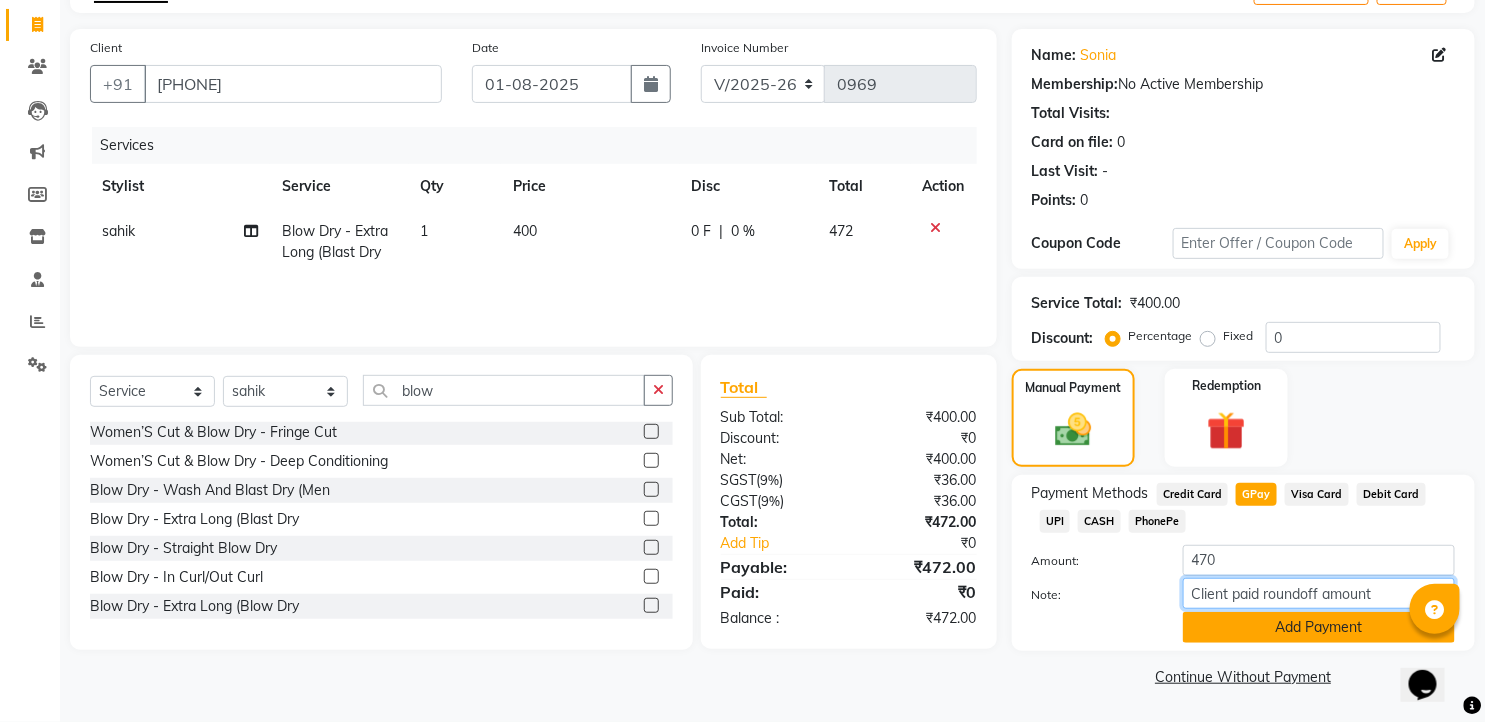 type on "Client paid roundoff amount" 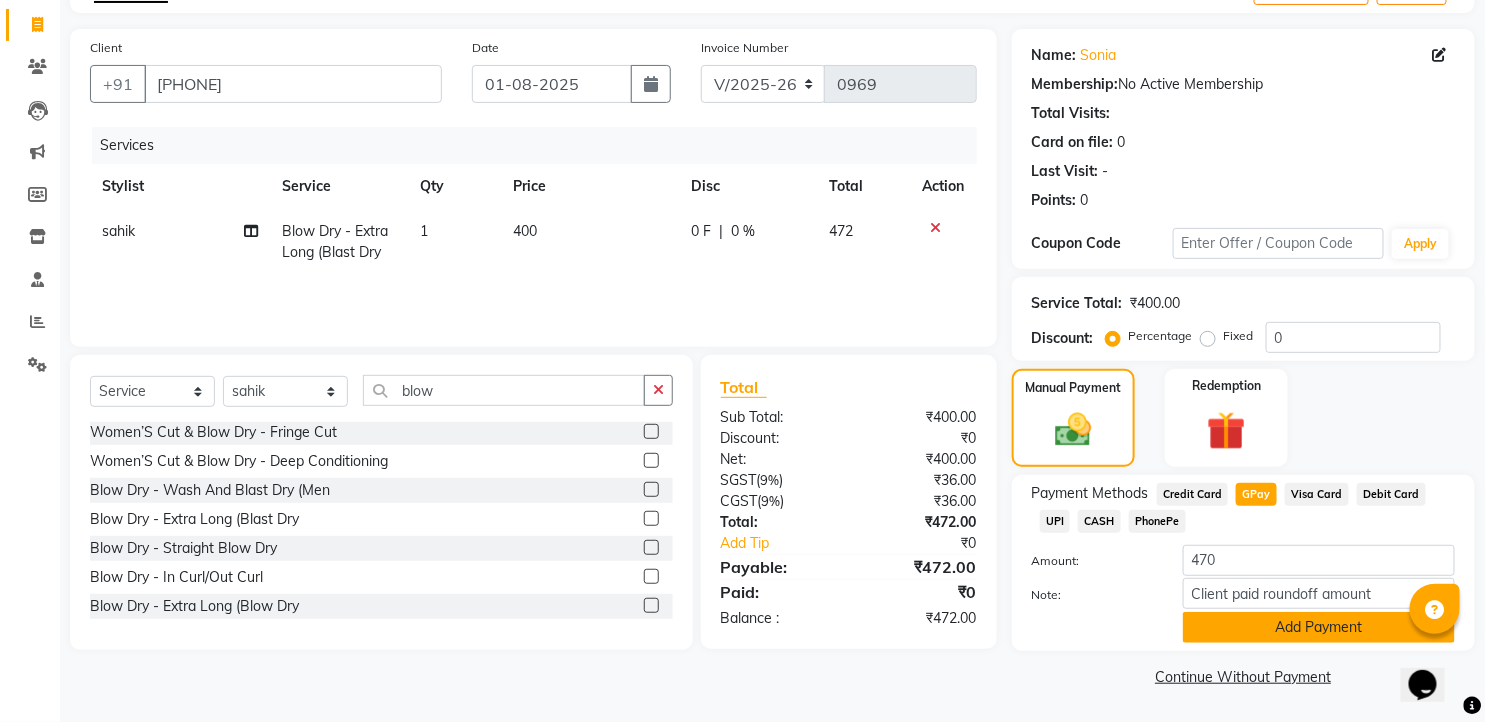 click on "Add Payment" 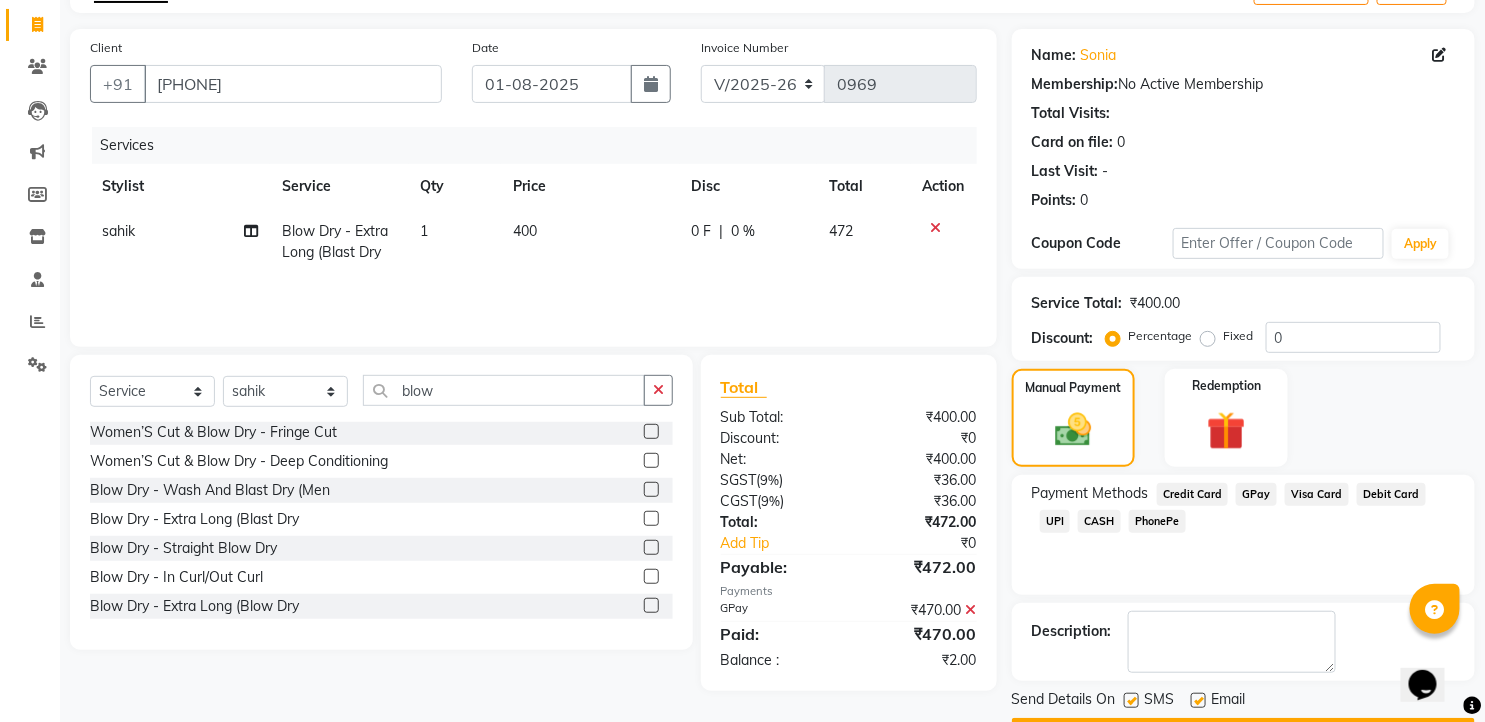 scroll, scrollTop: 177, scrollLeft: 0, axis: vertical 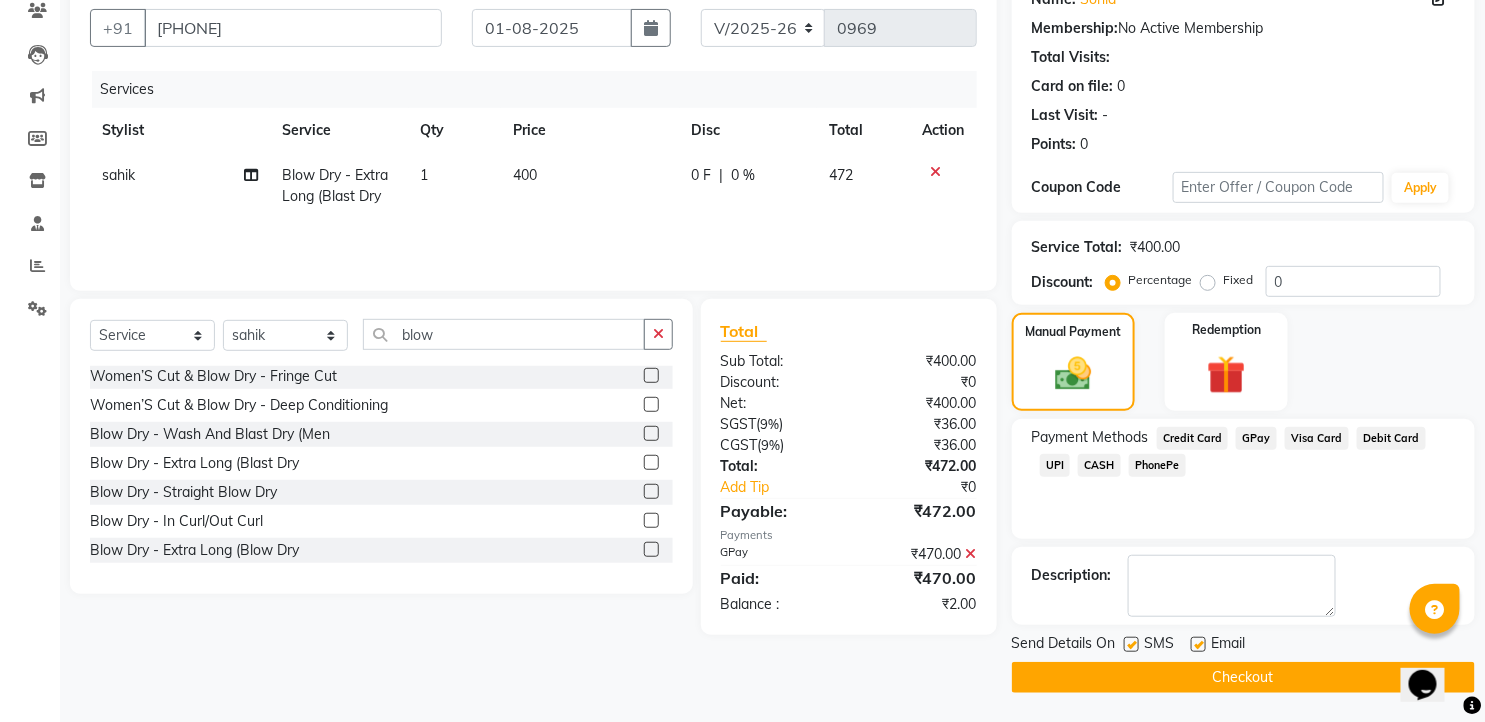 drag, startPoint x: 1130, startPoint y: 645, endPoint x: 1177, endPoint y: 652, distance: 47.518417 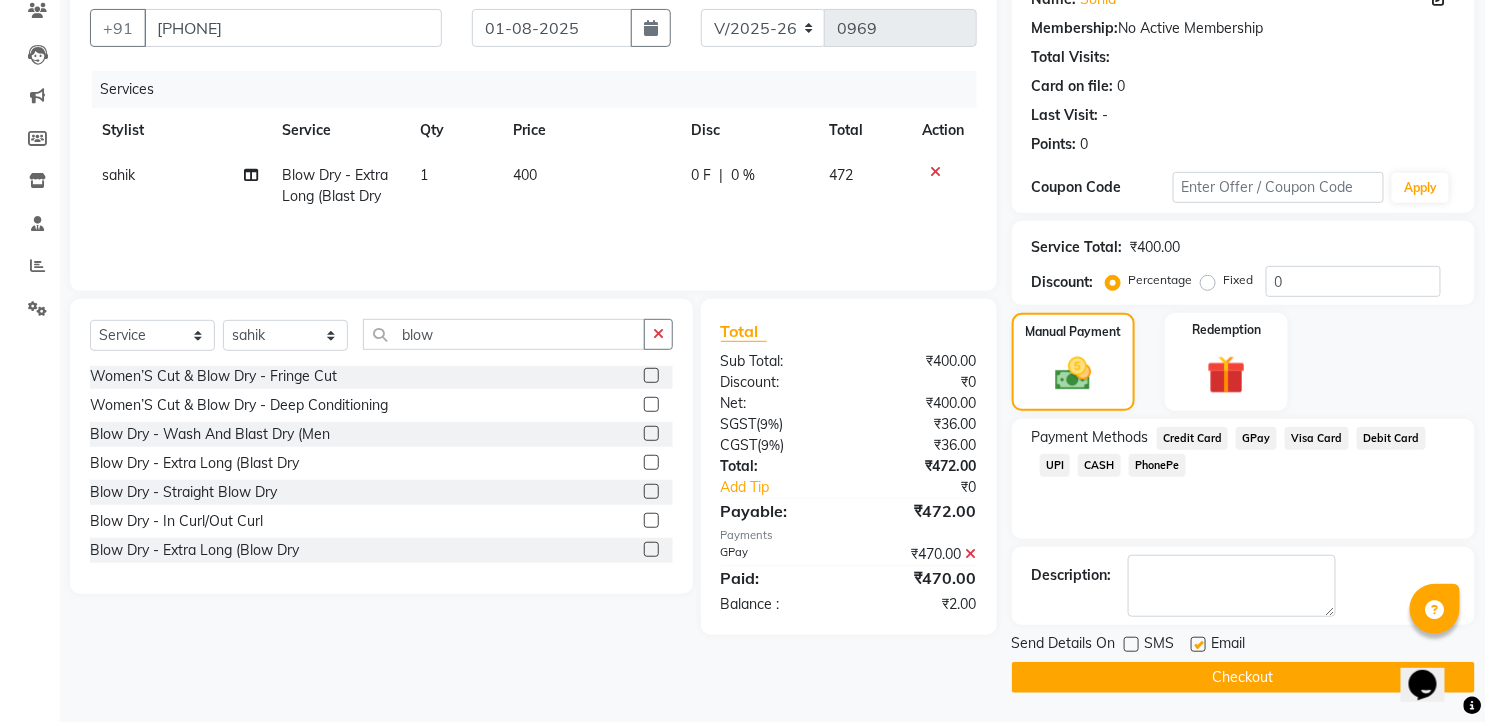 click 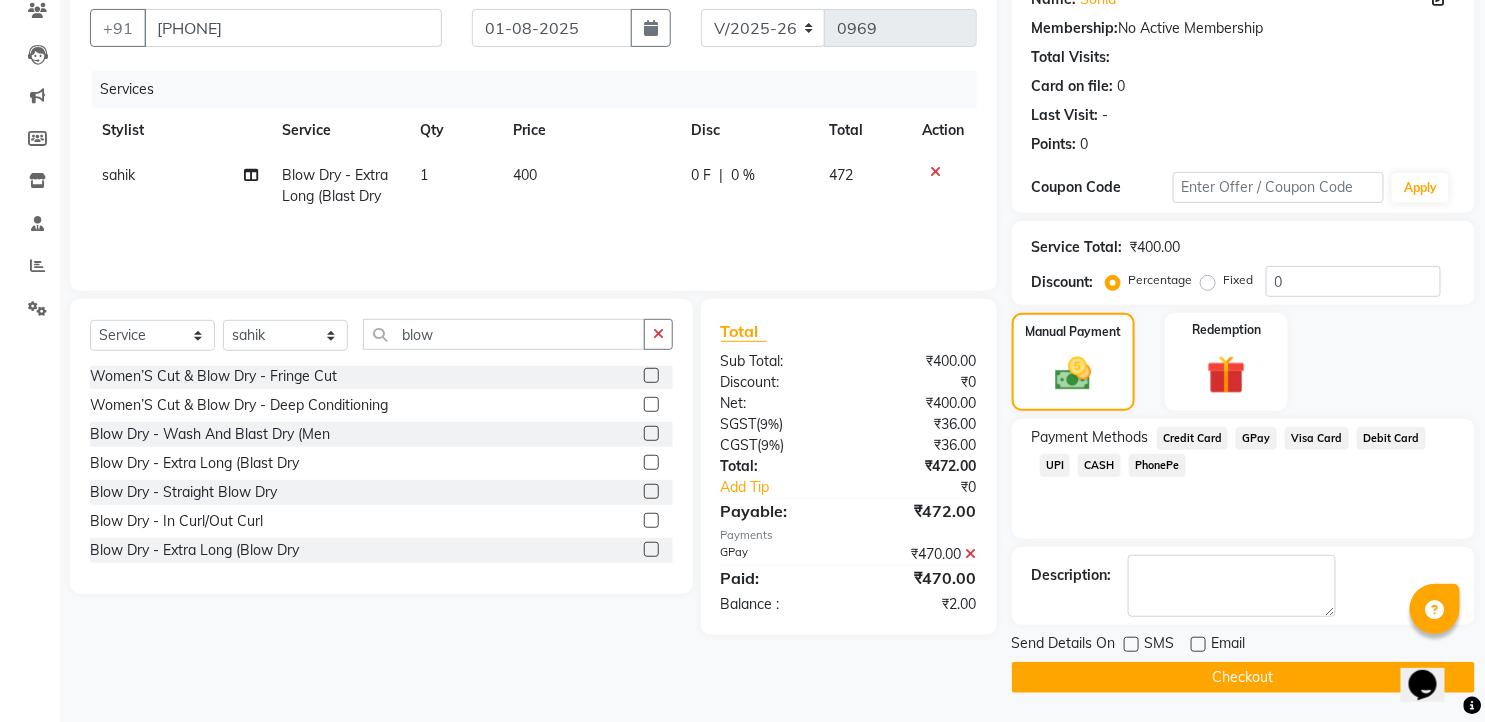 click on "Checkout" 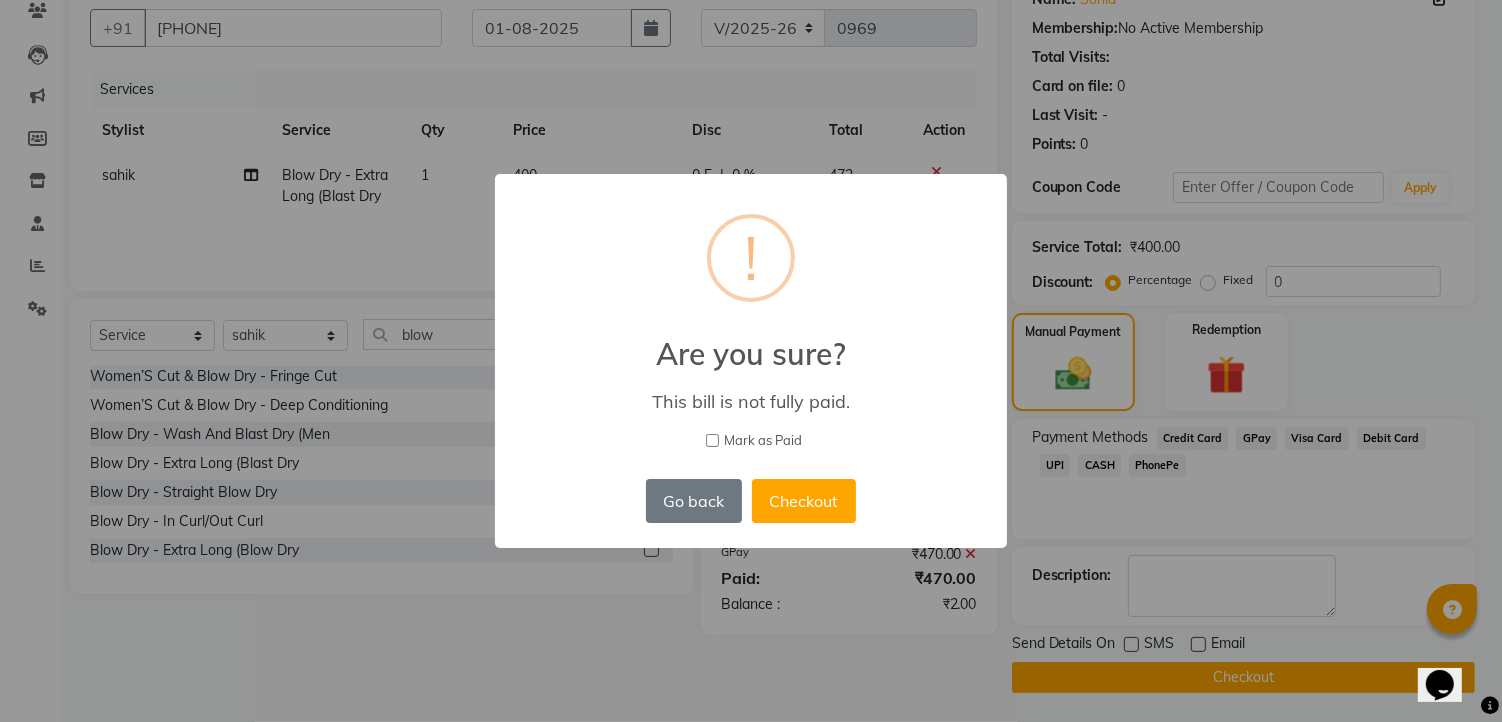 drag, startPoint x: 716, startPoint y: 438, endPoint x: 742, endPoint y: 458, distance: 32.80244 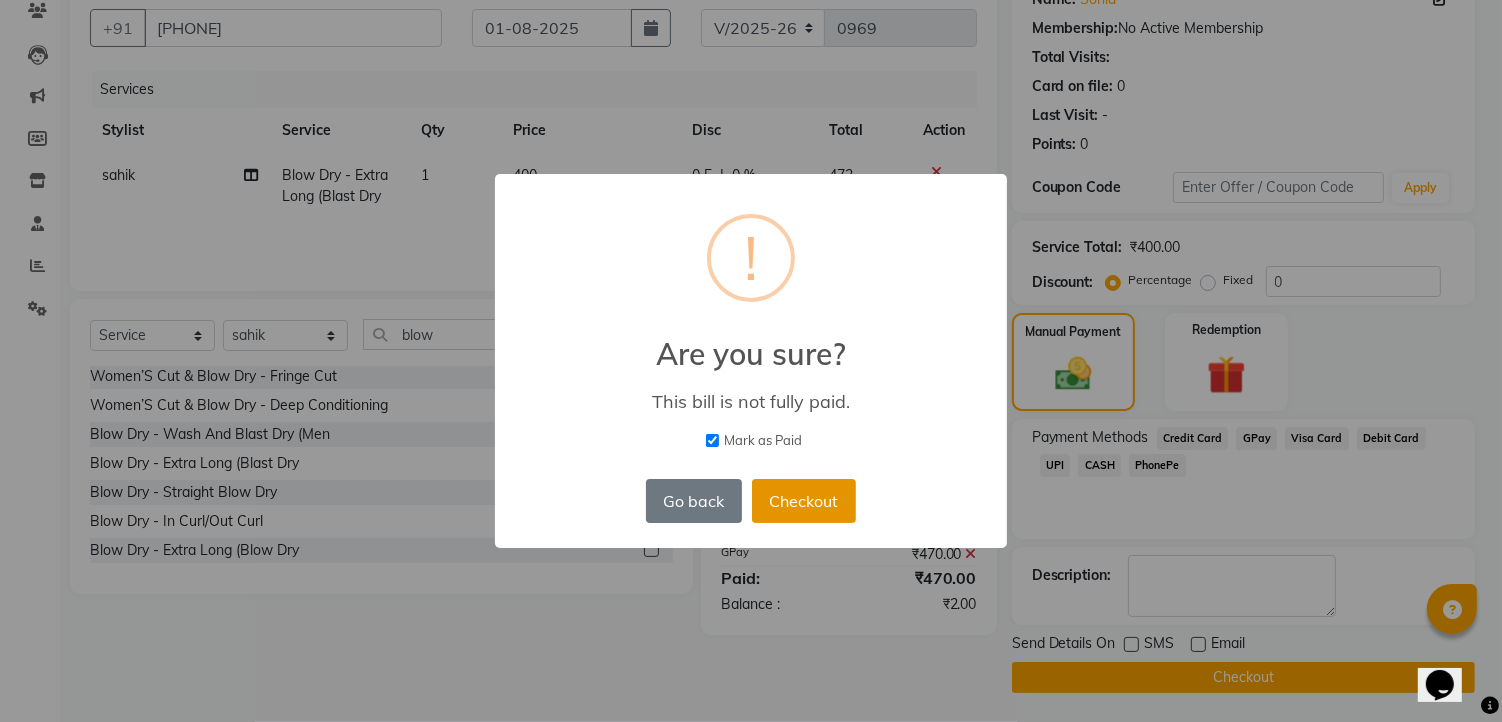 click on "Checkout" at bounding box center (804, 501) 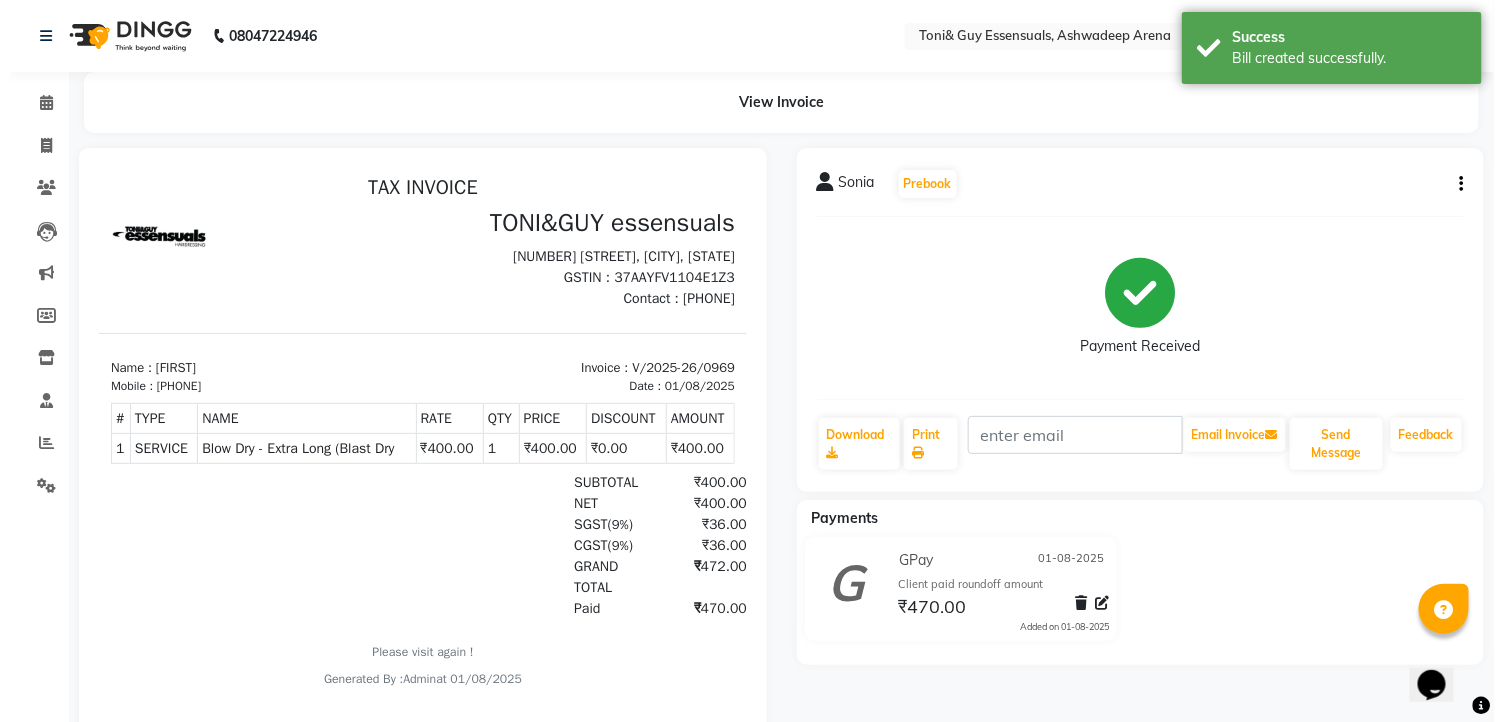 scroll, scrollTop: 0, scrollLeft: 0, axis: both 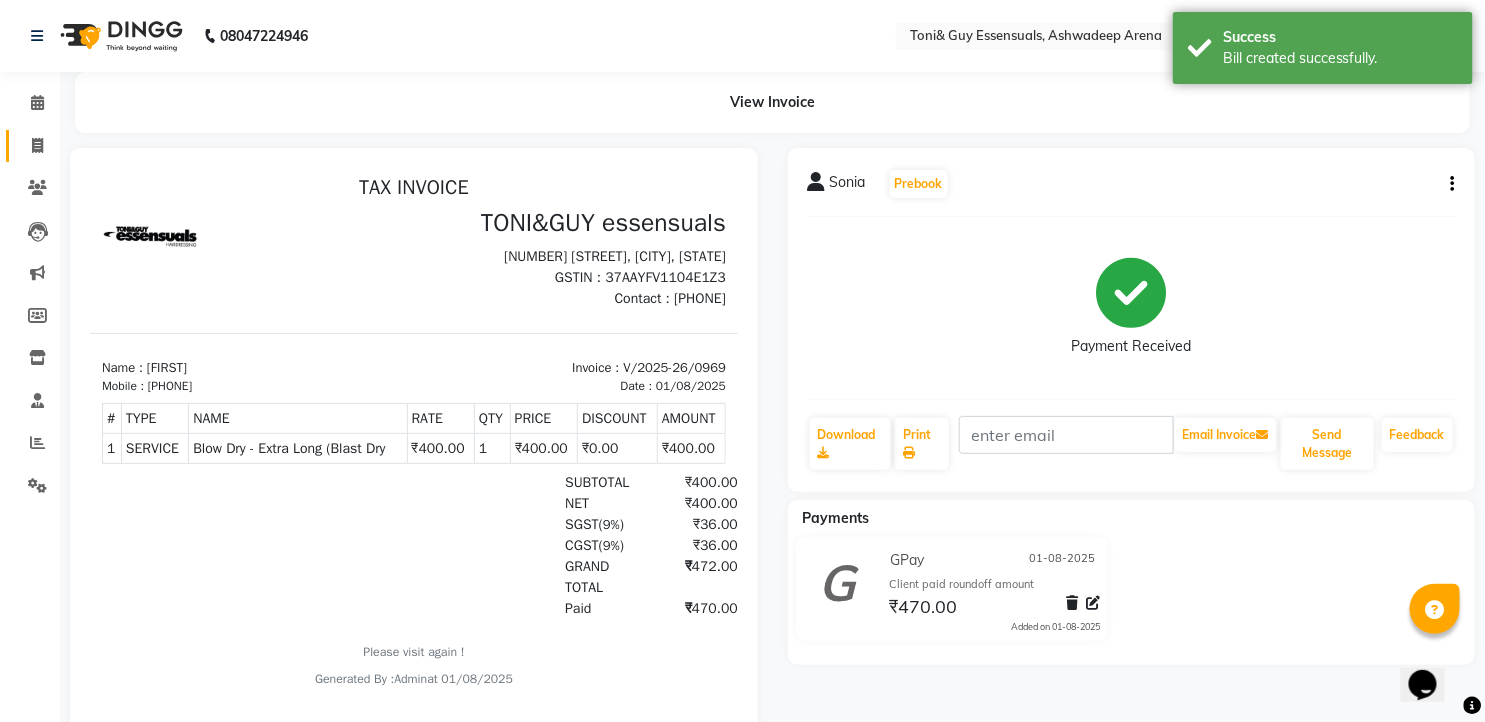 click on "Invoice" 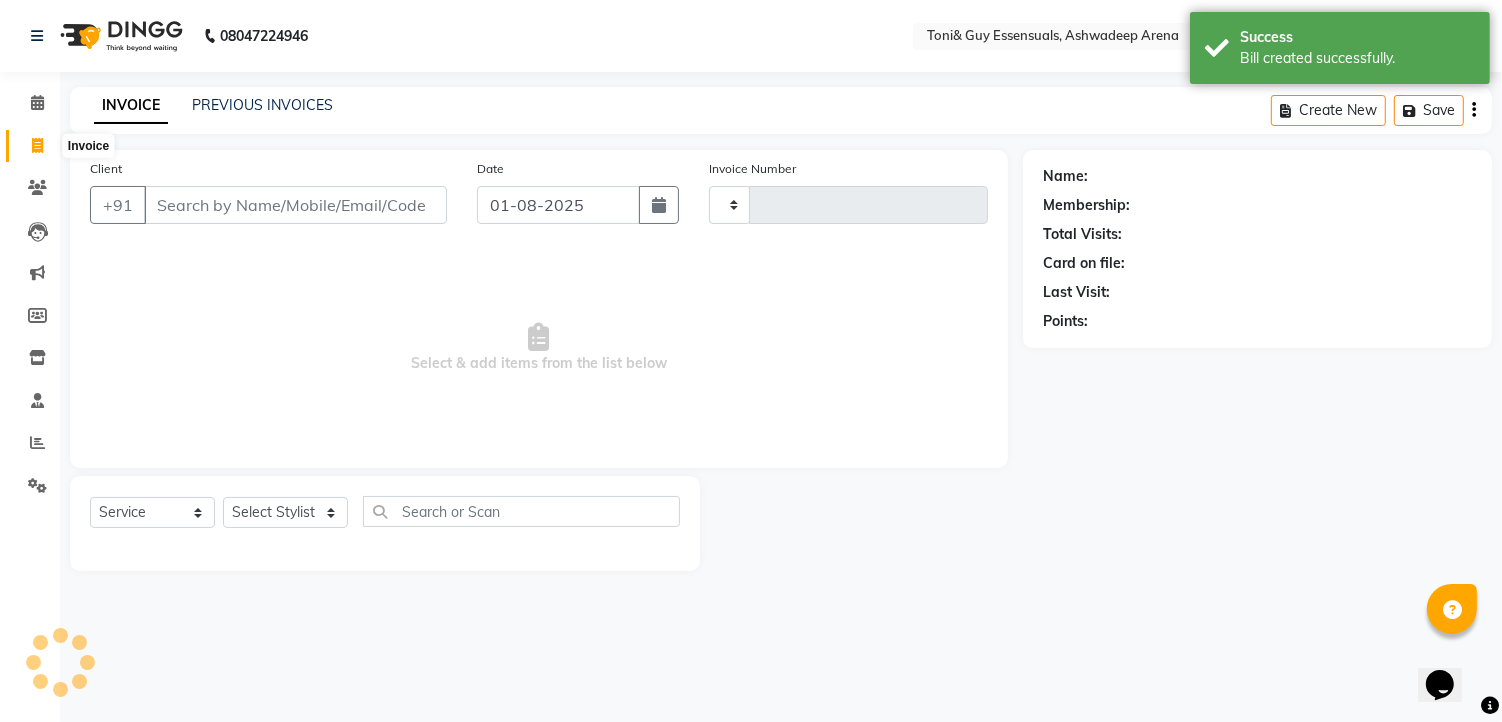 type on "0970" 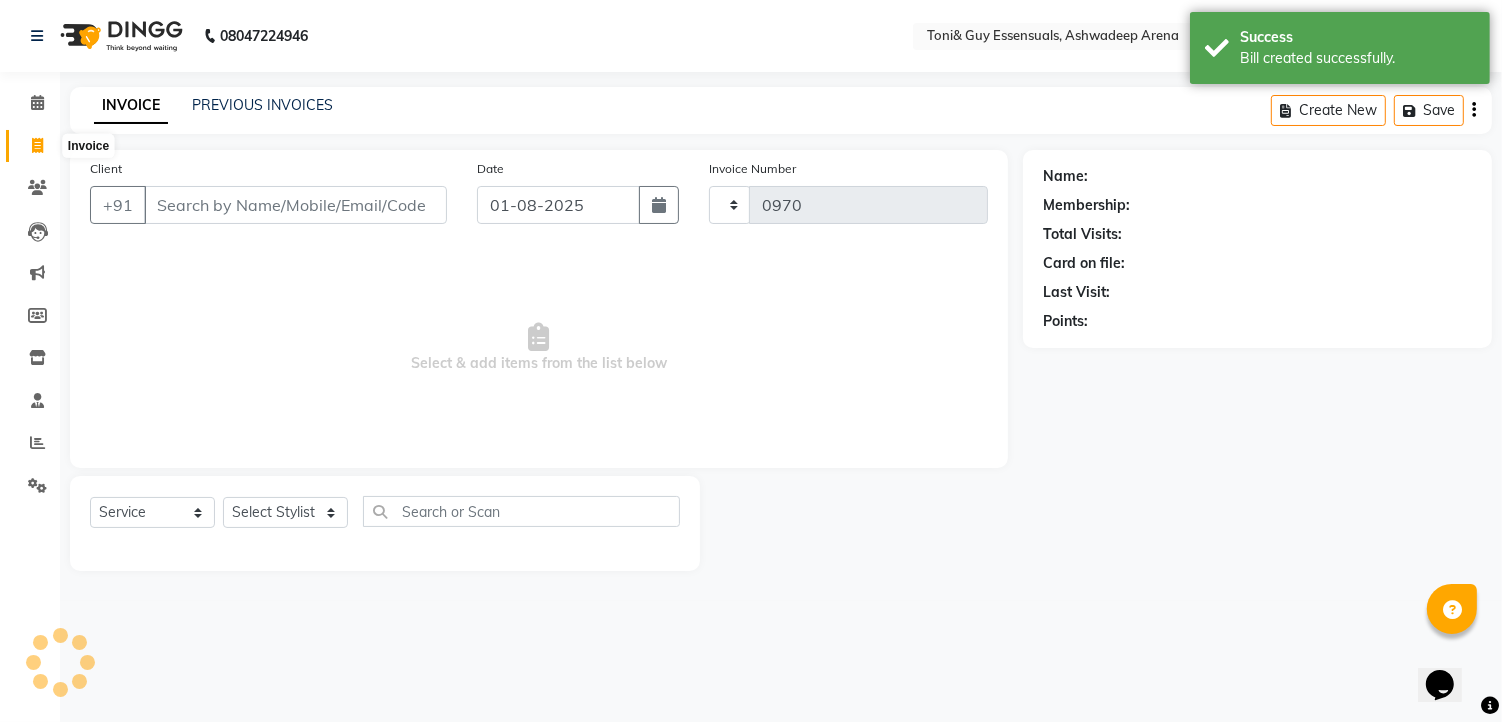 select on "7150" 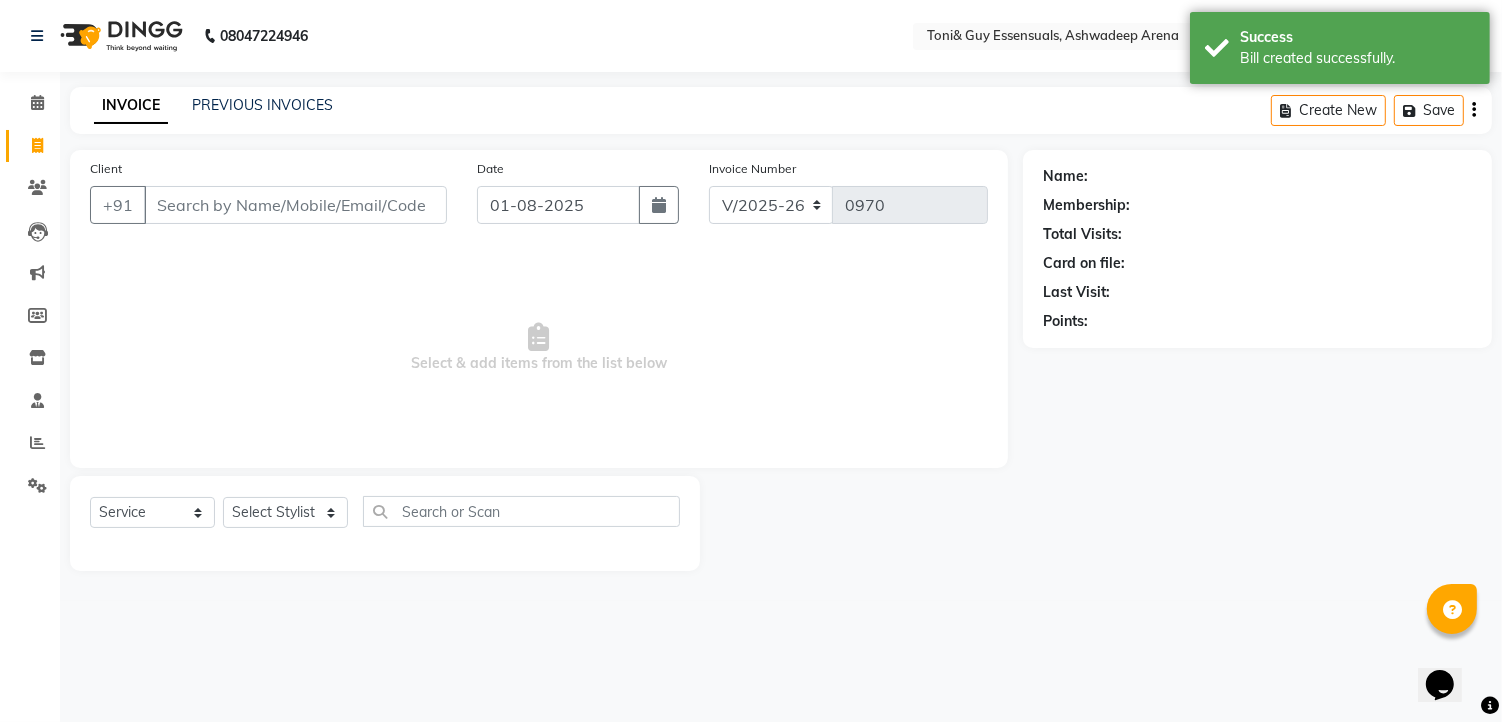 click on "Client" at bounding box center (295, 205) 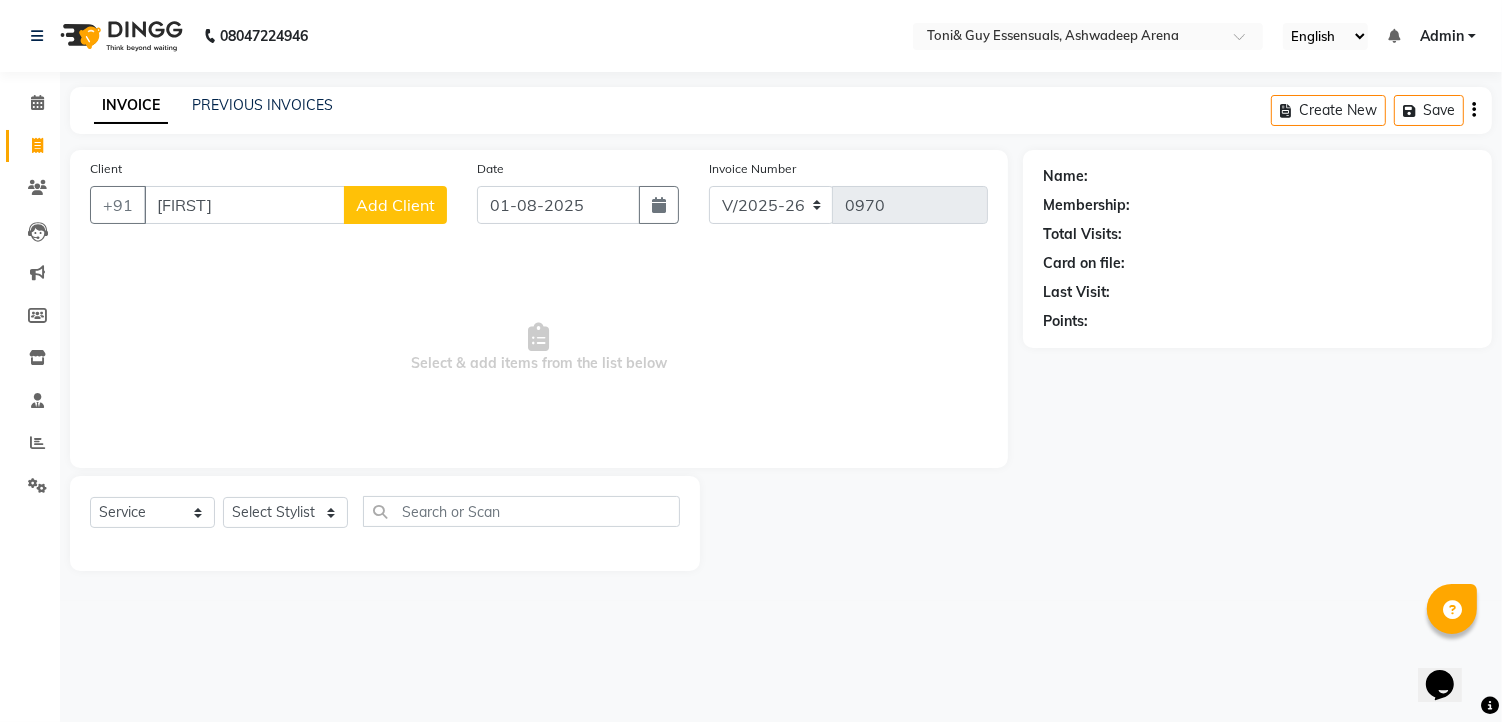 type on "Ayushi" 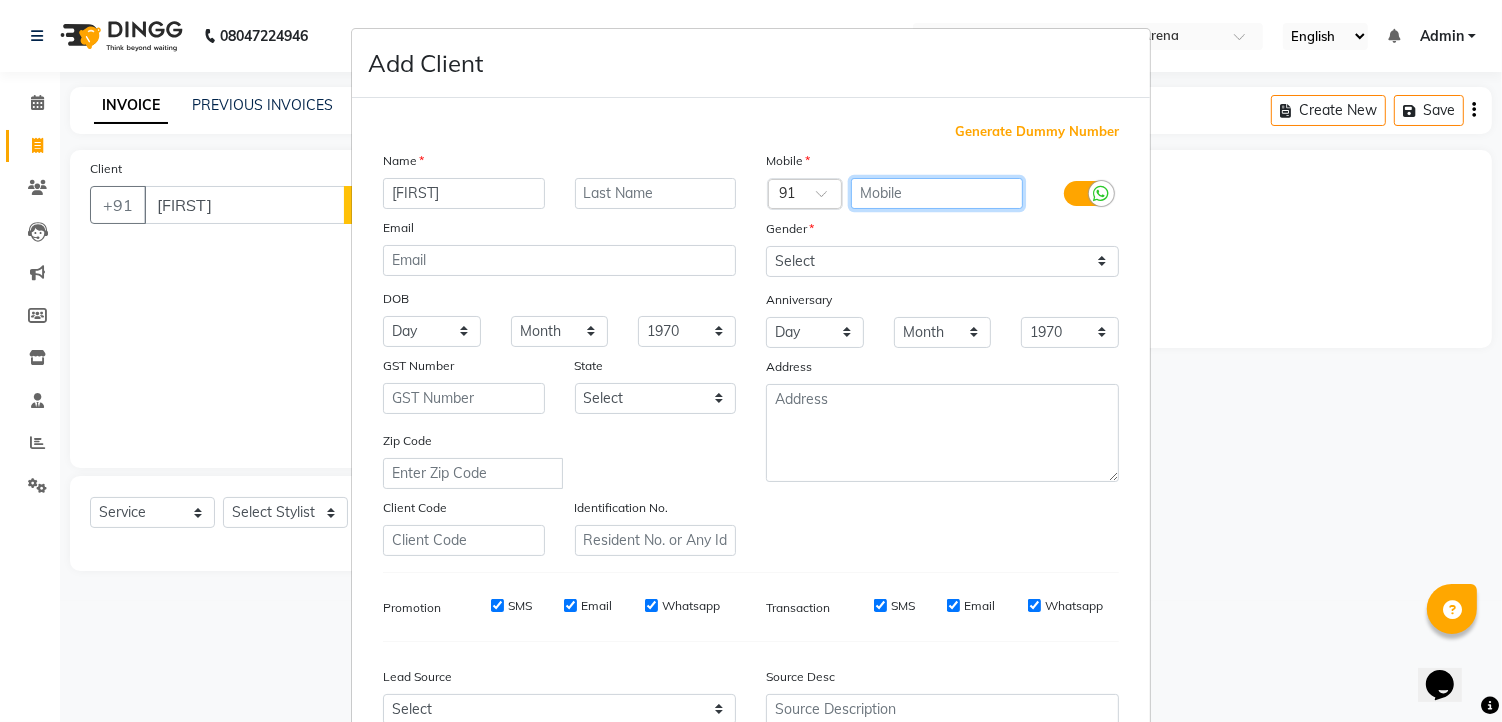 click at bounding box center [937, 193] 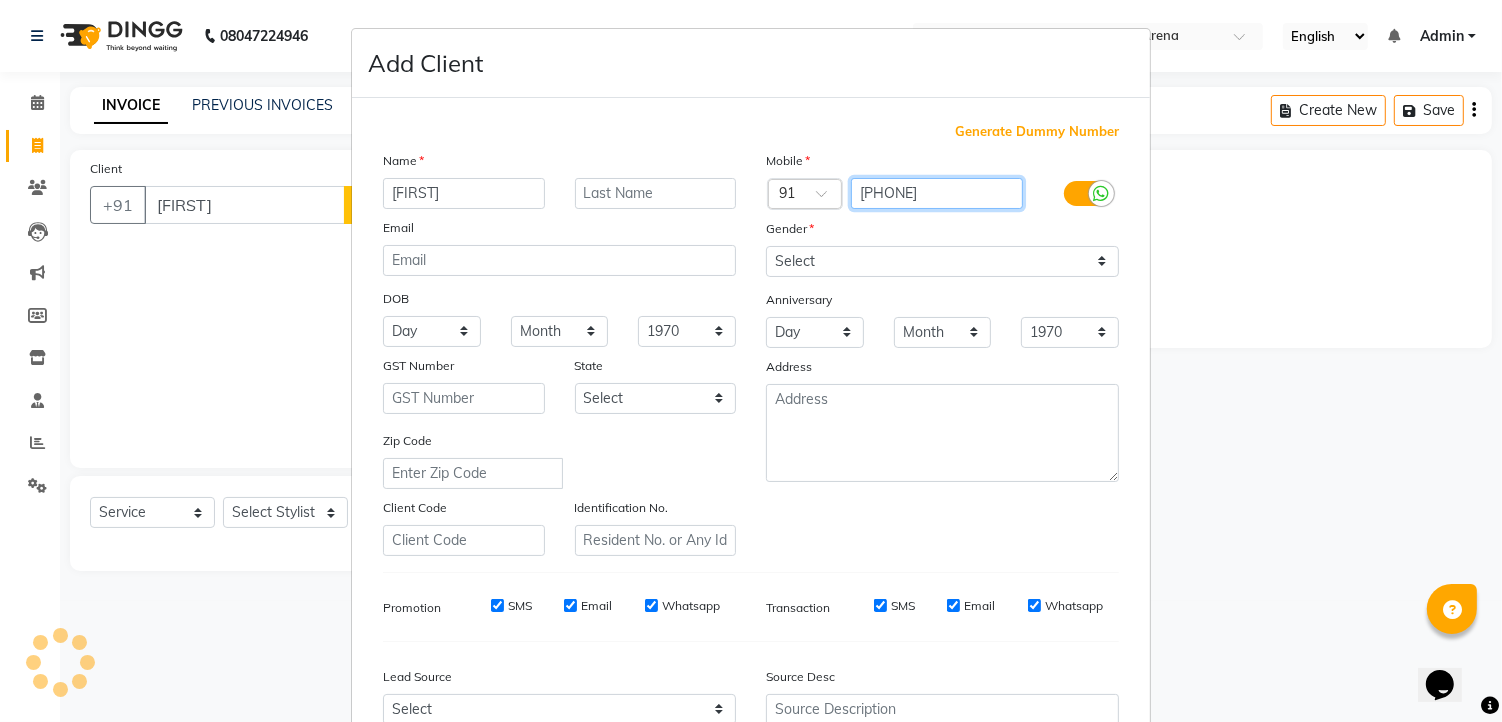 type on "7220028934" 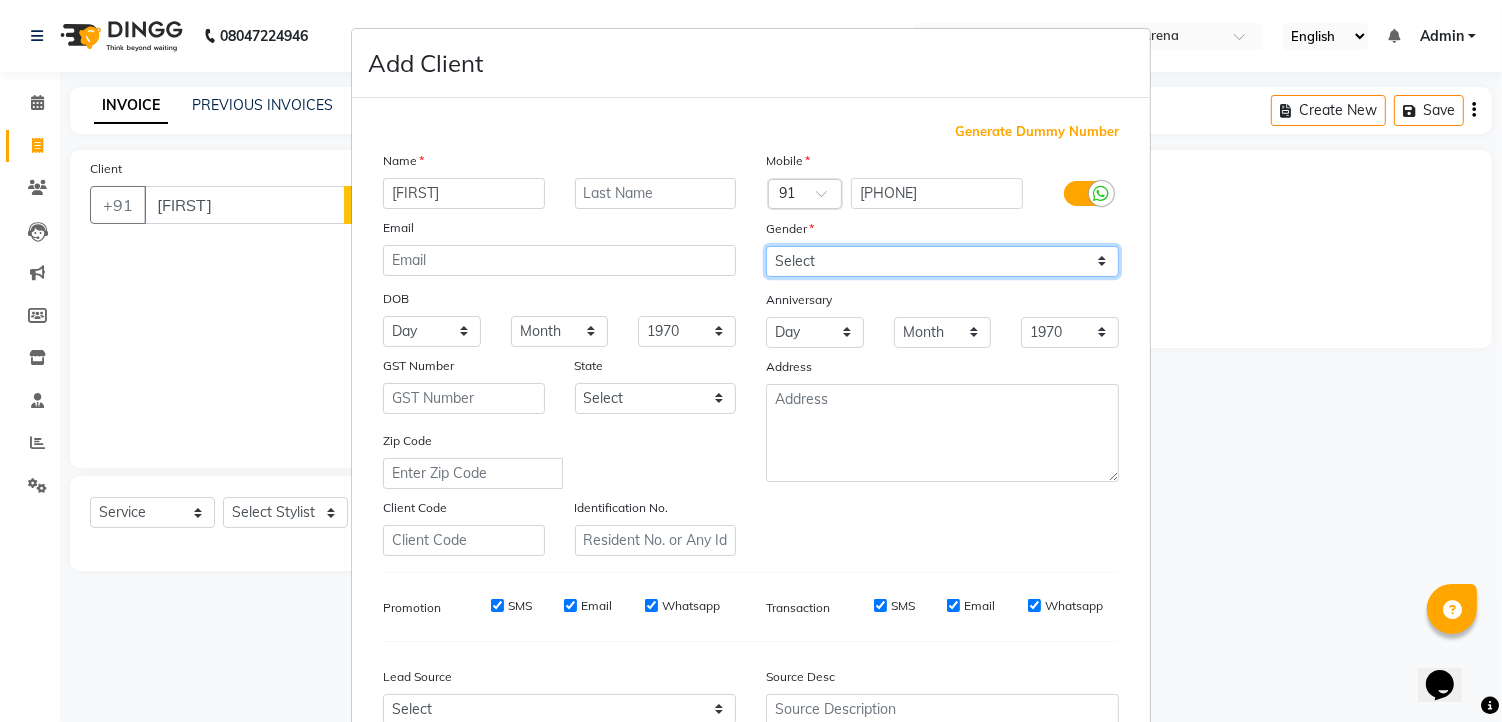 click on "Select Male Female Other Prefer Not To Say" at bounding box center (942, 261) 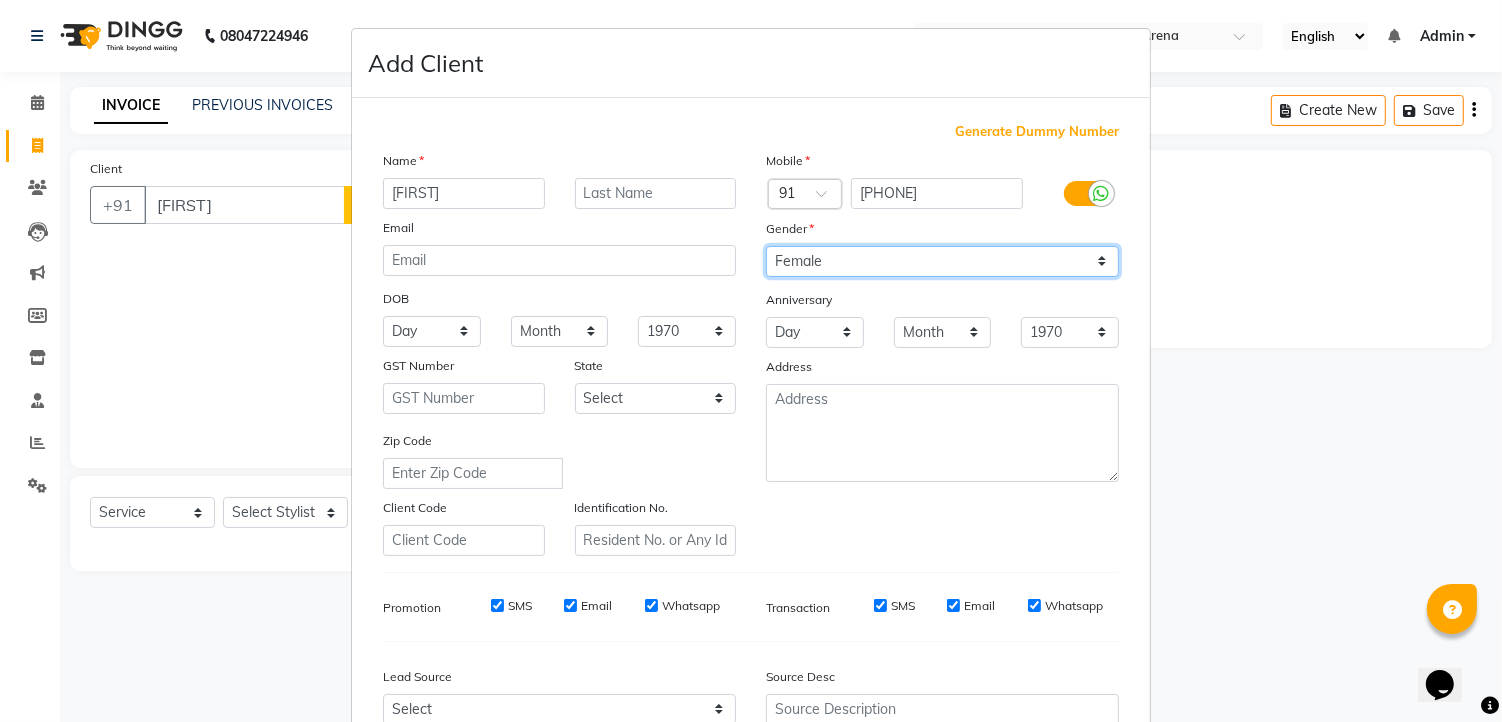 click on "Select Male Female Other Prefer Not To Say" at bounding box center [942, 261] 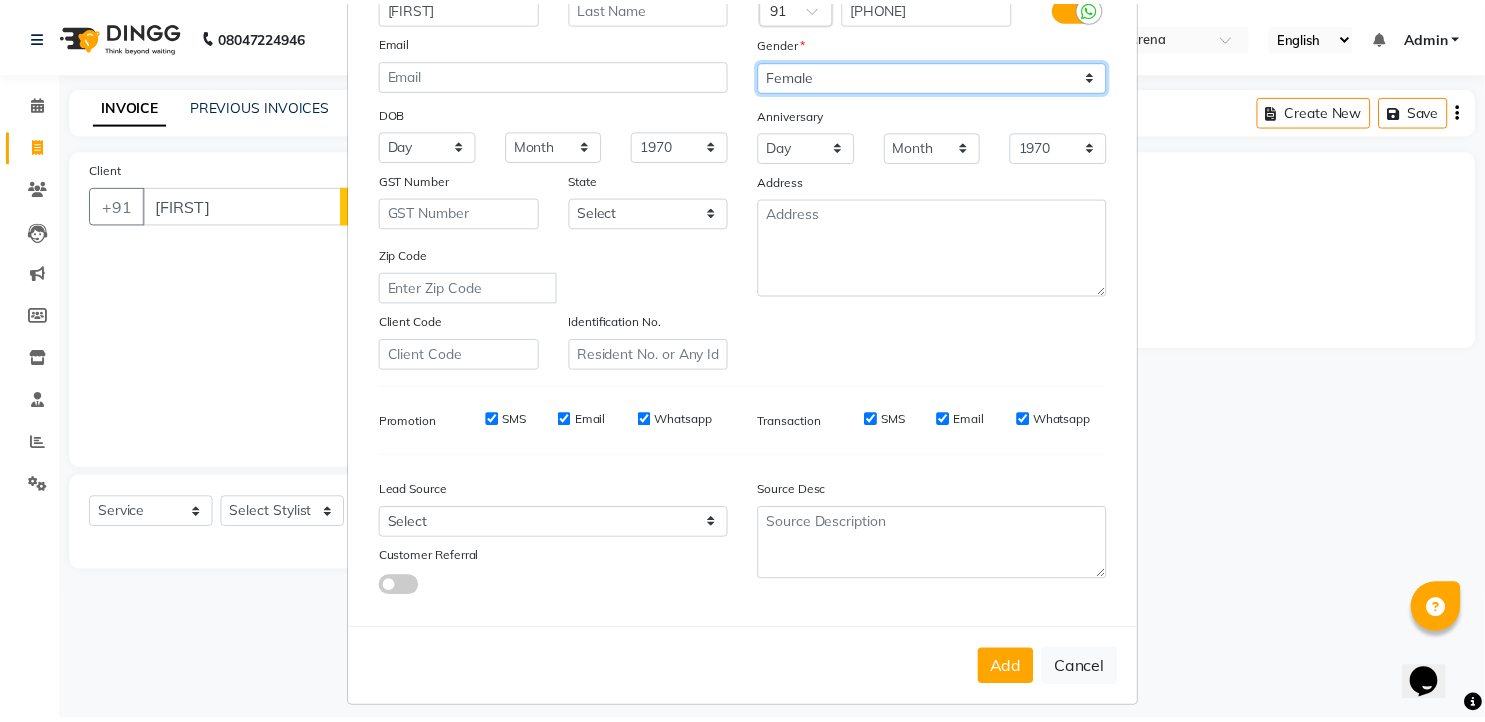 scroll, scrollTop: 202, scrollLeft: 0, axis: vertical 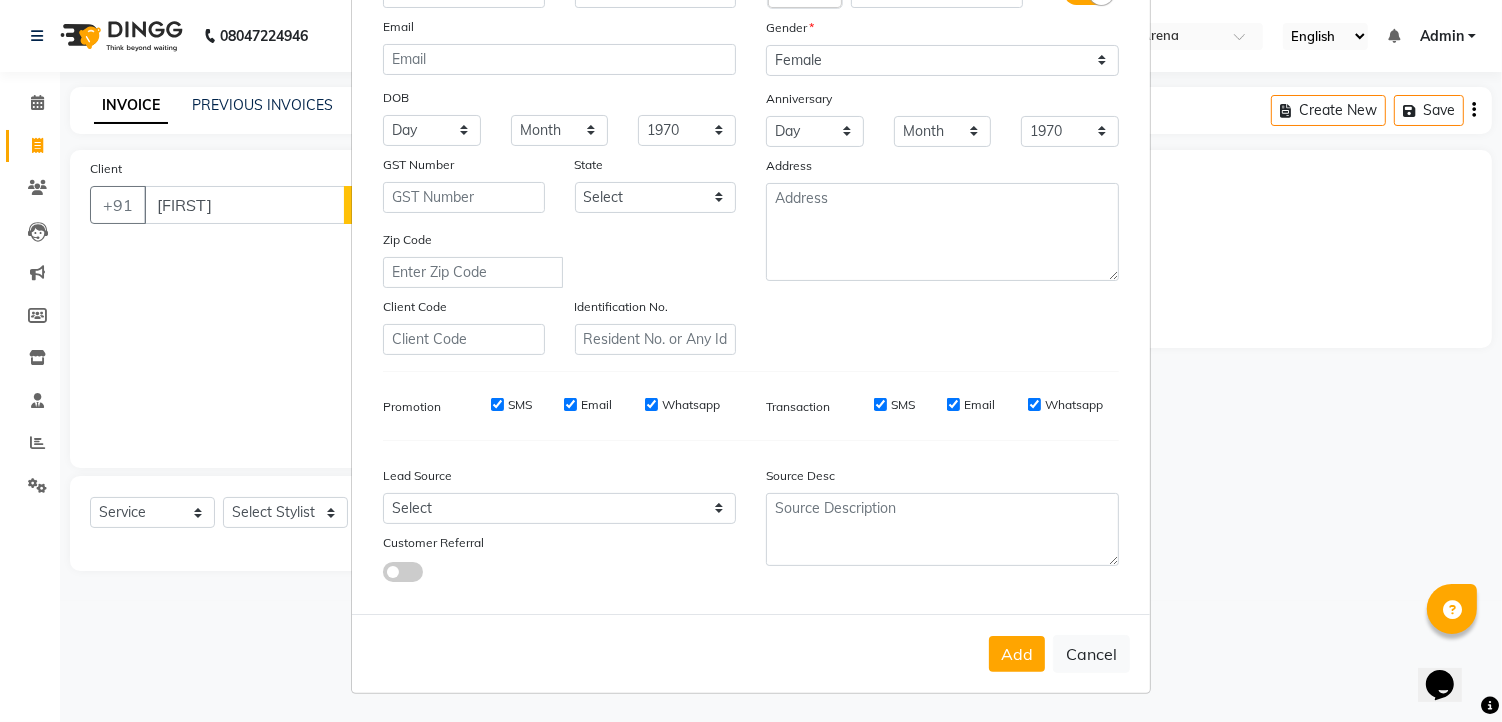 click on "SMS" at bounding box center [497, 404] 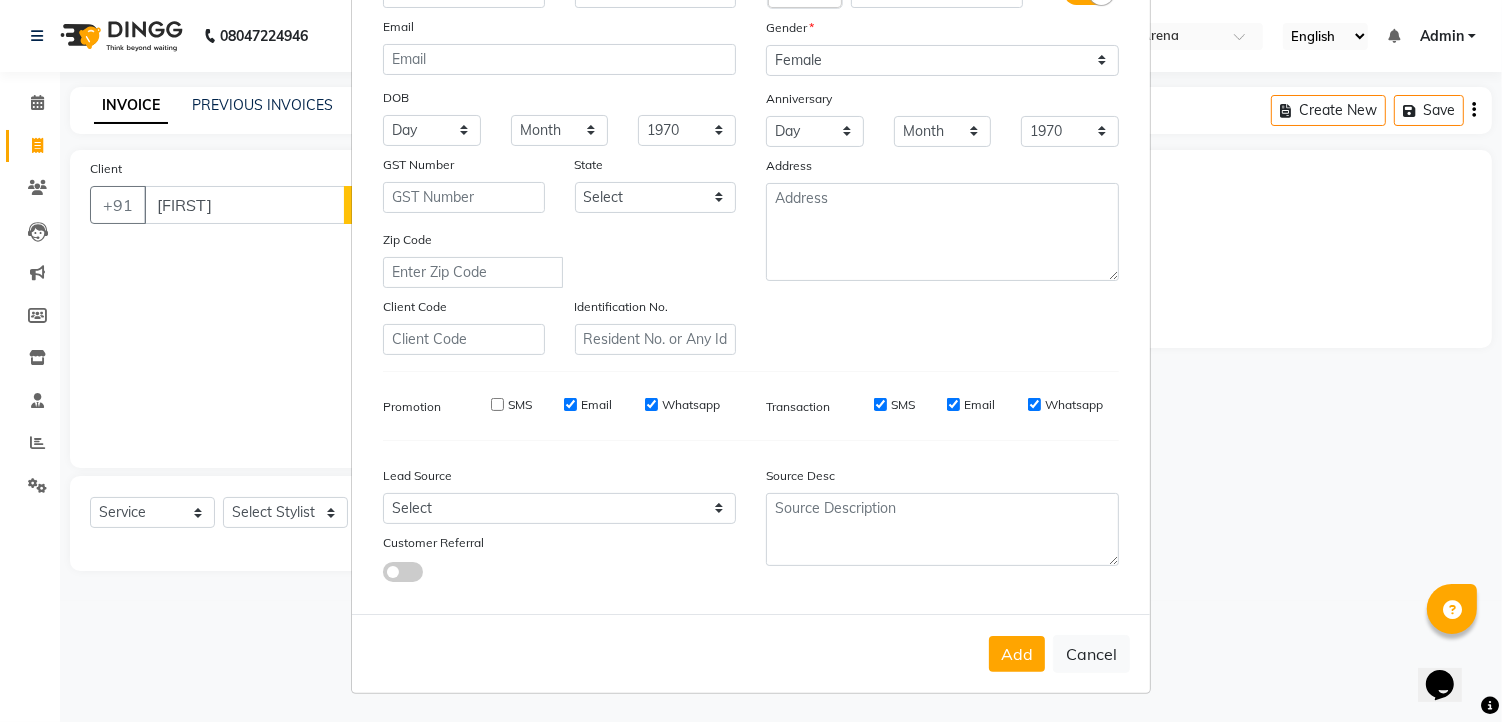 click on "Email" at bounding box center [588, 405] 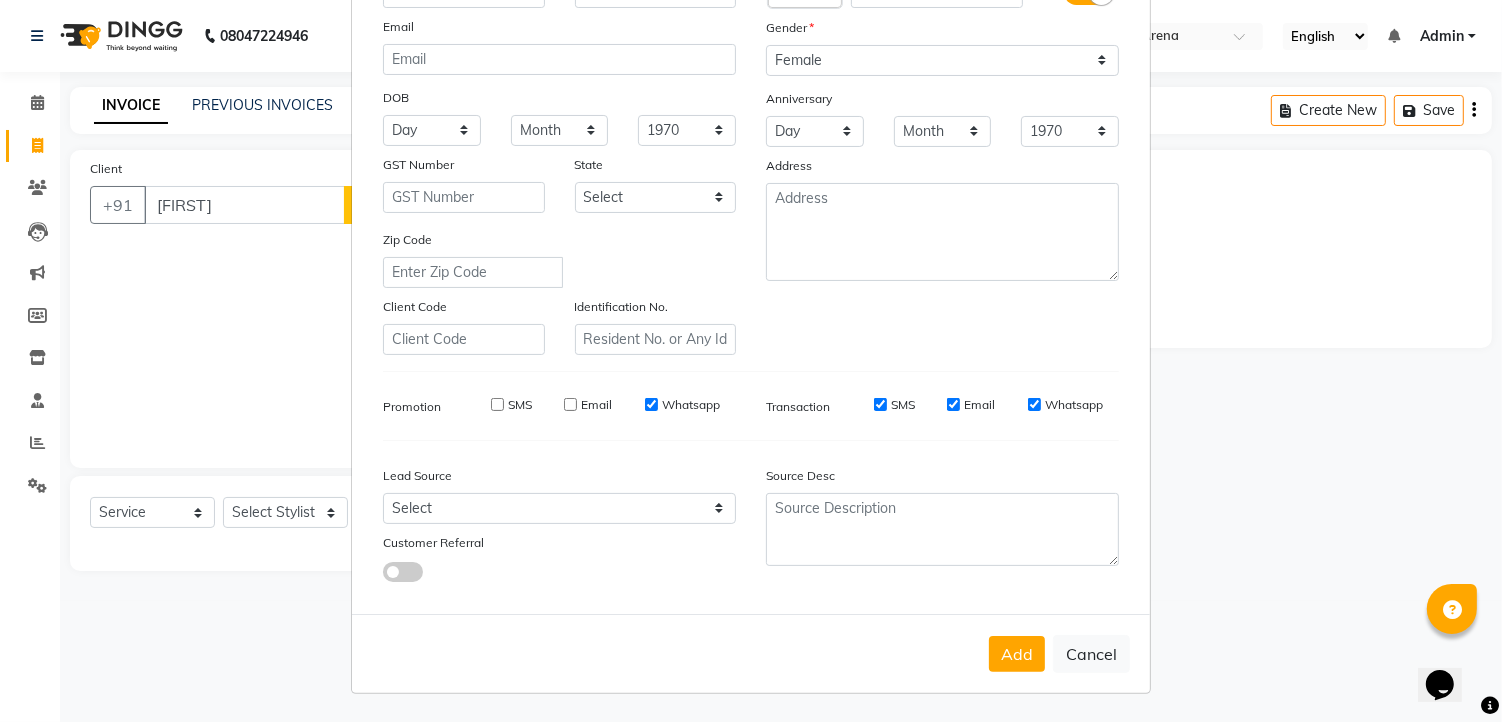 drag, startPoint x: 644, startPoint y: 404, endPoint x: 732, endPoint y: 405, distance: 88.005684 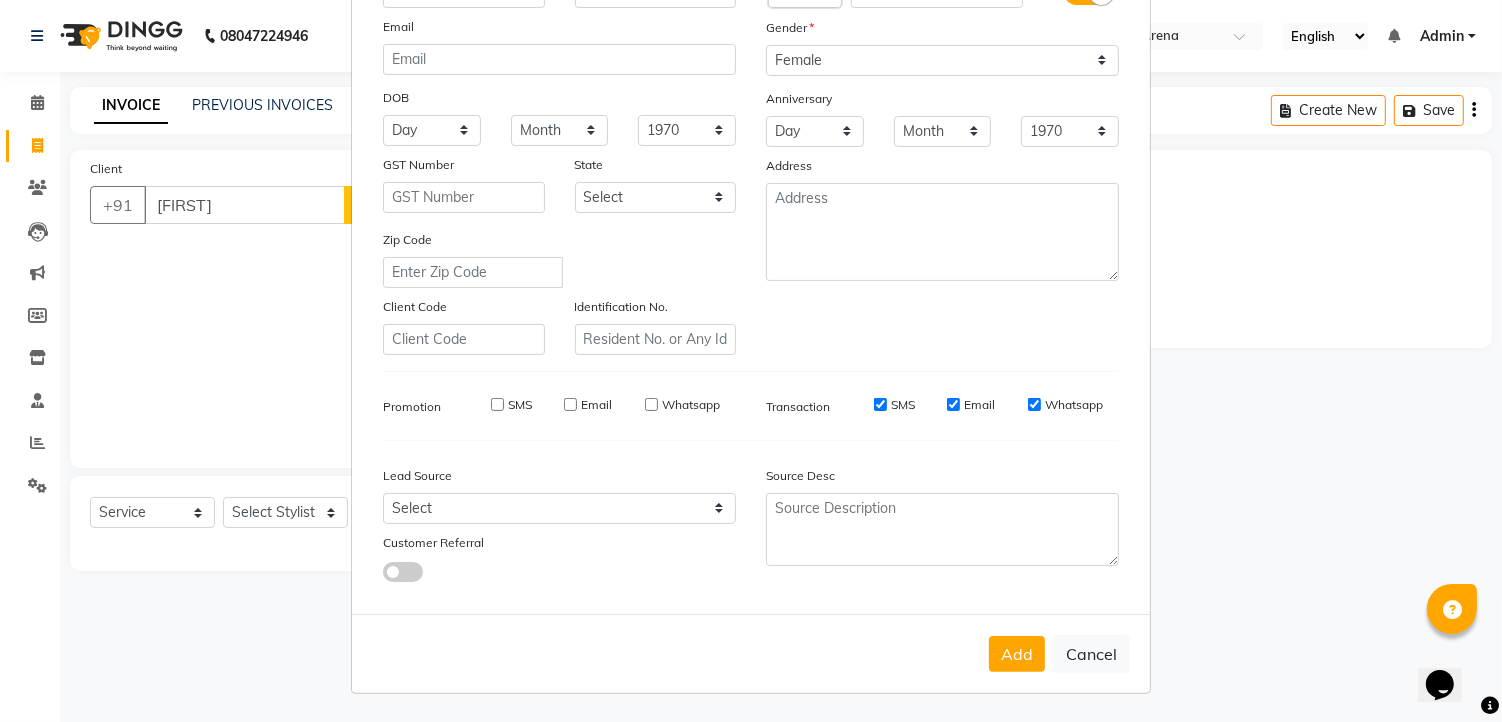 drag, startPoint x: 874, startPoint y: 403, endPoint x: 960, endPoint y: 423, distance: 88.29496 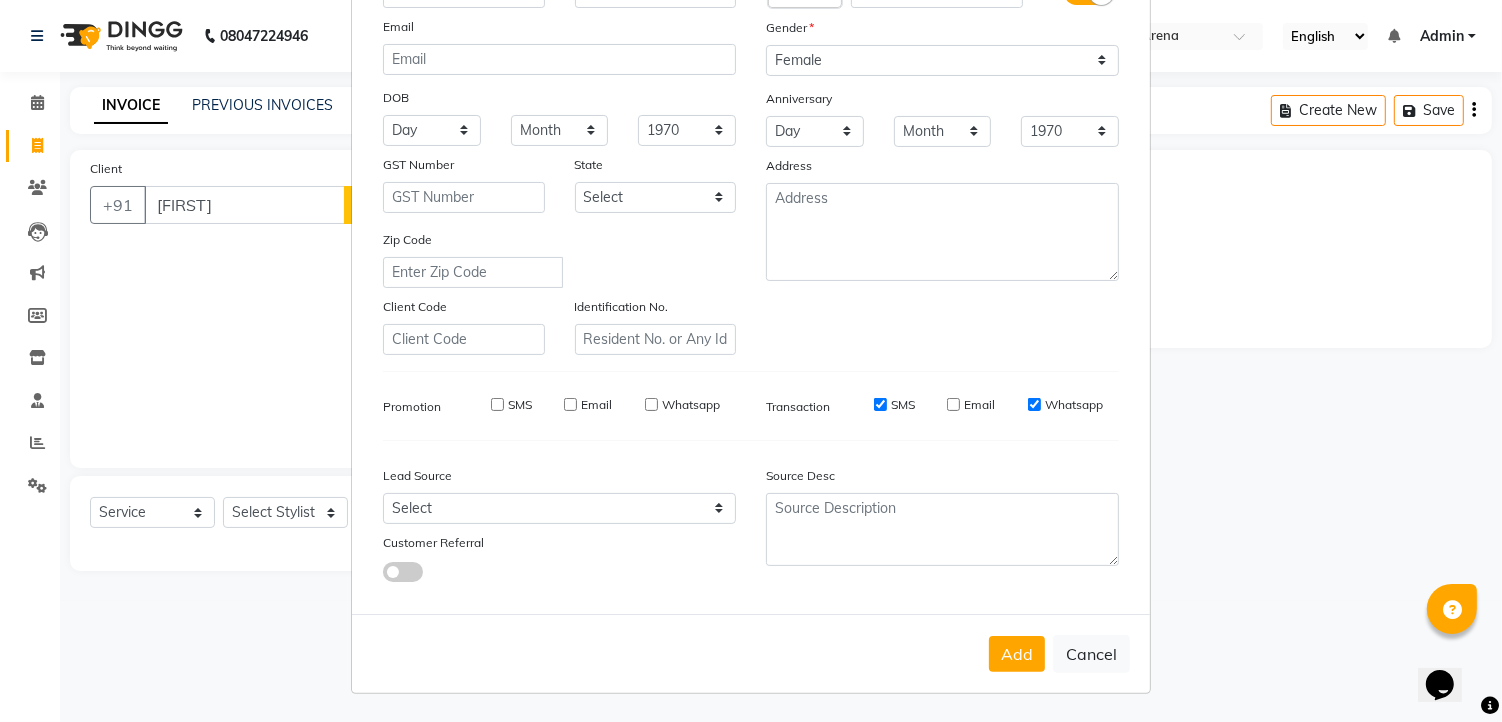 drag, startPoint x: 867, startPoint y: 405, endPoint x: 950, endPoint y: 416, distance: 83.725746 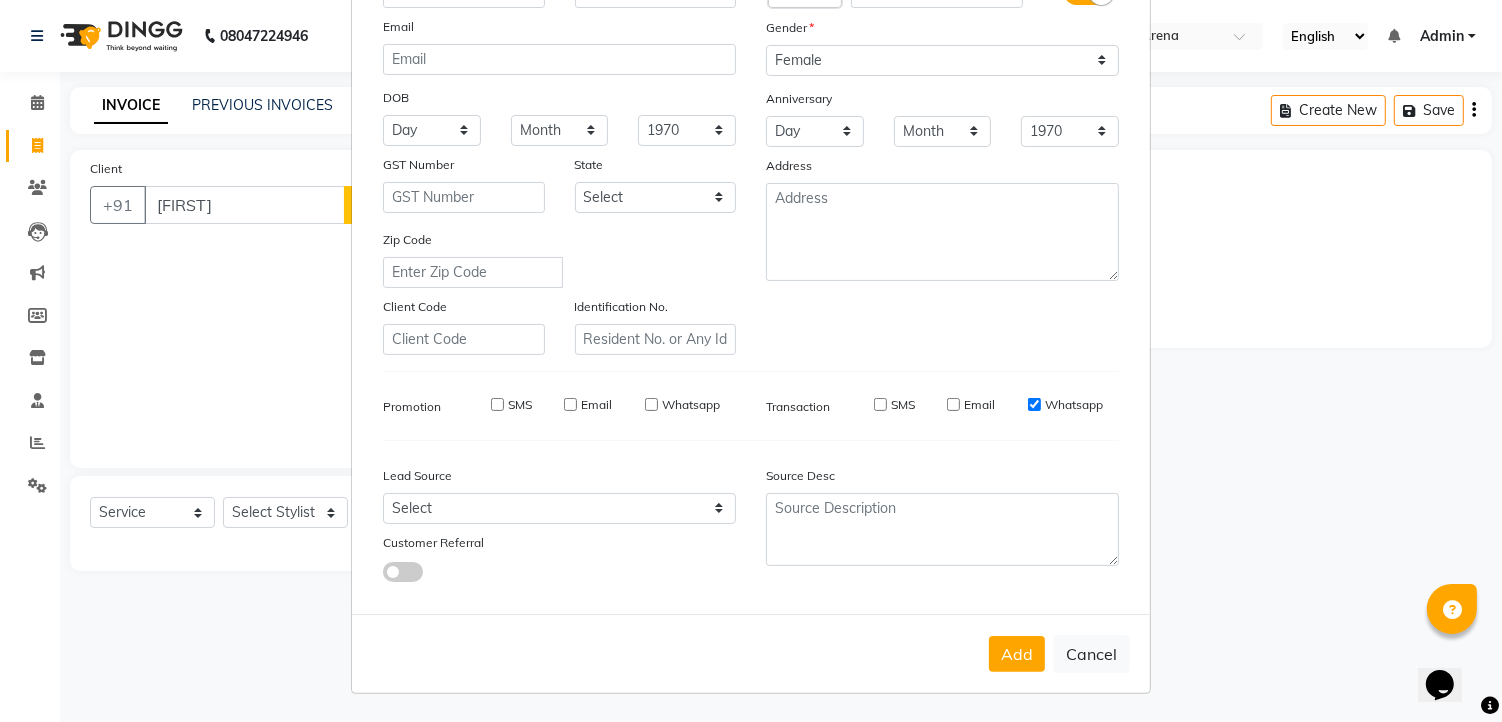 drag, startPoint x: 1028, startPoint y: 401, endPoint x: 1021, endPoint y: 434, distance: 33.734257 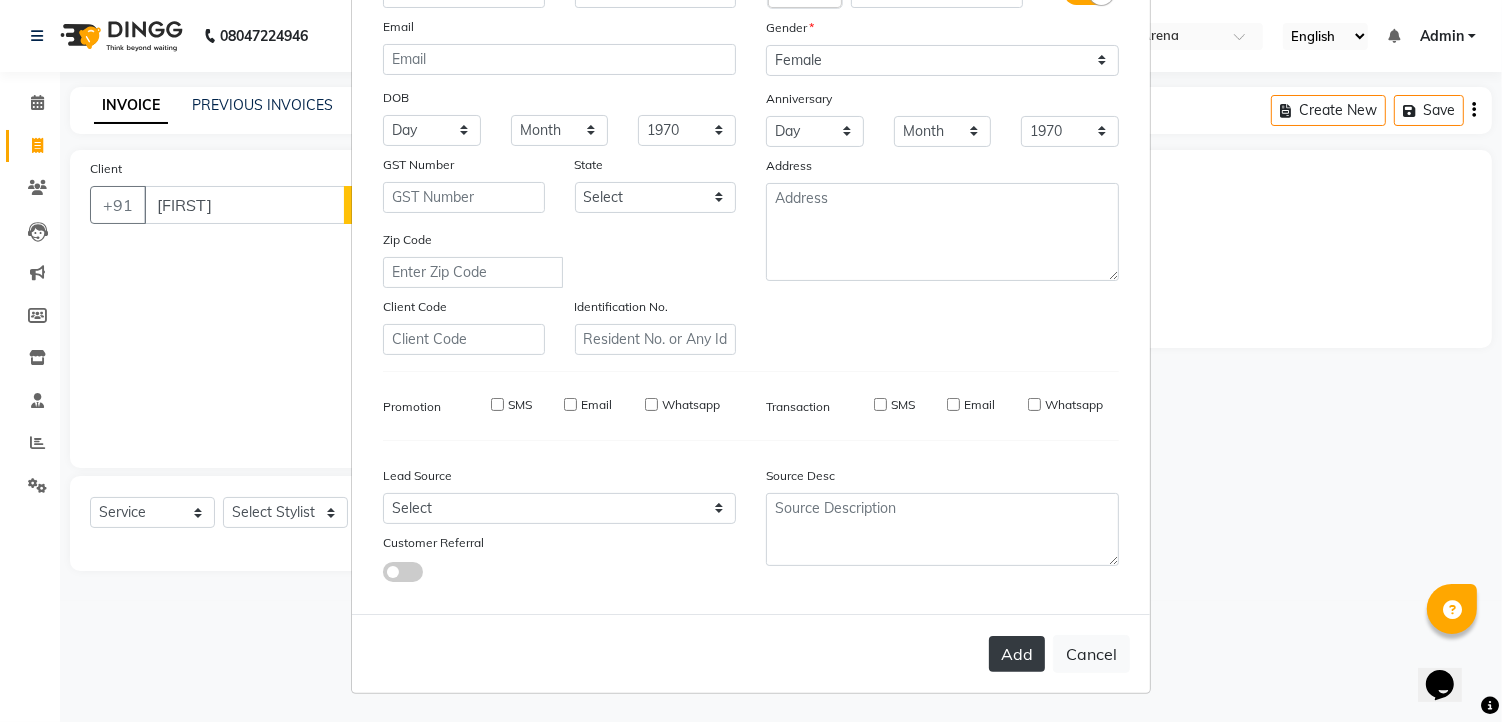click on "Add" at bounding box center (1017, 654) 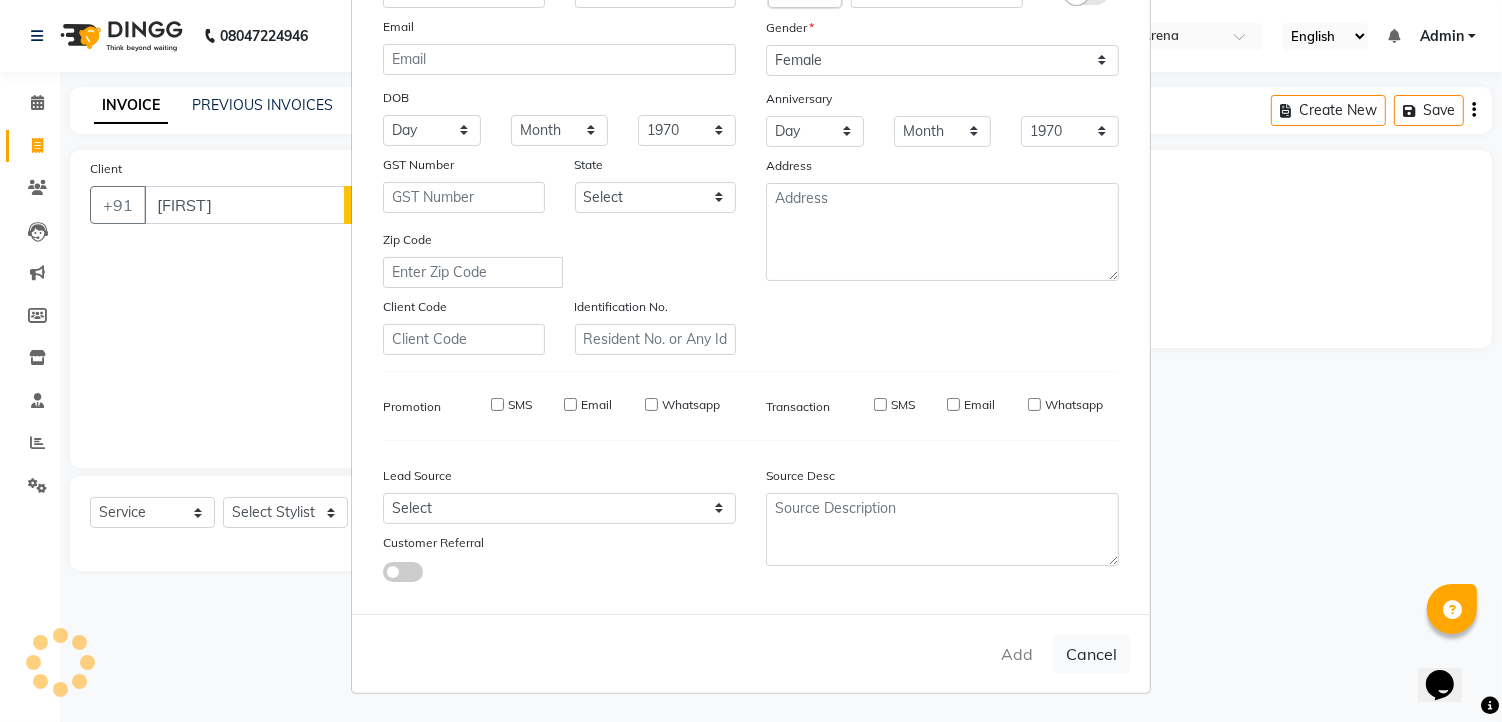 type on "7220028934" 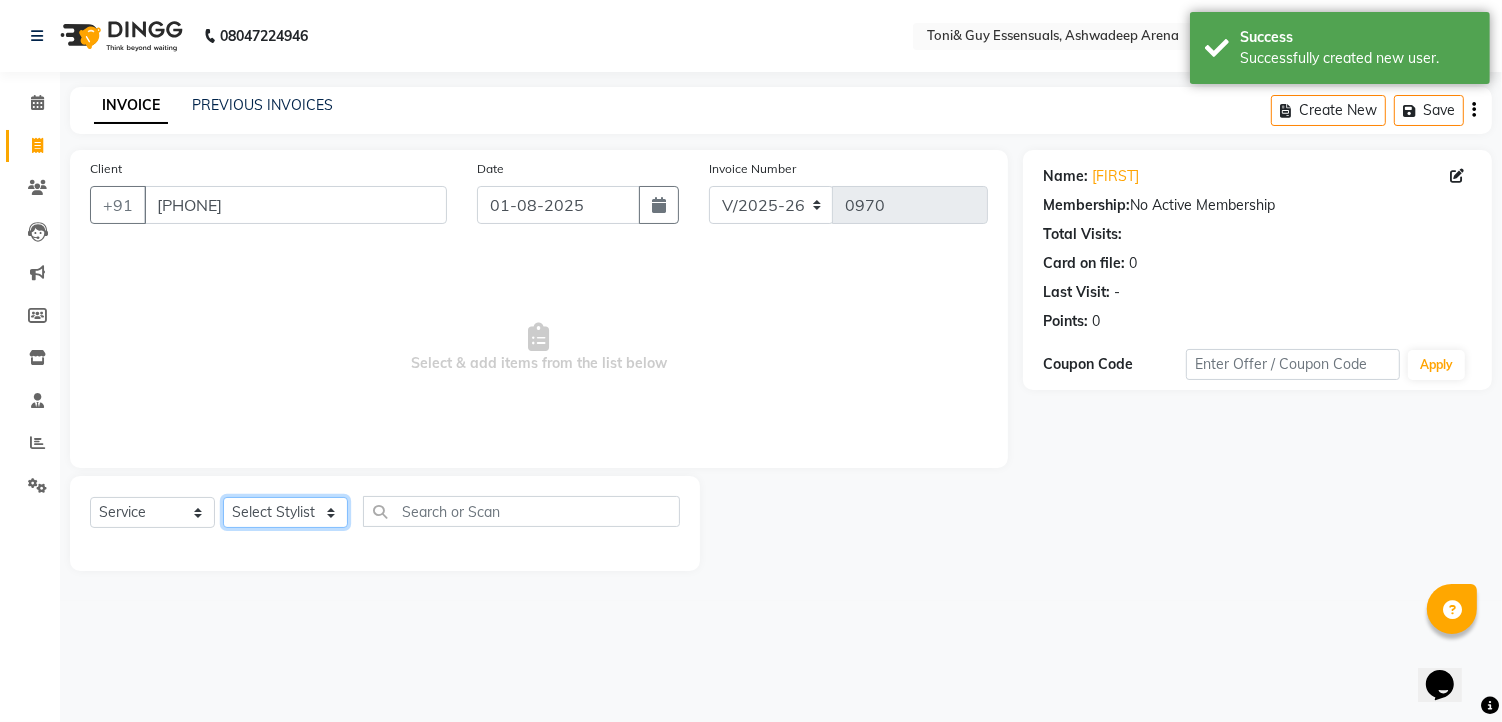 click on "Select Stylist faizz gufran mohammad hyma Kumari lalitha sree Manager Riya roy sahik" 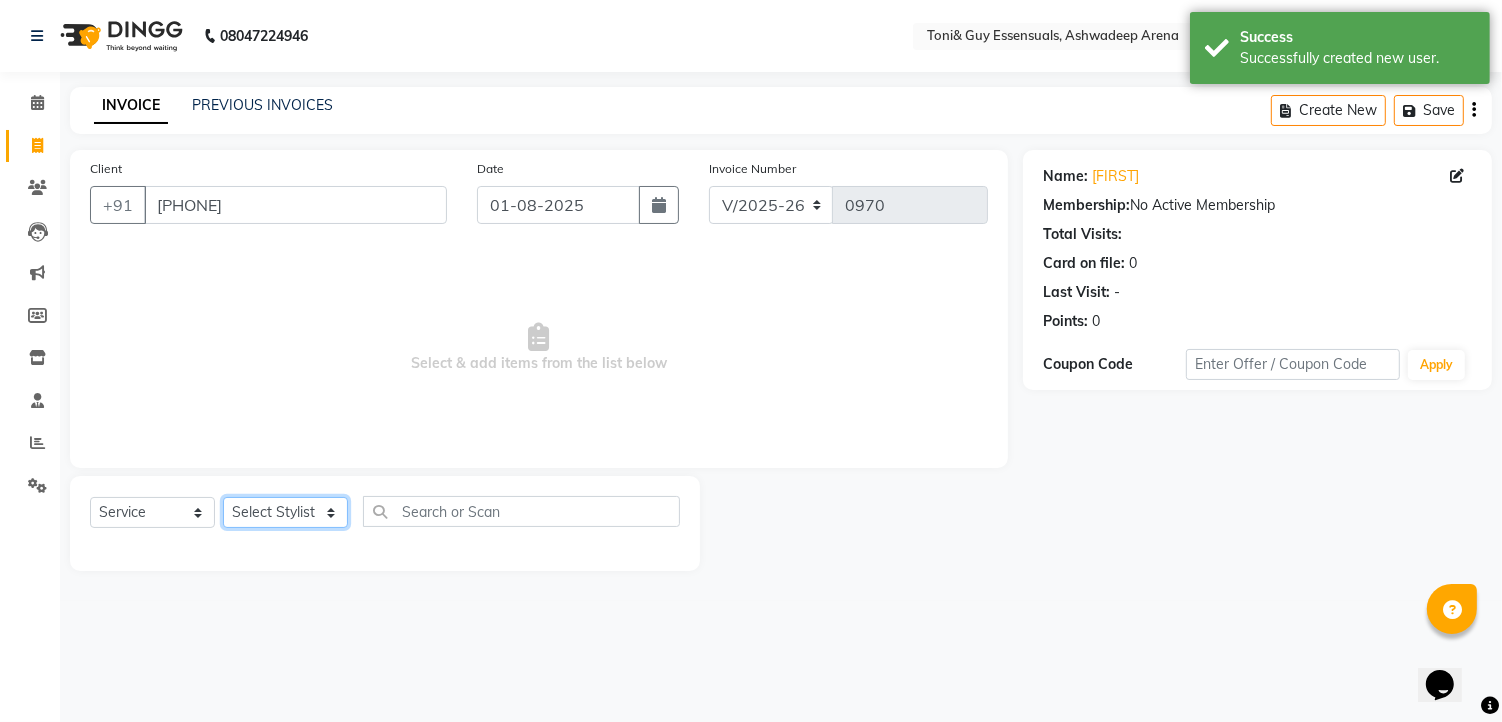 select on "79411" 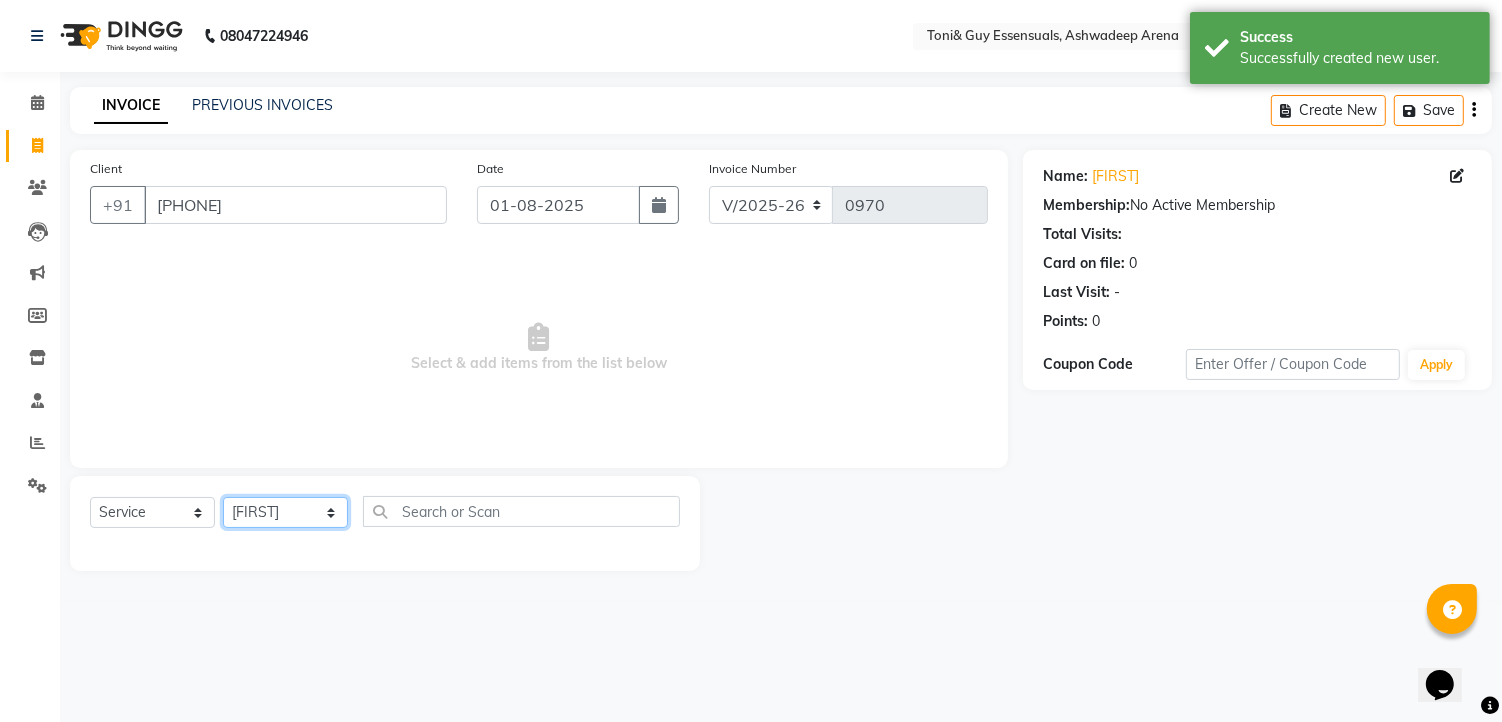 click on "Select Stylist faizz gufran mohammad hyma Kumari lalitha sree Manager Riya roy sahik" 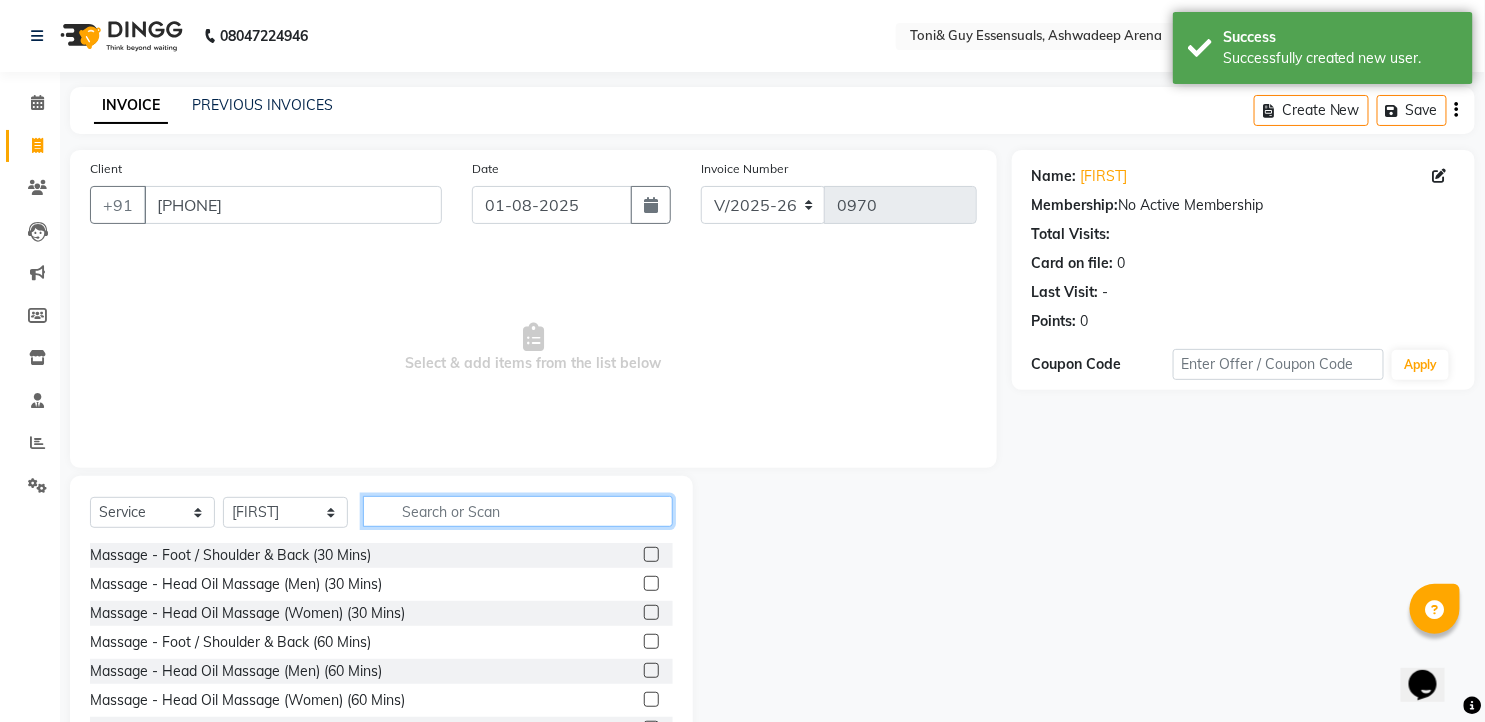 click 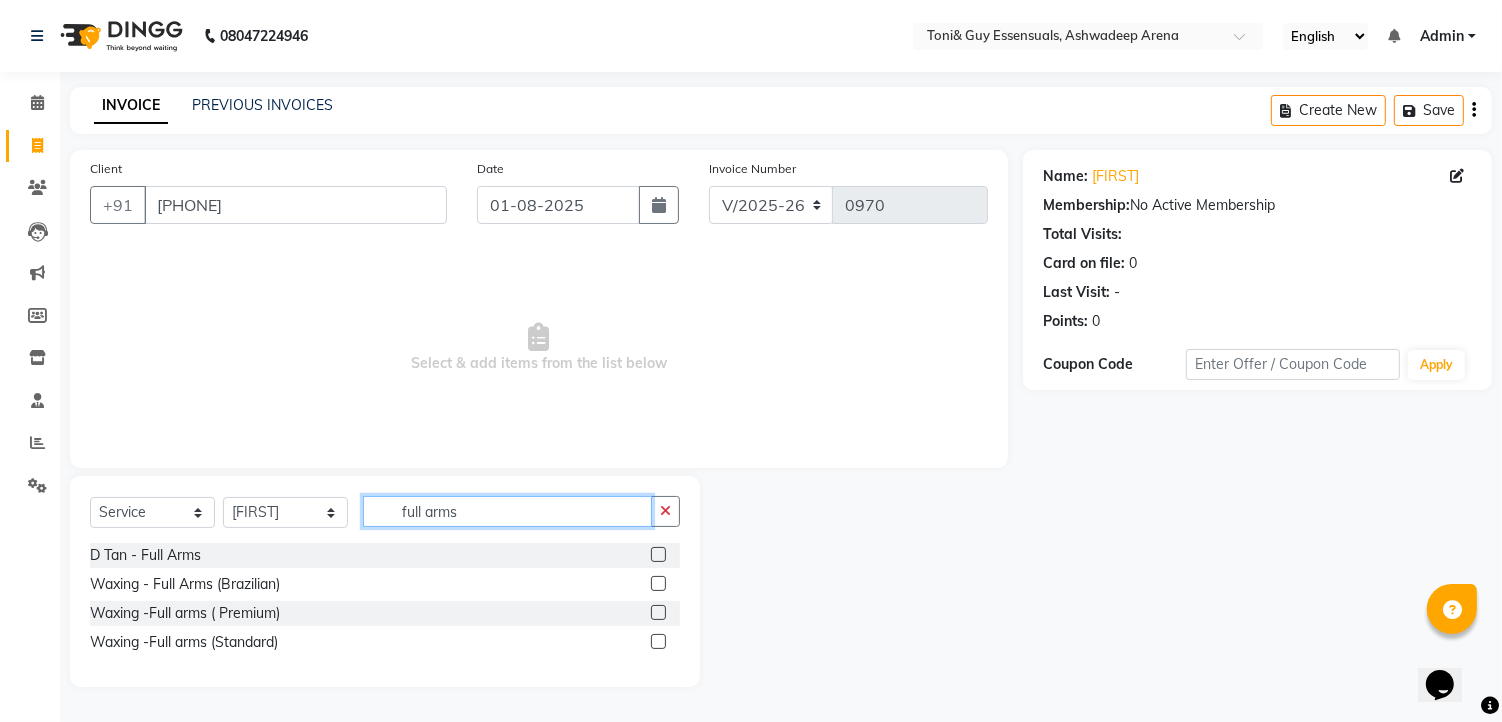 type on "full arms" 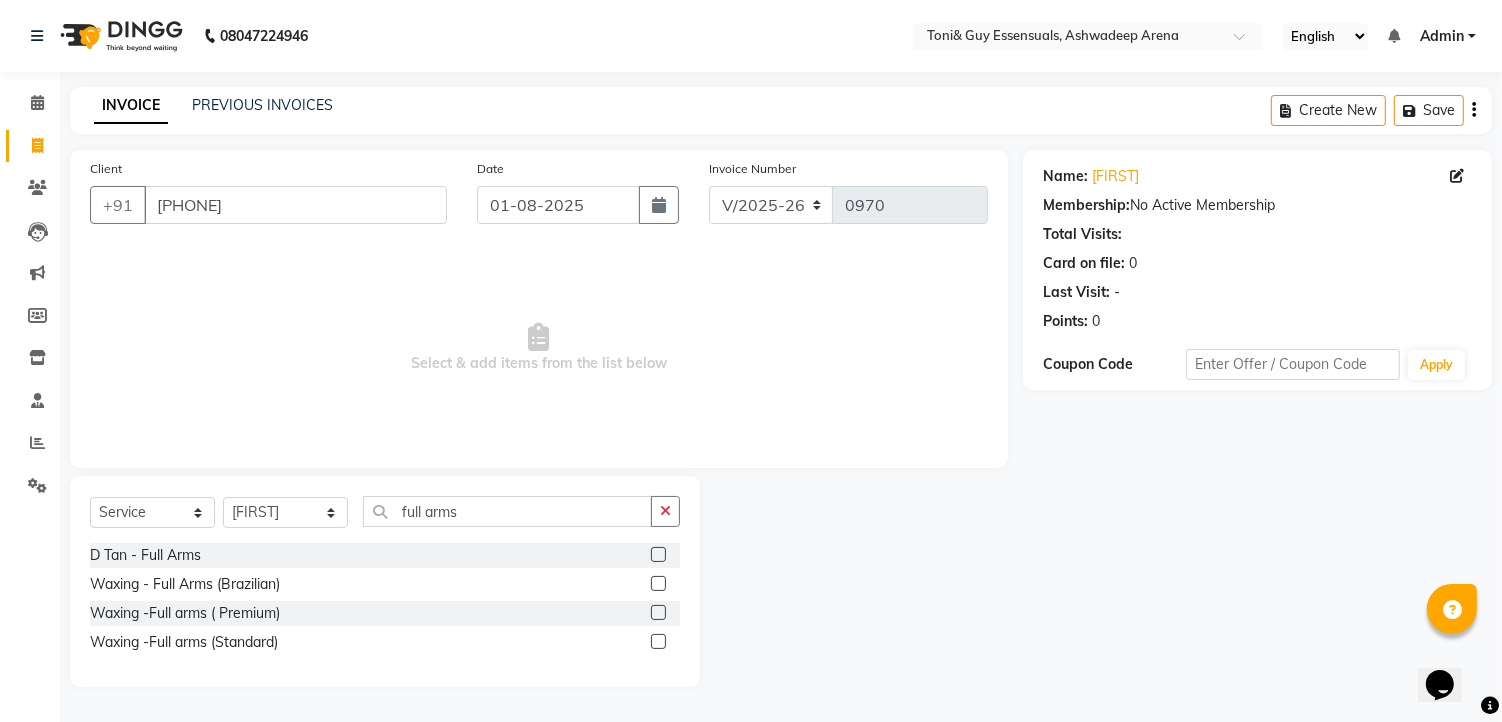 click 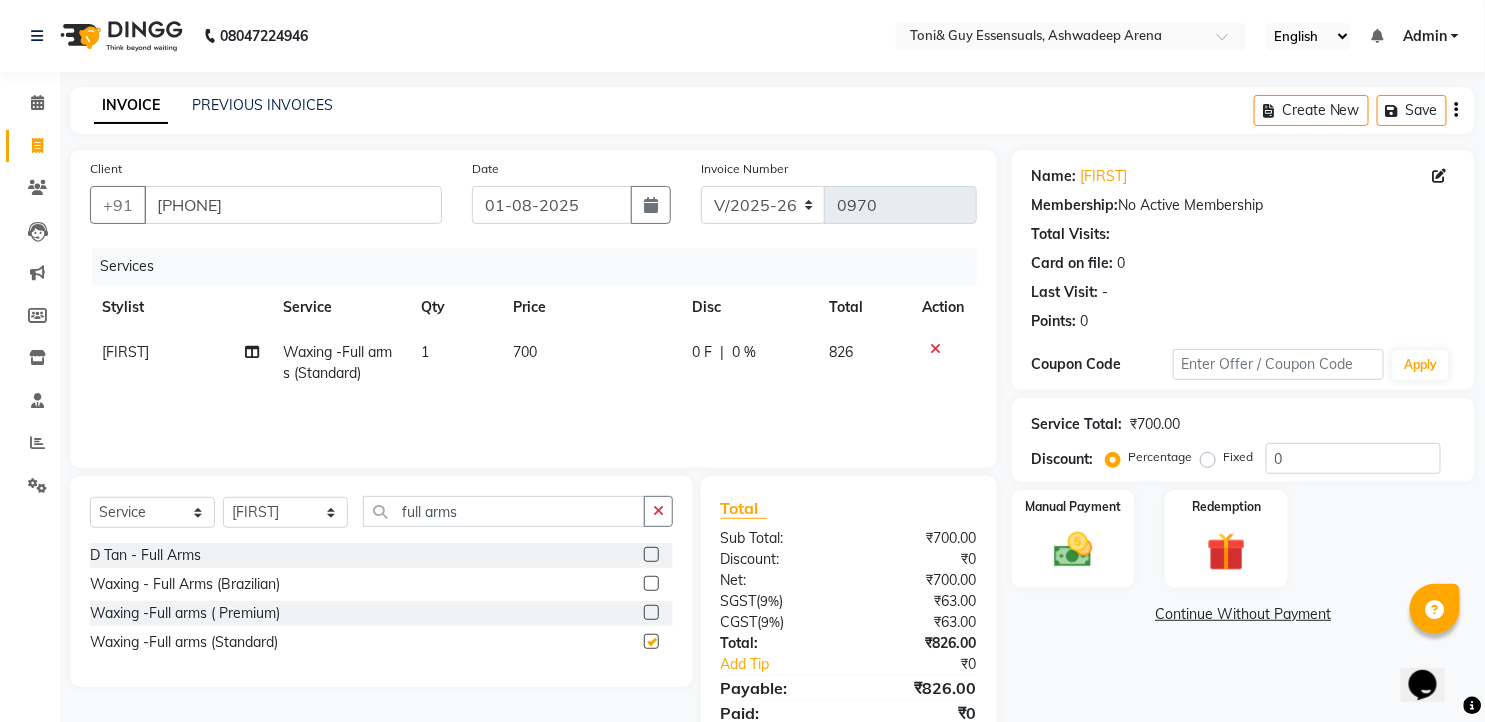 checkbox on "false" 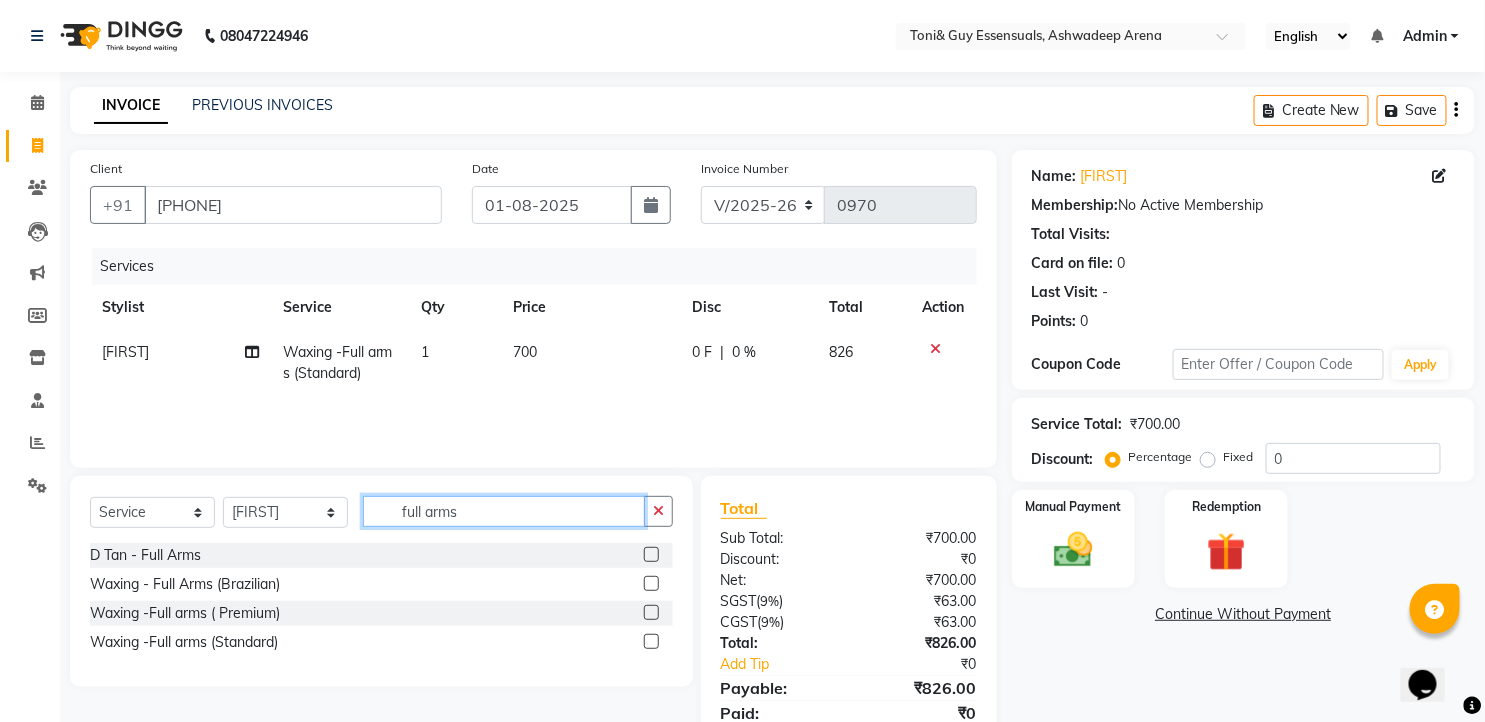 drag, startPoint x: 490, startPoint y: 520, endPoint x: 327, endPoint y: 520, distance: 163 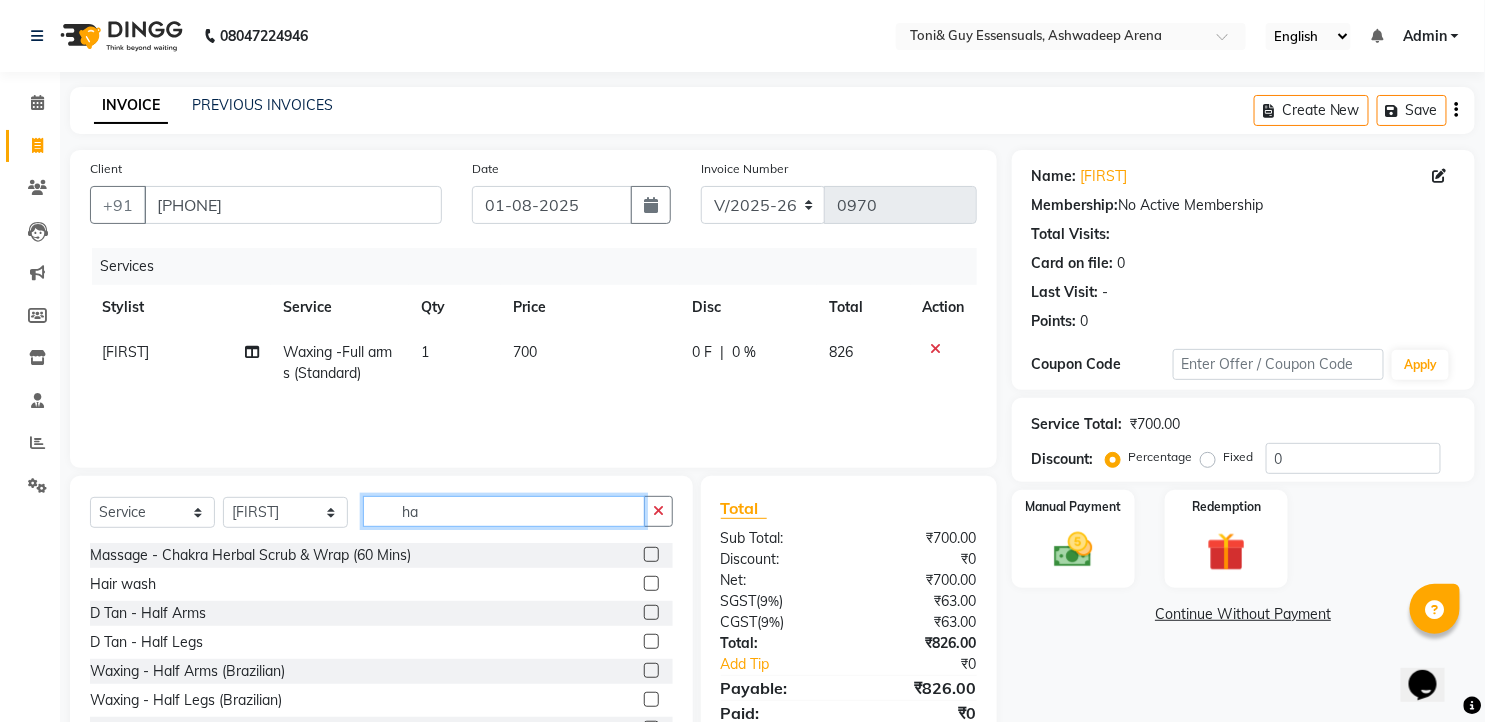 type on "h" 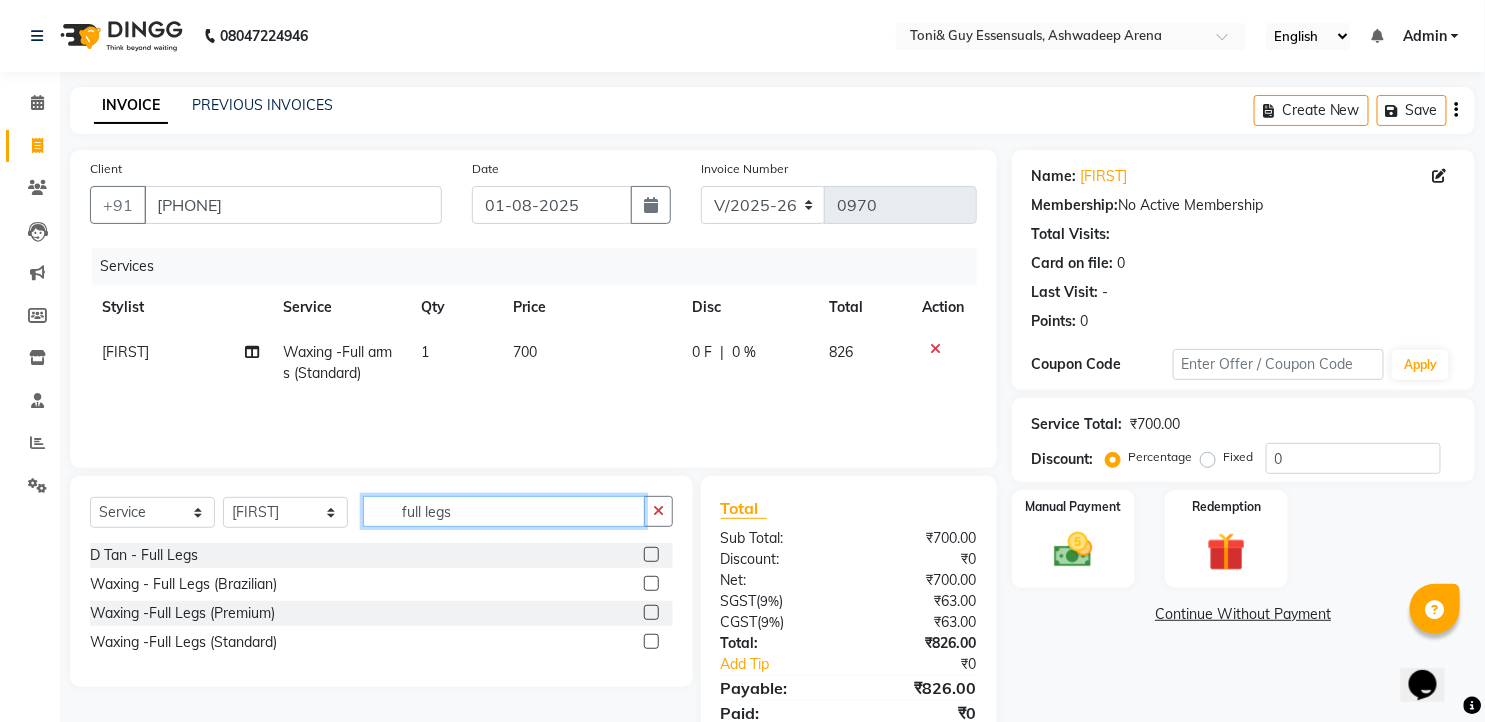 type on "full legs" 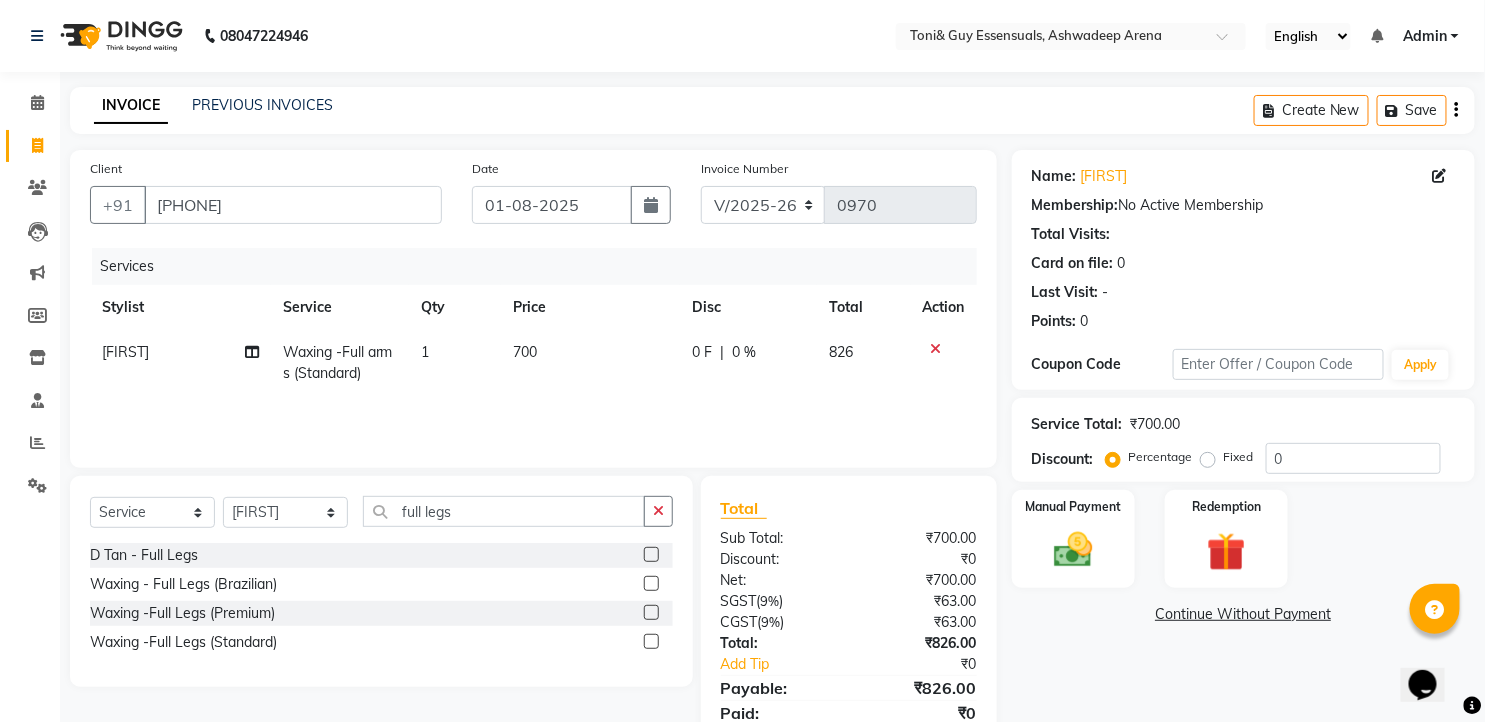 click 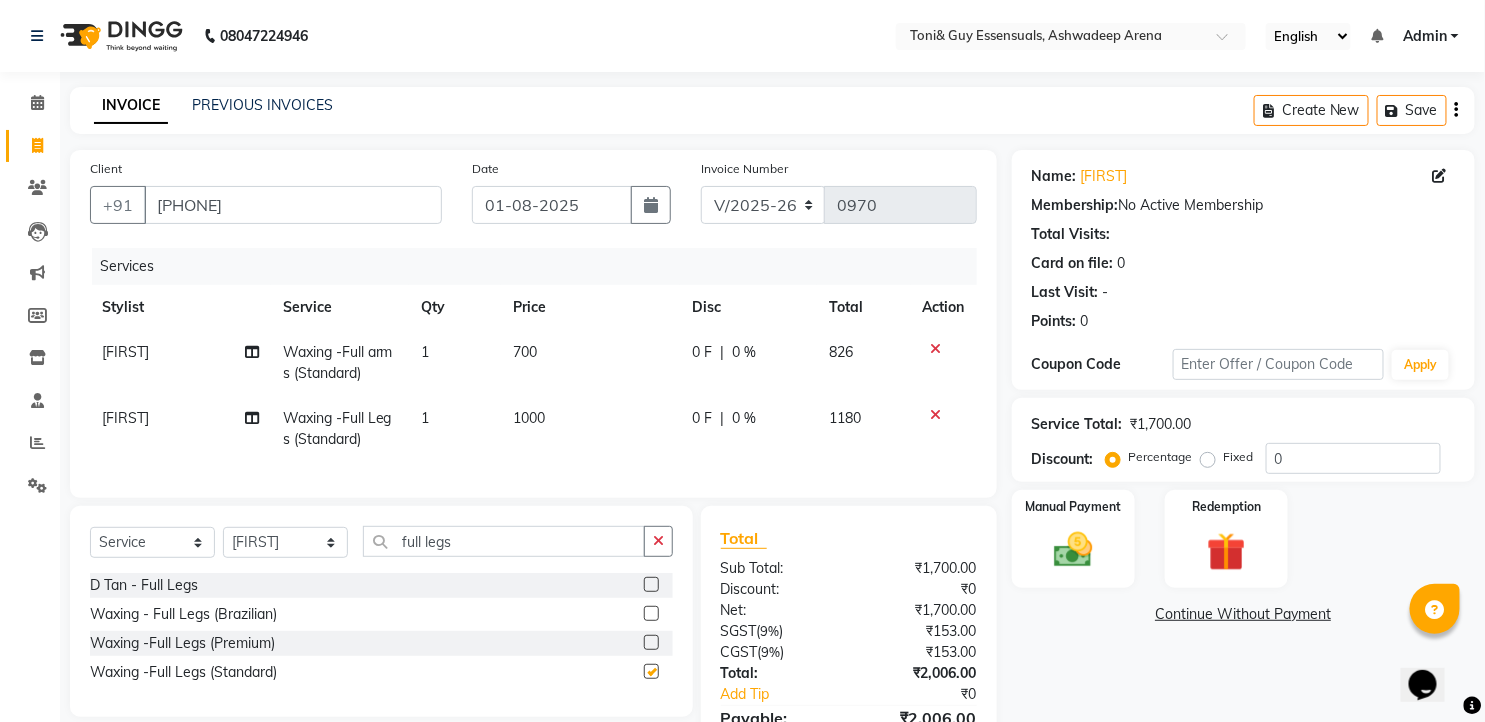 checkbox on "false" 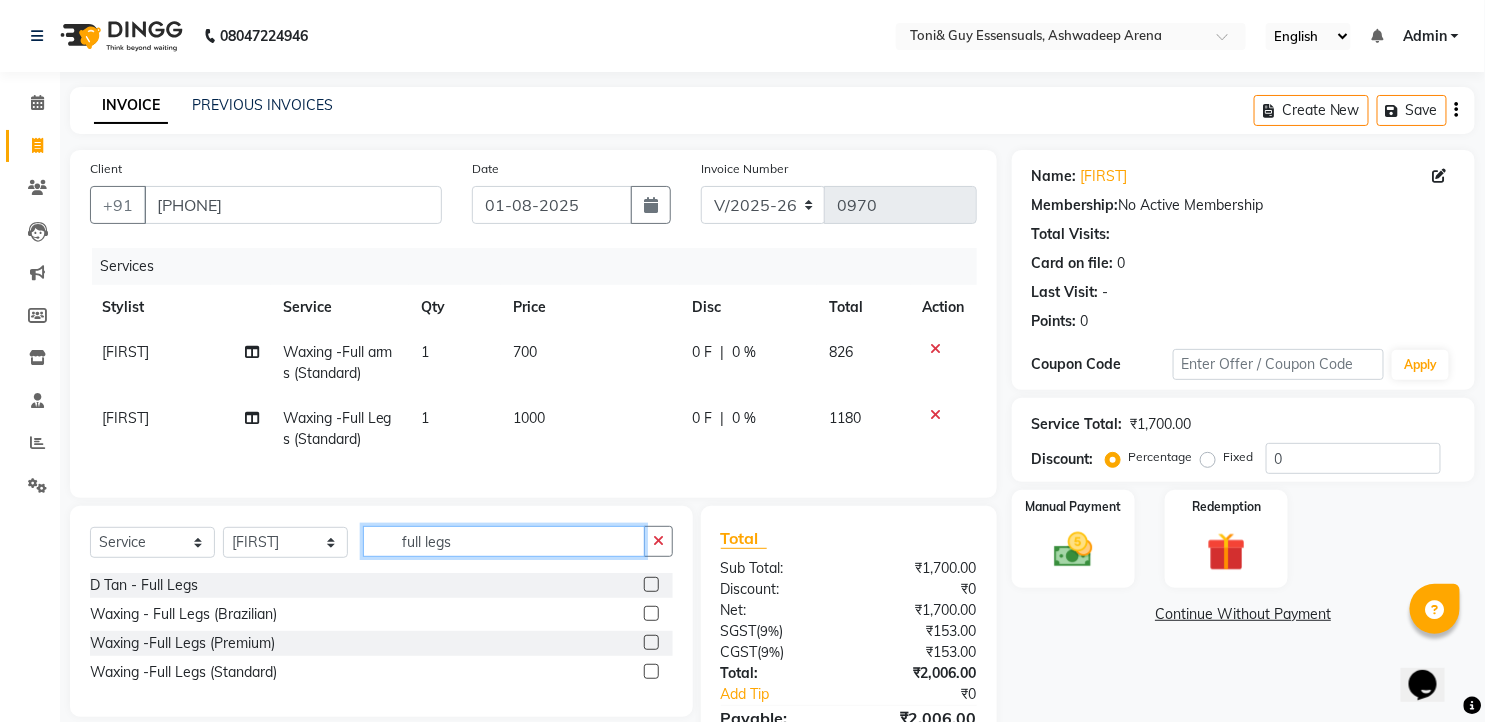 drag, startPoint x: 483, startPoint y: 558, endPoint x: 350, endPoint y: 557, distance: 133.00375 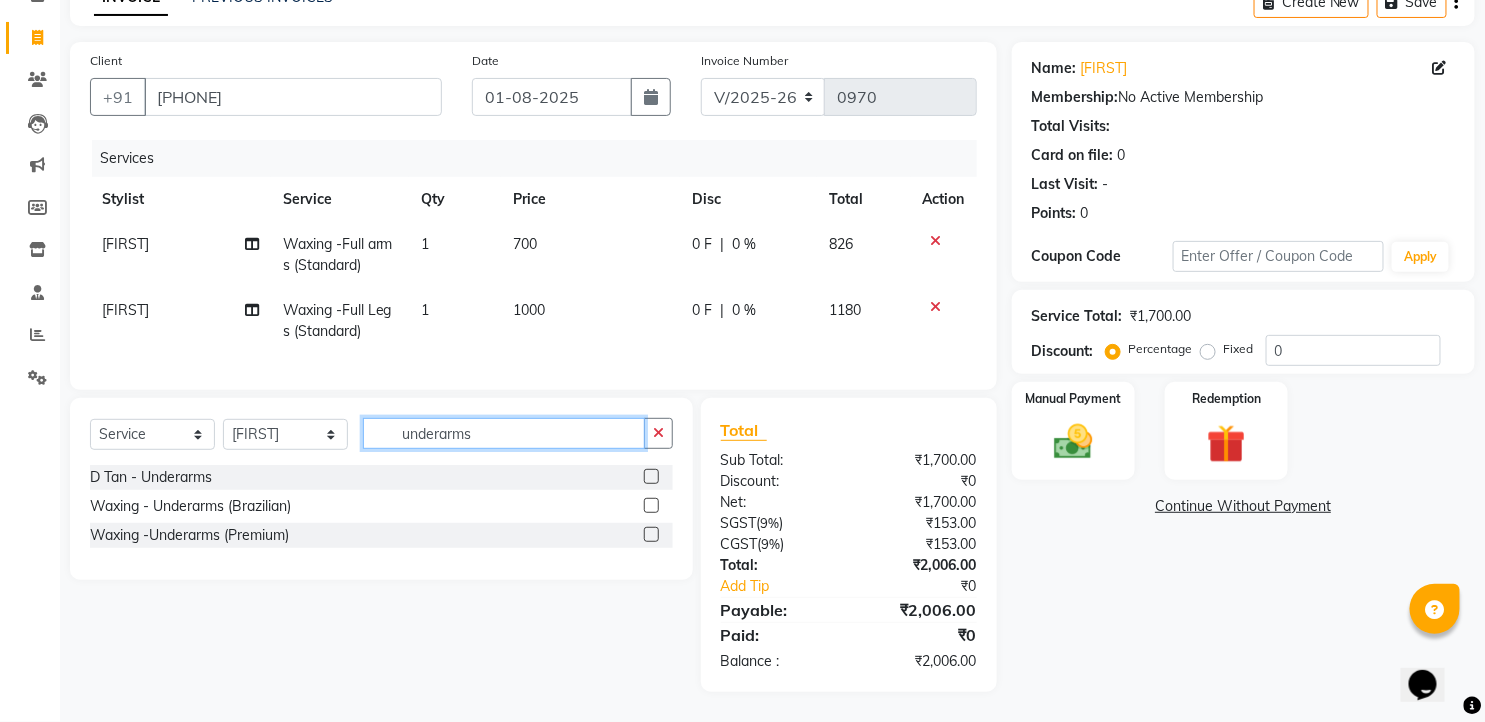 scroll, scrollTop: 124, scrollLeft: 0, axis: vertical 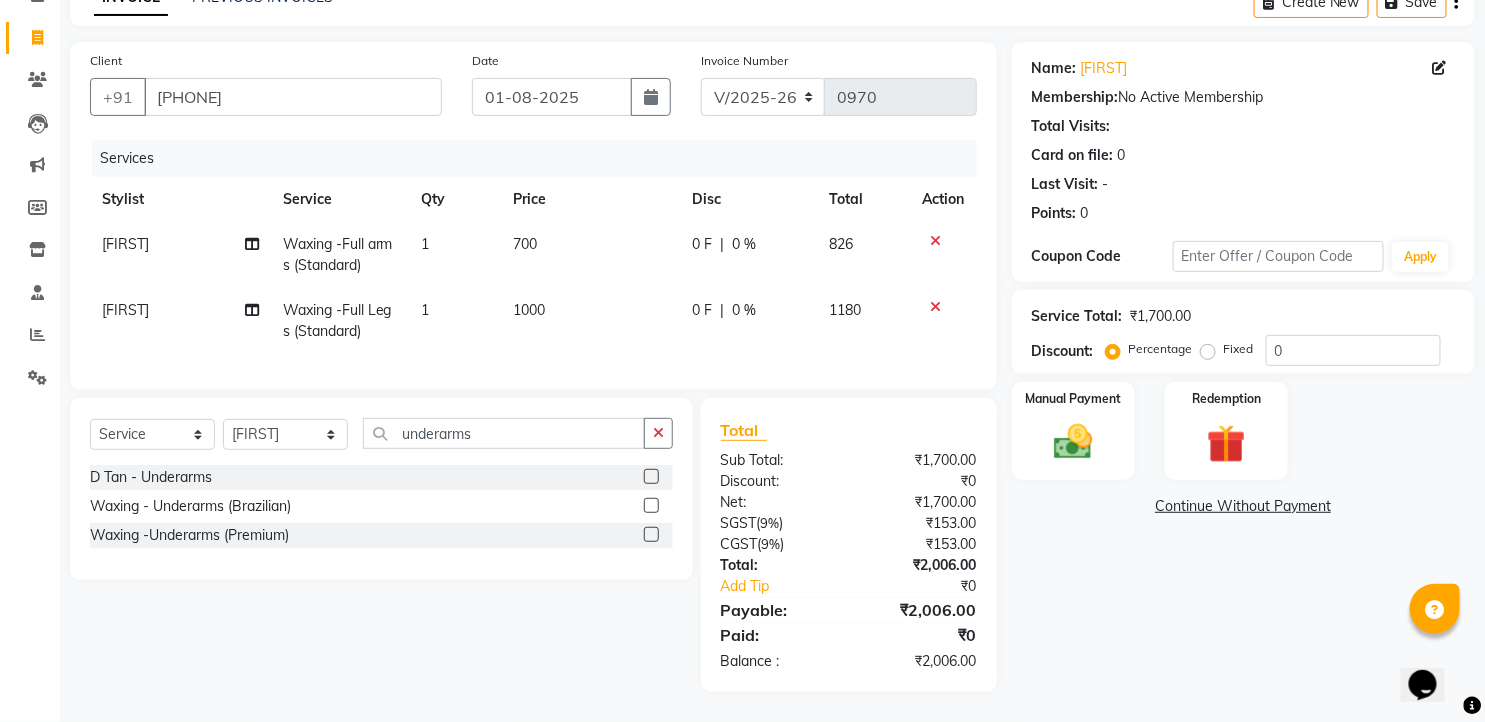 click 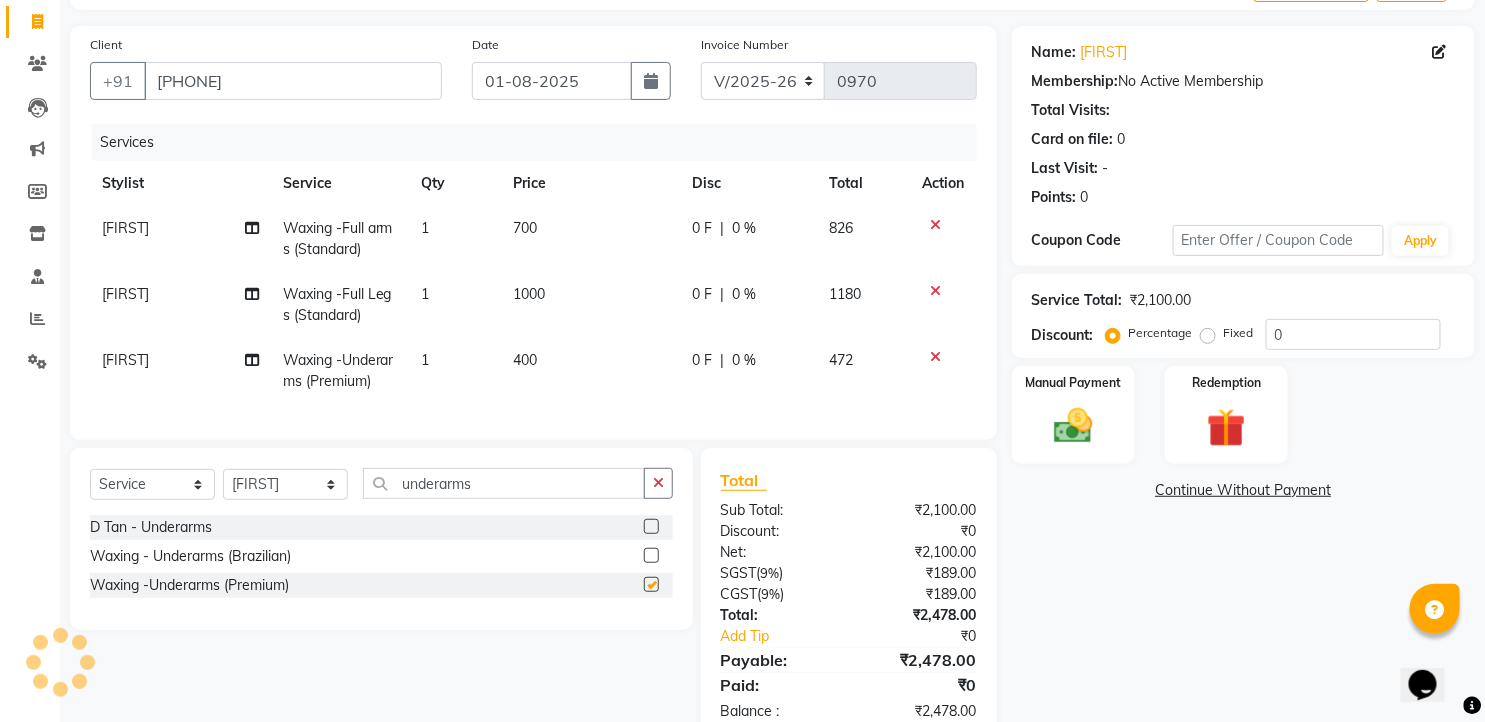 checkbox on "false" 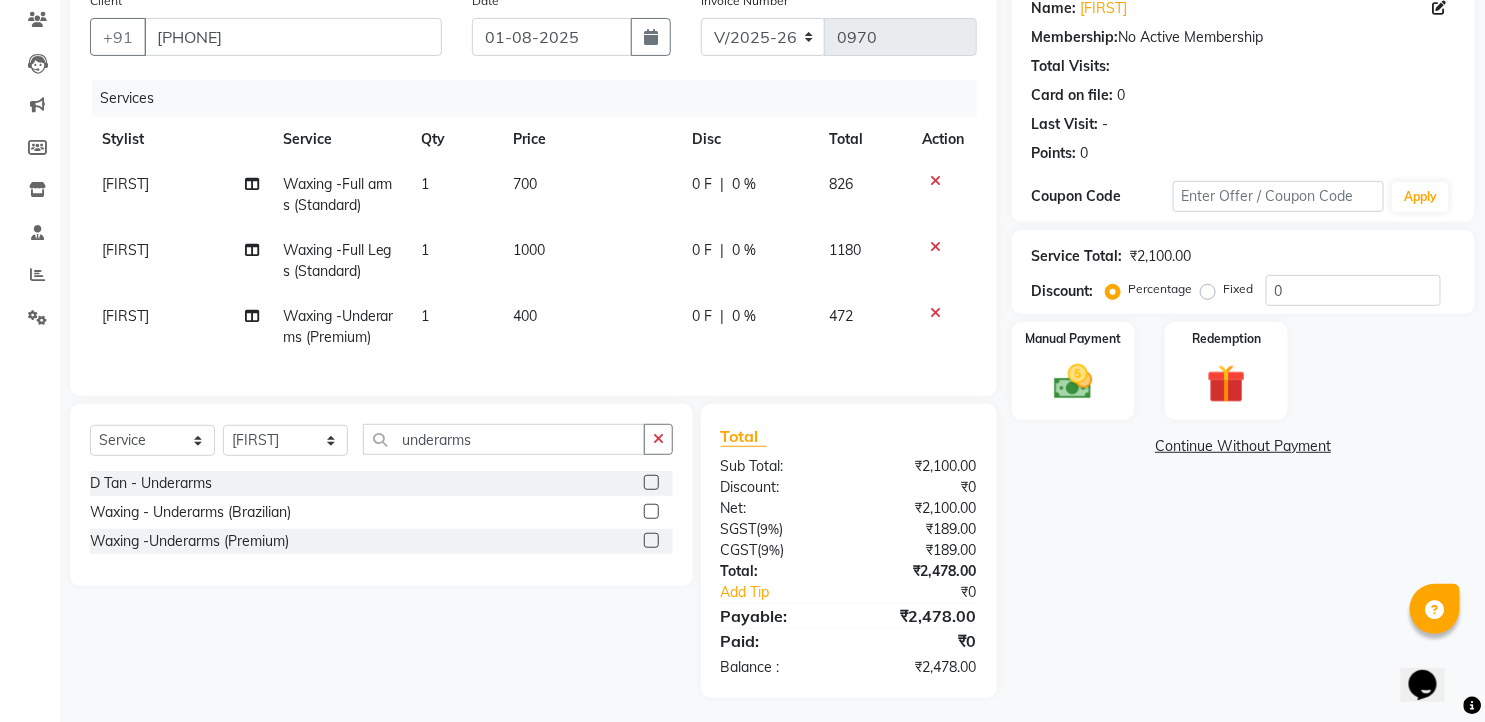 scroll, scrollTop: 191, scrollLeft: 0, axis: vertical 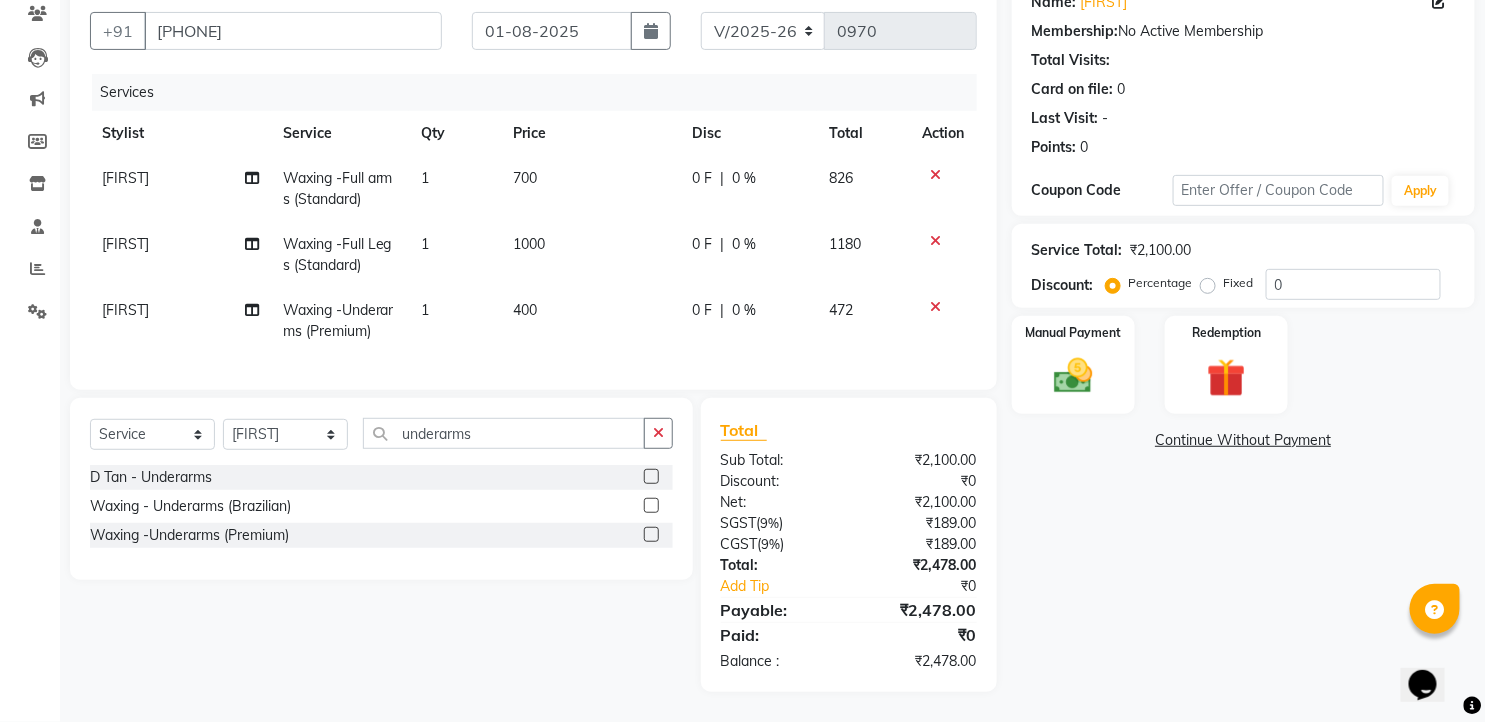 click on "Waxing -Underarms (Premium)" 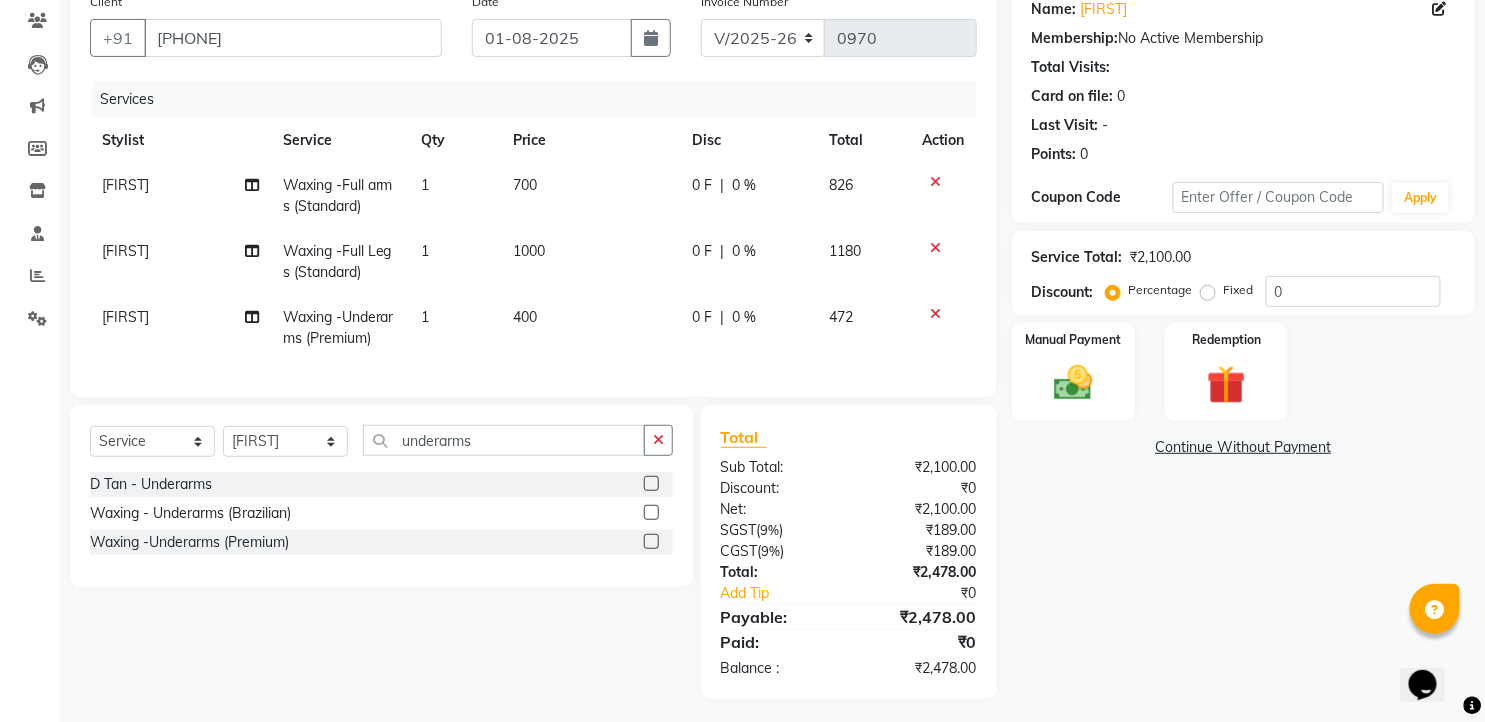 select on "79411" 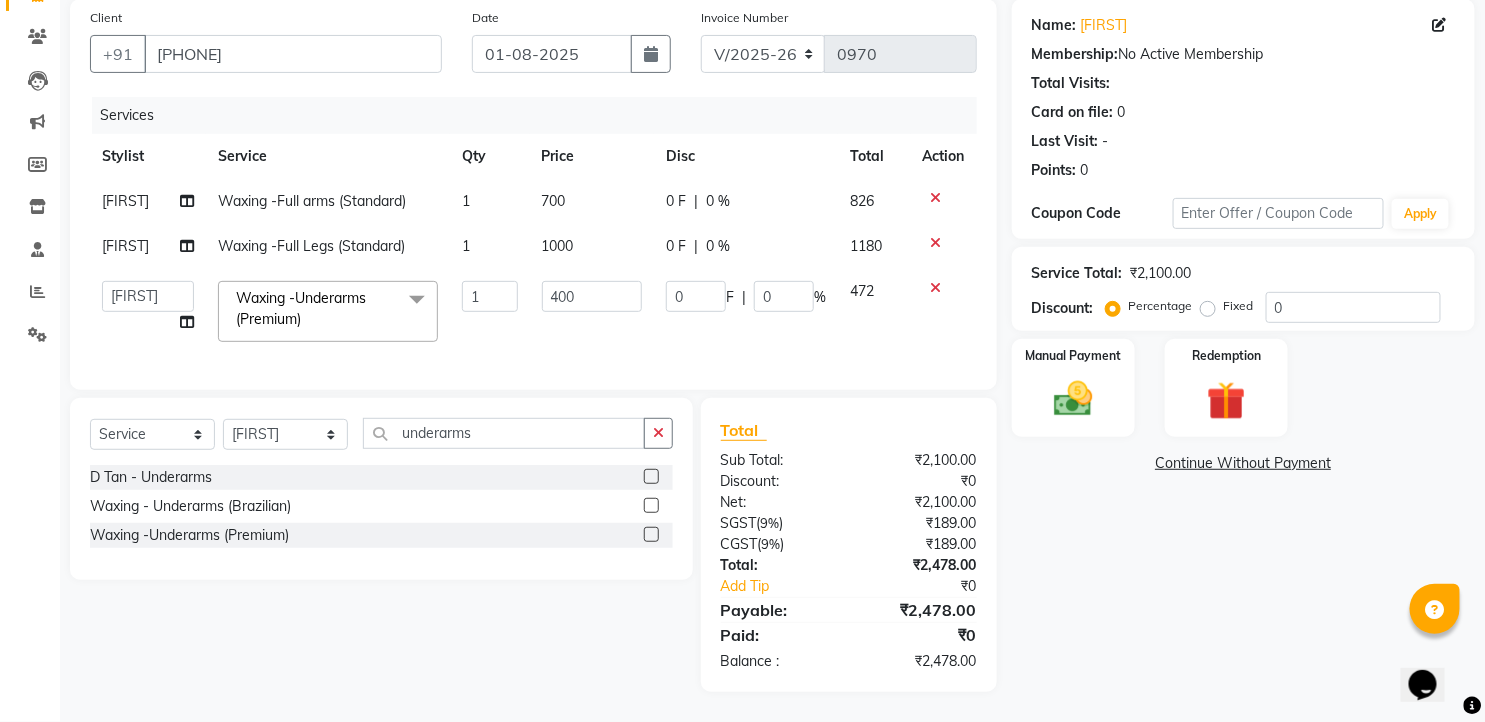 click on "Waxing -Underarms (Premium)  x" 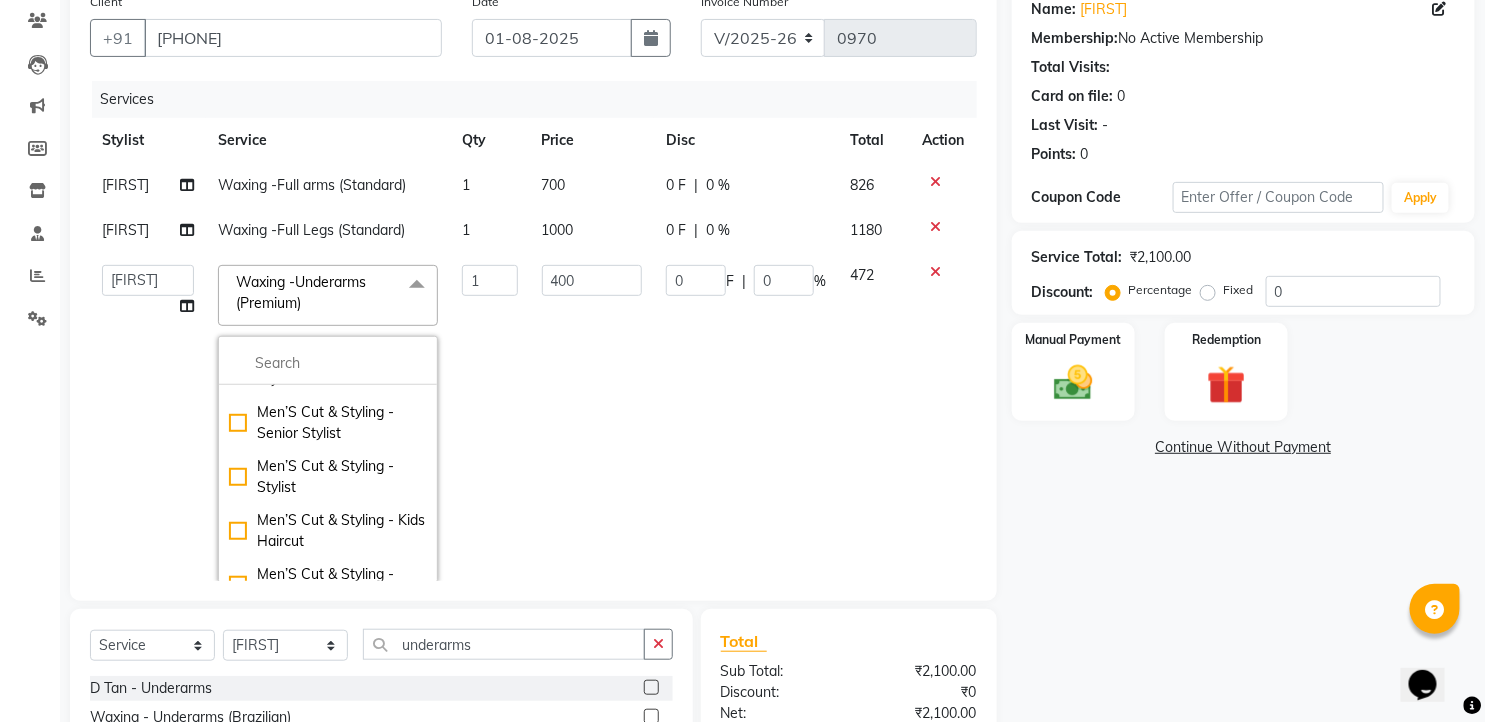 scroll, scrollTop: 8564, scrollLeft: 0, axis: vertical 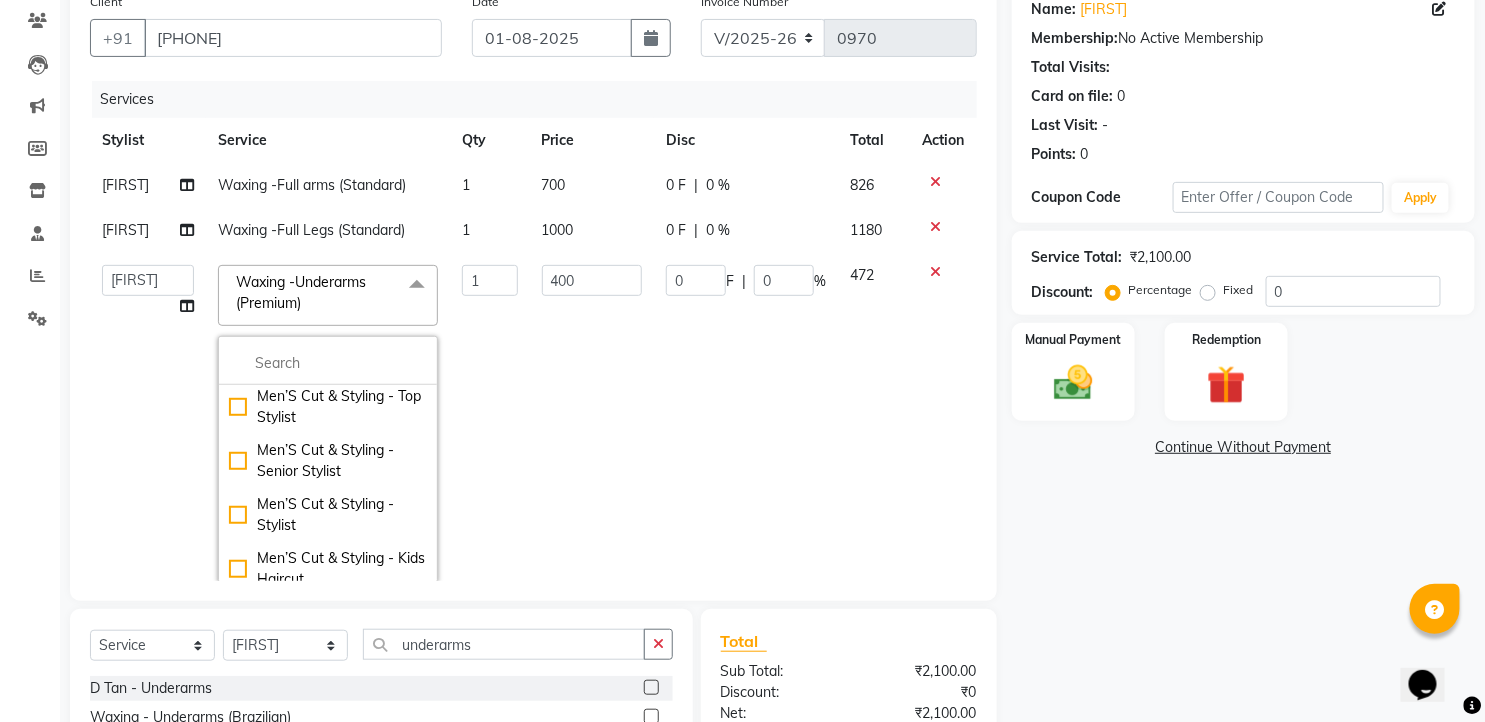 click on "Waxing -Under arms (Standard)" 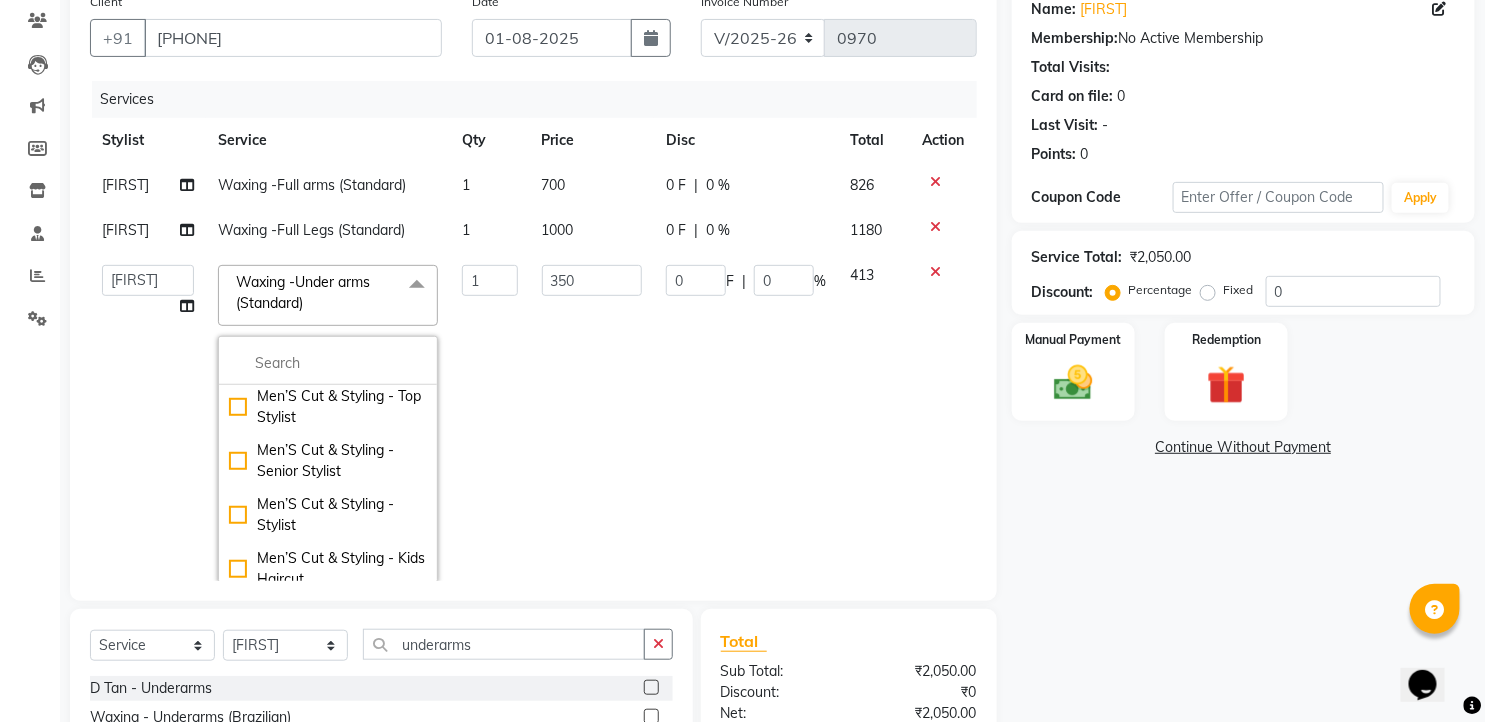 click on "350" 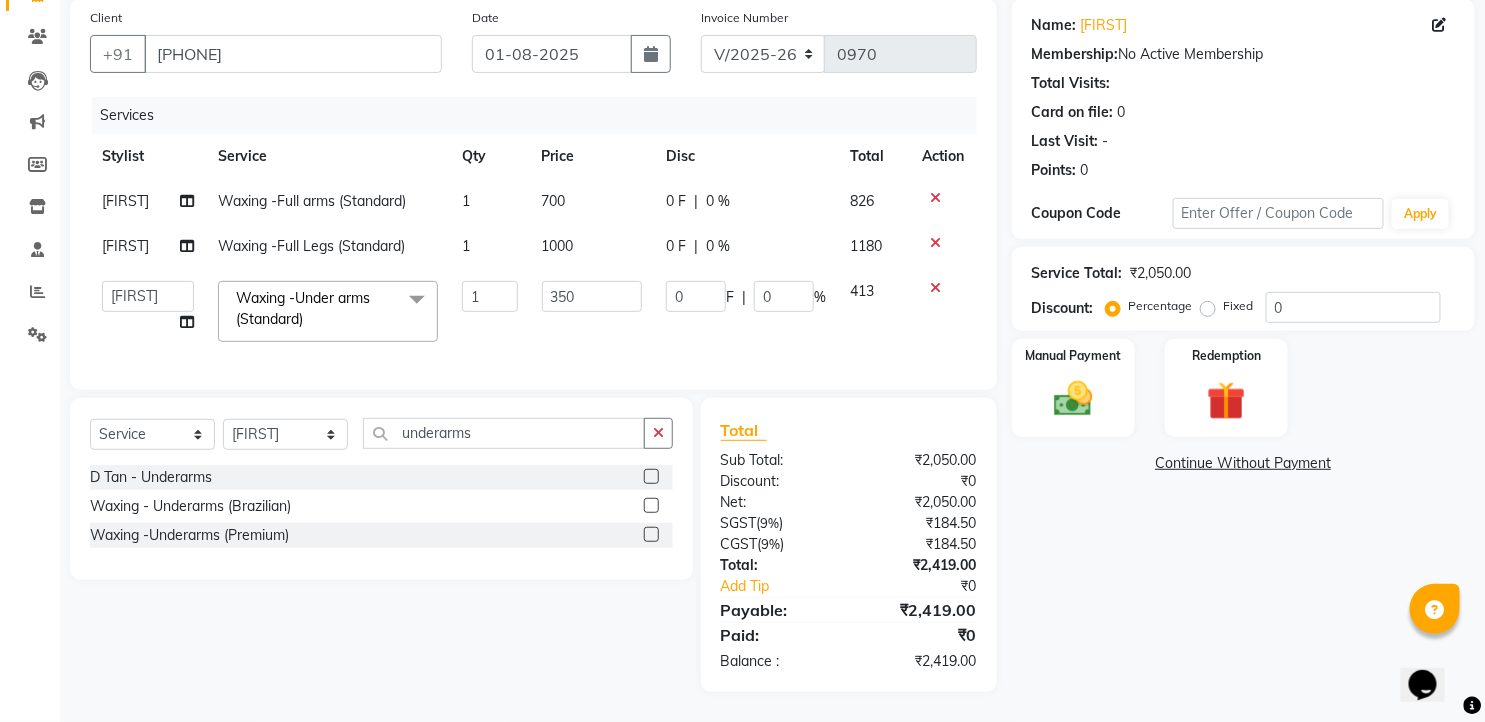 scroll, scrollTop: 167, scrollLeft: 0, axis: vertical 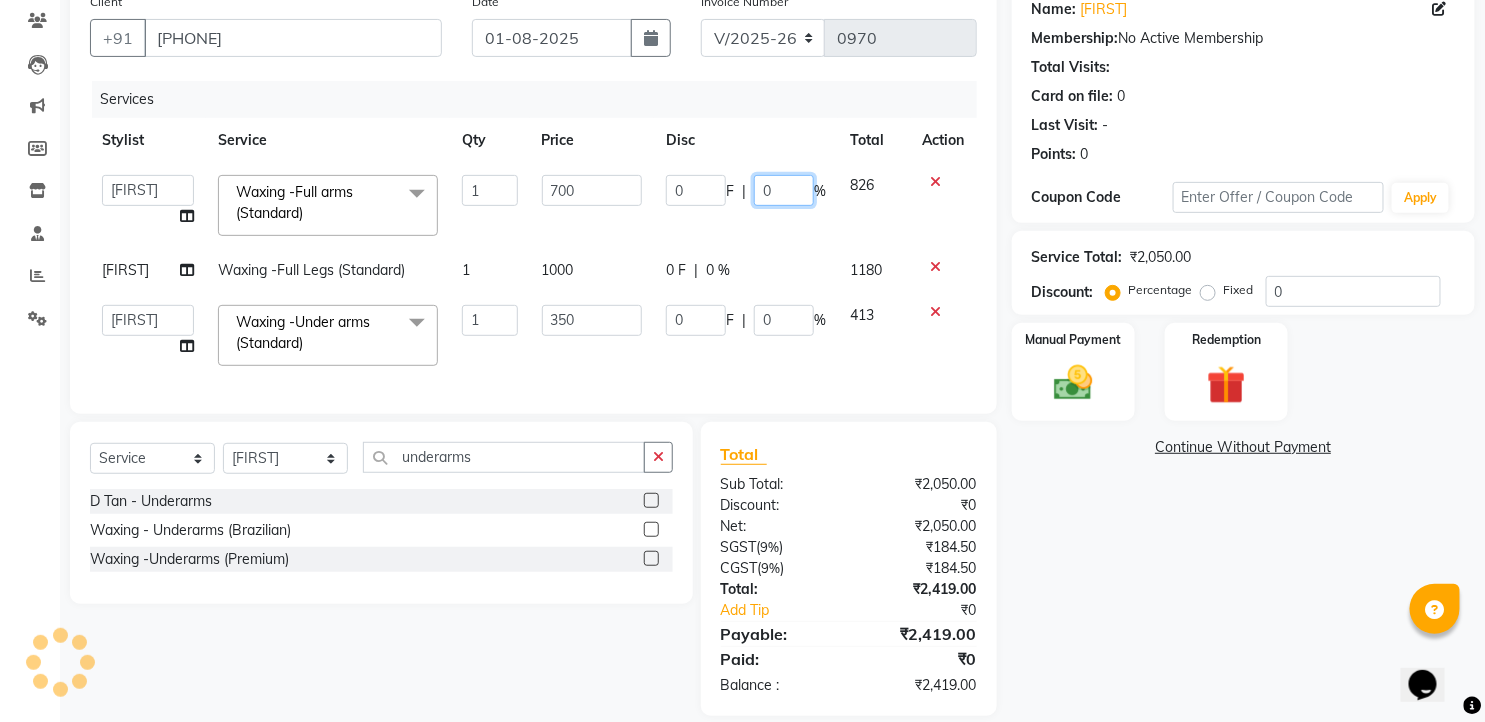 click on "0" 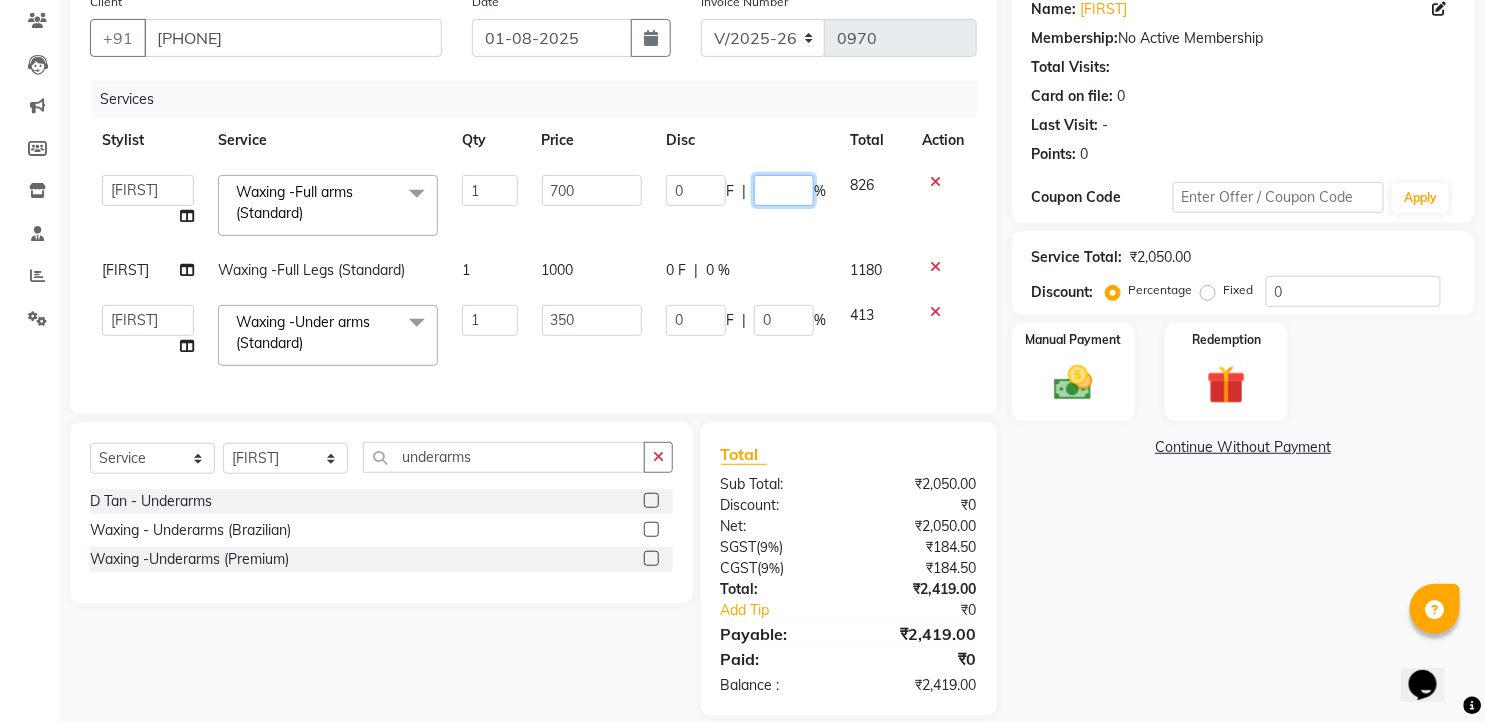 type on "5" 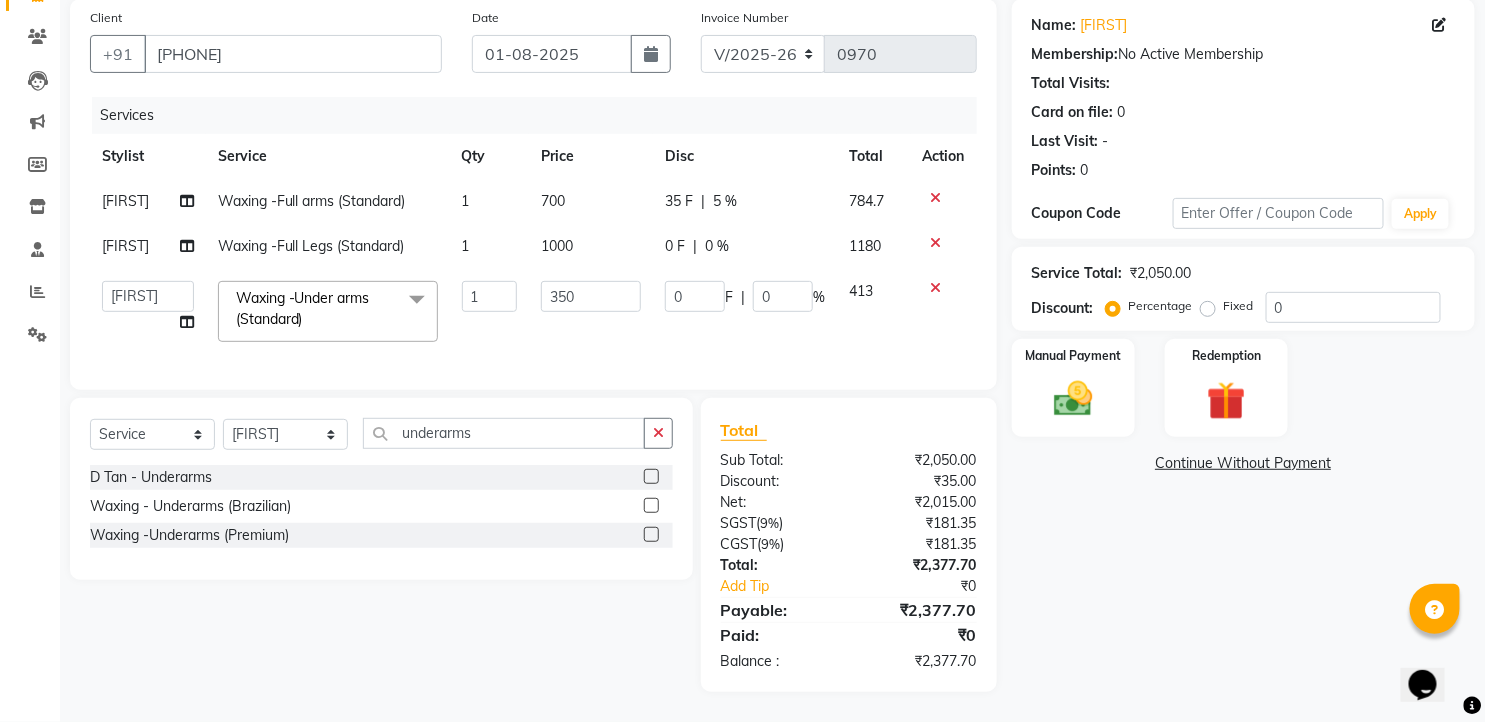 click on "hyma Waxing -Full arms (Standard) 1 700 35 F | 5 % 784.7 hyma Waxing -Full Legs (Standard) 1 1000 0 F | 0 % 1180  faizz   gufran mohammad   hyma   Kumari   lalitha sree   Manager   Riya roy   sahik  Waxing -Under arms (Standard)  x Massage - Foot / Shoulder & Back (30 Mins) Massage - Head Oil Massage (Men) (30 Mins) Massage - Head Oil Massage (Women) (30 Mins) Massage - Foot / Shoulder & Back (60 Mins) Massage - Head Oil Massage (Men) (60 Mins) Massage - Head Oil Massage (Women) (60 Mins) Massage - Chakra Herbal Scrub & Wrap (60 Mins) Massage - Swedish Therapy (60 Mins) Massage - Swedish Therapy (90 Mins) Massage - Balanese Therapy (60 Mins) Massage - Balanese Therapy (90 Mins) Massage - Deep Tissue Therapy (60 Mins) Massage - Deep Tissue Therapy (90 Mins) Hair wash Dry Skin Care - Clean Up Ritual (Jeannot Ceuticals) Dry Skin Care - Instant Glow  (Jeannot Ceuticals) Dry Skin Care - Brilliance White  (Jeannot Ceuticals) Dry Skin Care - Hydra Vital Clean Up (Lotus) Dry Skin Care - Insta Fair (Lotus) 1 350 0 F" 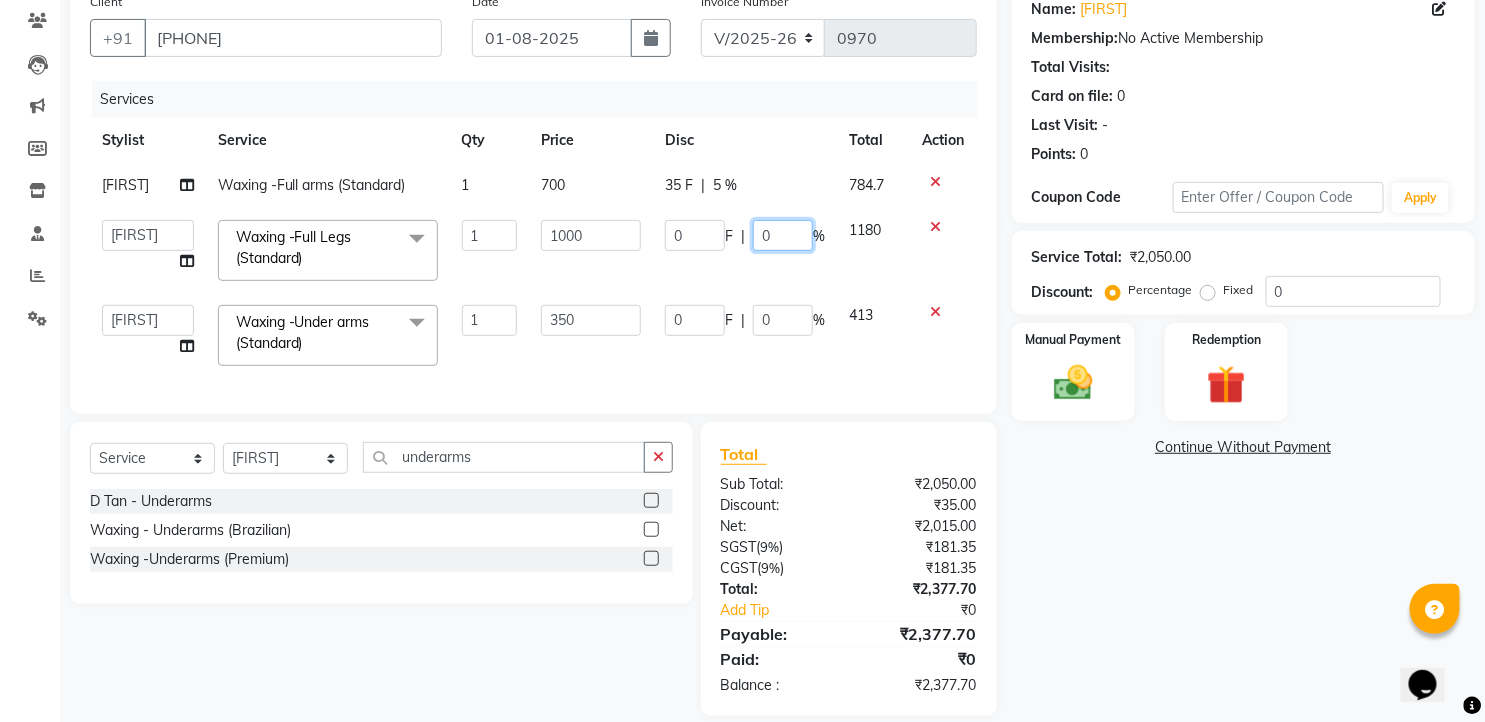drag, startPoint x: 771, startPoint y: 230, endPoint x: 750, endPoint y: 232, distance: 21.095022 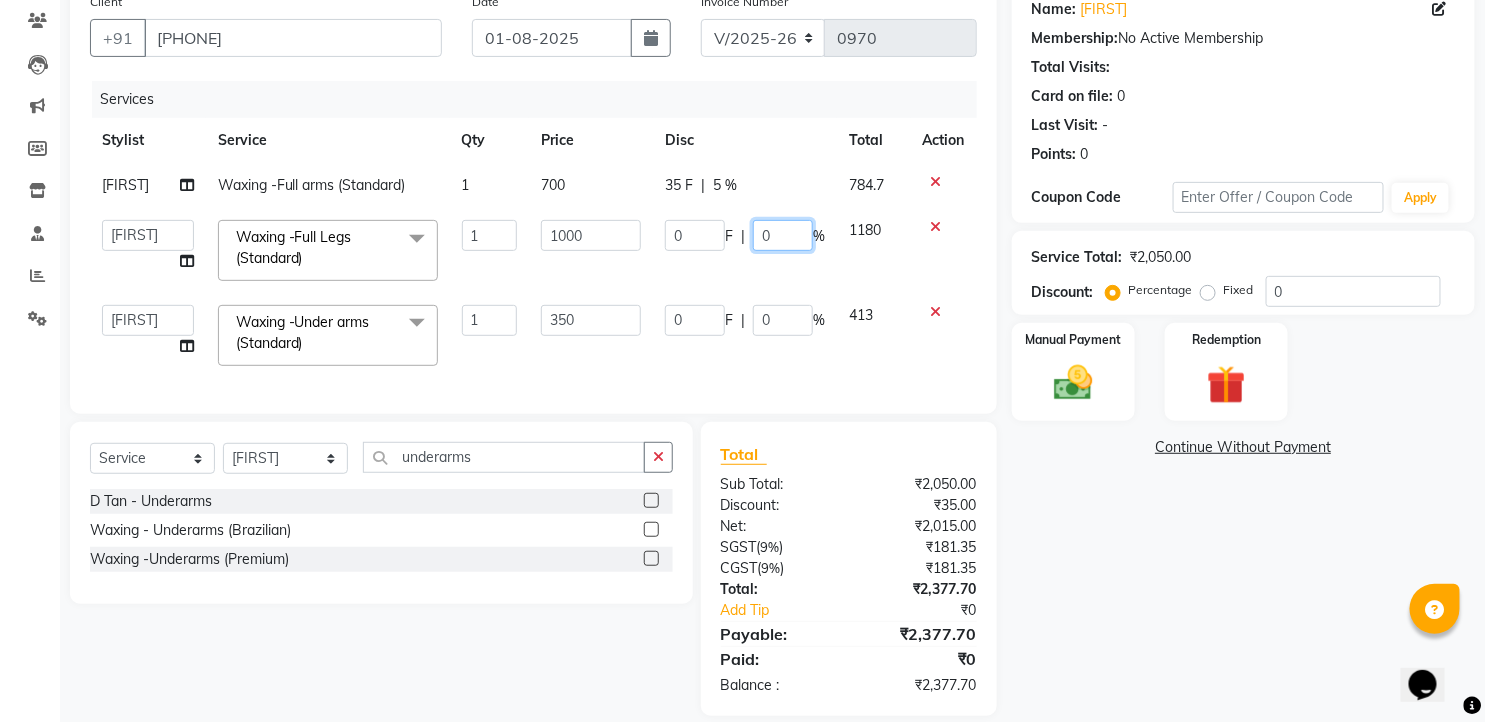 click on "0 F | 0 %" 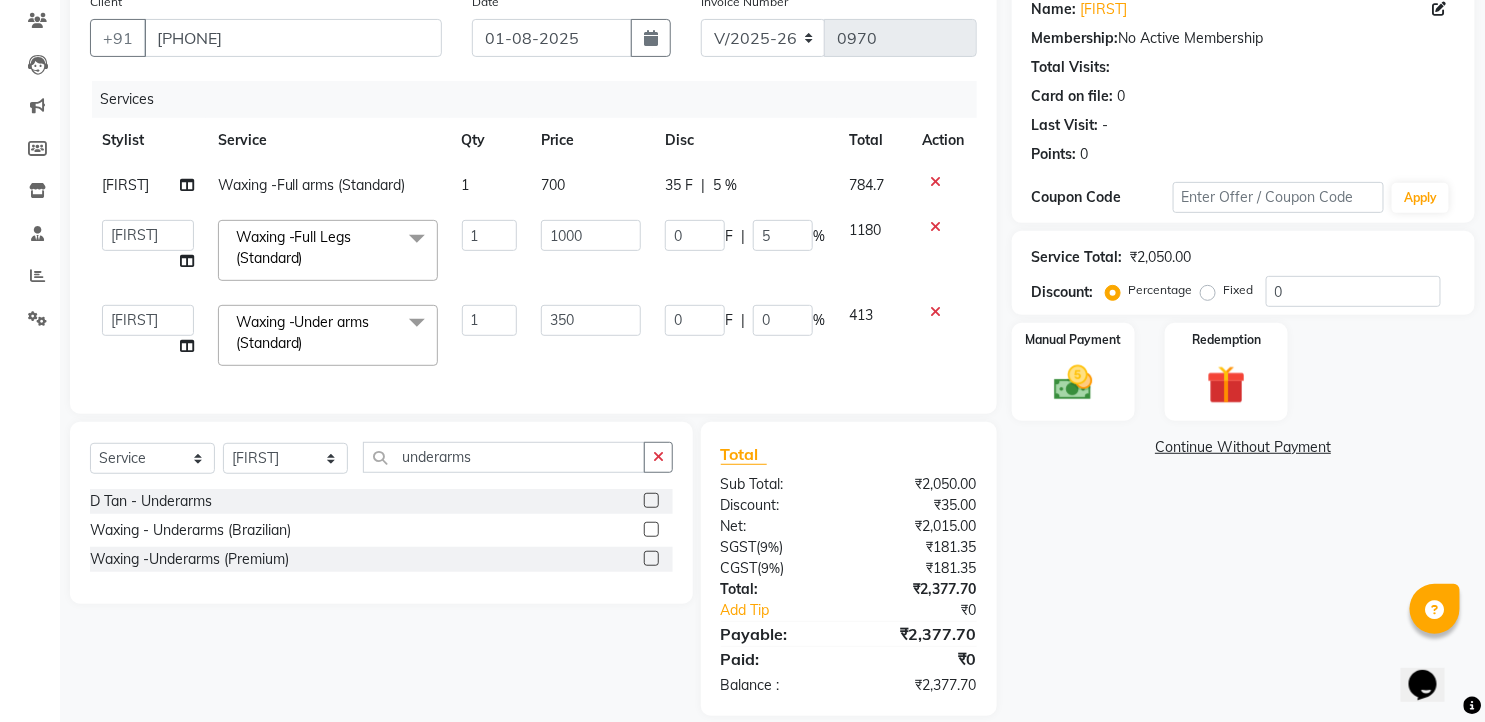 click on "Services Stylist Service Qty Price Disc Total Action hyma Waxing -Full arms (Standard) 1 700 35 F | 5 % 784.7  faizz   gufran mohammad   hyma   Kumari   lalitha sree   Manager   Riya roy   sahik  Waxing -Full Legs (Standard)  x Massage - Foot / Shoulder & Back (30 Mins) Massage - Head Oil Massage (Men) (30 Mins) Massage - Head Oil Massage (Women) (30 Mins) Massage - Foot / Shoulder & Back (60 Mins) Massage - Head Oil Massage (Men) (60 Mins) Massage - Head Oil Massage (Women) (60 Mins) Massage - Chakra Herbal Scrub & Wrap (60 Mins) Massage - Swedish Therapy (60 Mins) Massage - Swedish Therapy (90 Mins) Massage - Balanese Therapy (60 Mins) Massage - Balanese Therapy (90 Mins) Massage - Deep Tissue Therapy (60 Mins) Massage - Deep Tissue Therapy (90 Mins) Hair wash Dry Skin Care - Clean Up Ritual (Jeannot Ceuticals) Dry Skin Care - Instant Glow  (Jeannot Ceuticals) Dry Skin Care - Brilliance White  (Jeannot Ceuticals) Dry Skin Care - Hydra Vital Clean Up (Lotus) Dry Skin Care - Insta Fair (Lotus) D Tan - Nape 1" 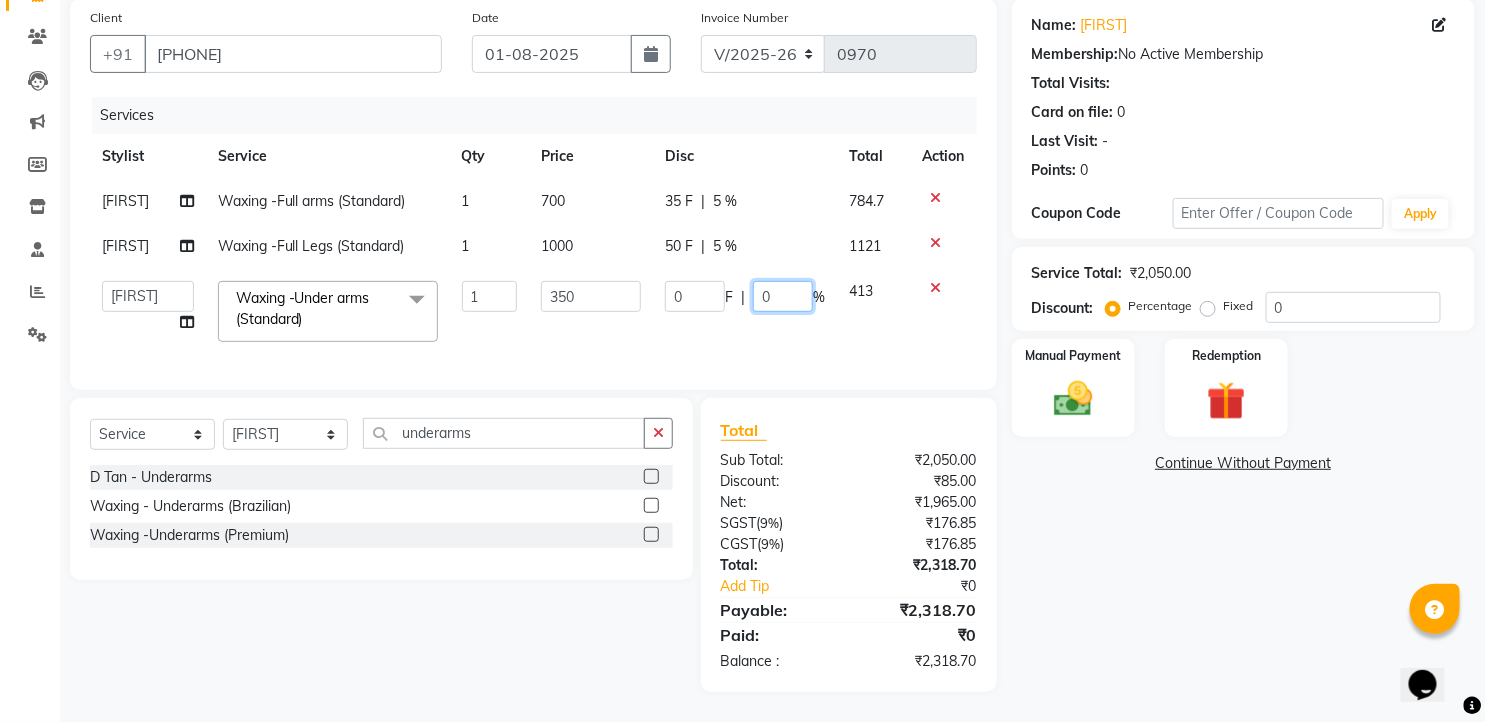 click on "0" 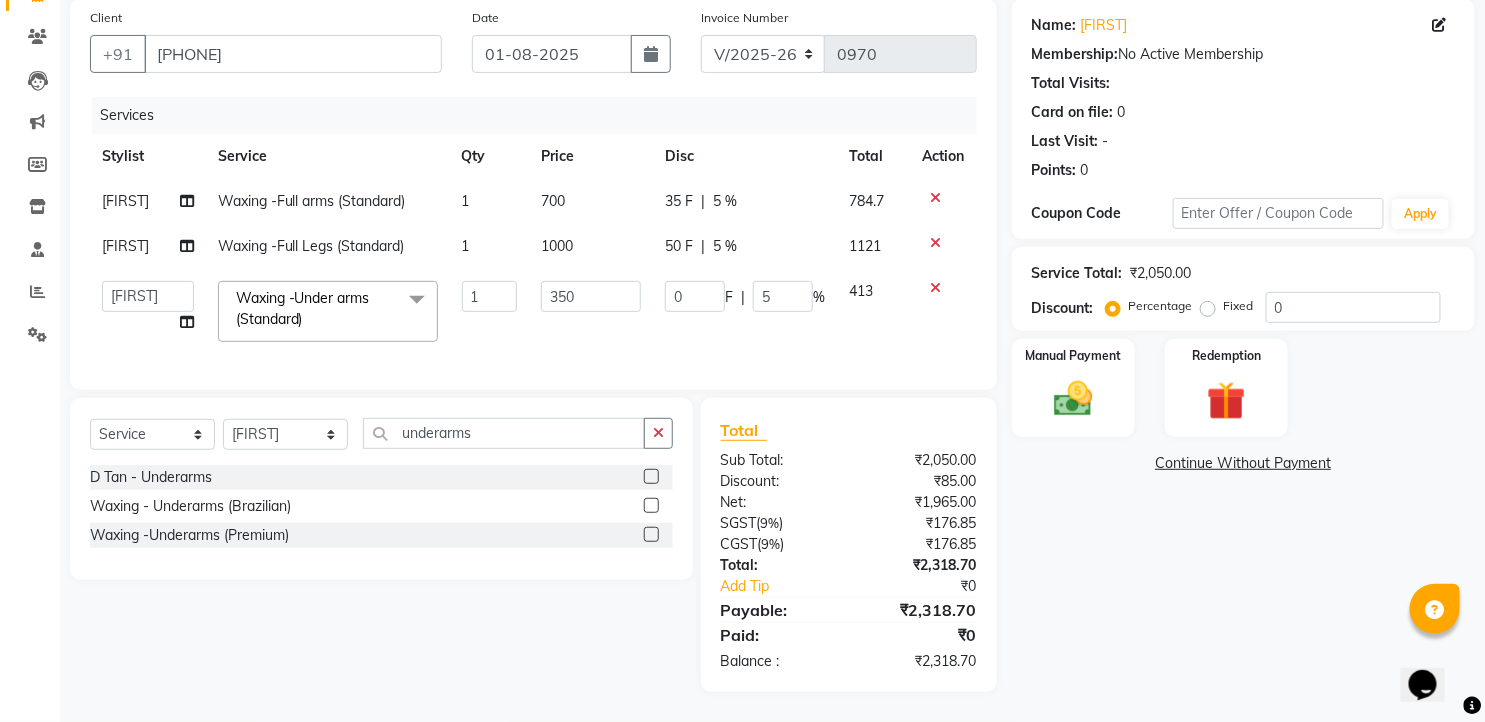 click on "0 F | 5 %" 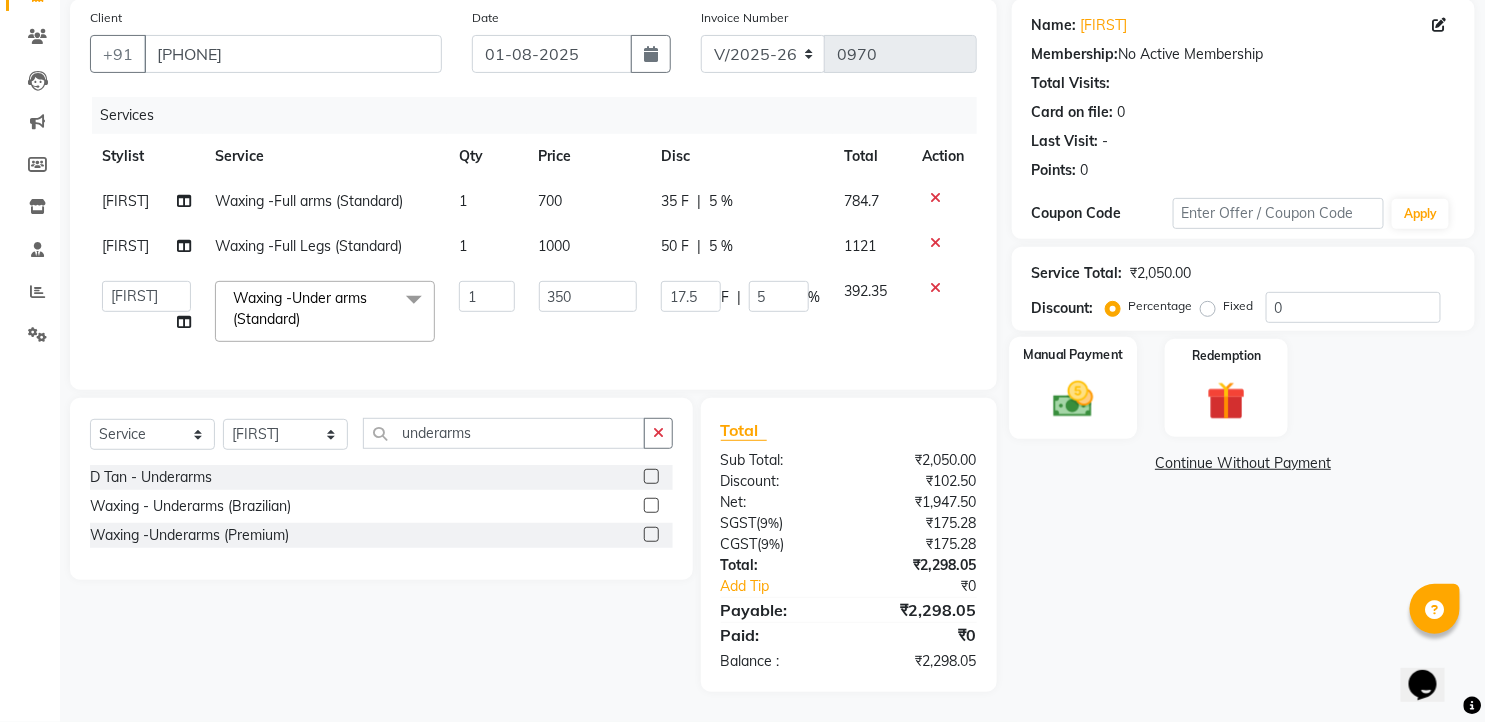 click 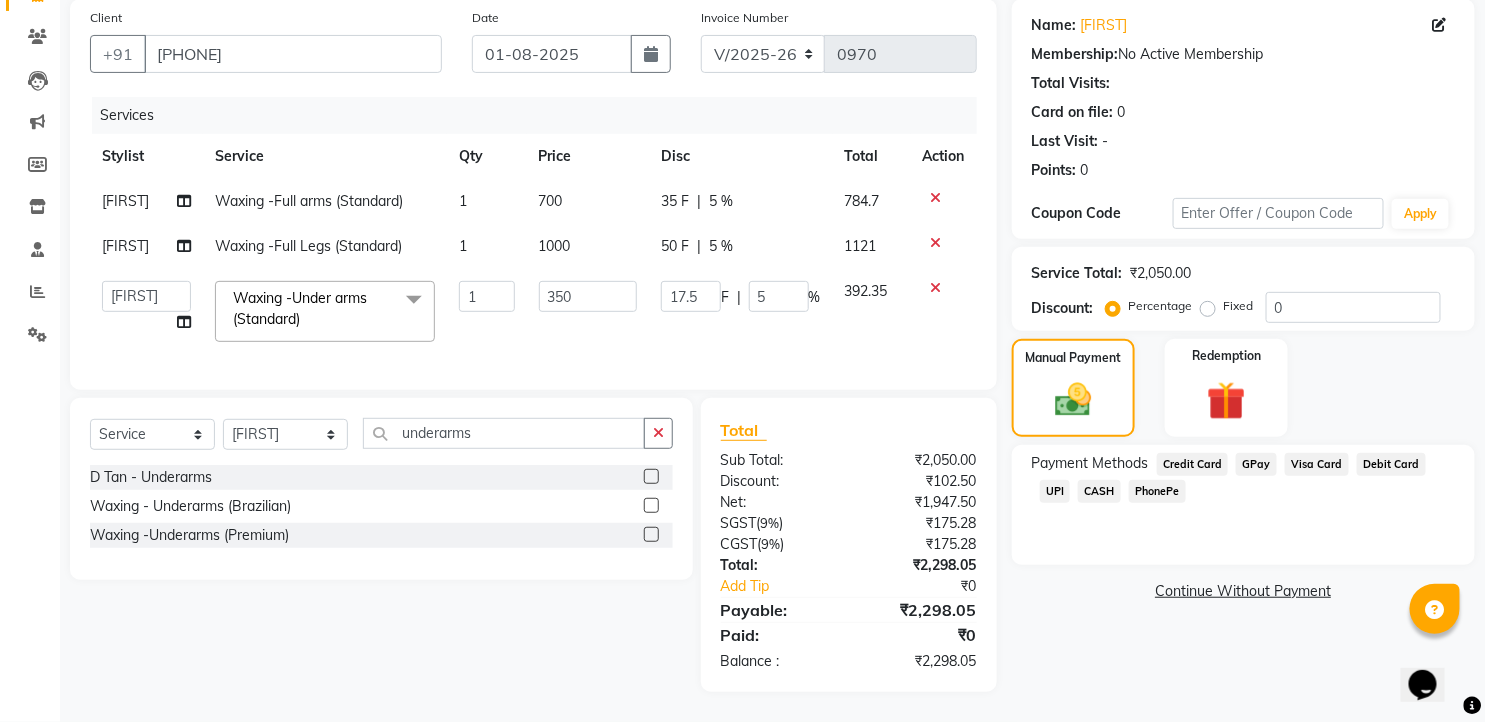click on "CASH" 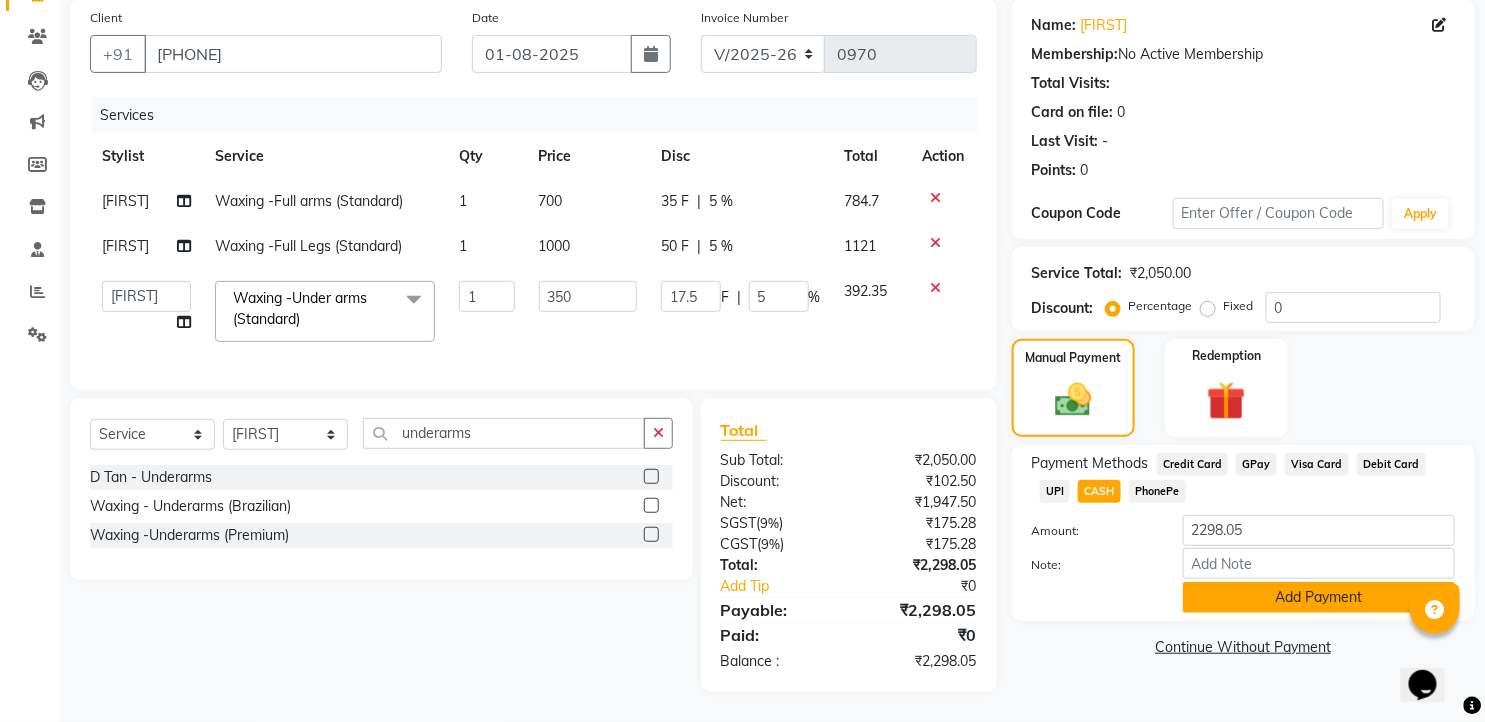 click on "Add Payment" 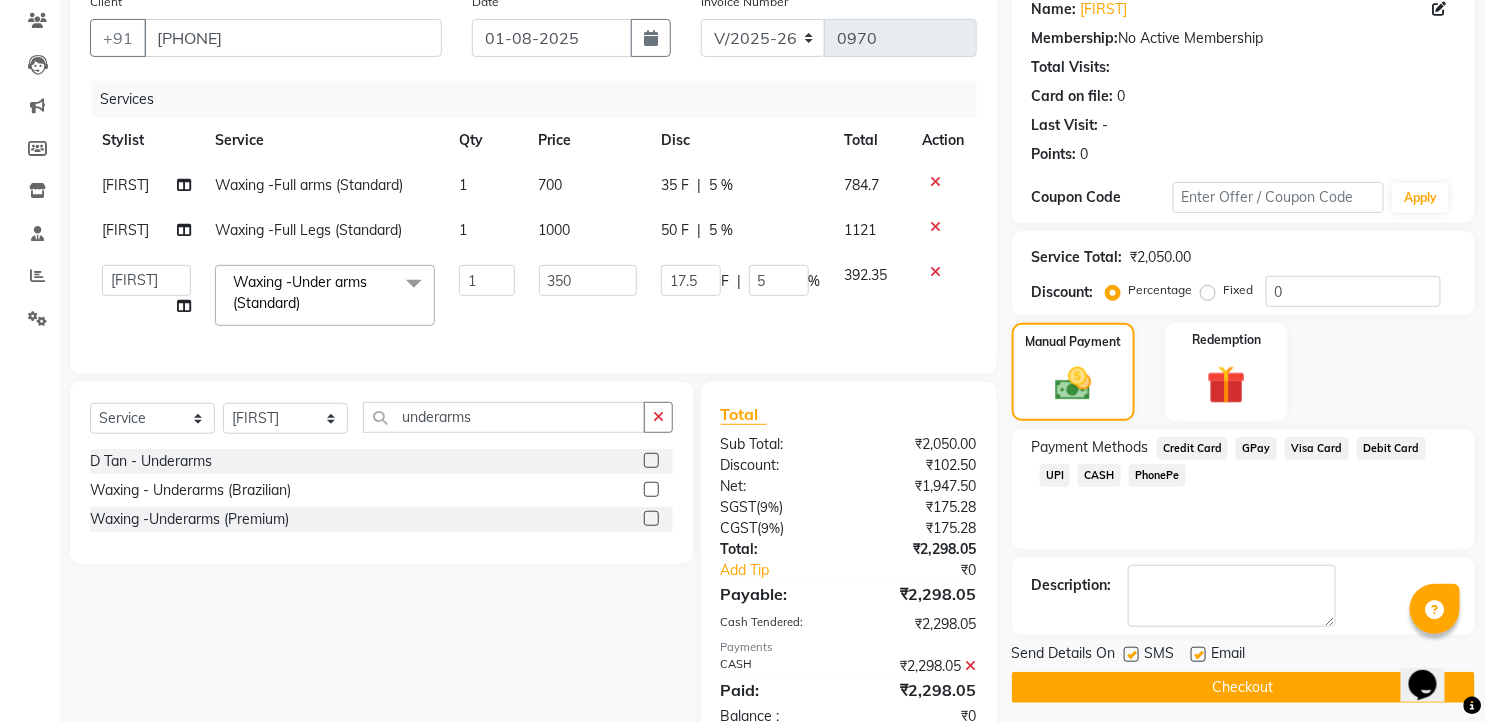 scroll, scrollTop: 238, scrollLeft: 0, axis: vertical 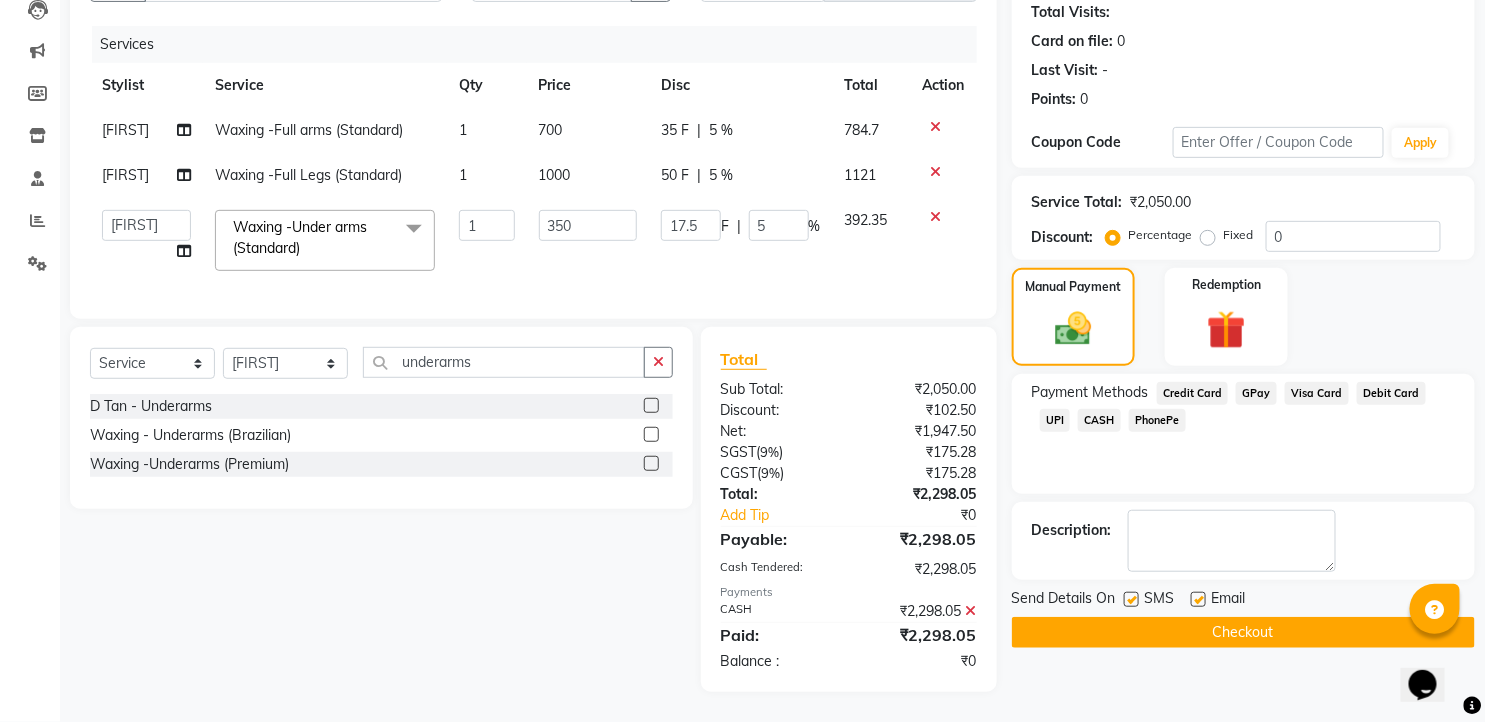 click 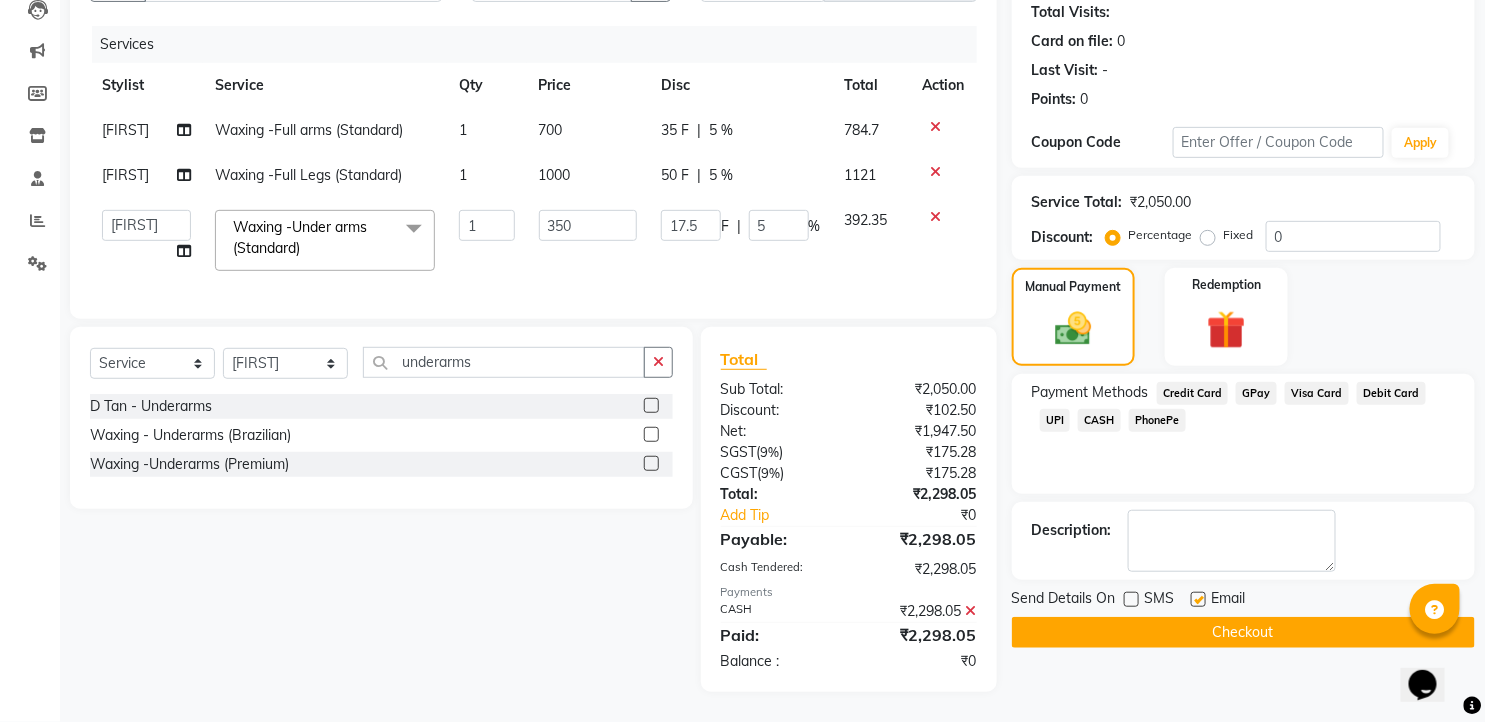click 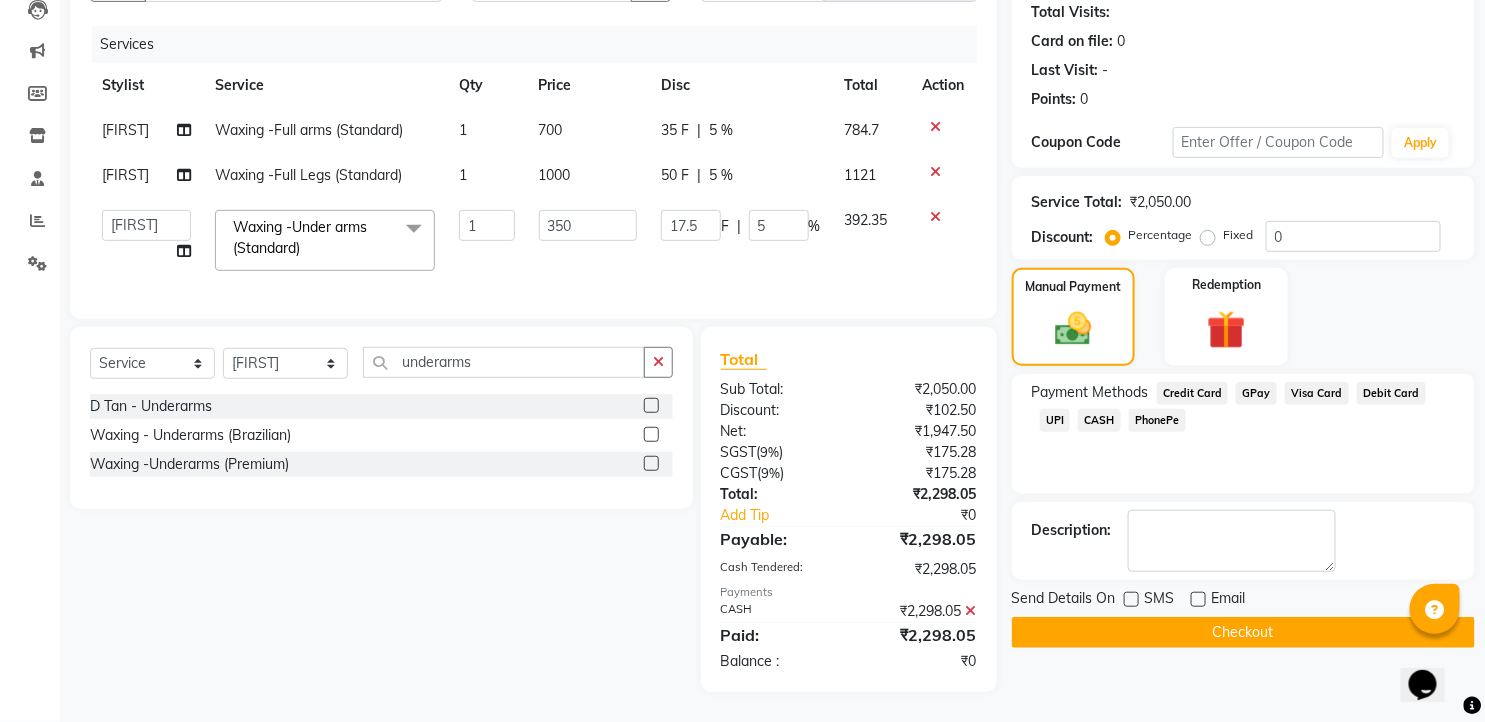 click on "Checkout" 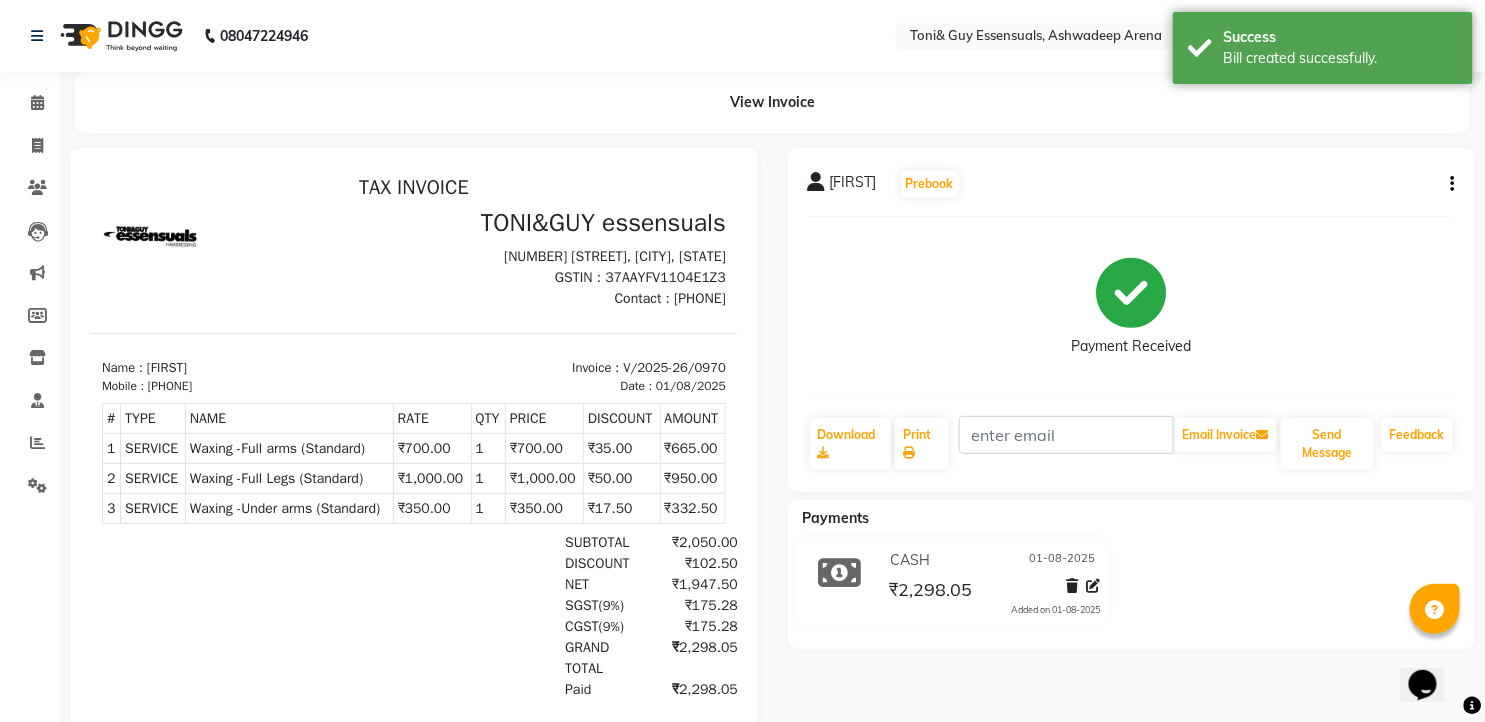 scroll, scrollTop: 0, scrollLeft: 0, axis: both 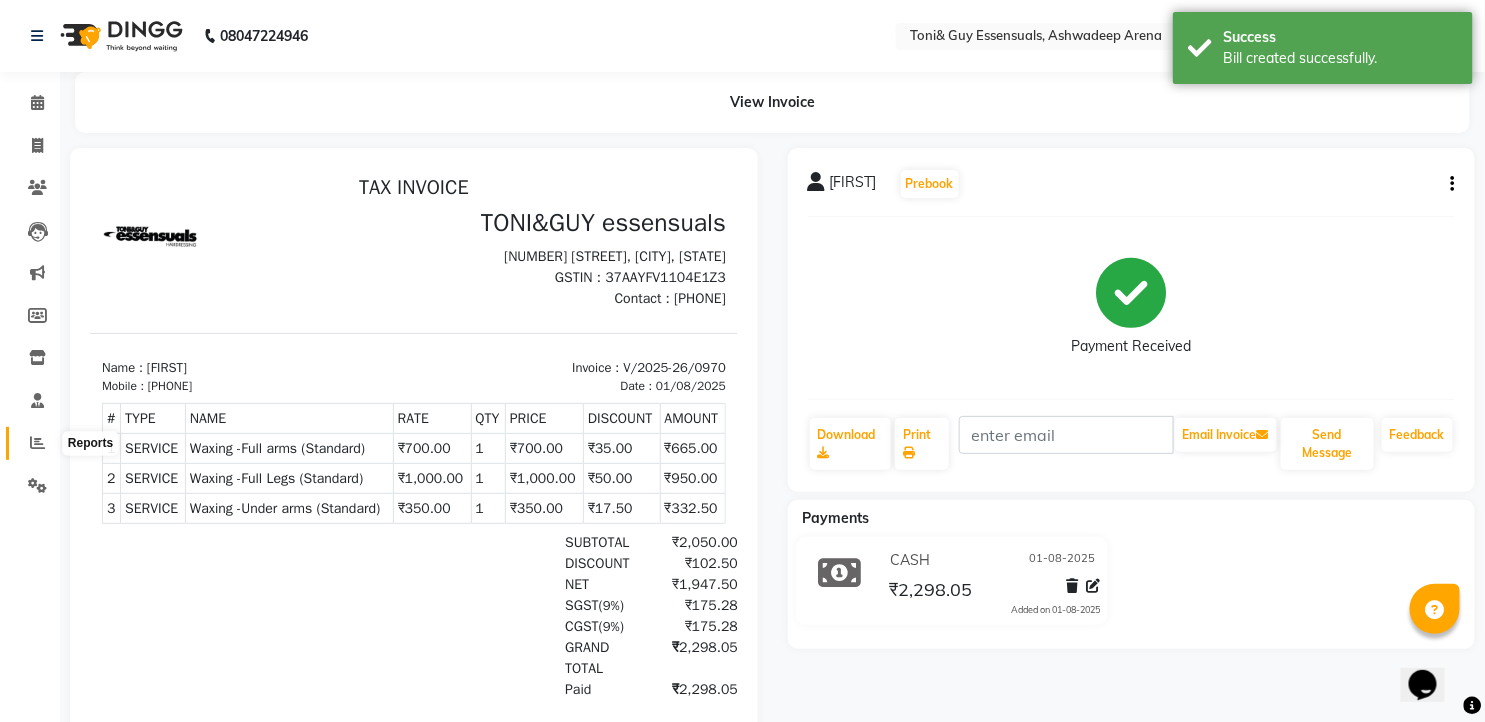 click 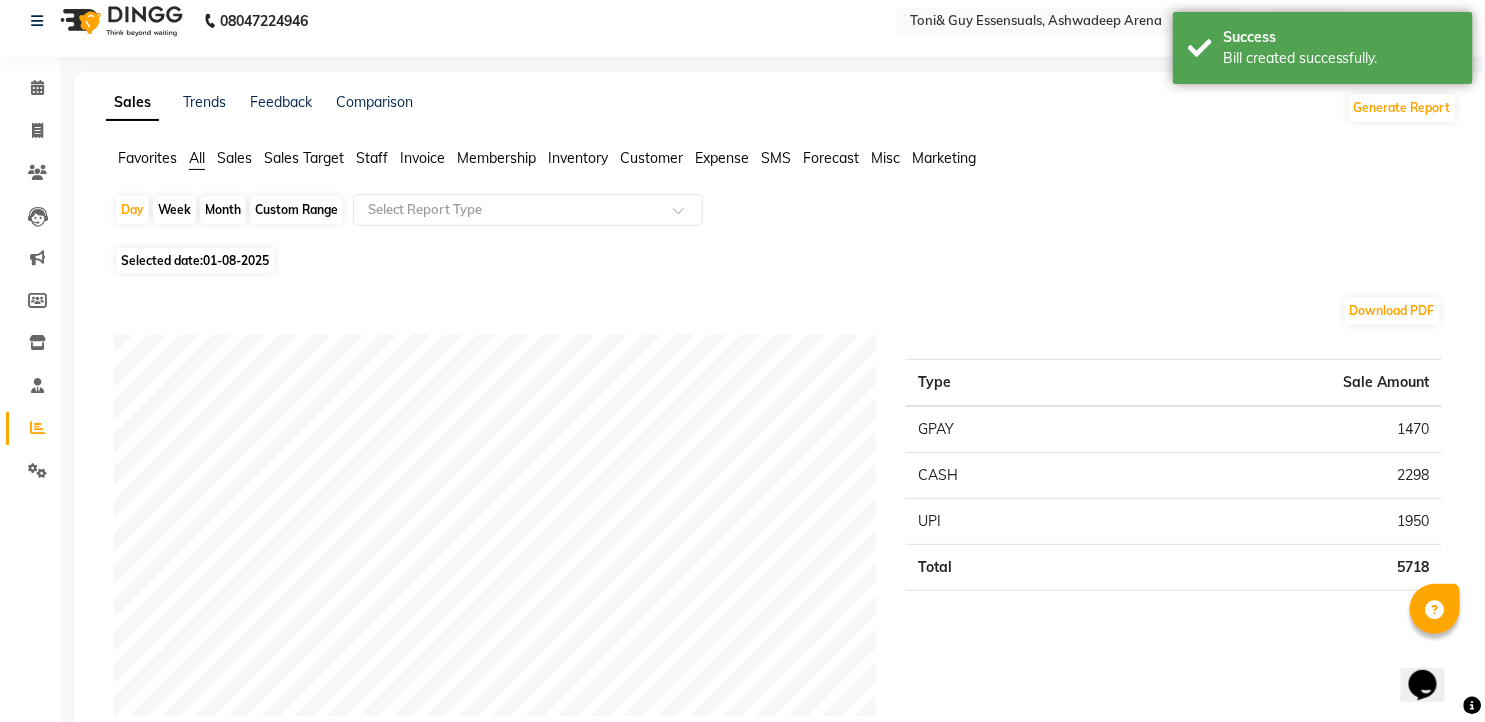 scroll, scrollTop: 0, scrollLeft: 0, axis: both 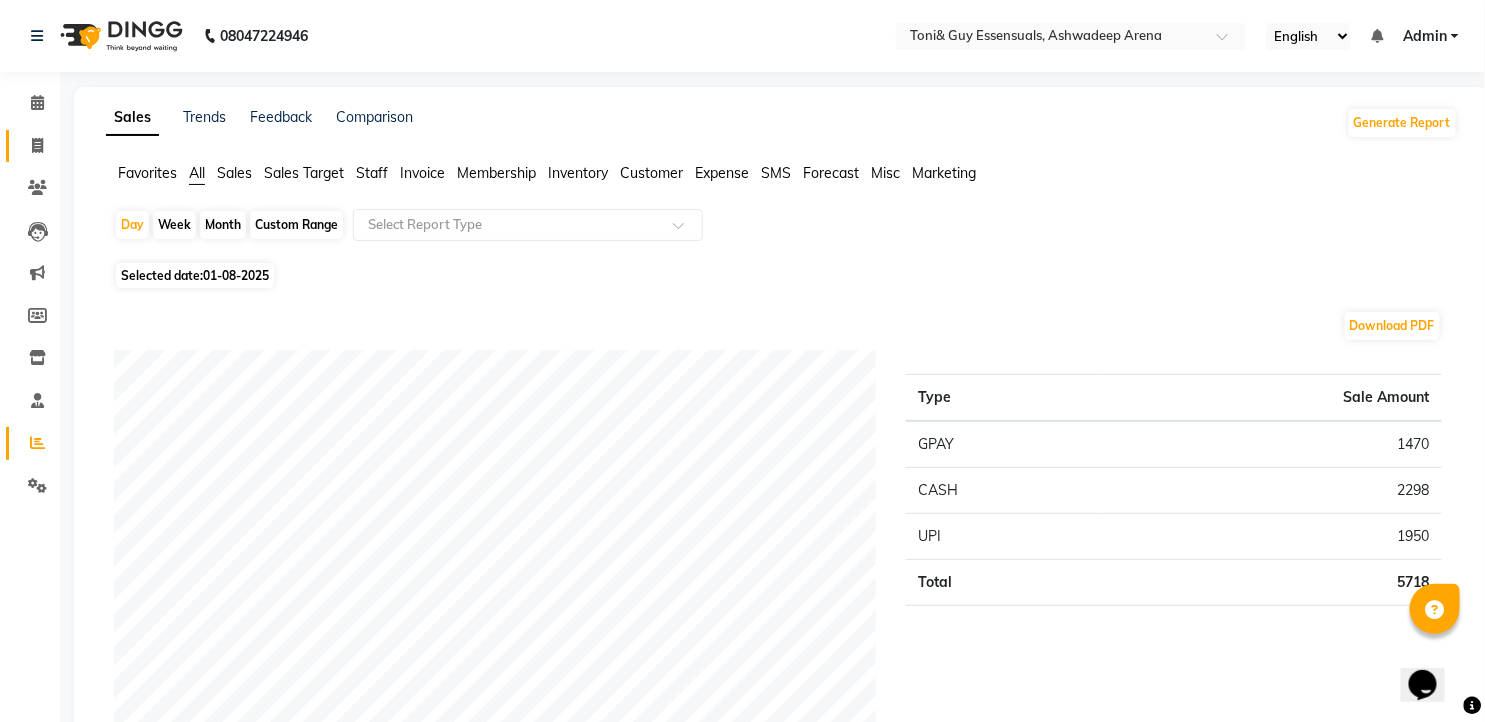 click on "Invoice" 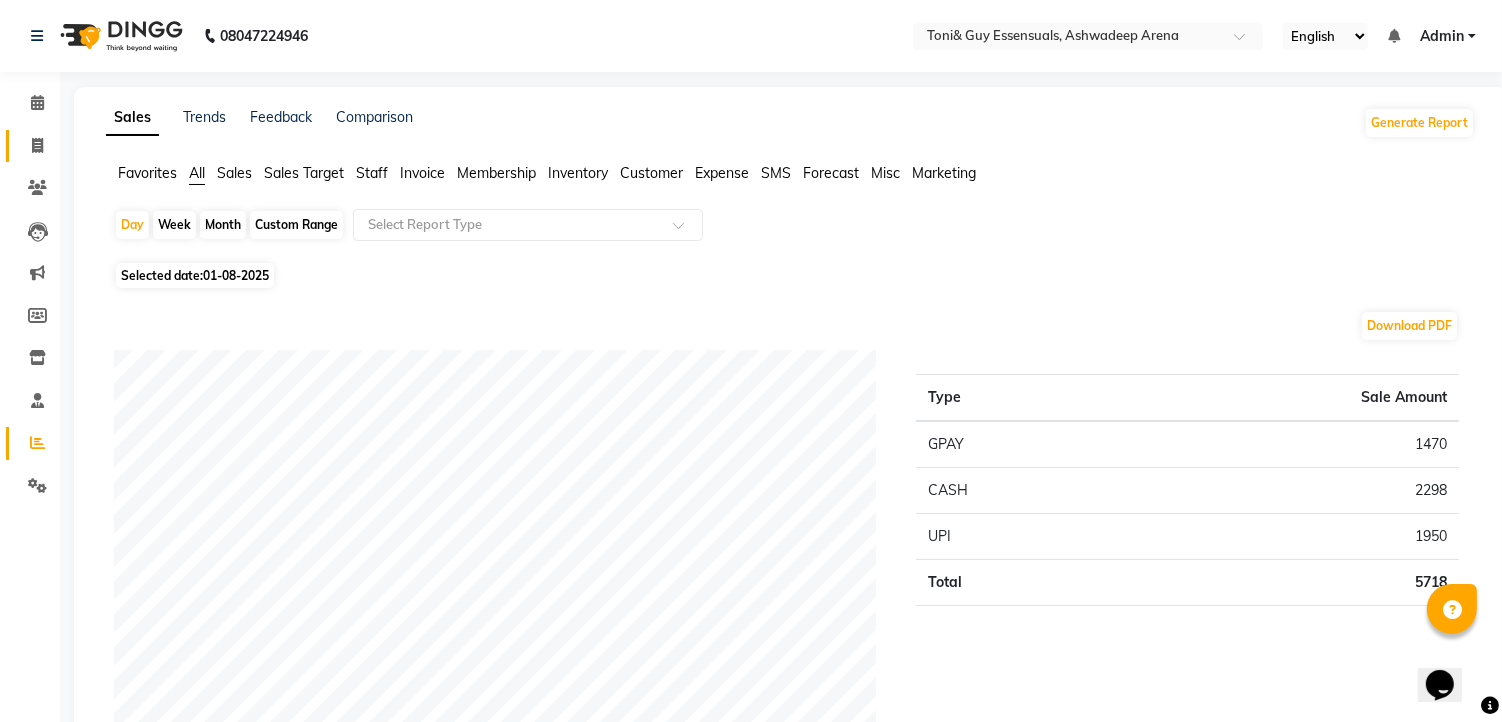 select on "service" 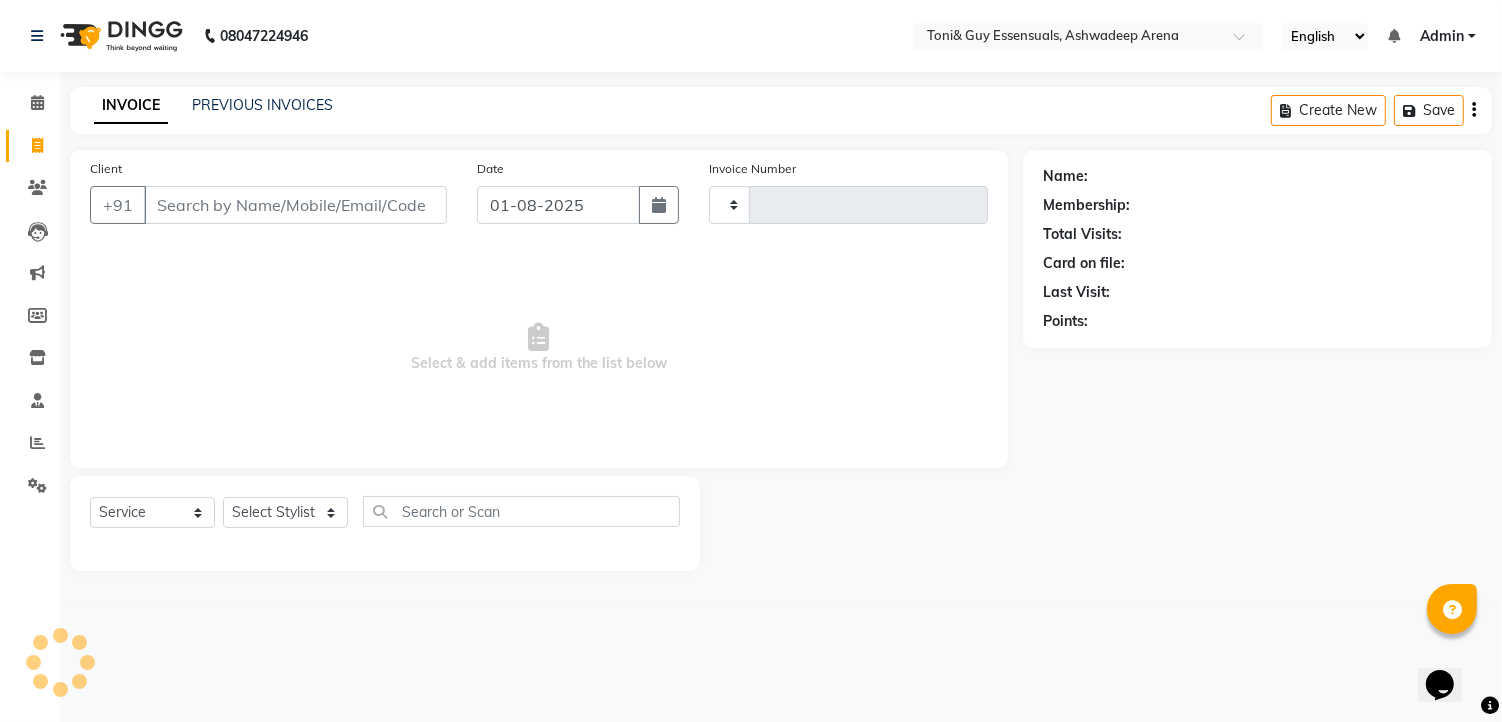 type on "0971" 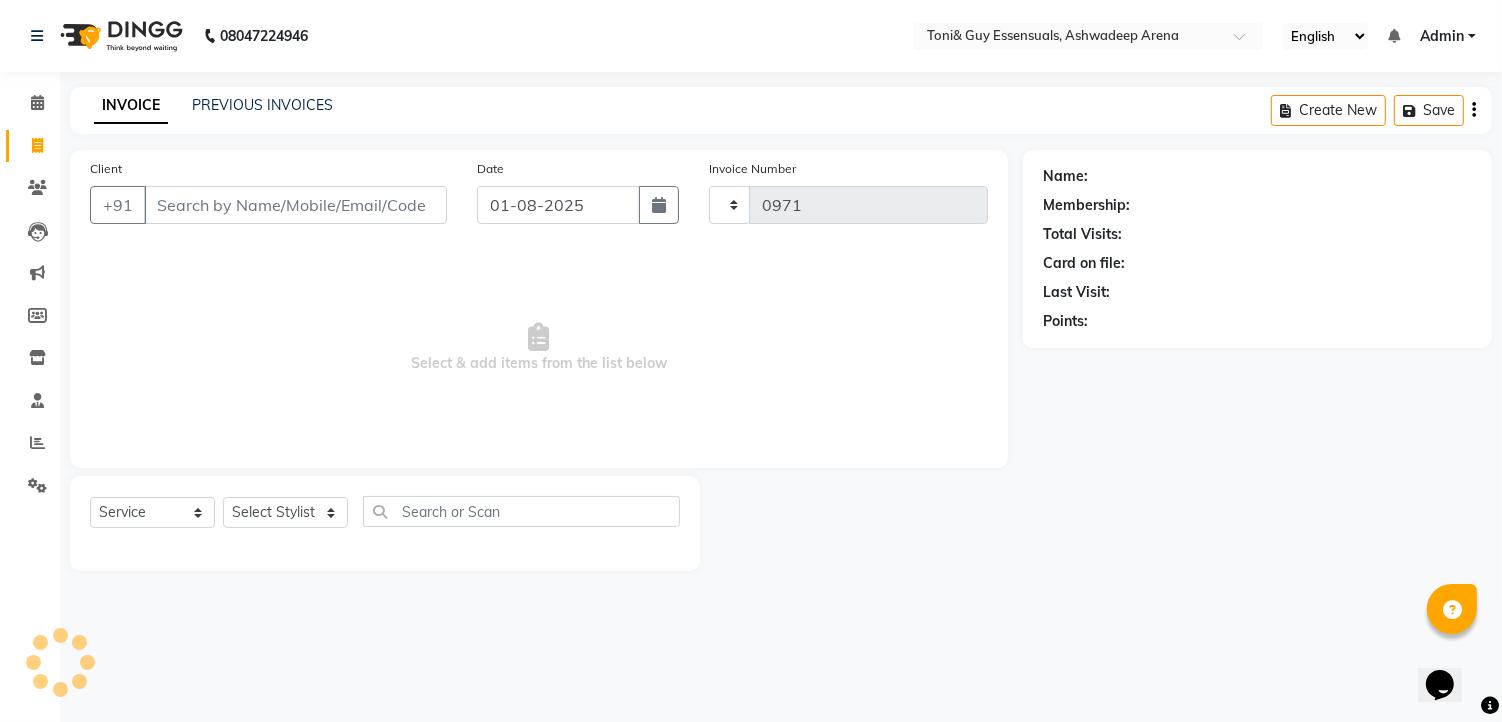 select on "7150" 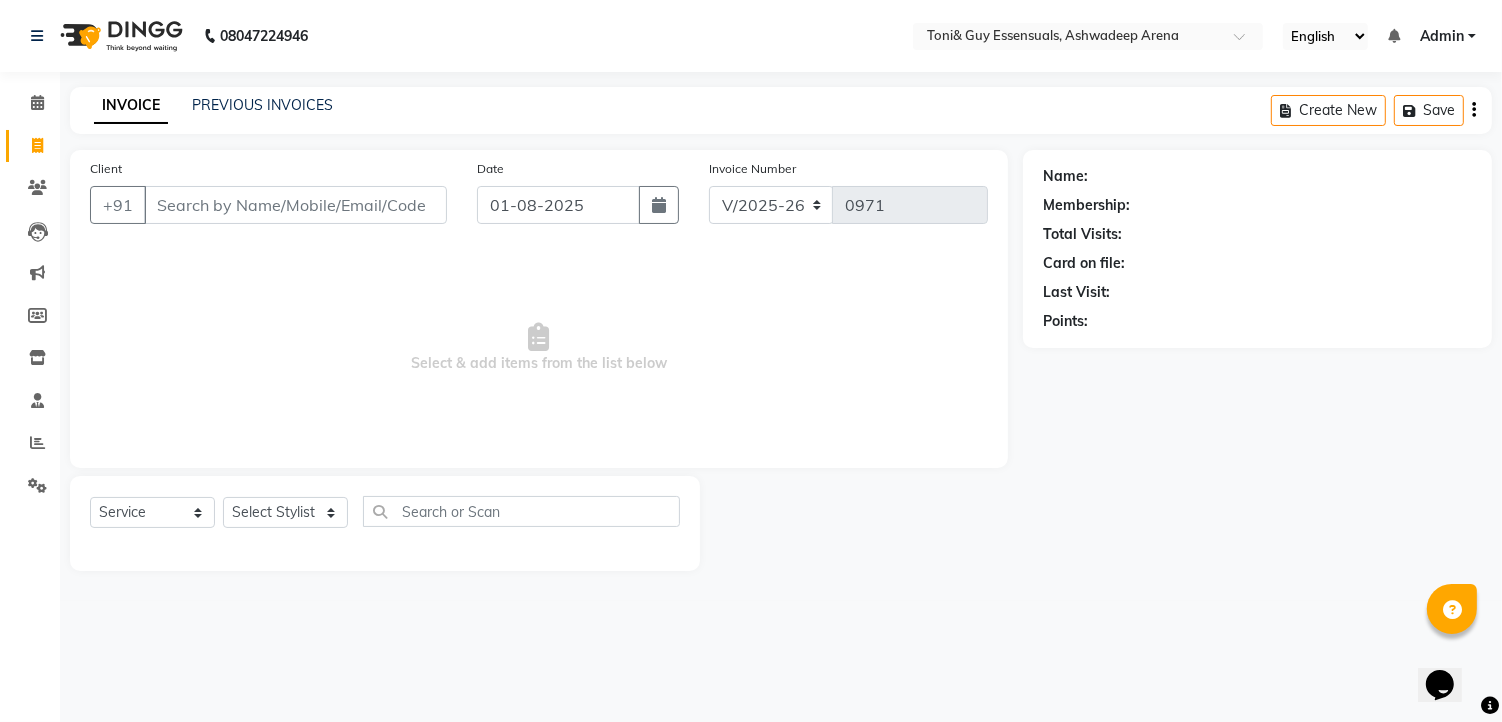 click on "INVOICE" 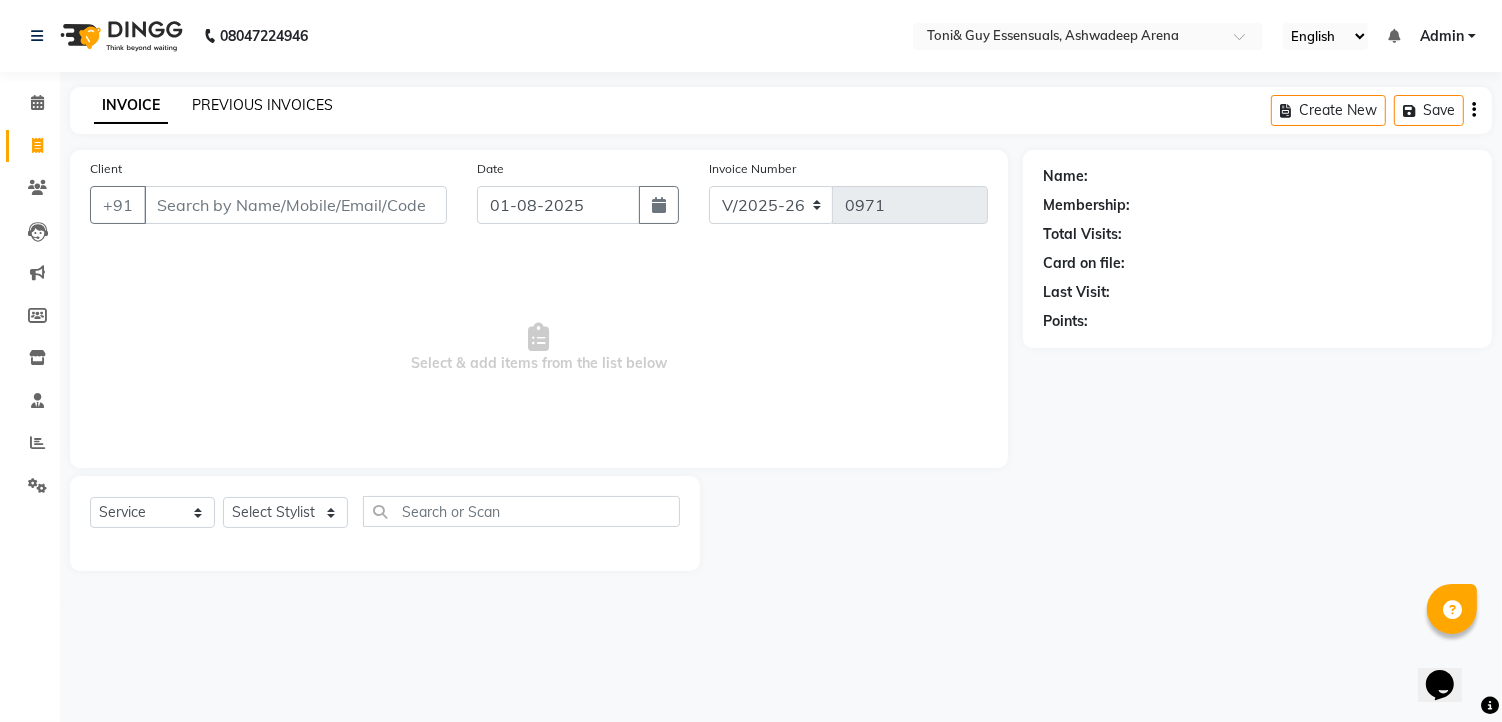 click on "PREVIOUS INVOICES" 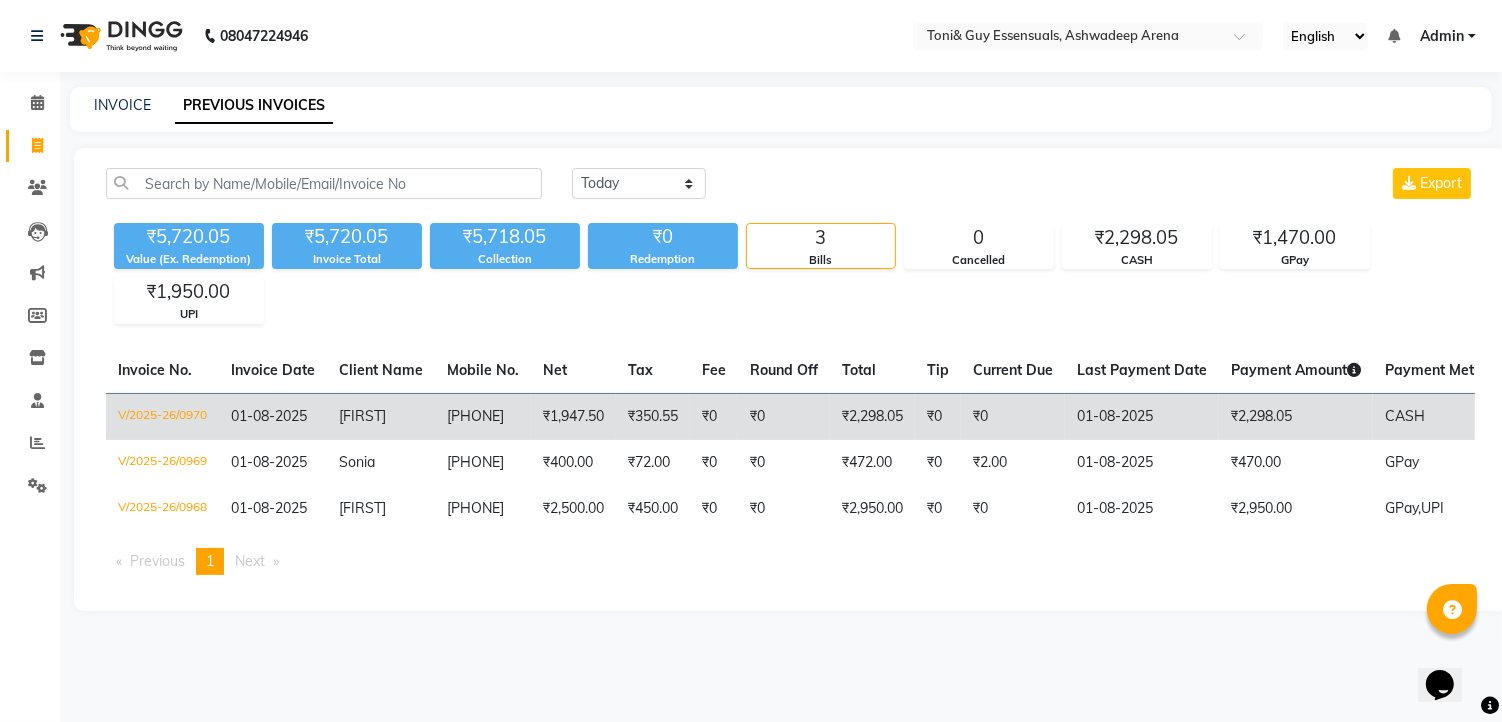 click on "7220028934" 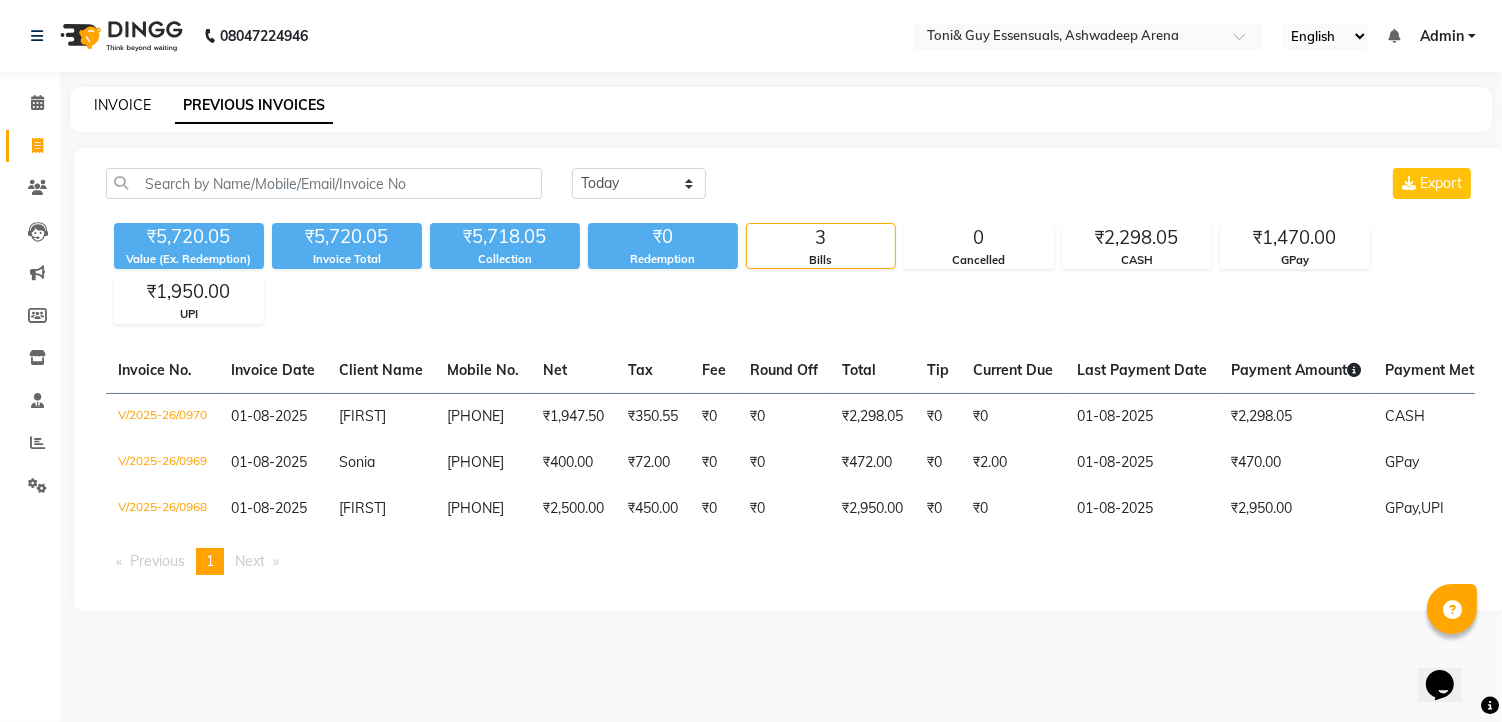 click on "INVOICE" 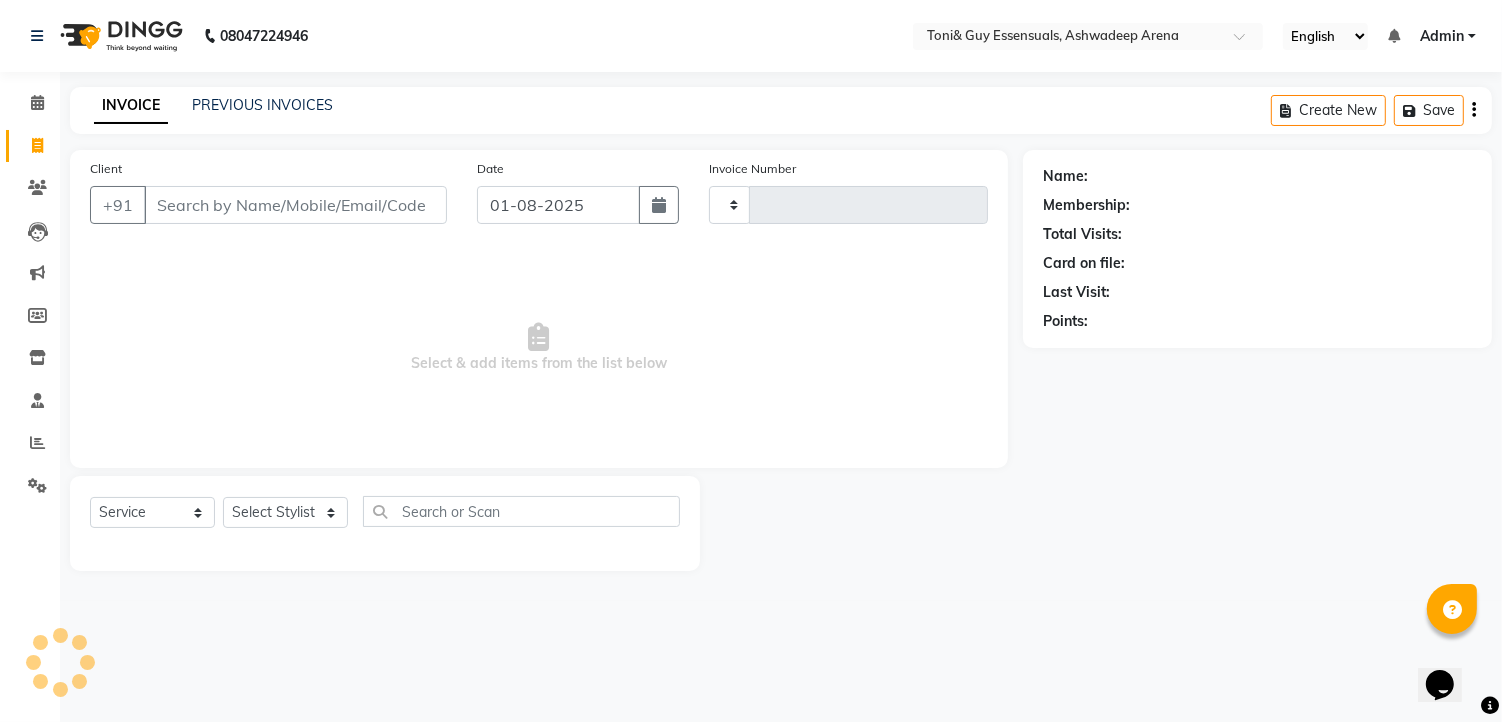 click on "Client" at bounding box center [295, 205] 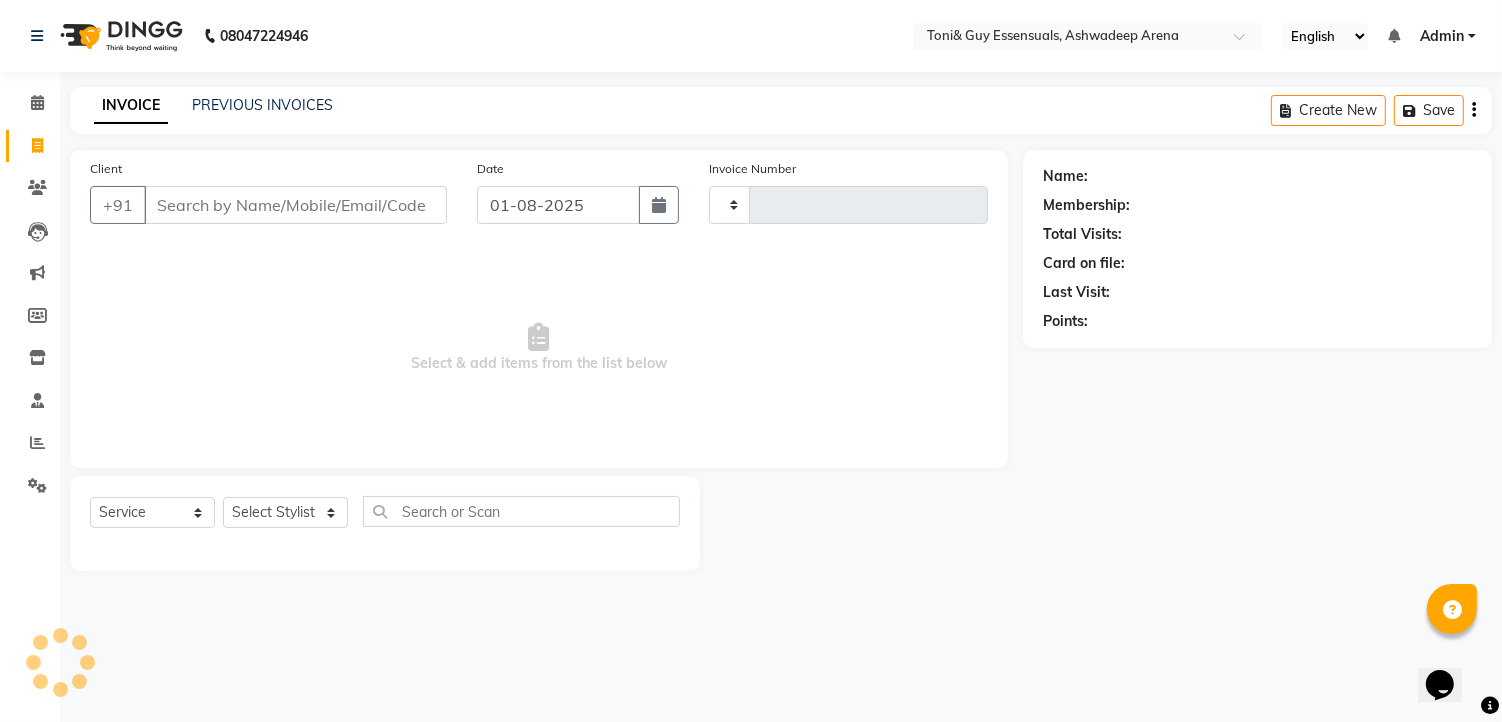 type on "0971" 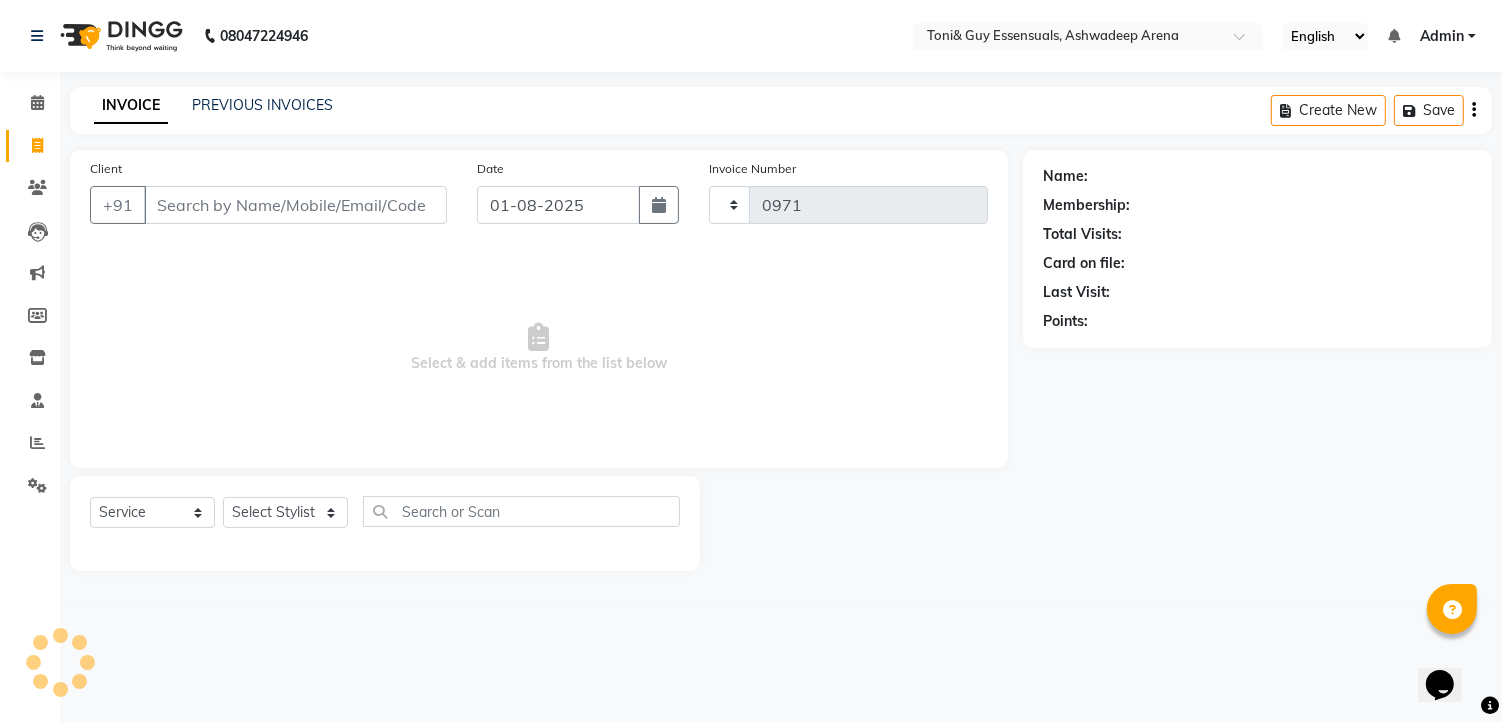 select on "7150" 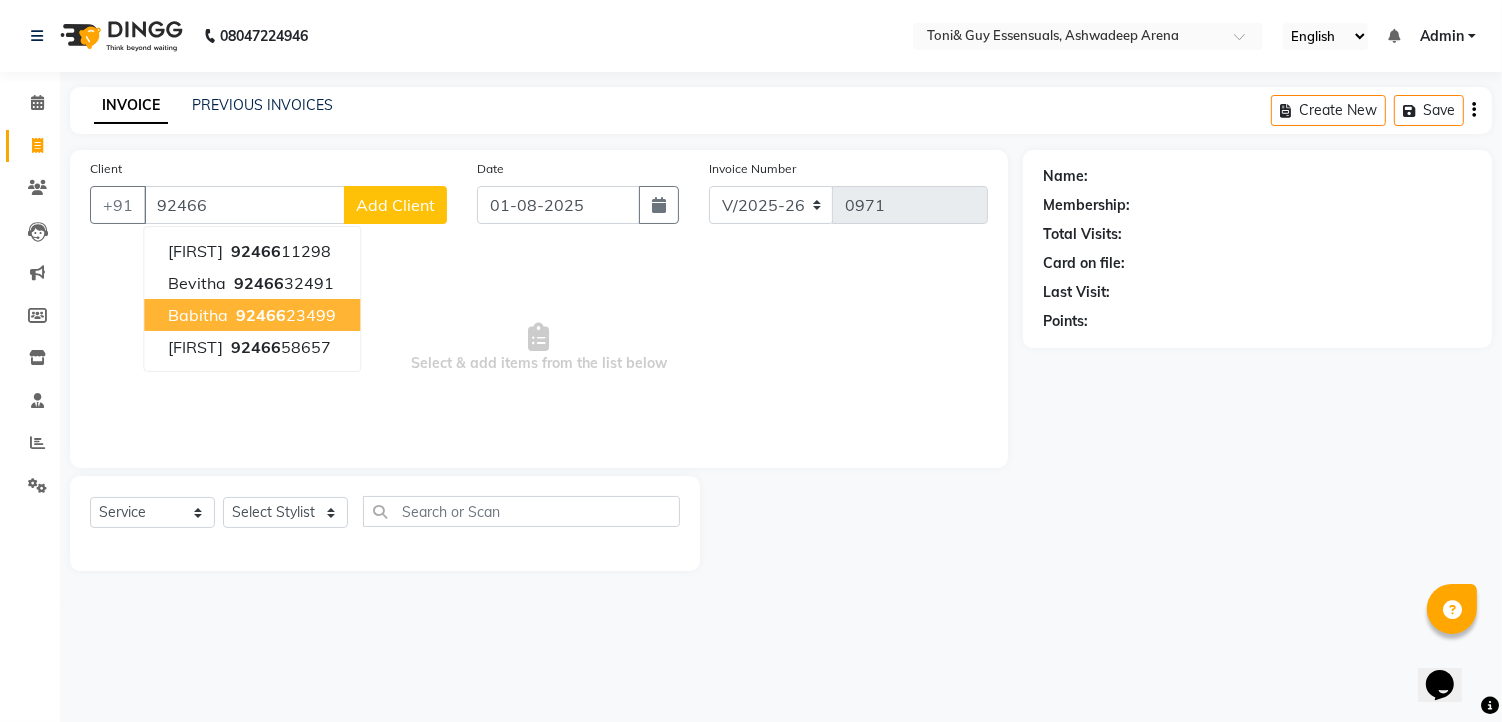 click on "babitha" at bounding box center [198, 315] 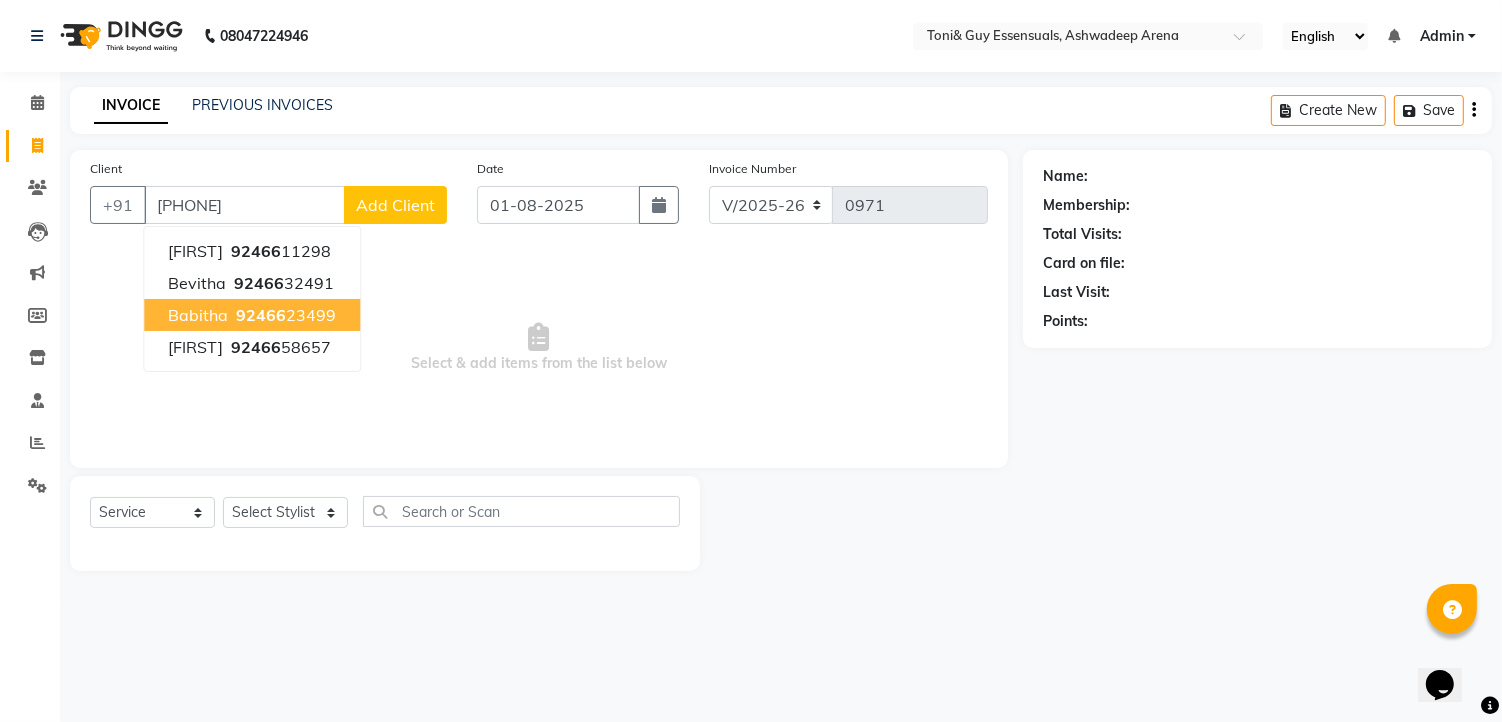 type on "9246623499" 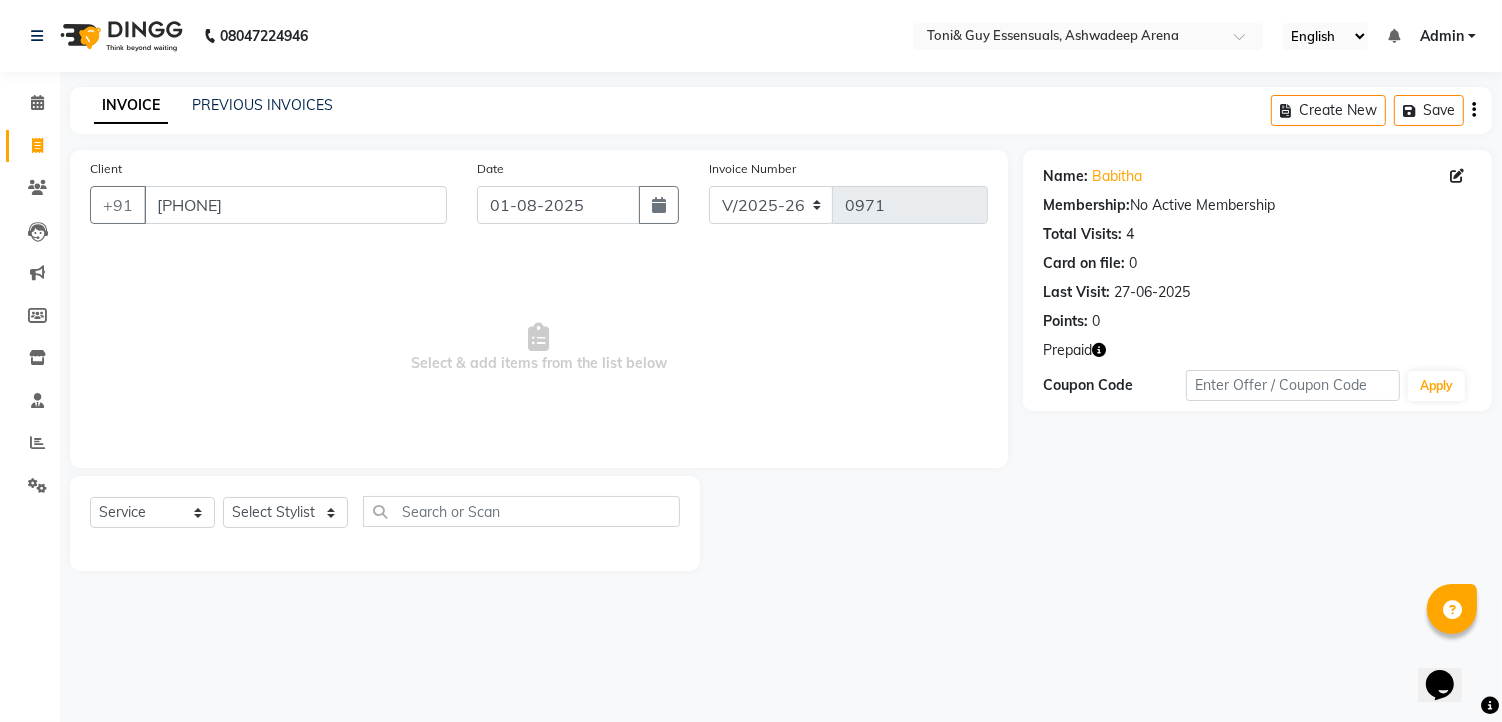 click on "Select  Service  Product  Membership  Package Voucher Prepaid Gift Card  Select Stylist faizz gufran mohammad hyma Kumari lalitha sree Manager Riya roy sahik" 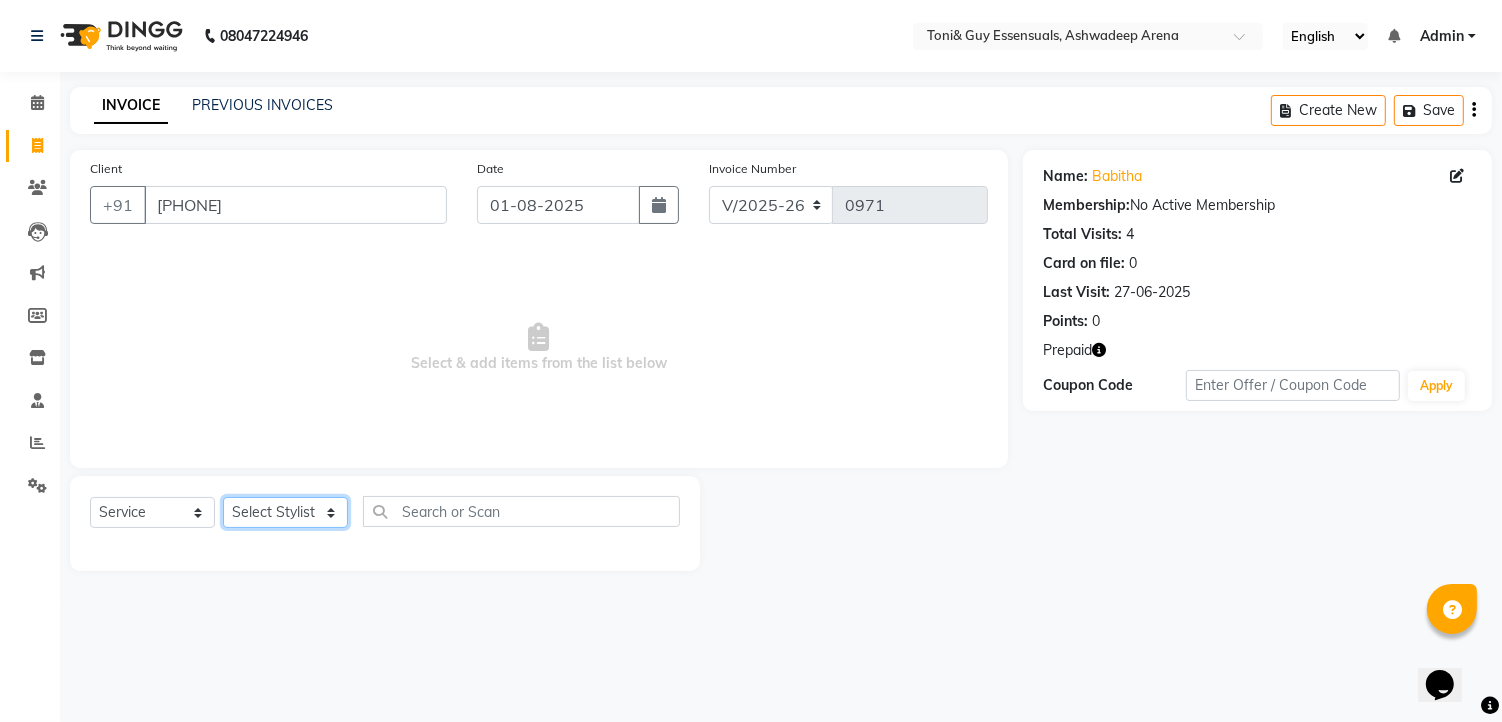 click on "Select Stylist faizz gufran mohammad hyma Kumari lalitha sree Manager Riya roy sahik" 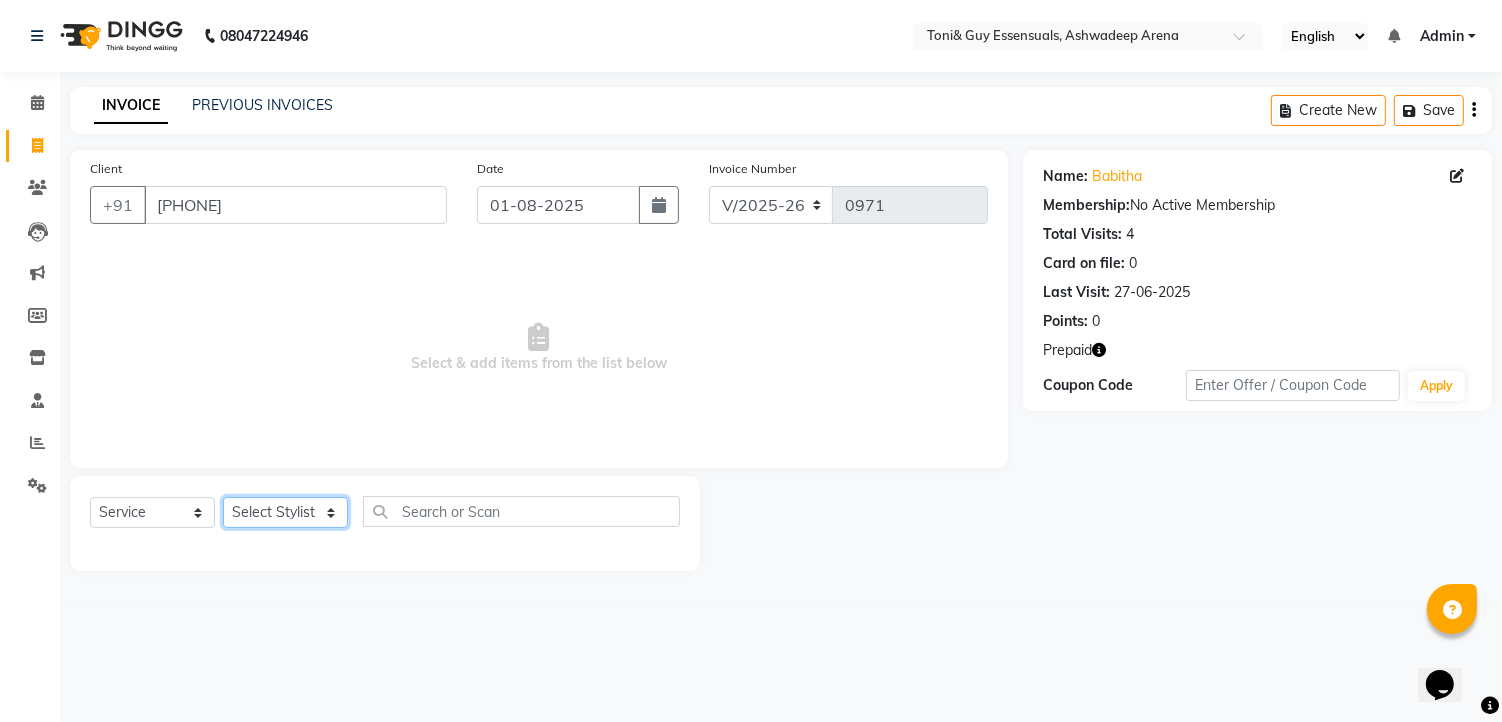select on "60477" 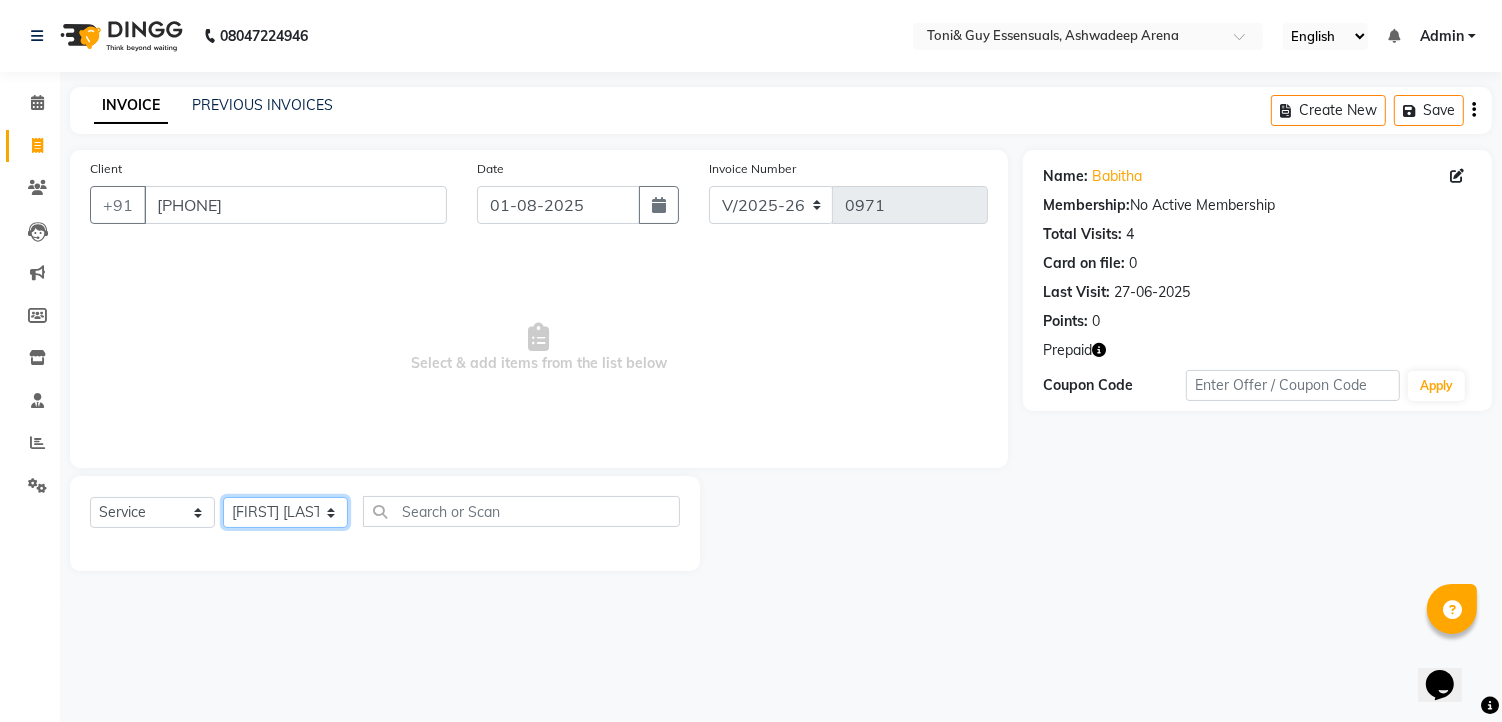 click on "Select Stylist faizz gufran mohammad hyma Kumari lalitha sree Manager Riya roy sahik" 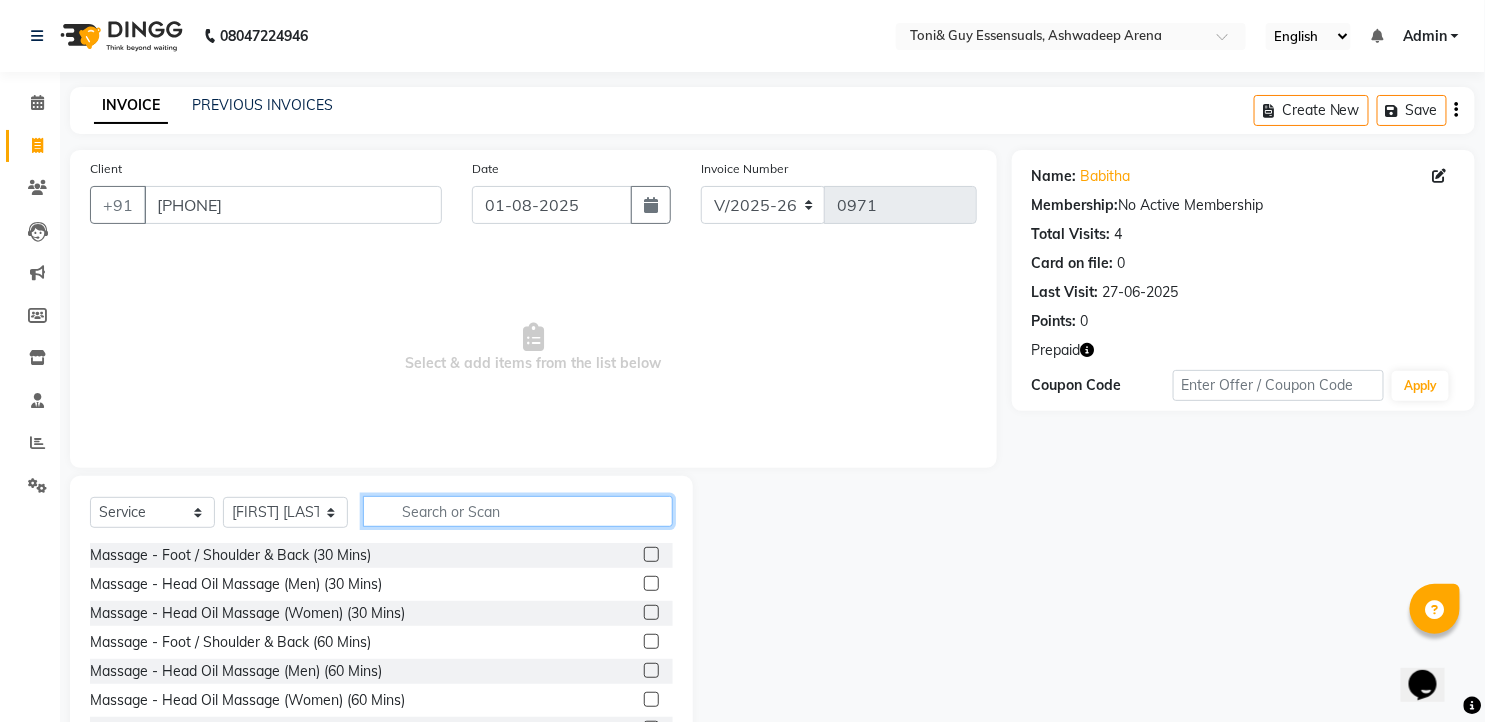 click 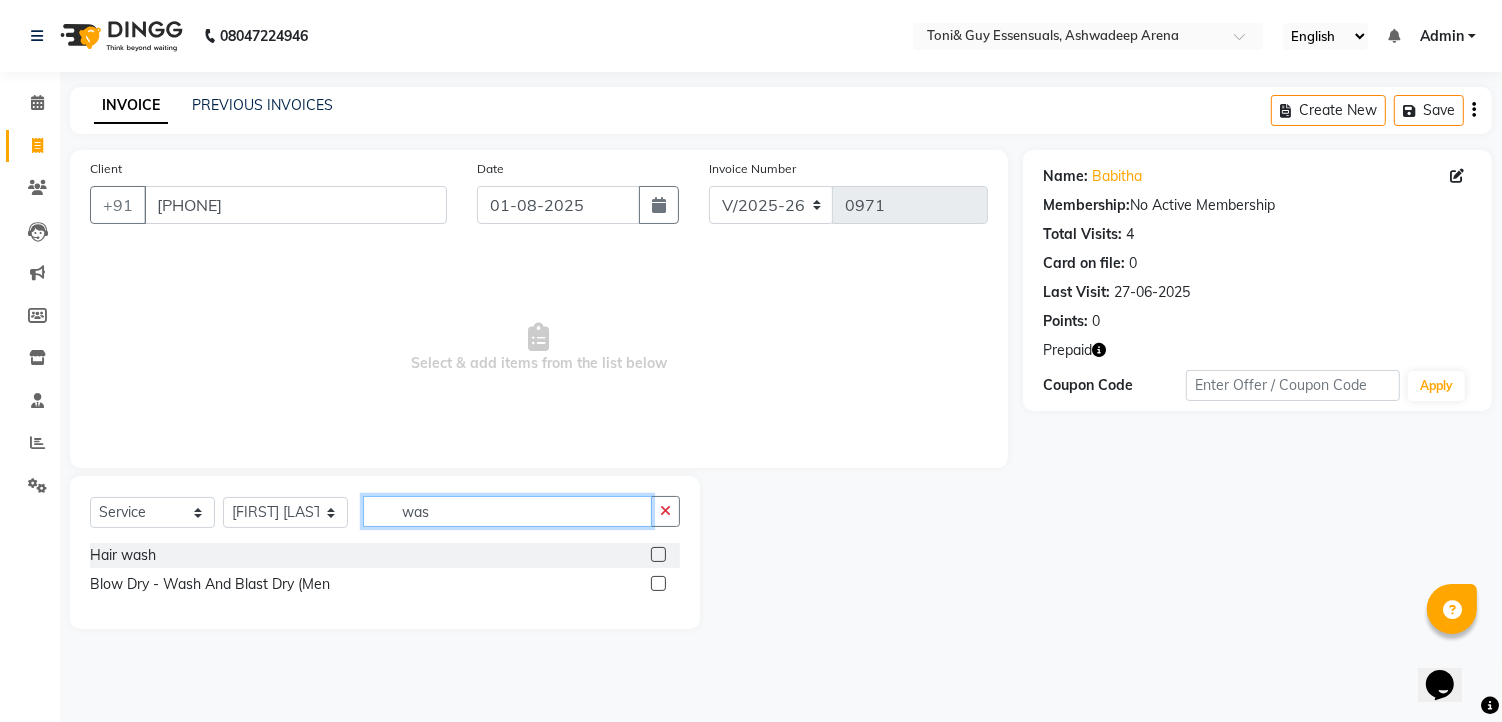 type on "was" 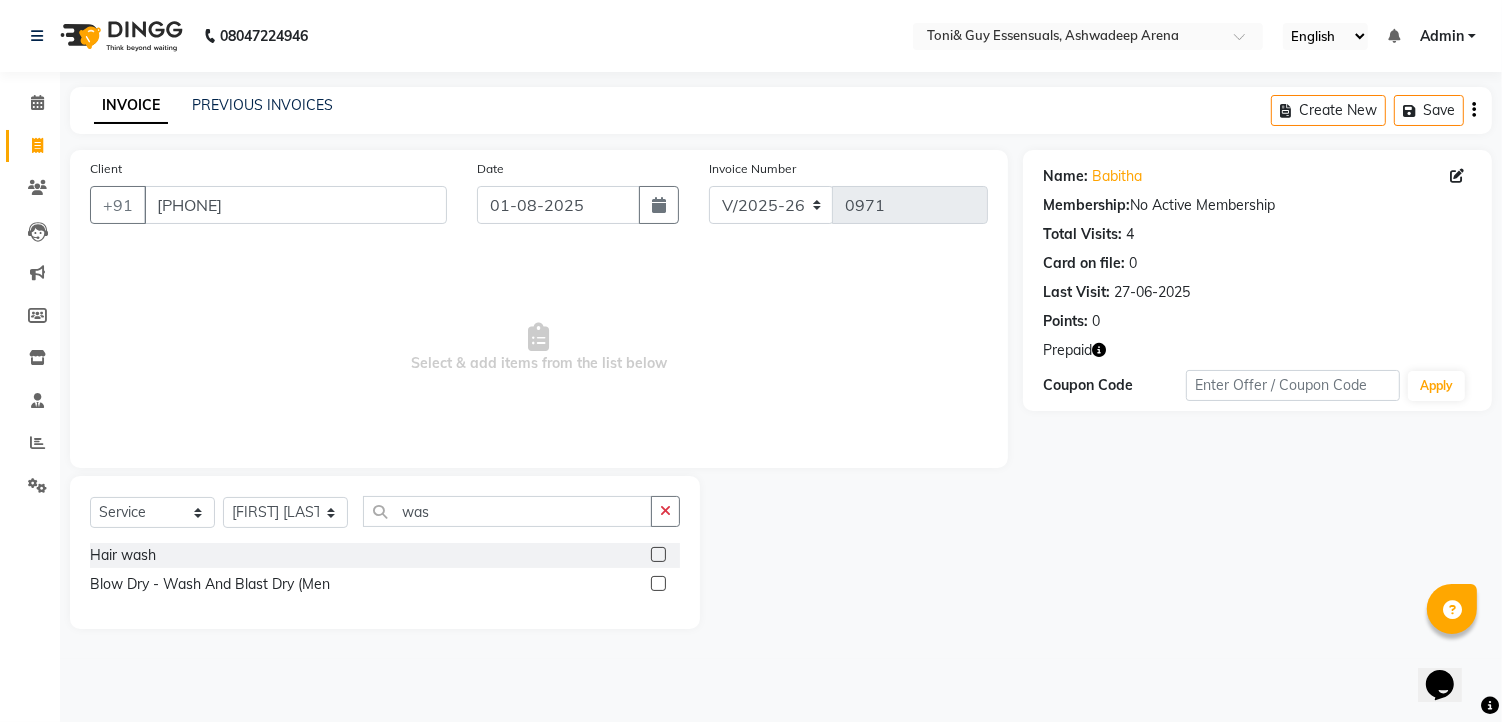 click 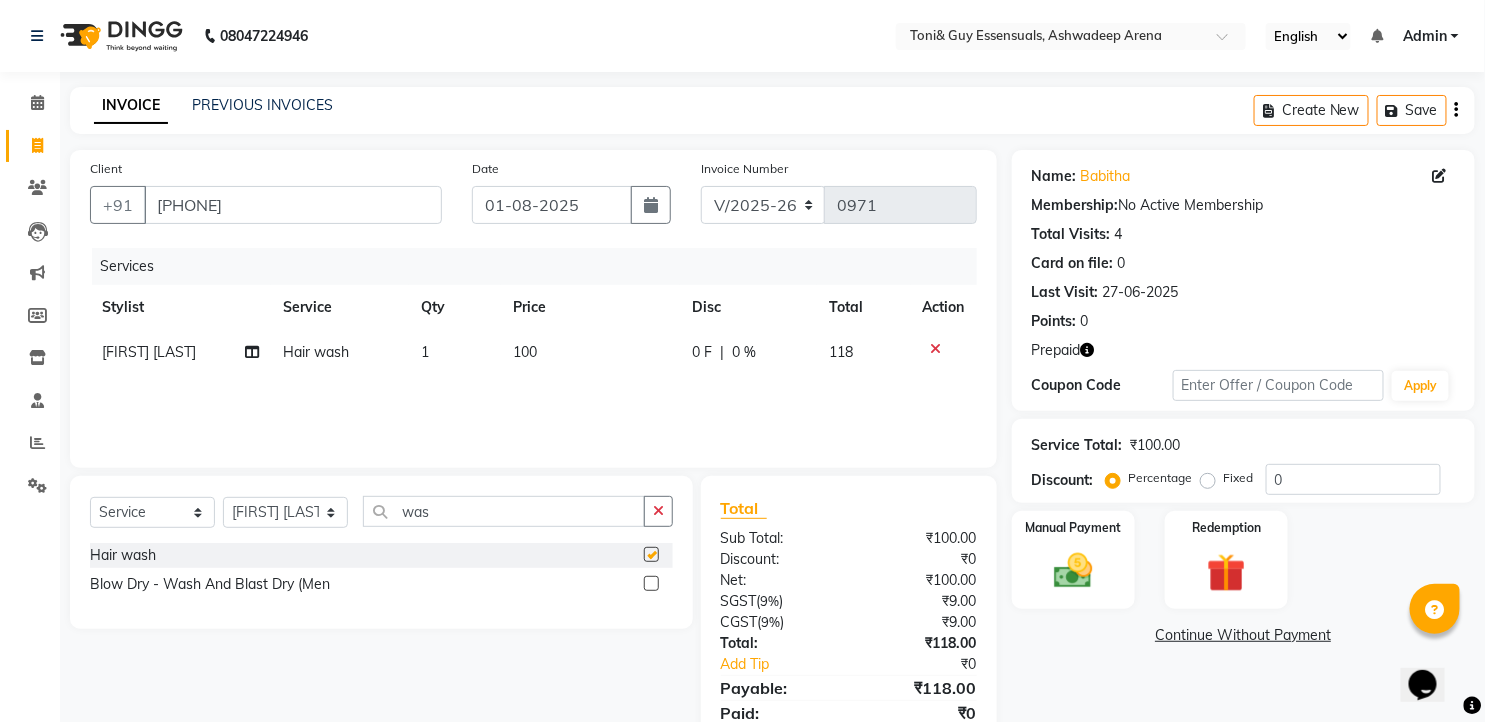 checkbox on "false" 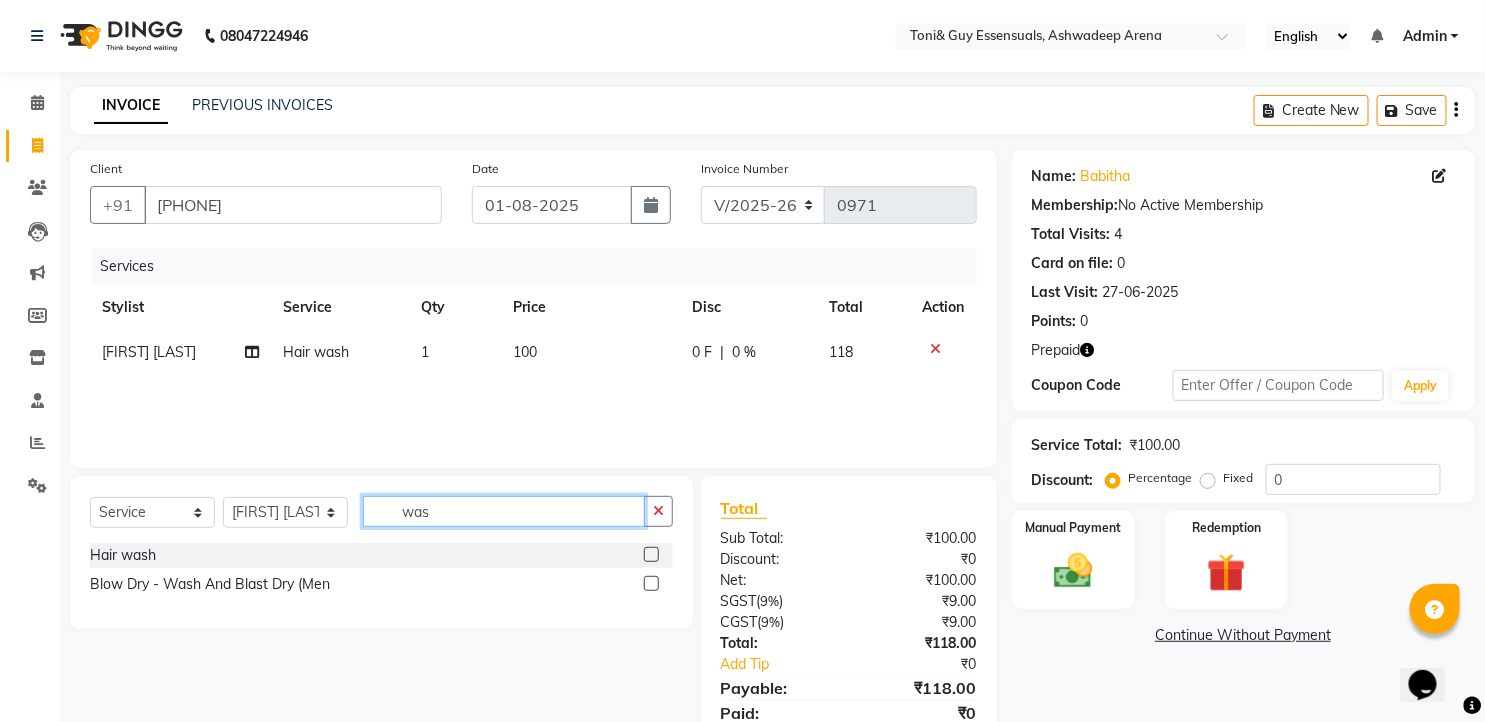 drag, startPoint x: 432, startPoint y: 517, endPoint x: 344, endPoint y: 527, distance: 88.56636 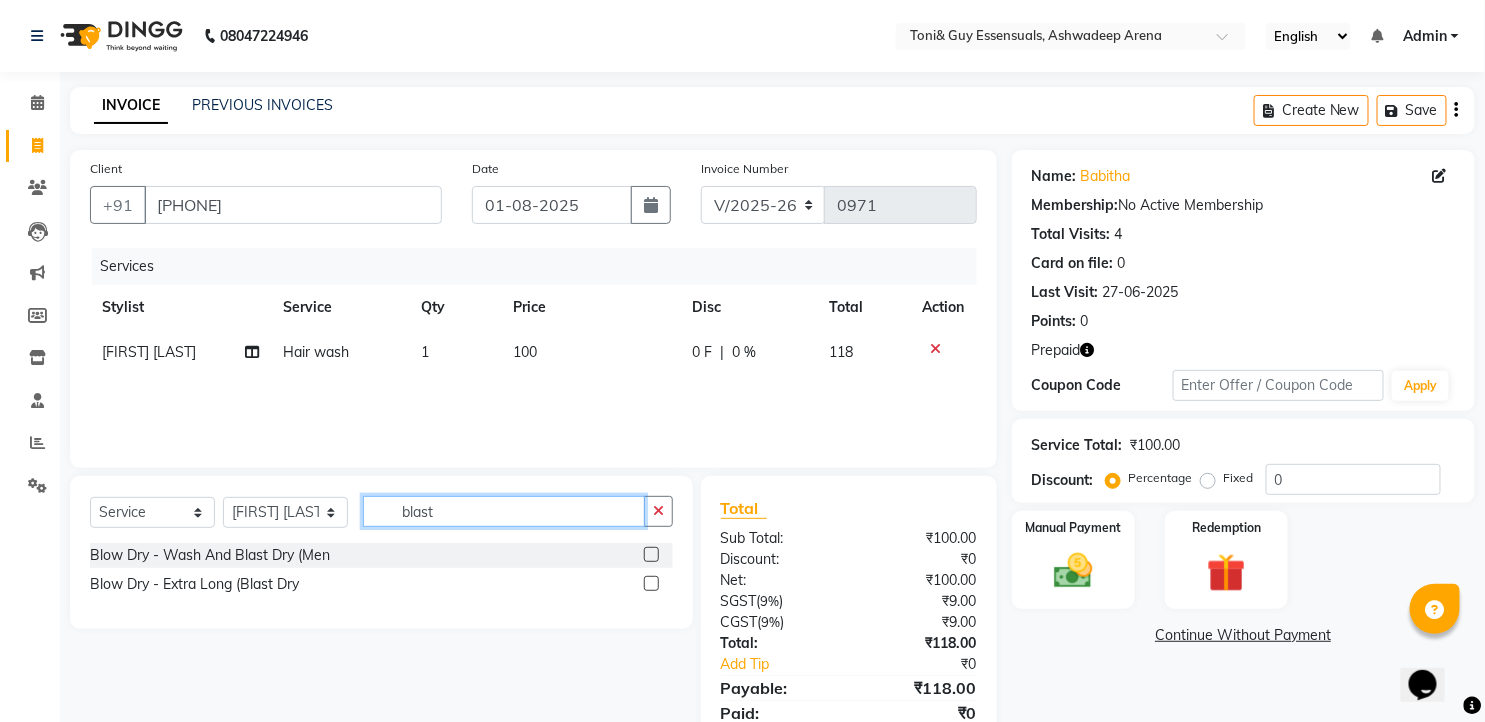 type on "blast" 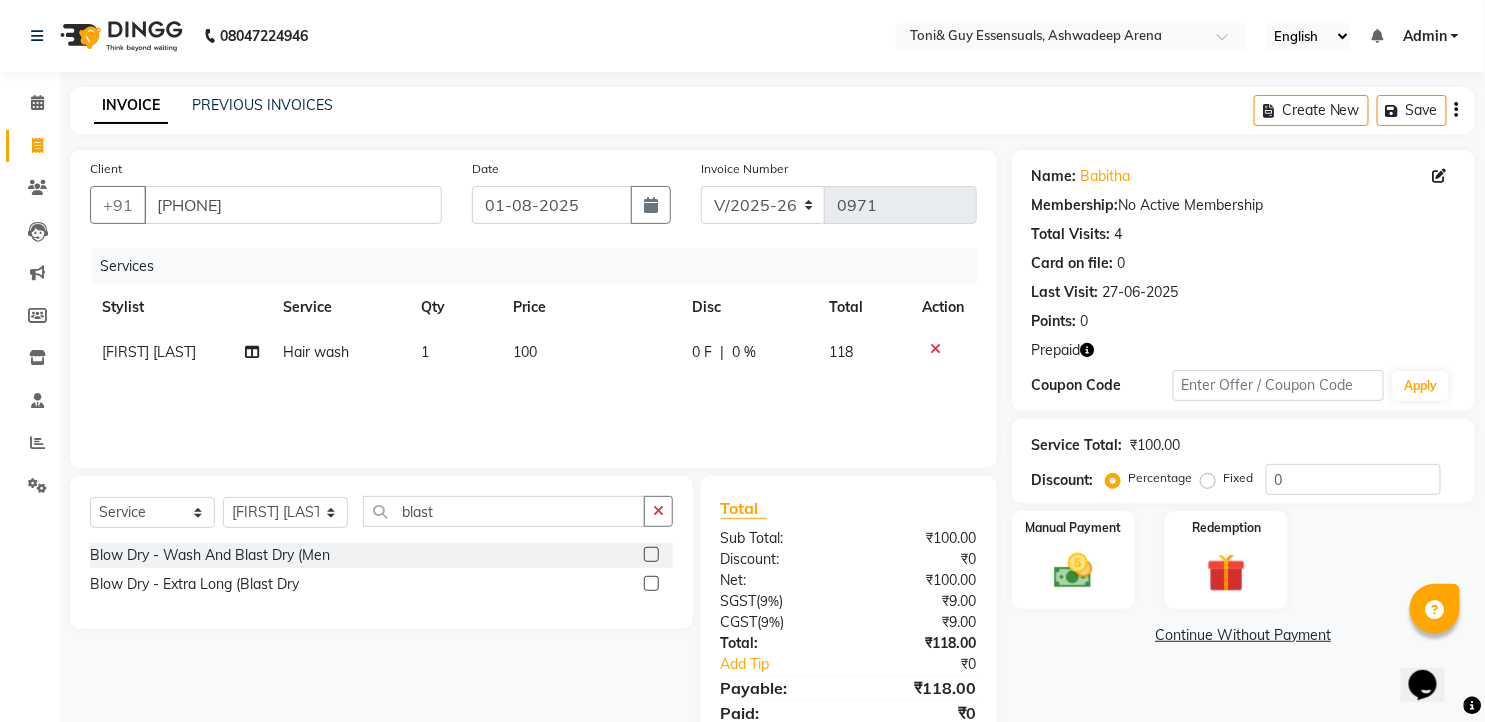 click 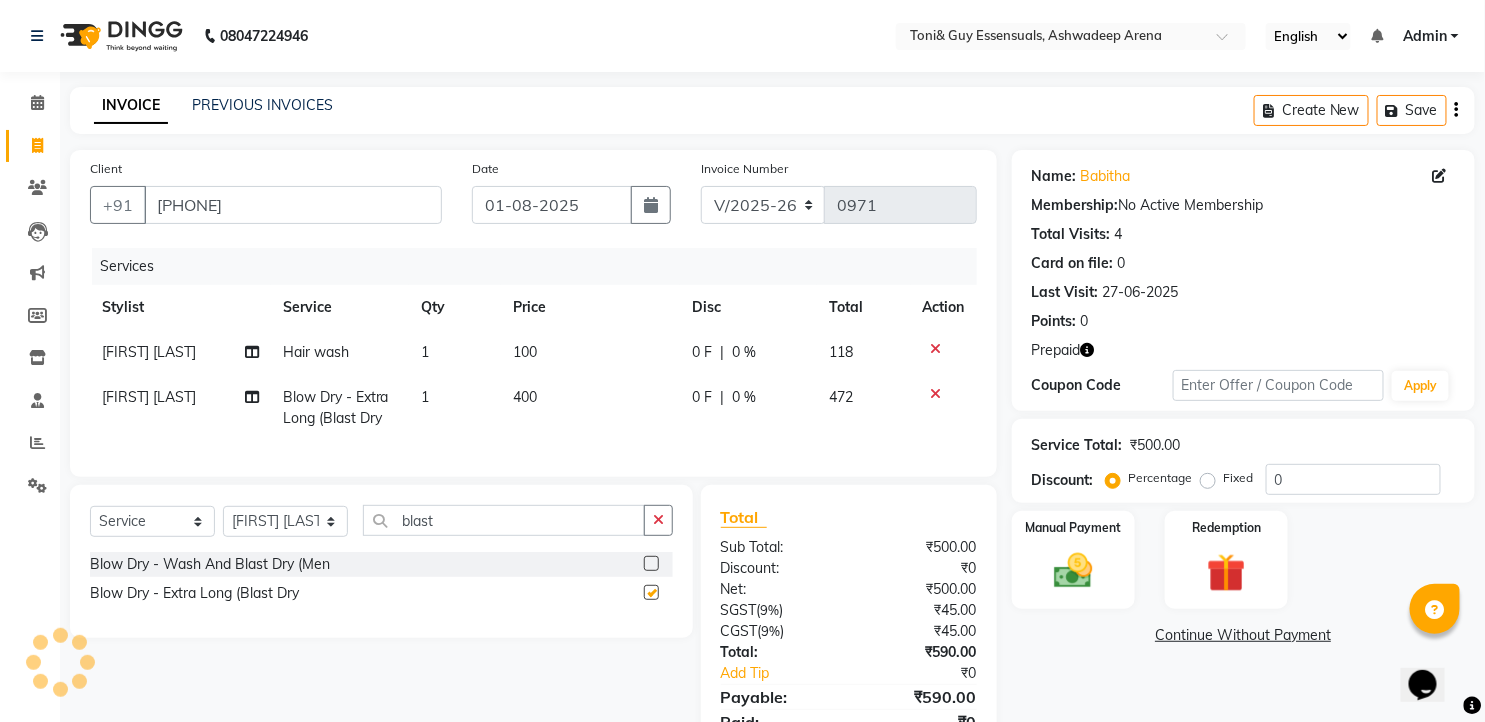 checkbox on "false" 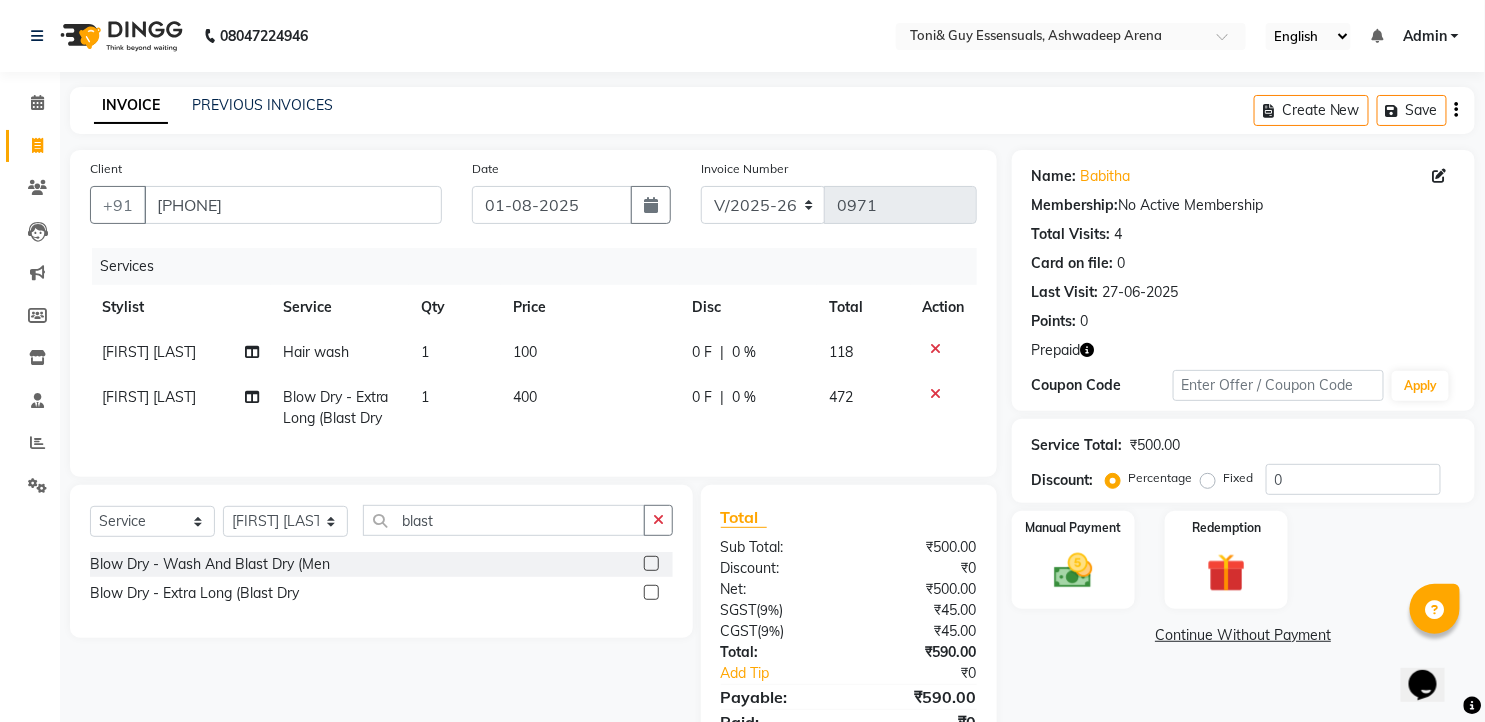 click 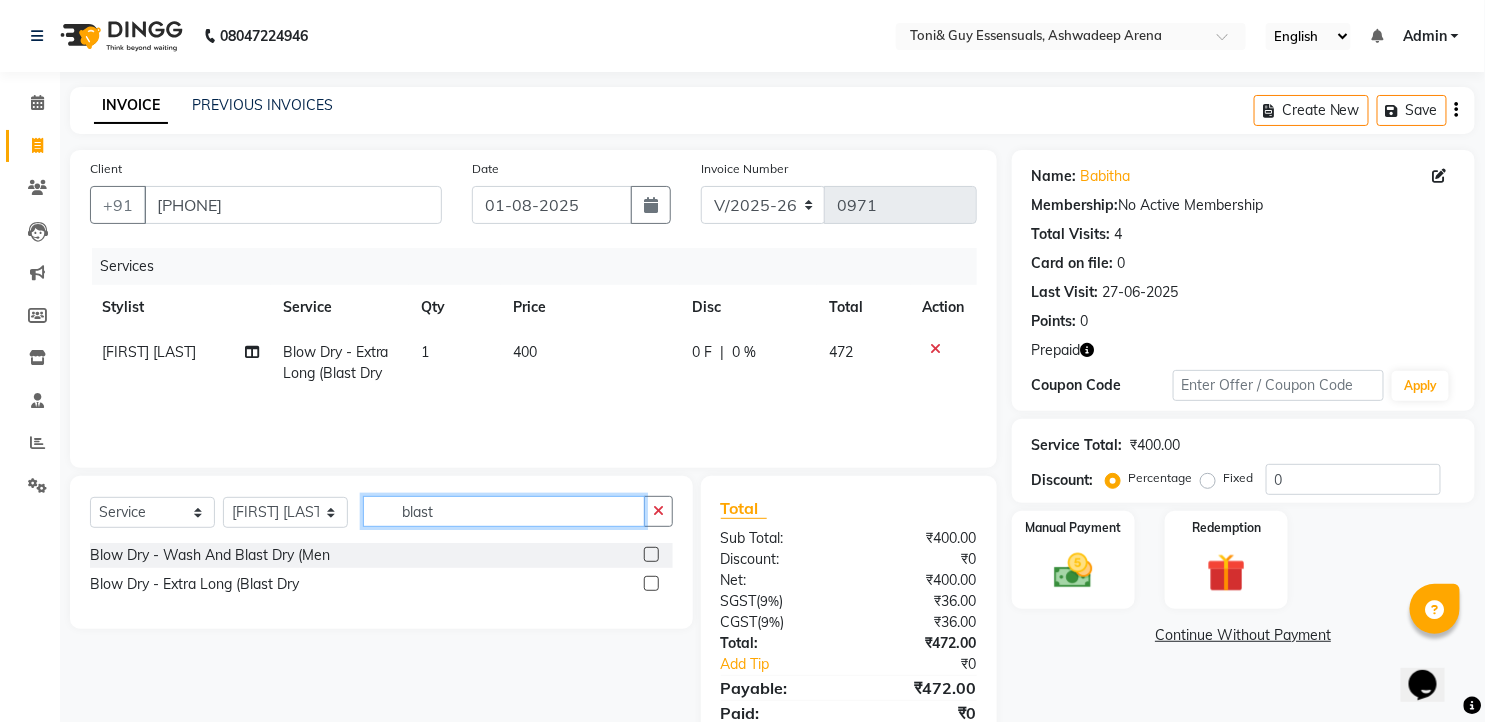 drag, startPoint x: 471, startPoint y: 523, endPoint x: 378, endPoint y: 521, distance: 93.0215 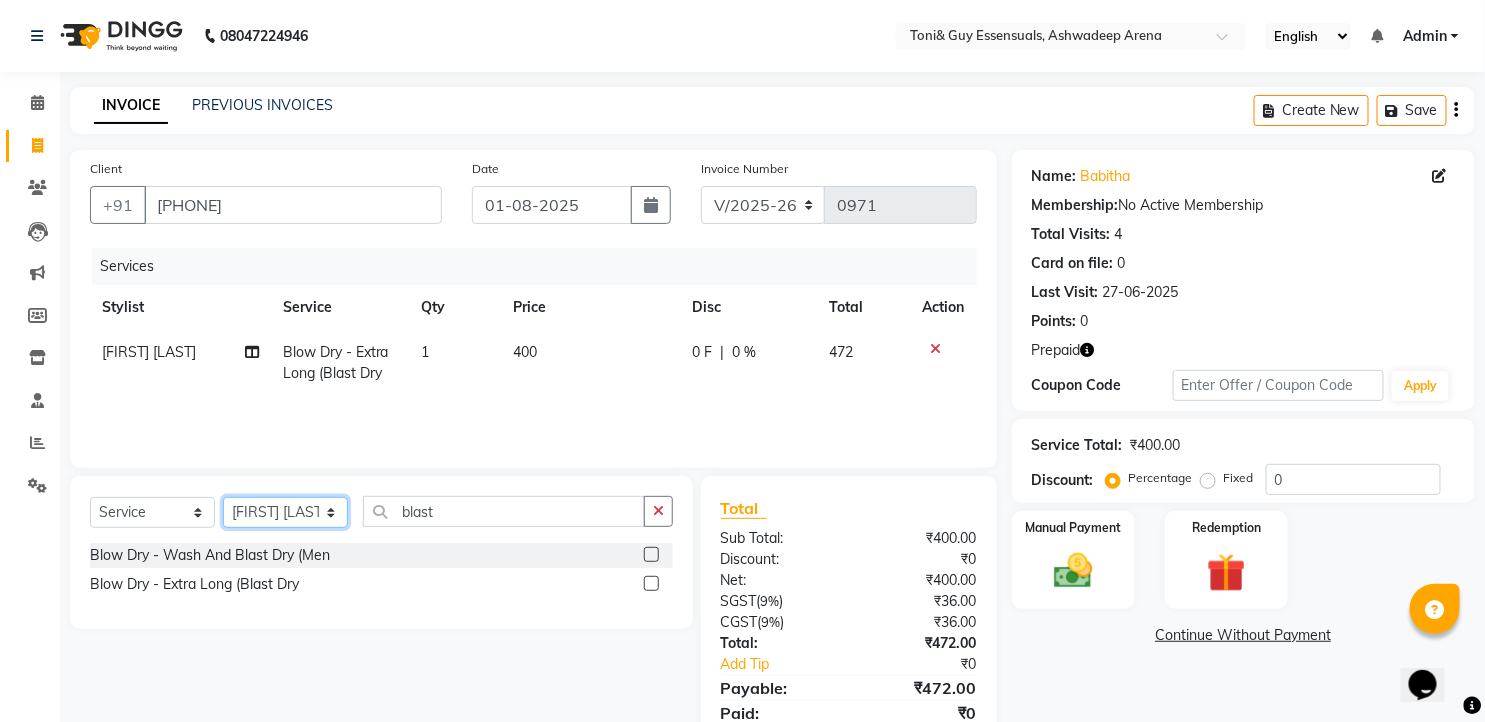 click on "Select Stylist faizz gufran mohammad hyma Kumari lalitha sree Manager Riya roy sahik" 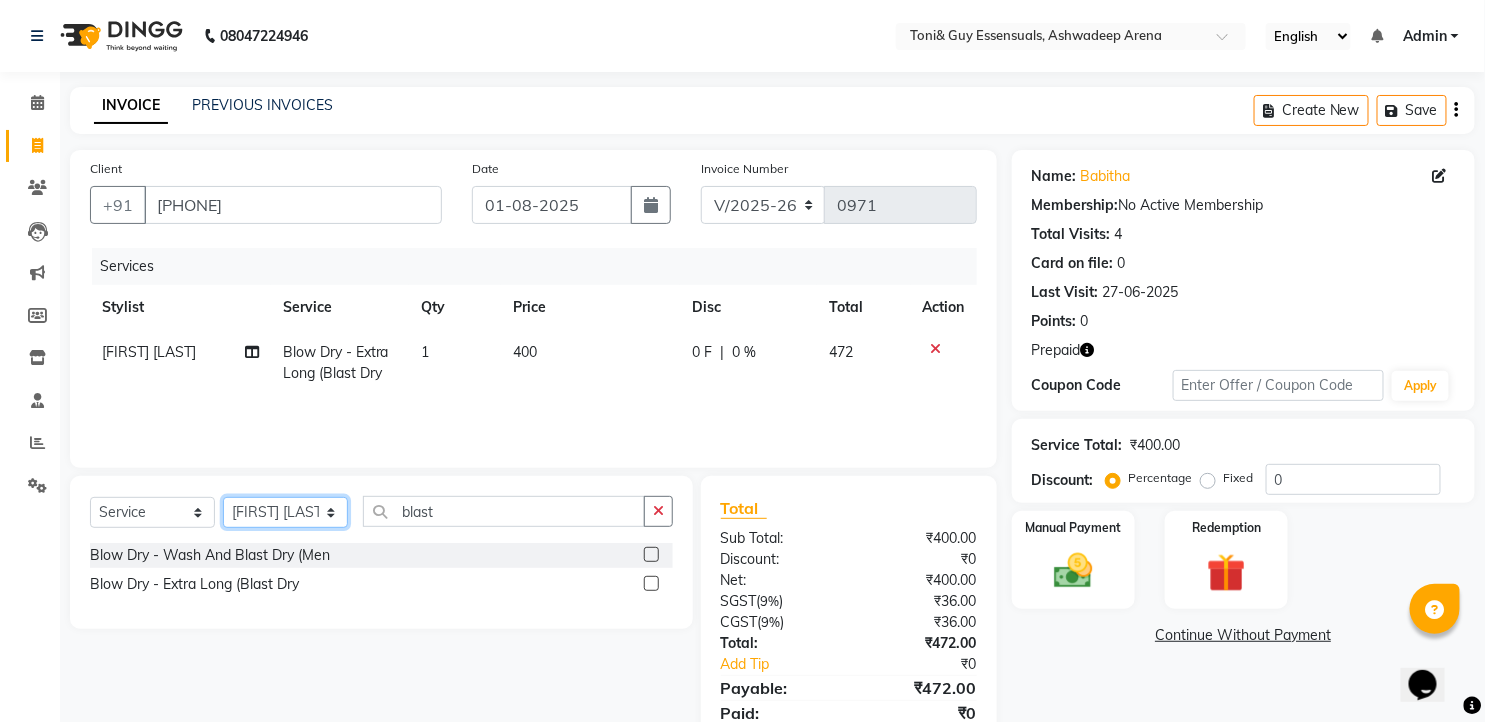 select on "79411" 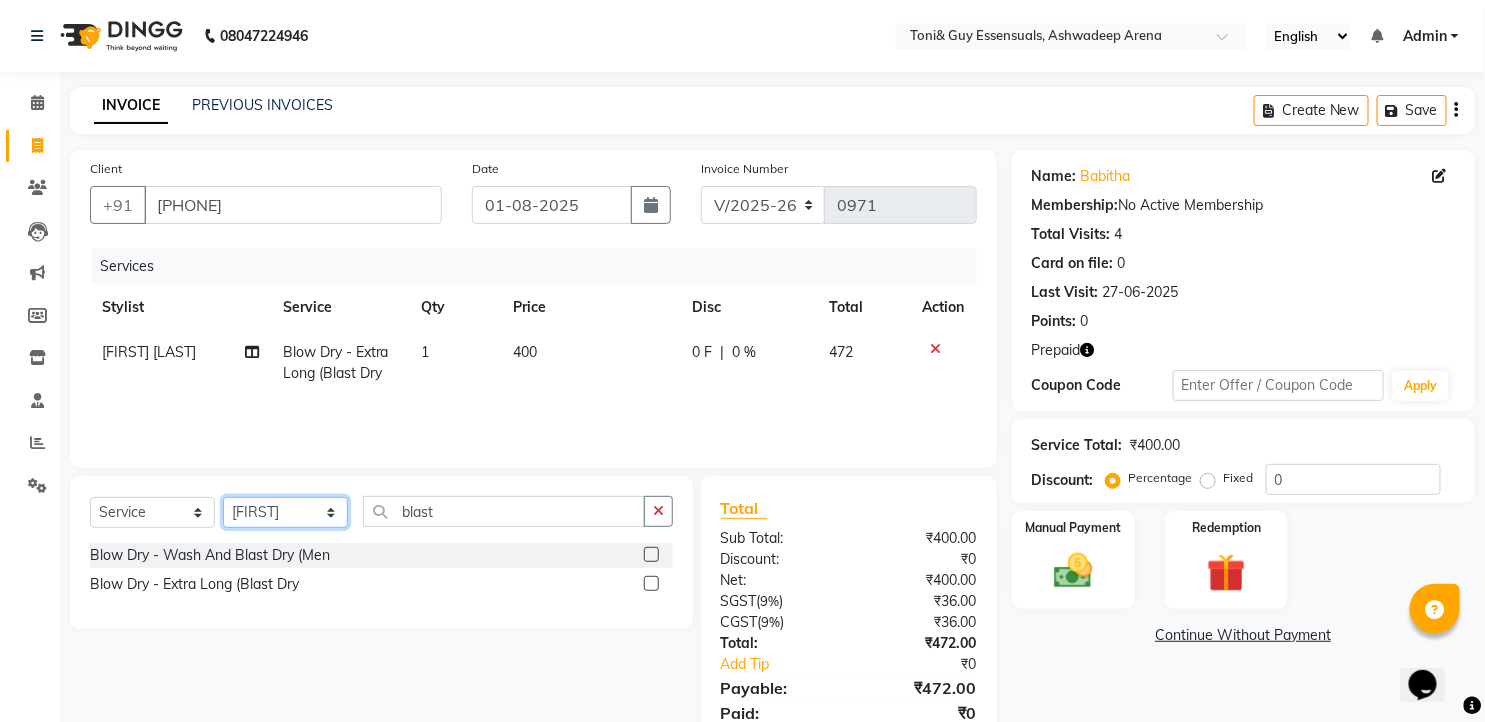 click on "Select Stylist faizz gufran mohammad hyma Kumari lalitha sree Manager Riya roy sahik" 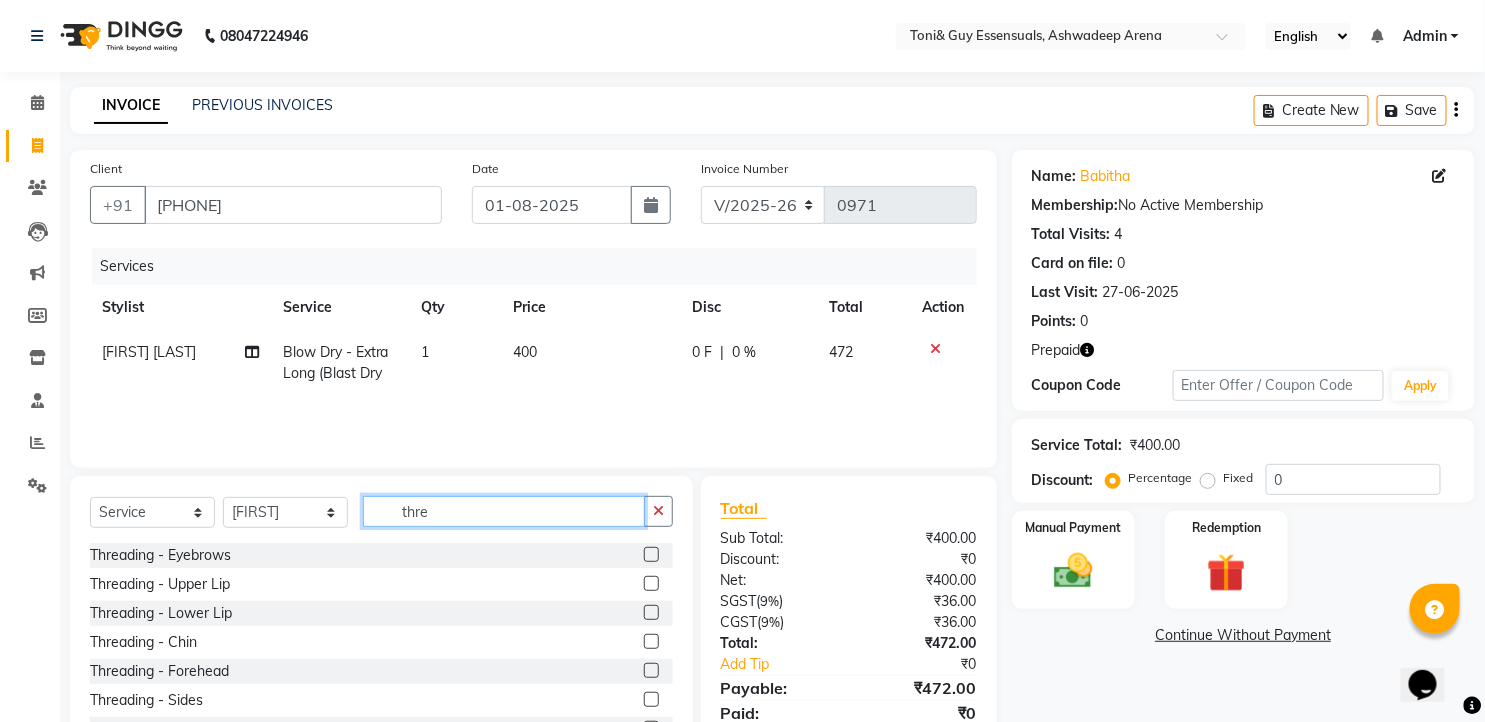 type on "thre" 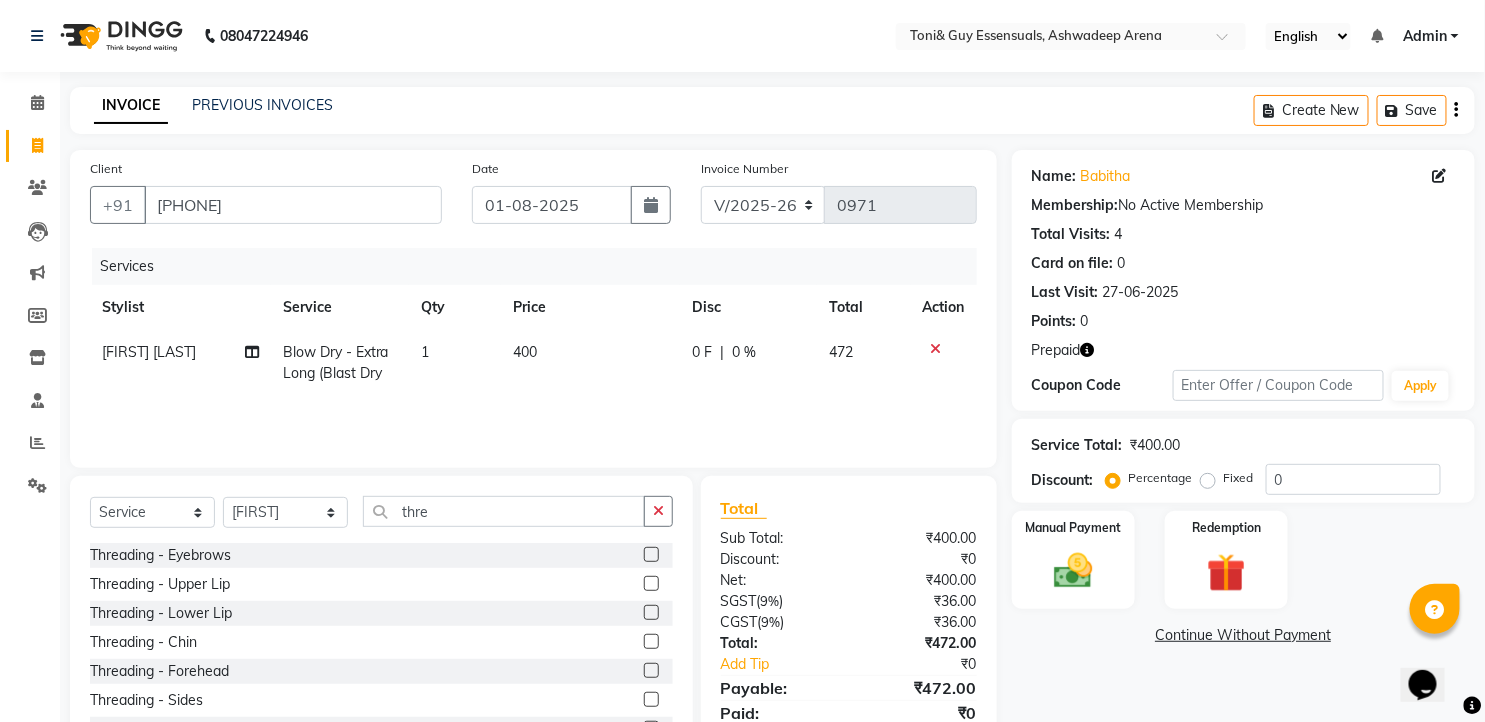click 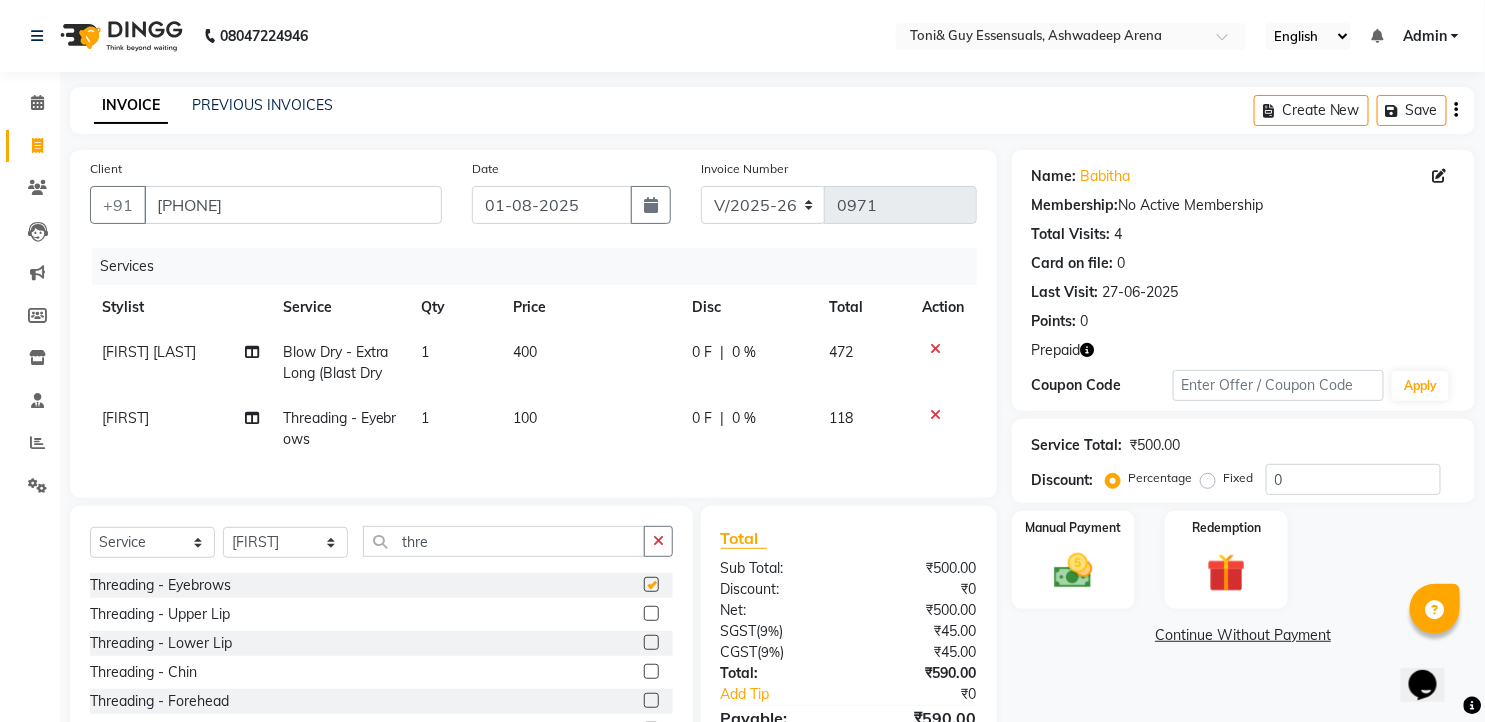 checkbox on "false" 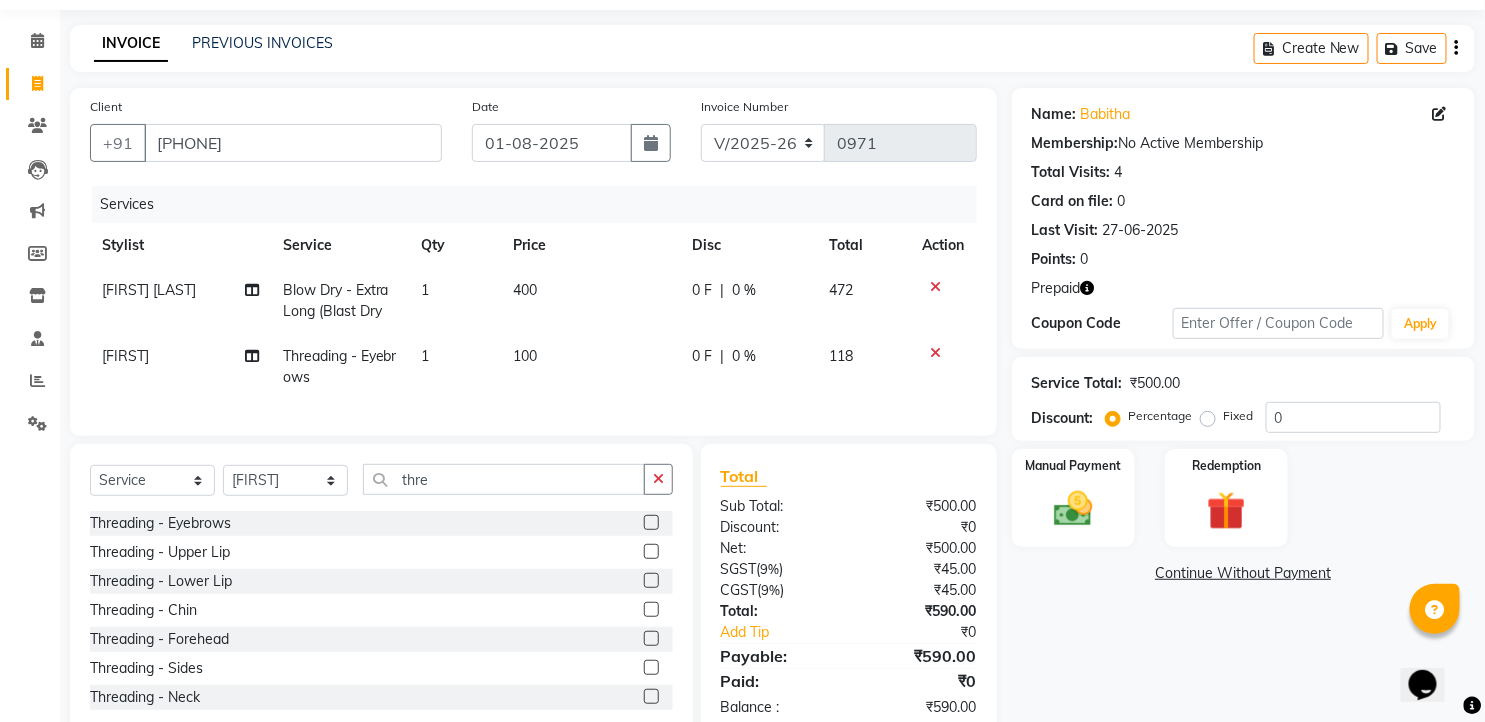 scroll, scrollTop: 125, scrollLeft: 0, axis: vertical 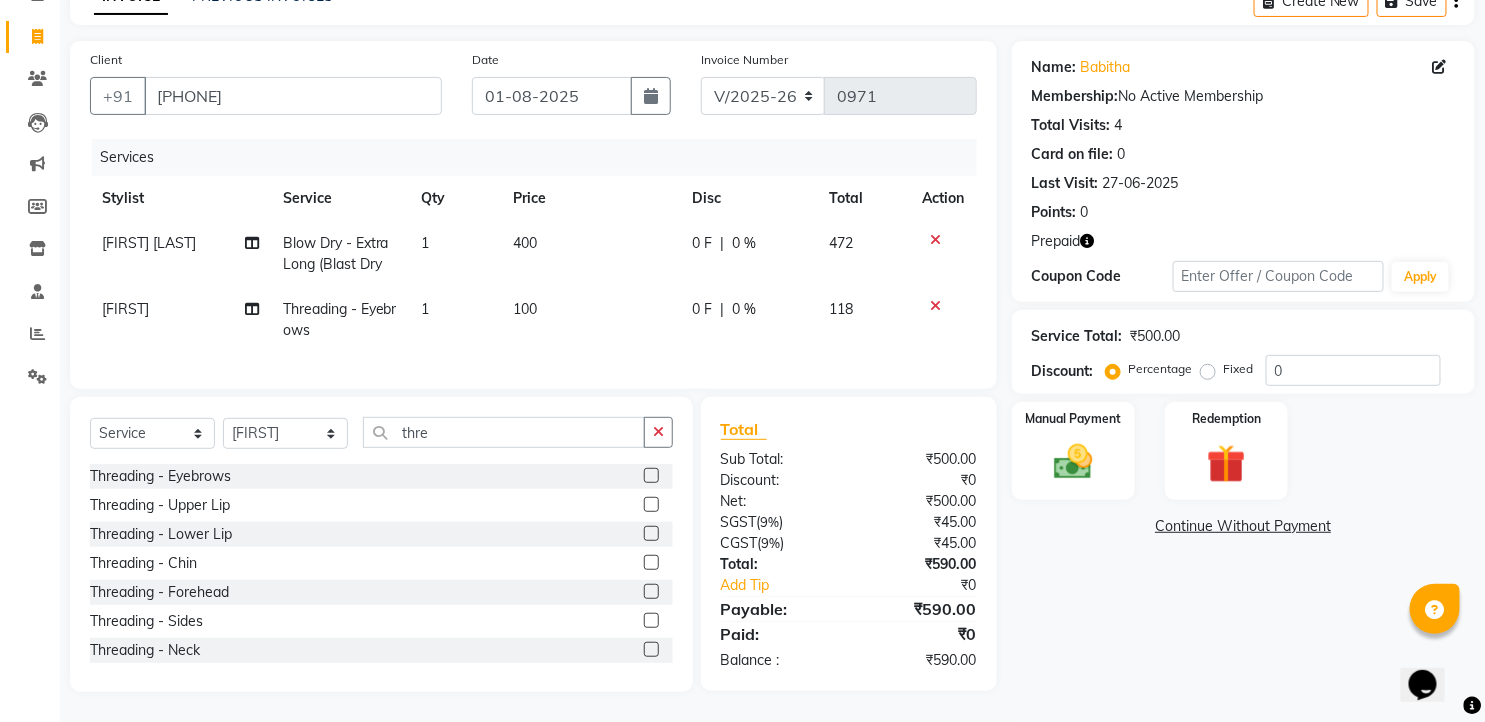 click on "400" 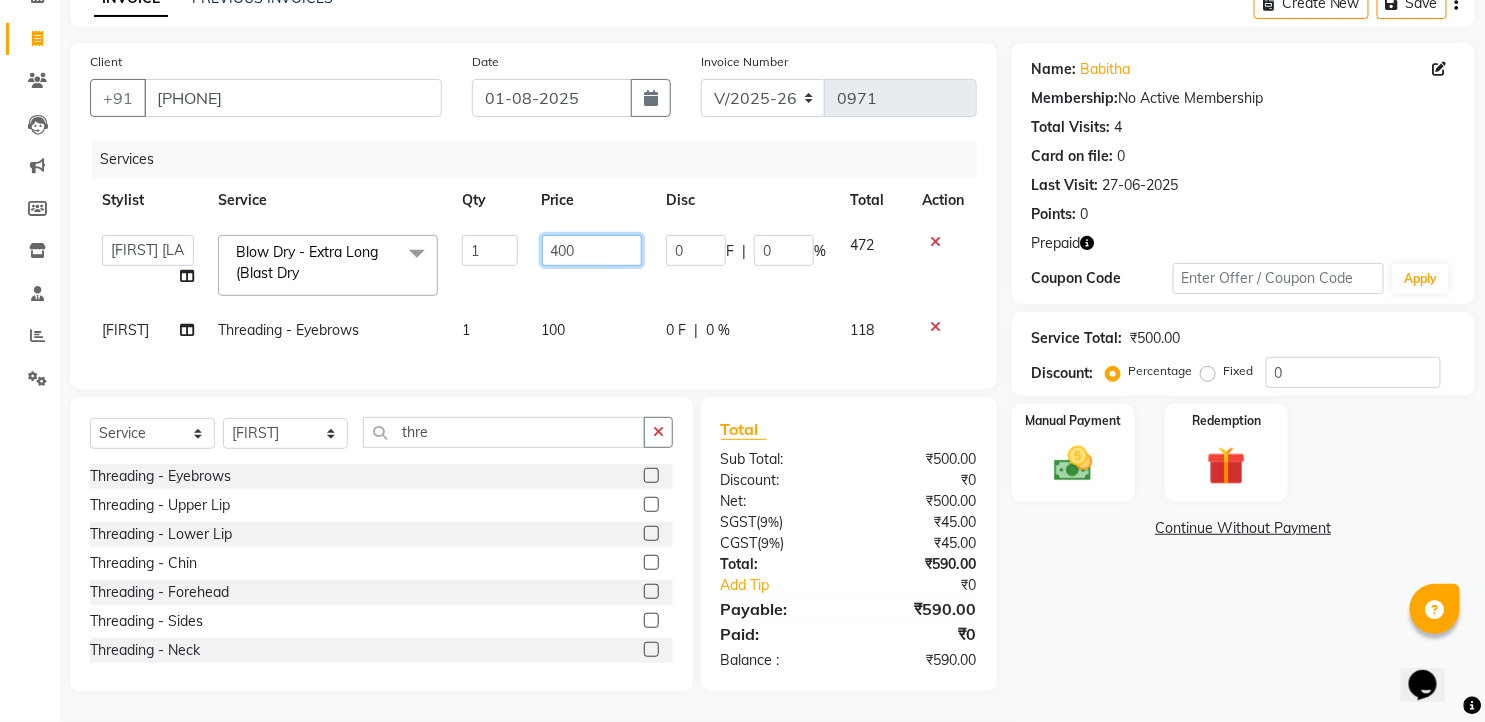 drag, startPoint x: 571, startPoint y: 235, endPoint x: 520, endPoint y: 246, distance: 52.17279 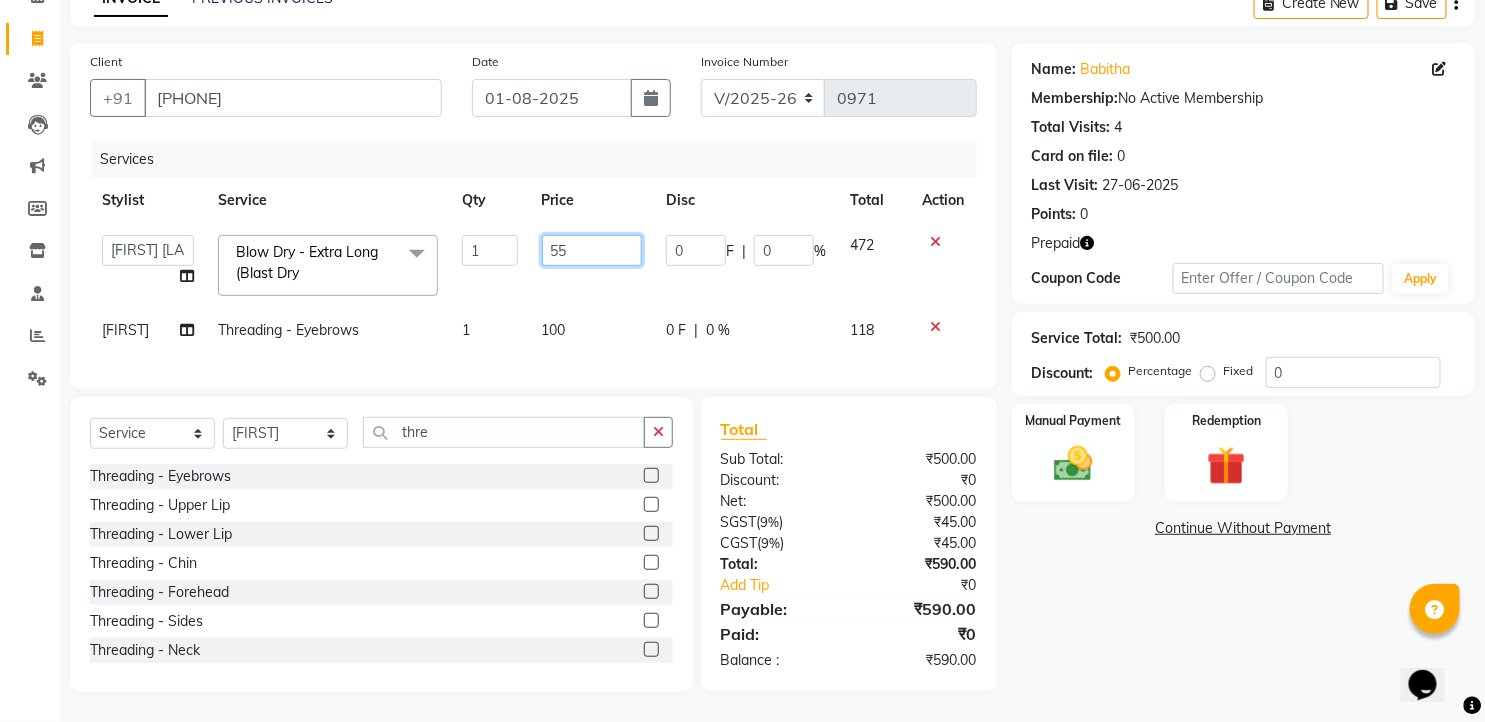 type on "550" 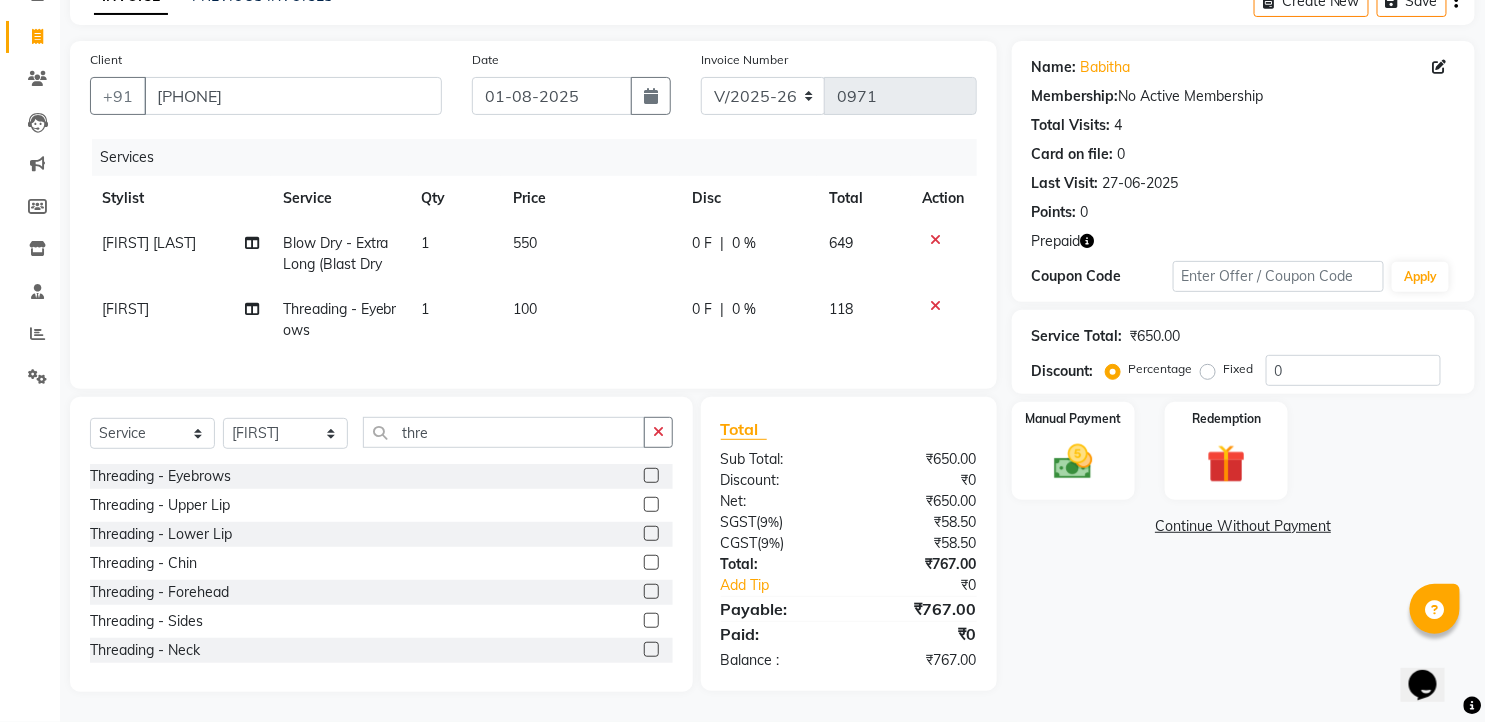 click on "Client +91 9246623499 Date 01-08-2025 Invoice Number V/2025 V/2025-26 0971 Services Stylist Service Qty Price Disc Total Action gufran mohammad Blow Dry - Extra Long (Blast Dry 1 550 0 F | 0 % 649 hyma Threading - Eyebrows 1 100 0 F | 0 % 118" 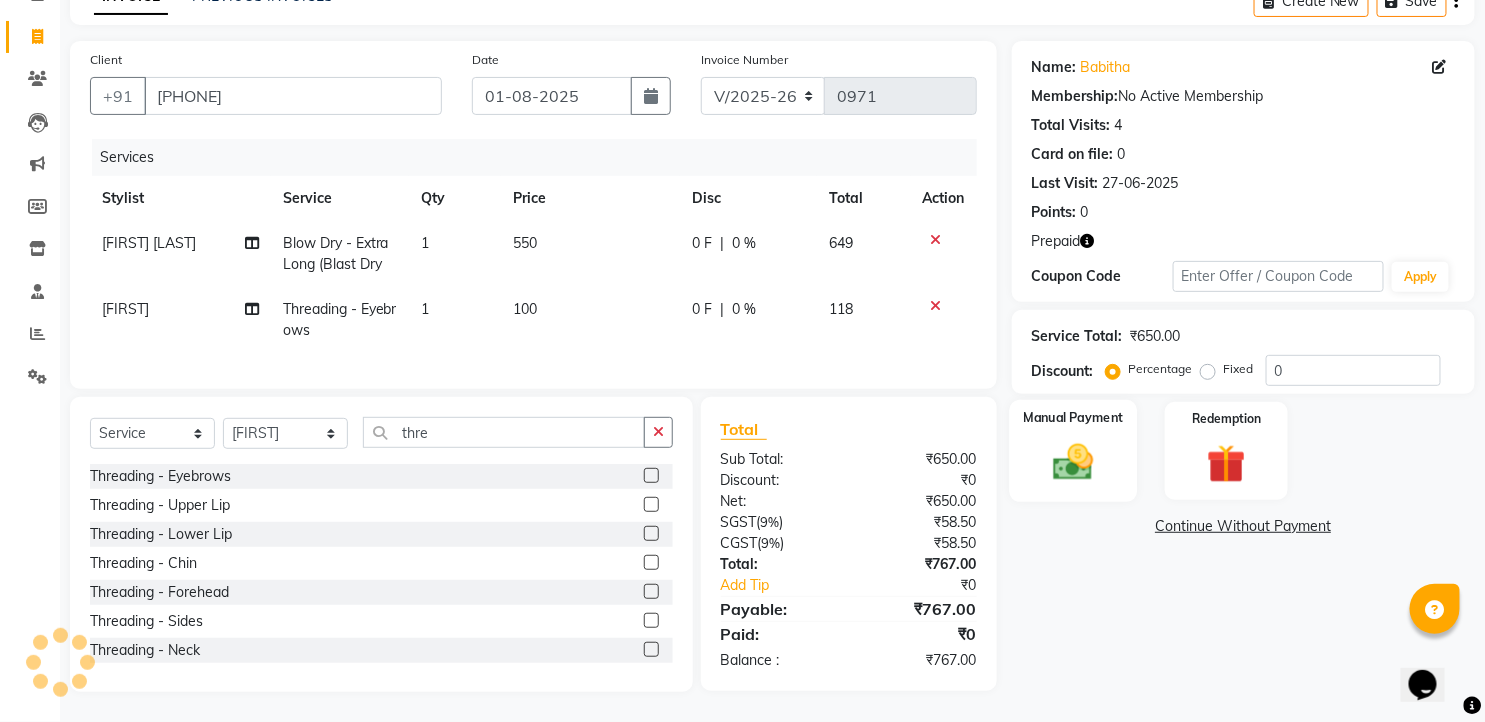 click 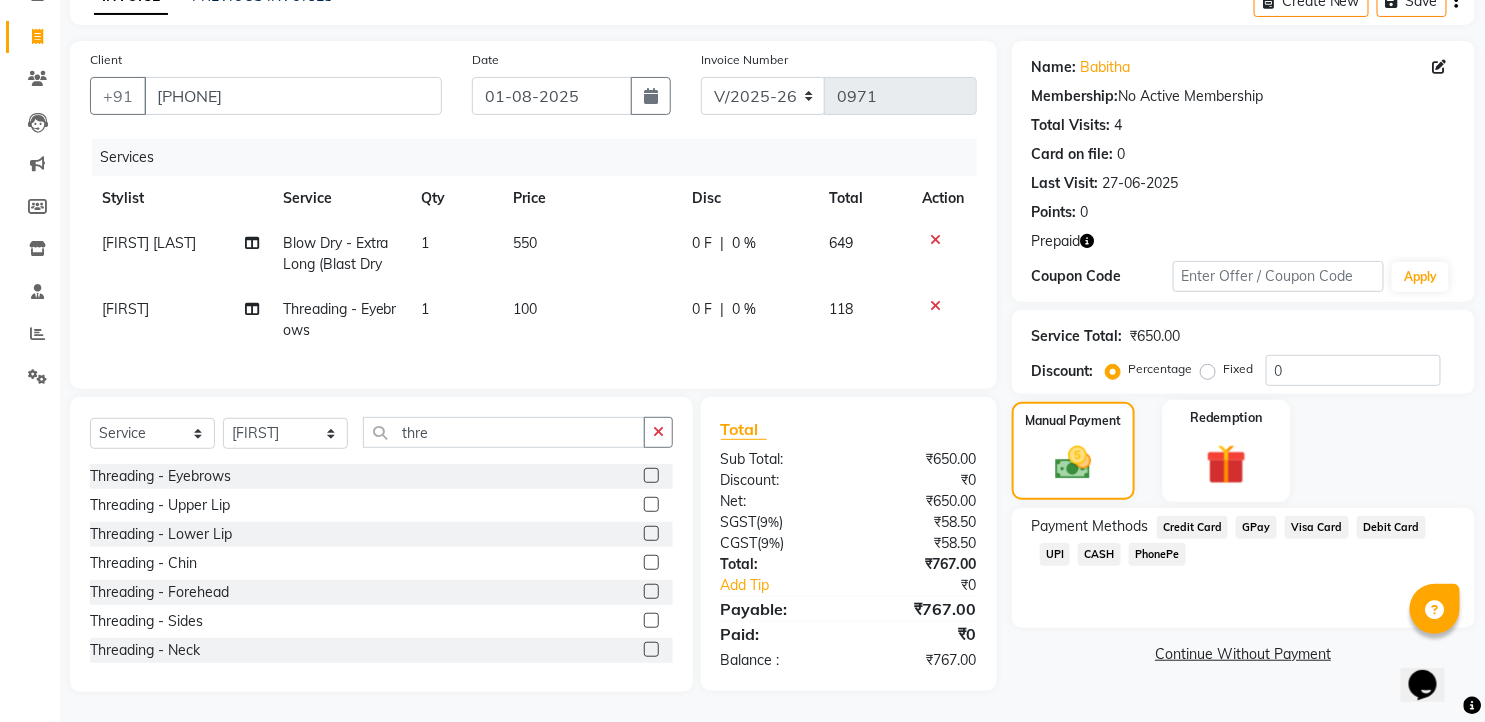 click 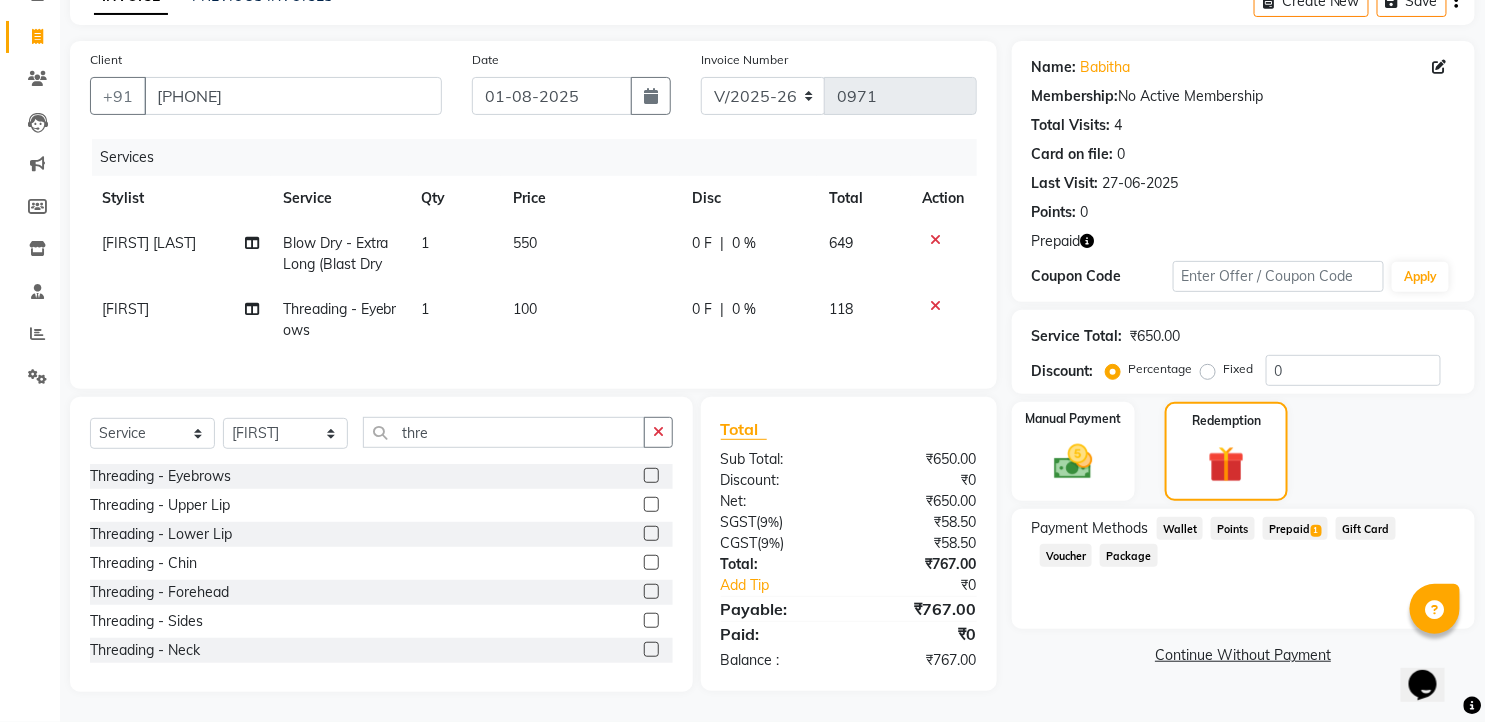 click on "Prepaid  1" 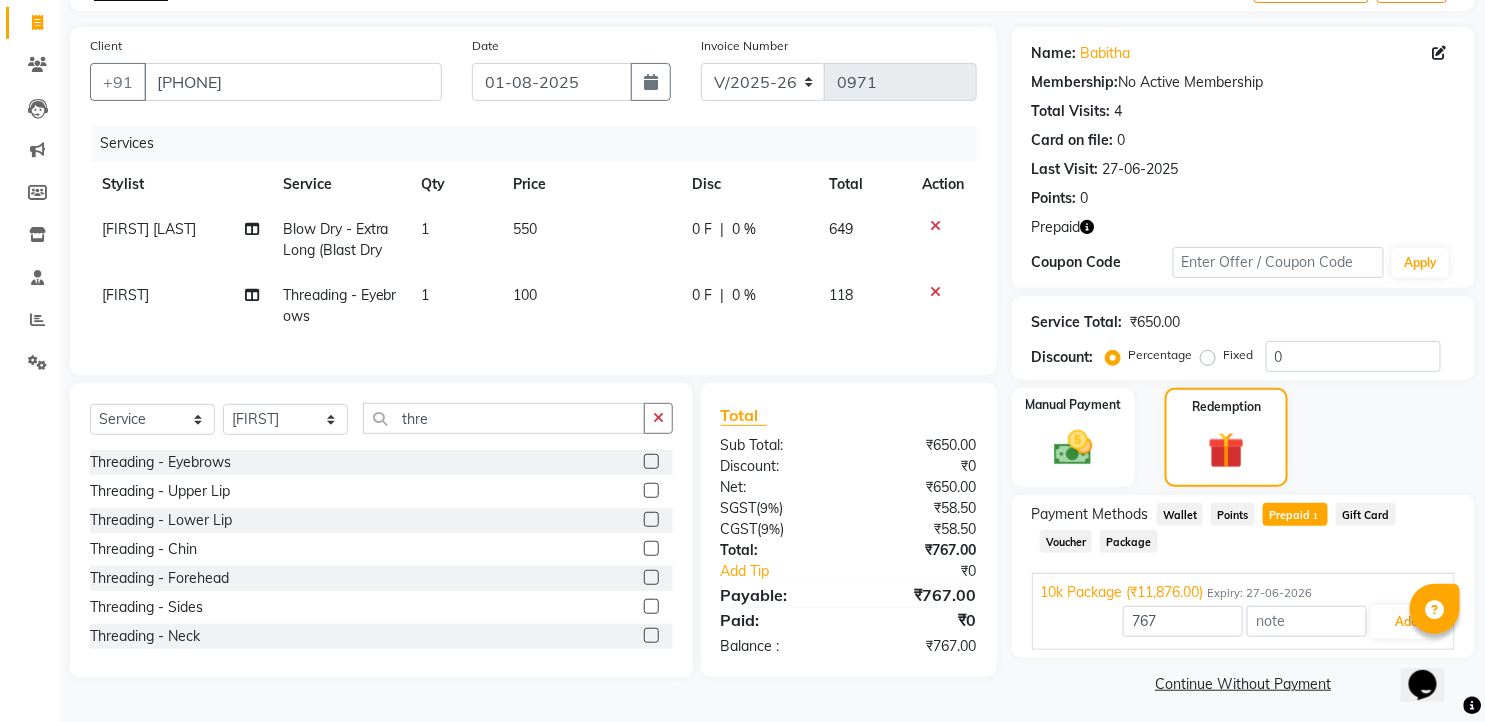 scroll, scrollTop: 130, scrollLeft: 0, axis: vertical 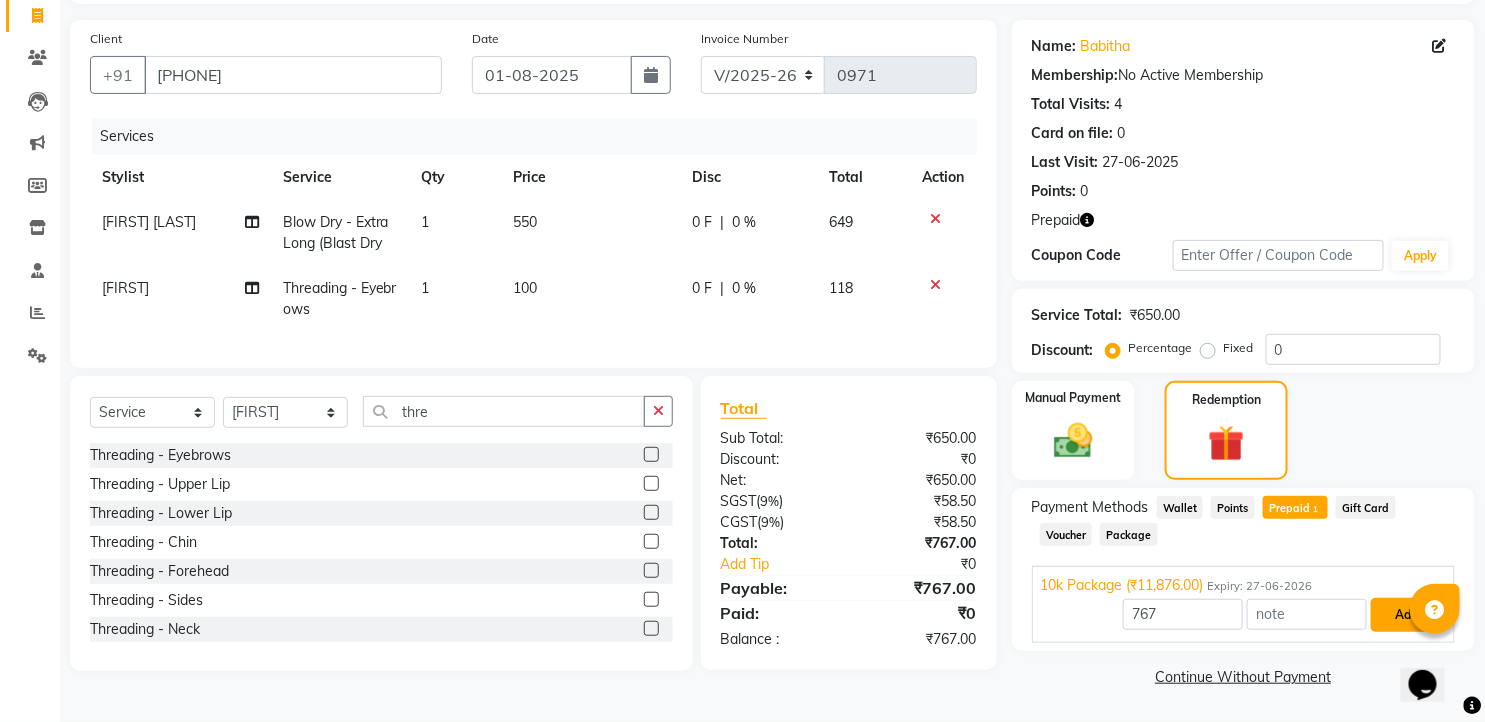 click on "Add" at bounding box center [1407, 615] 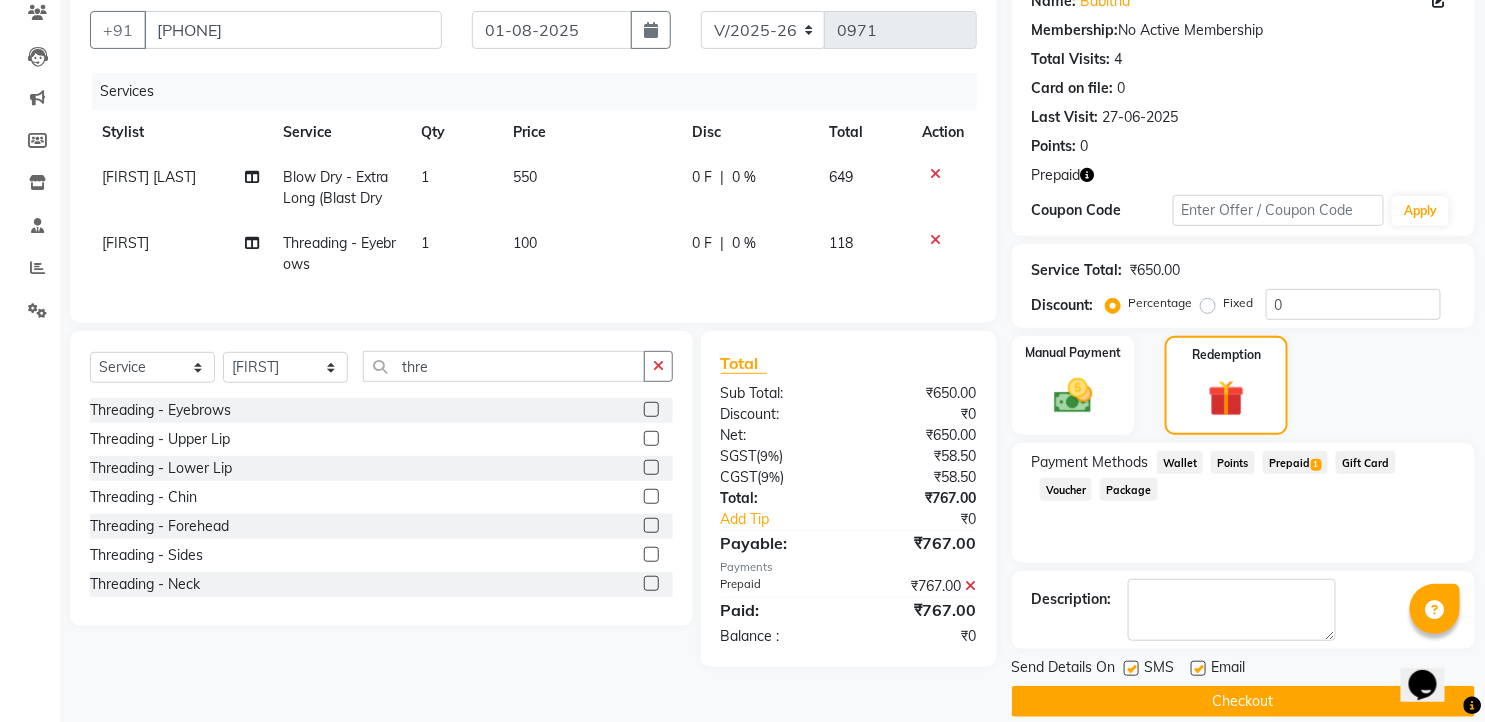 scroll, scrollTop: 200, scrollLeft: 0, axis: vertical 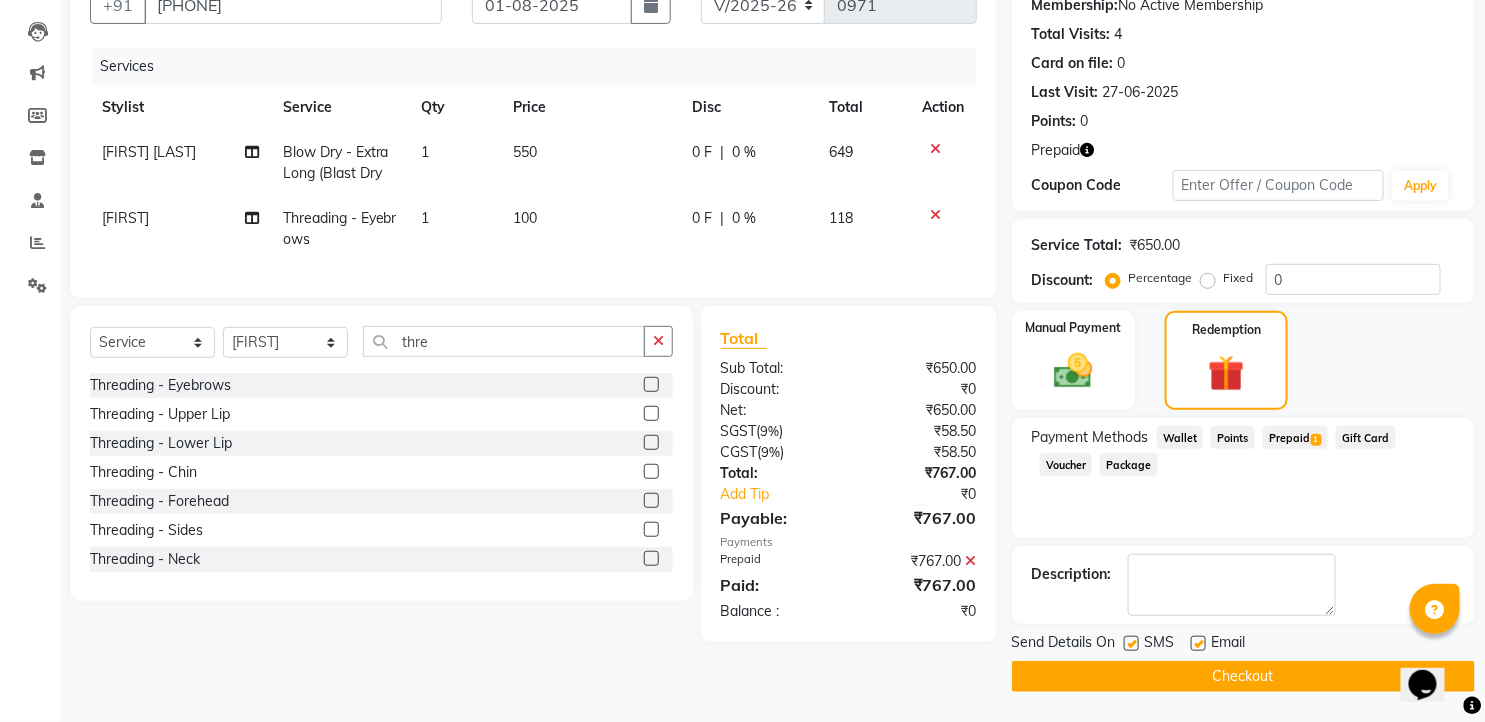 drag, startPoint x: 1133, startPoint y: 640, endPoint x: 1147, endPoint y: 651, distance: 17.804493 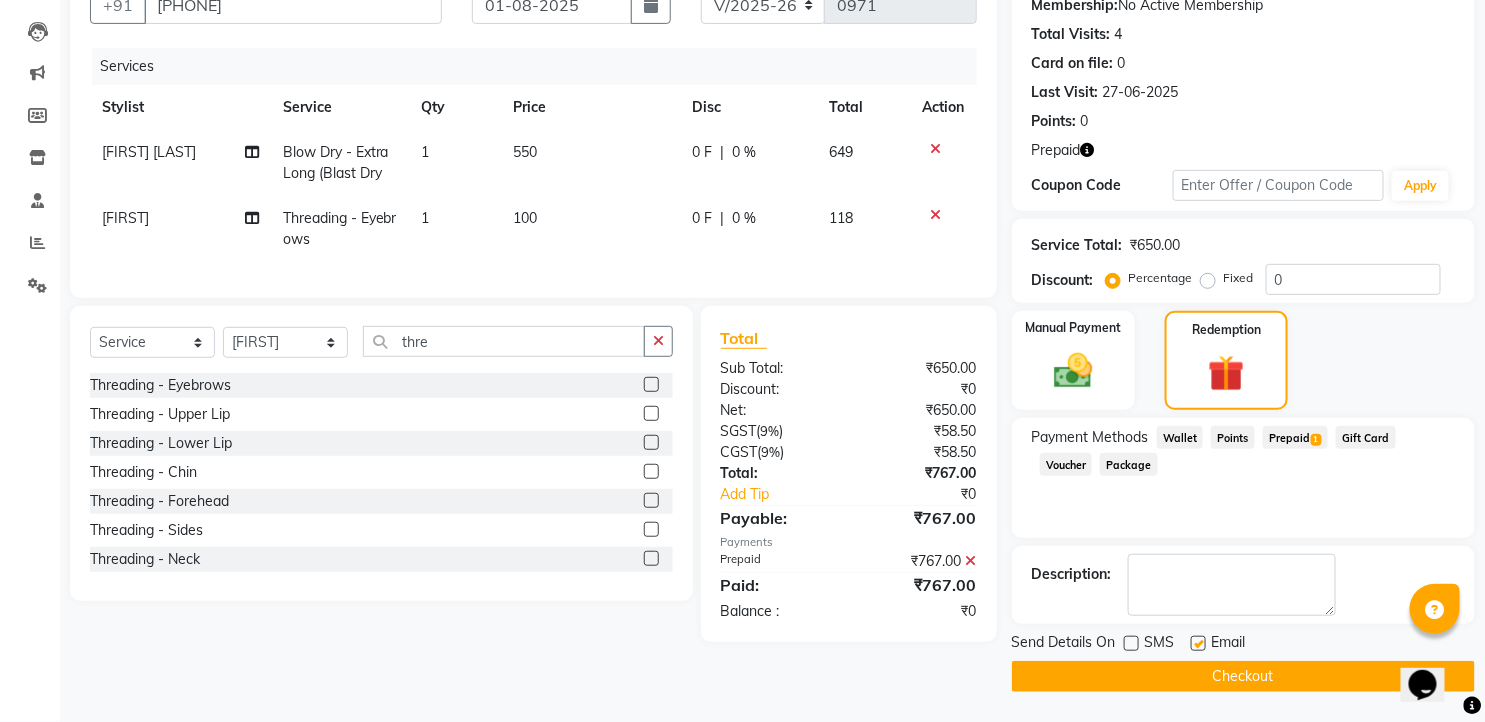 click 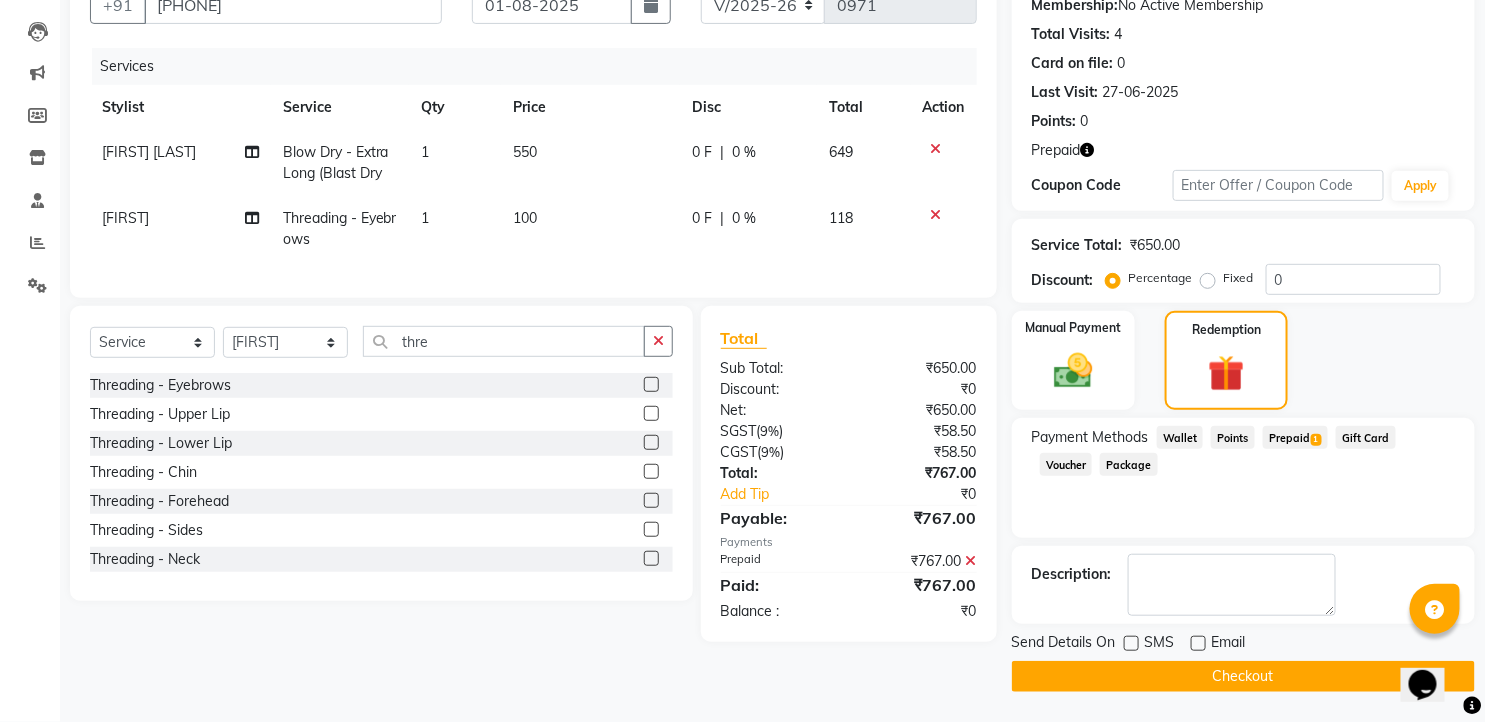click on "Checkout" 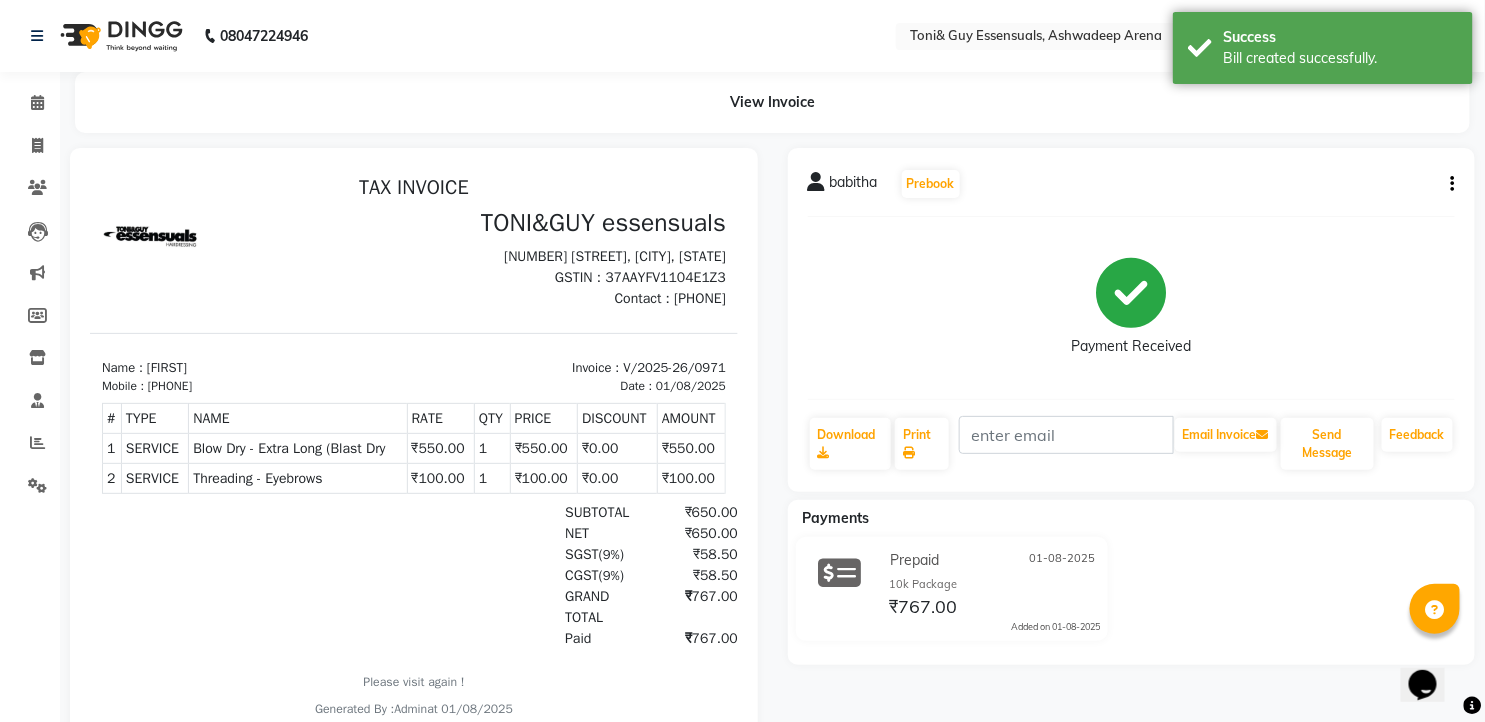 scroll, scrollTop: 0, scrollLeft: 0, axis: both 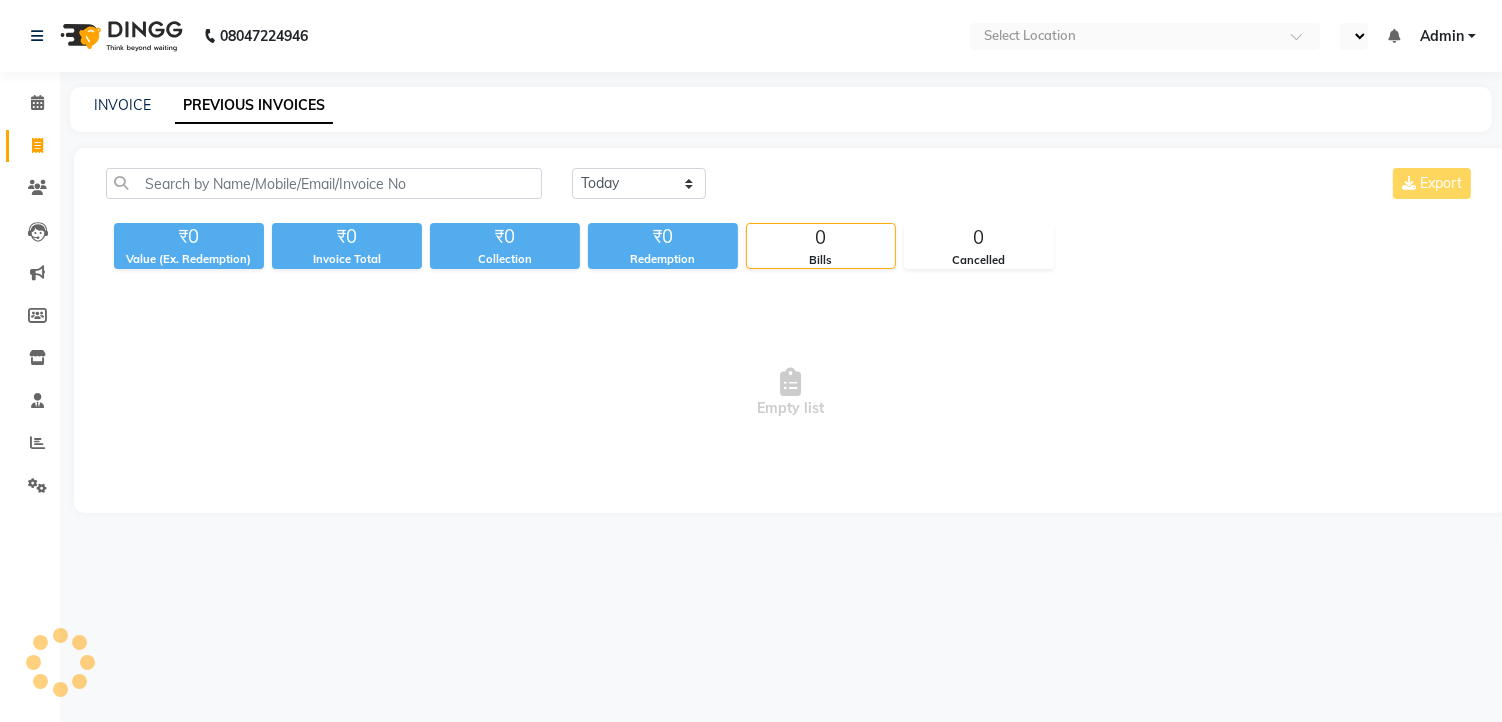 select on "en" 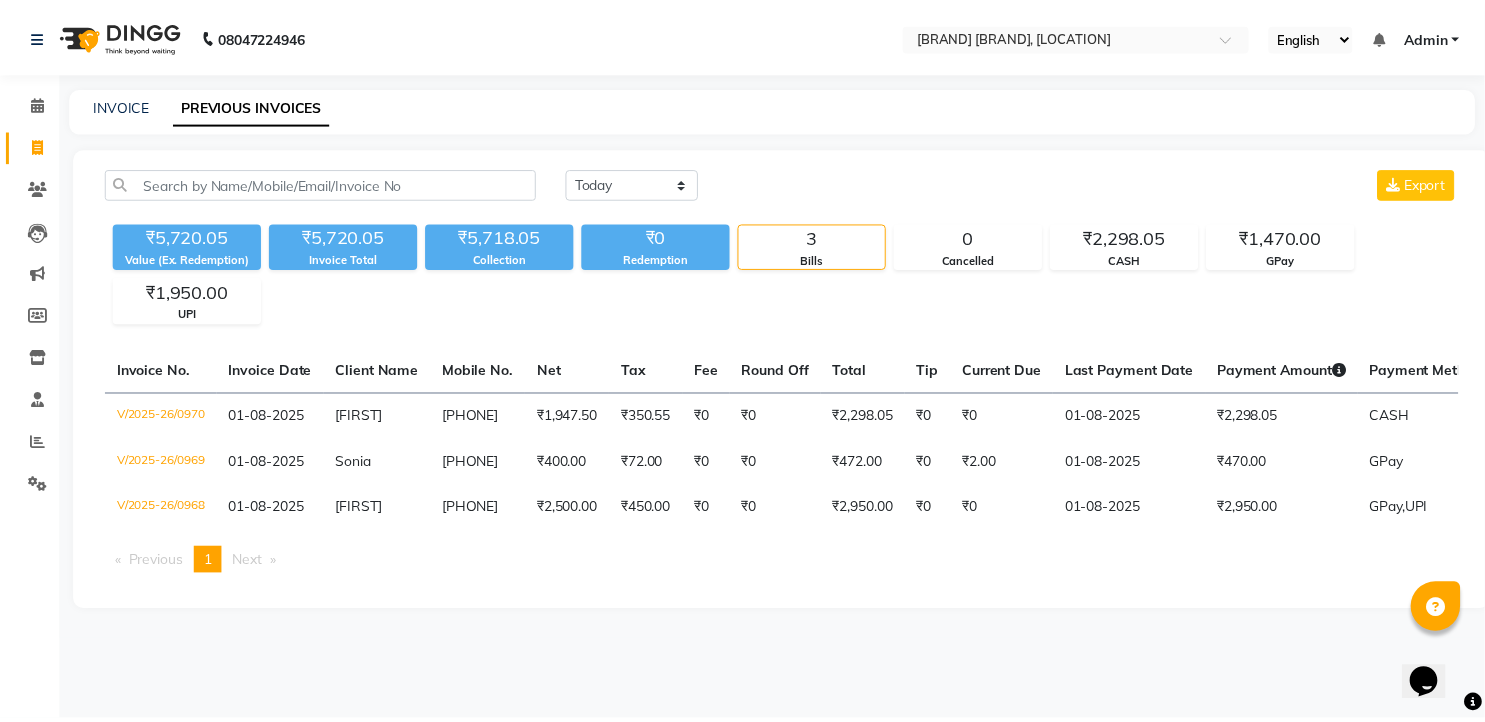 scroll, scrollTop: 0, scrollLeft: 0, axis: both 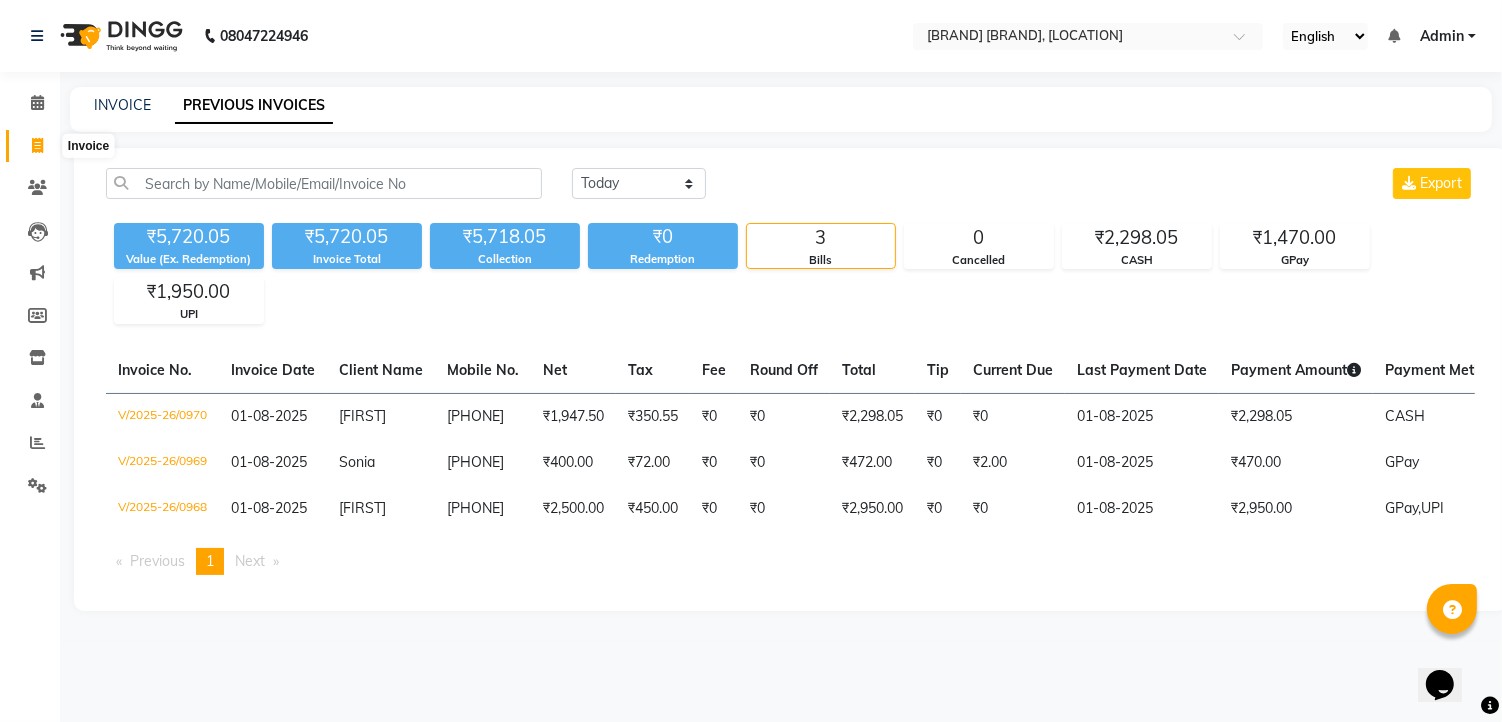 click 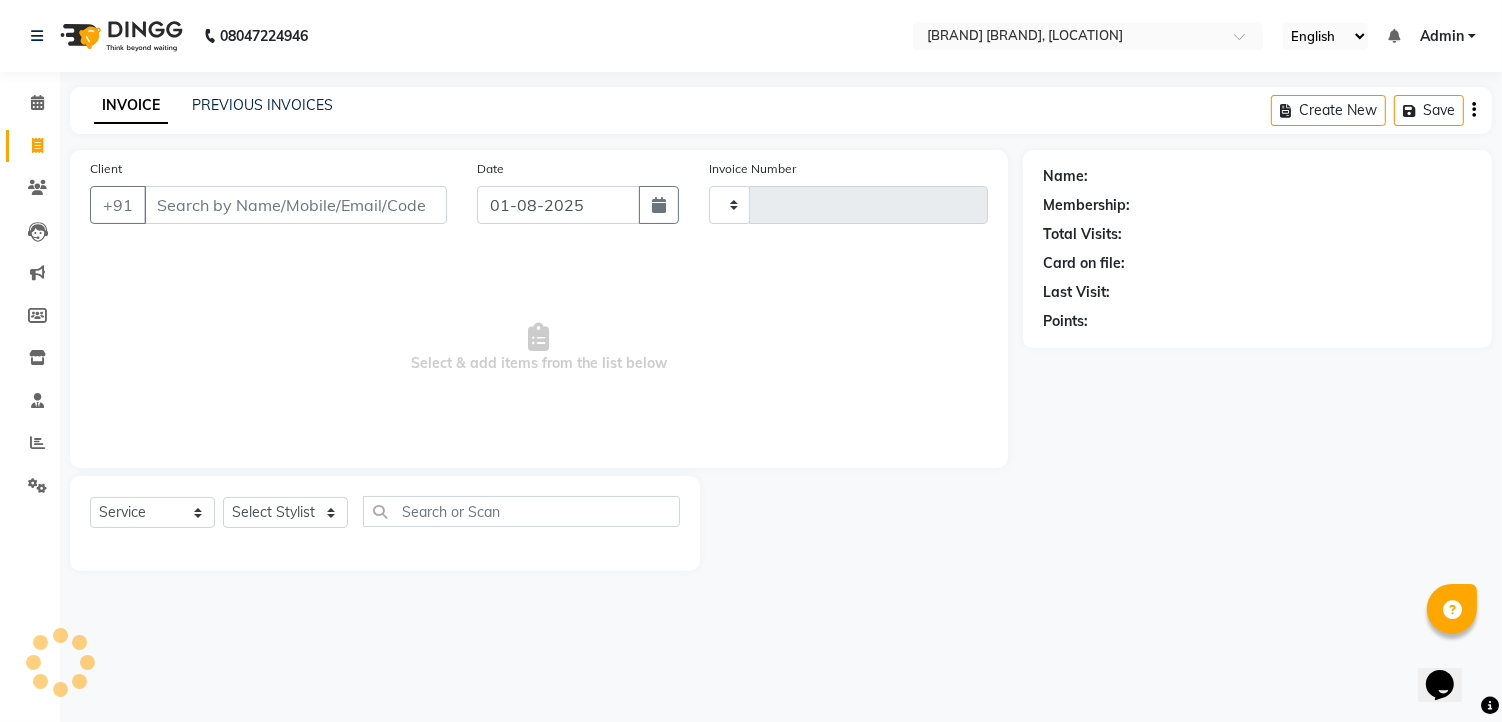 type on "0971" 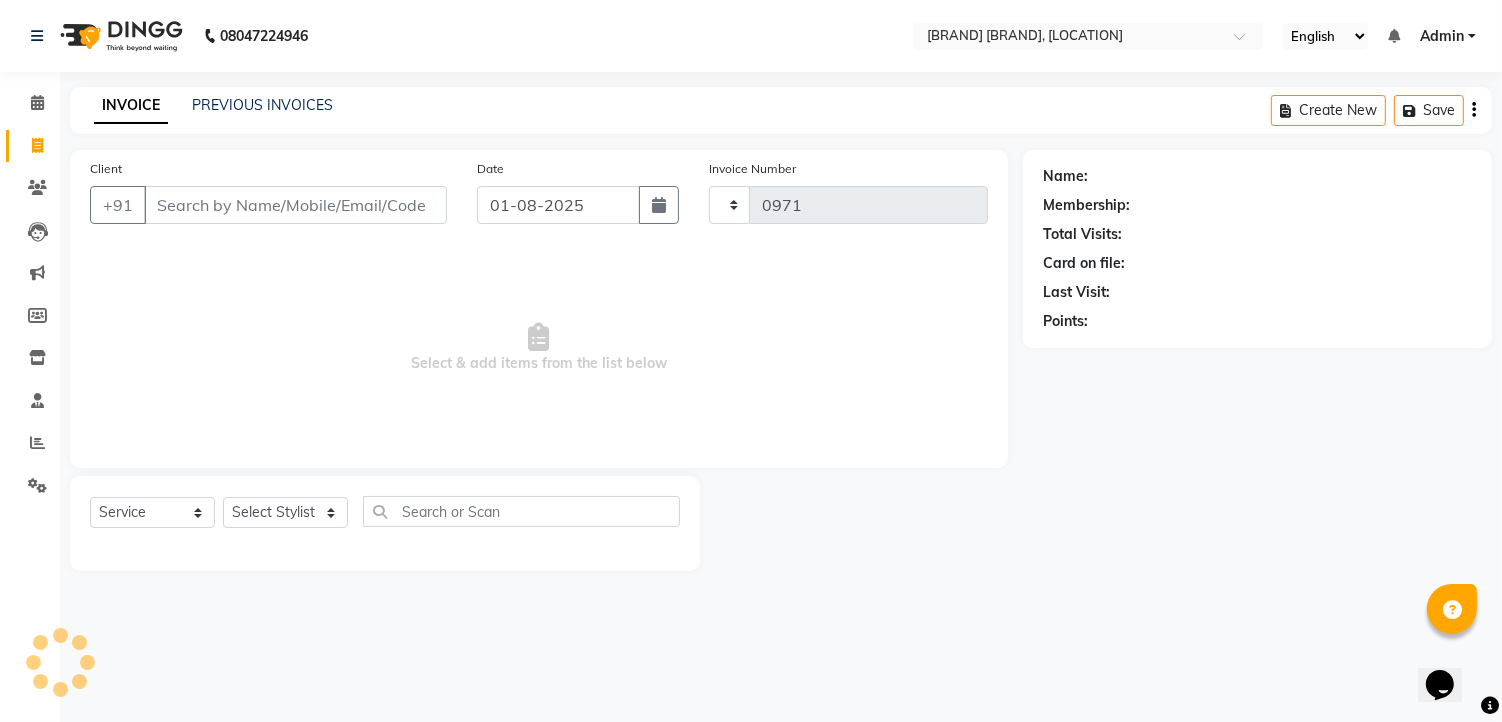 select on "7150" 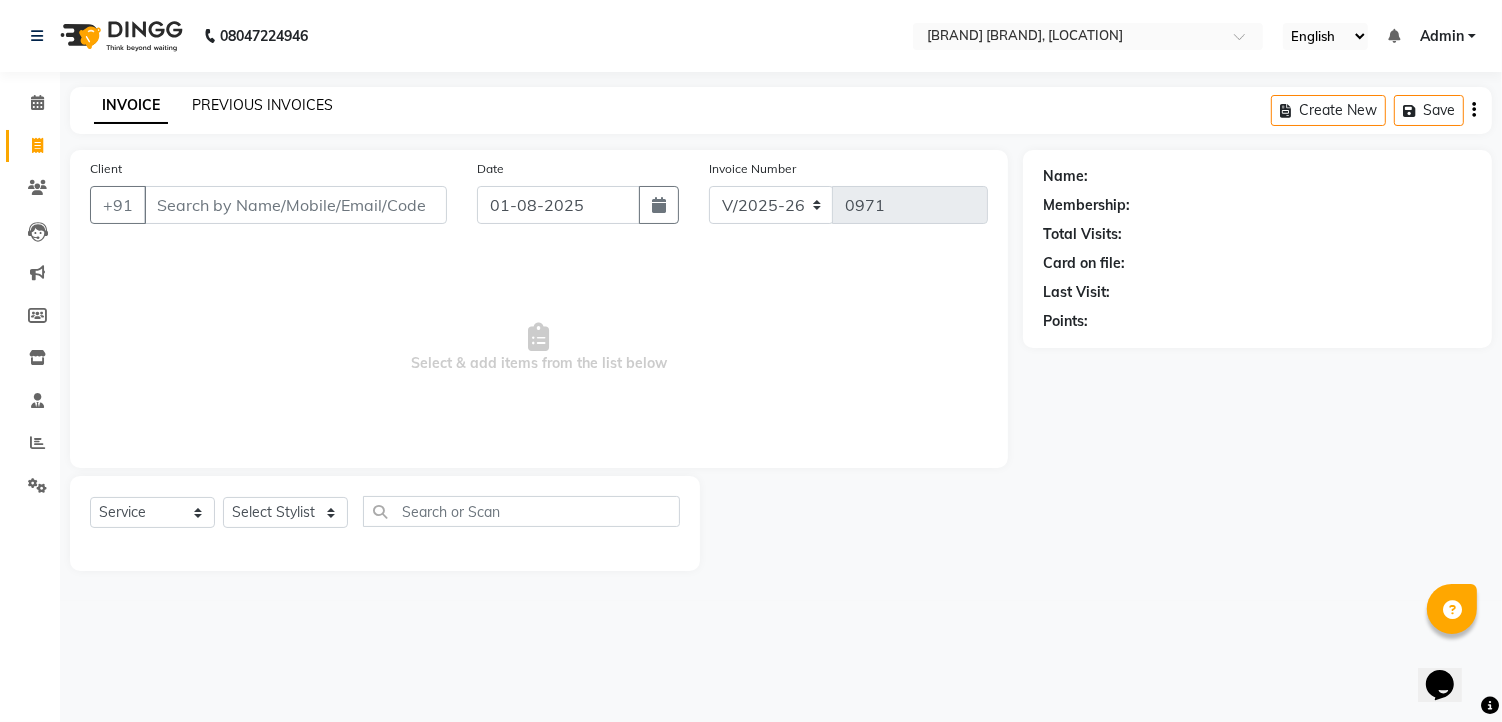 click on "PREVIOUS INVOICES" 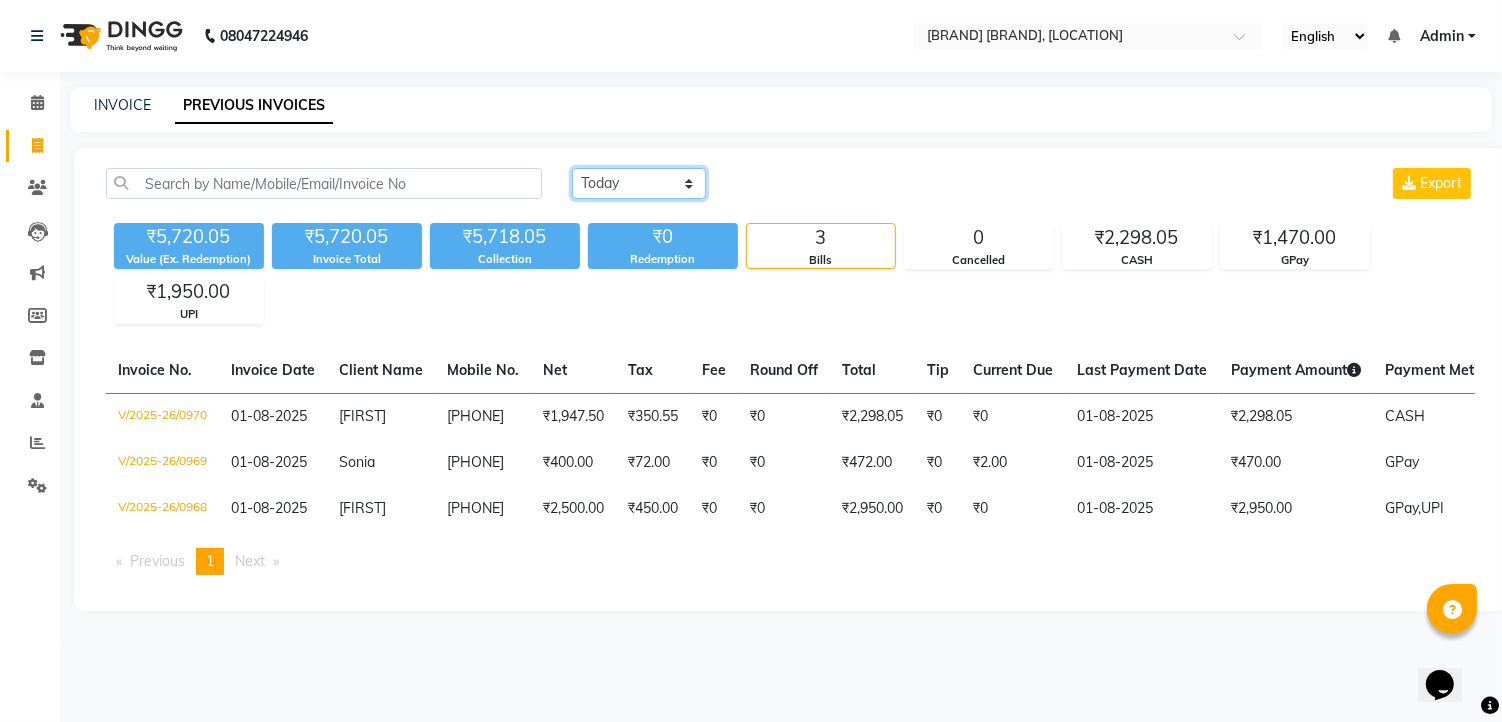 click on "Today Yesterday Custom Range" 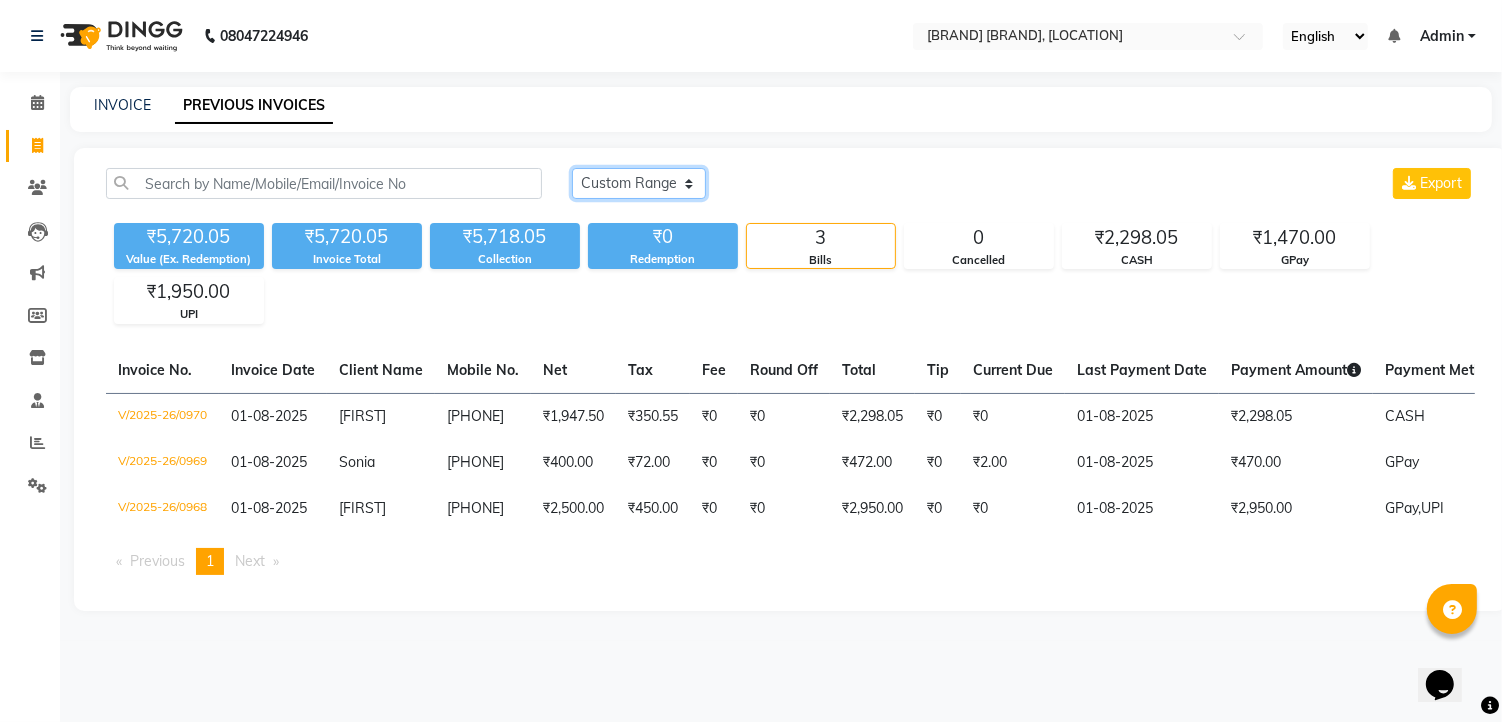 click on "Today Yesterday Custom Range" 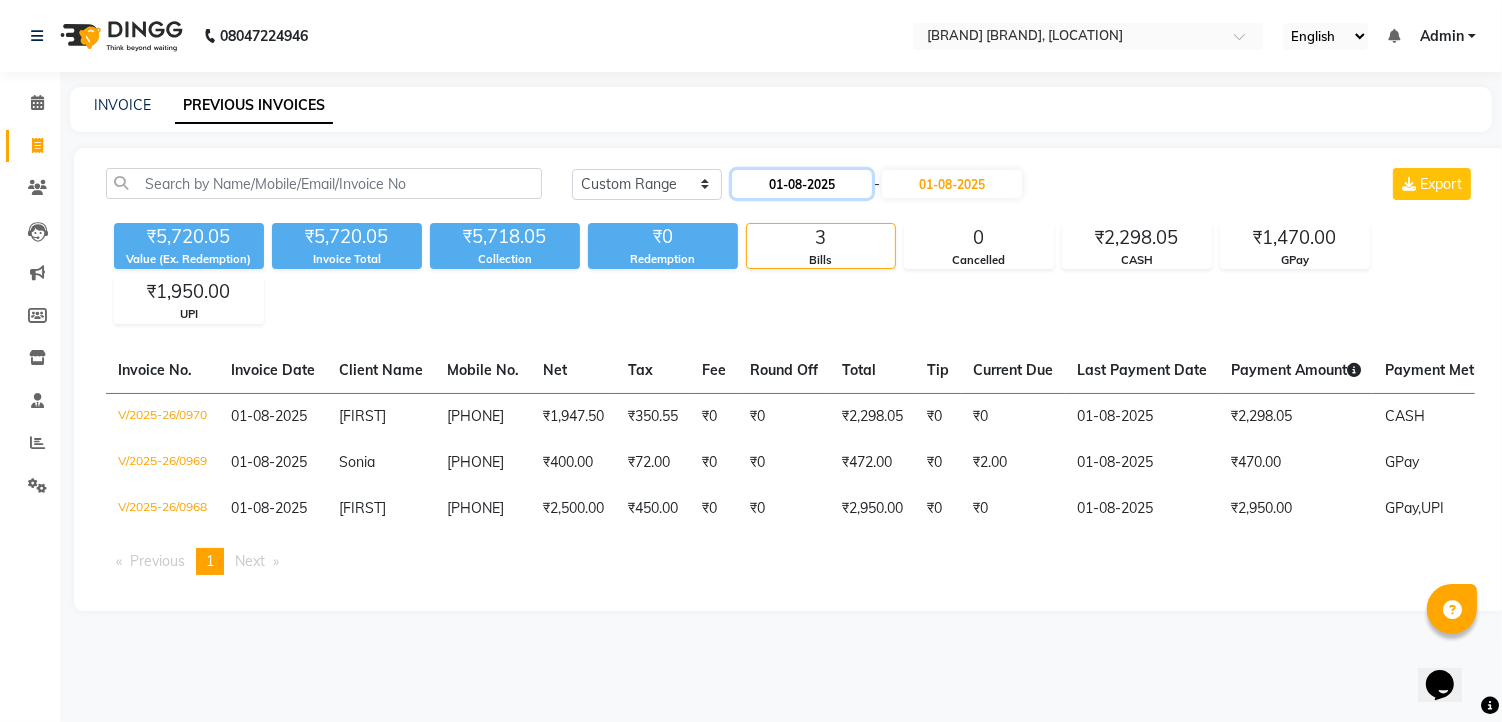 click on "01-08-2025" 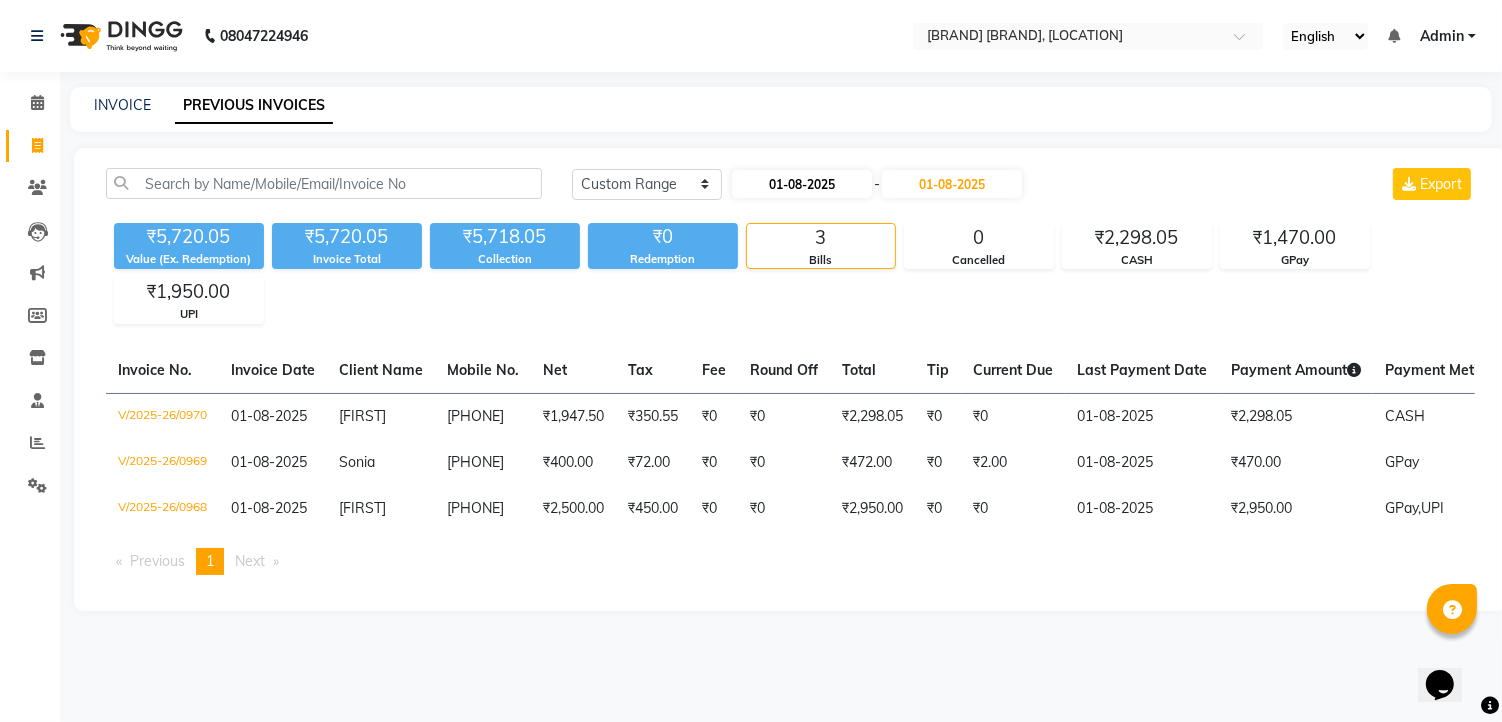 select on "8" 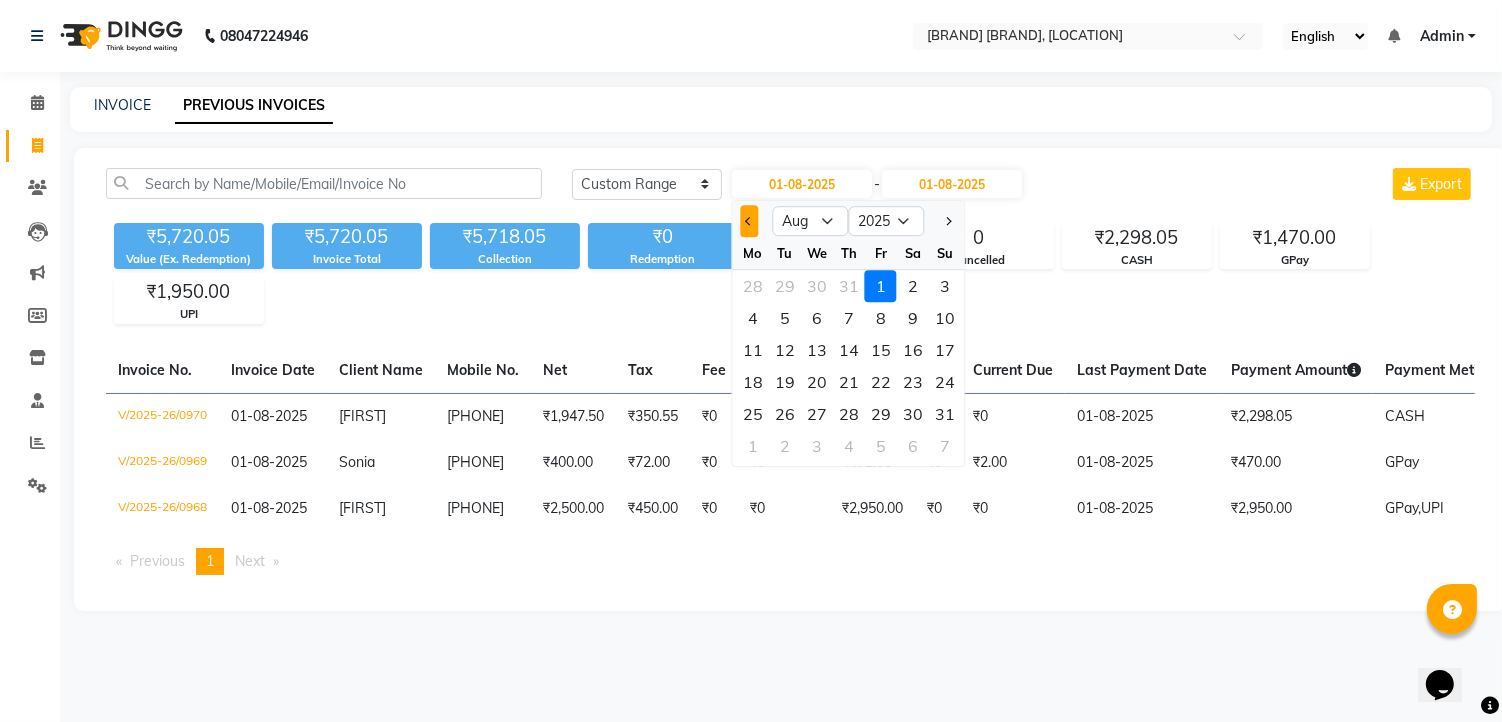 click 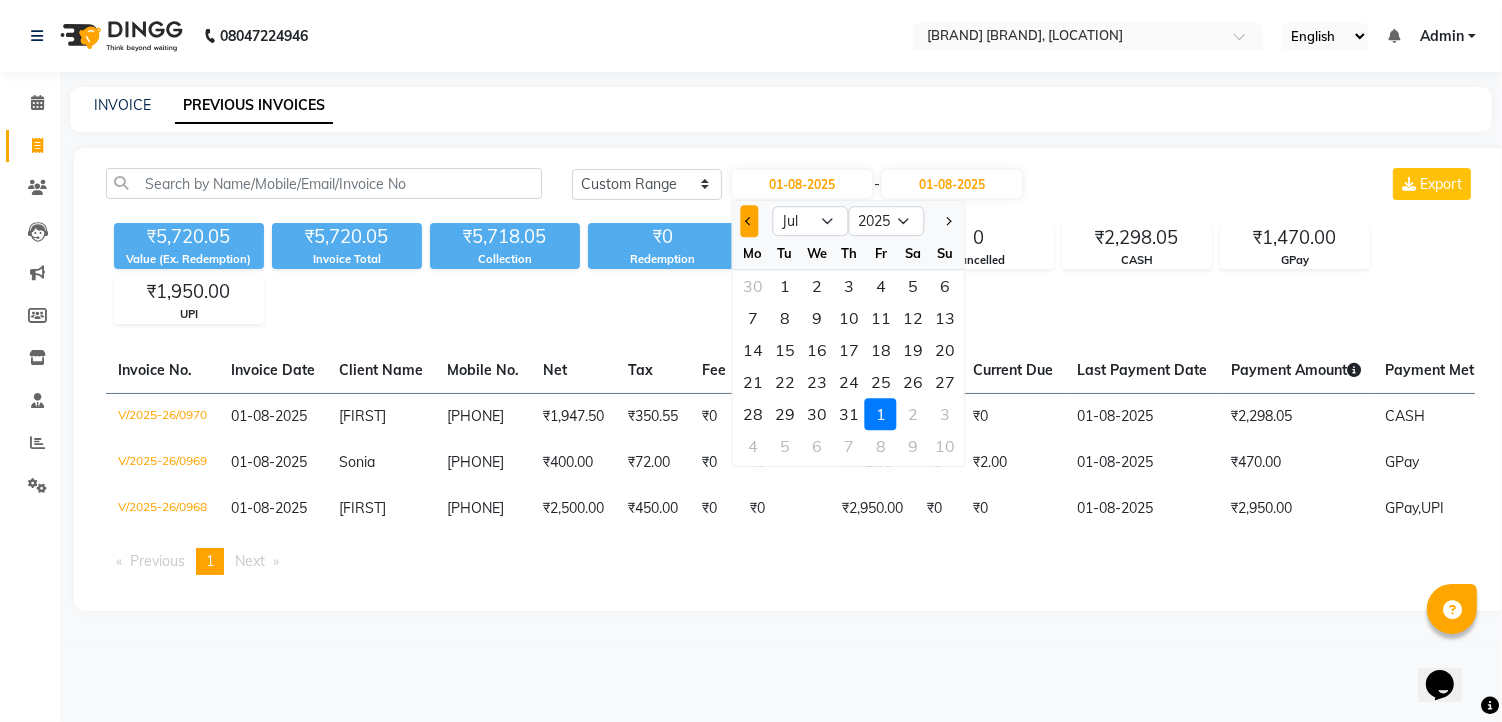 click 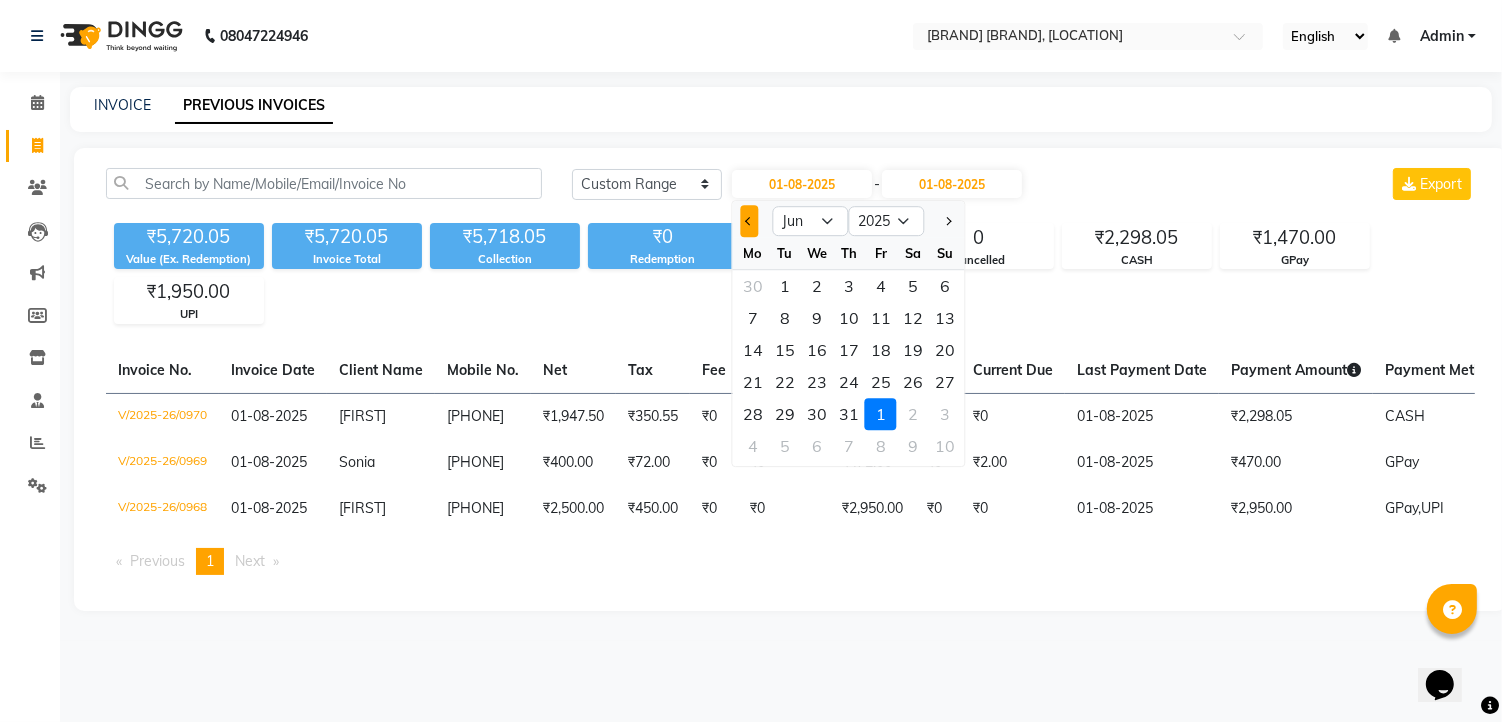 click 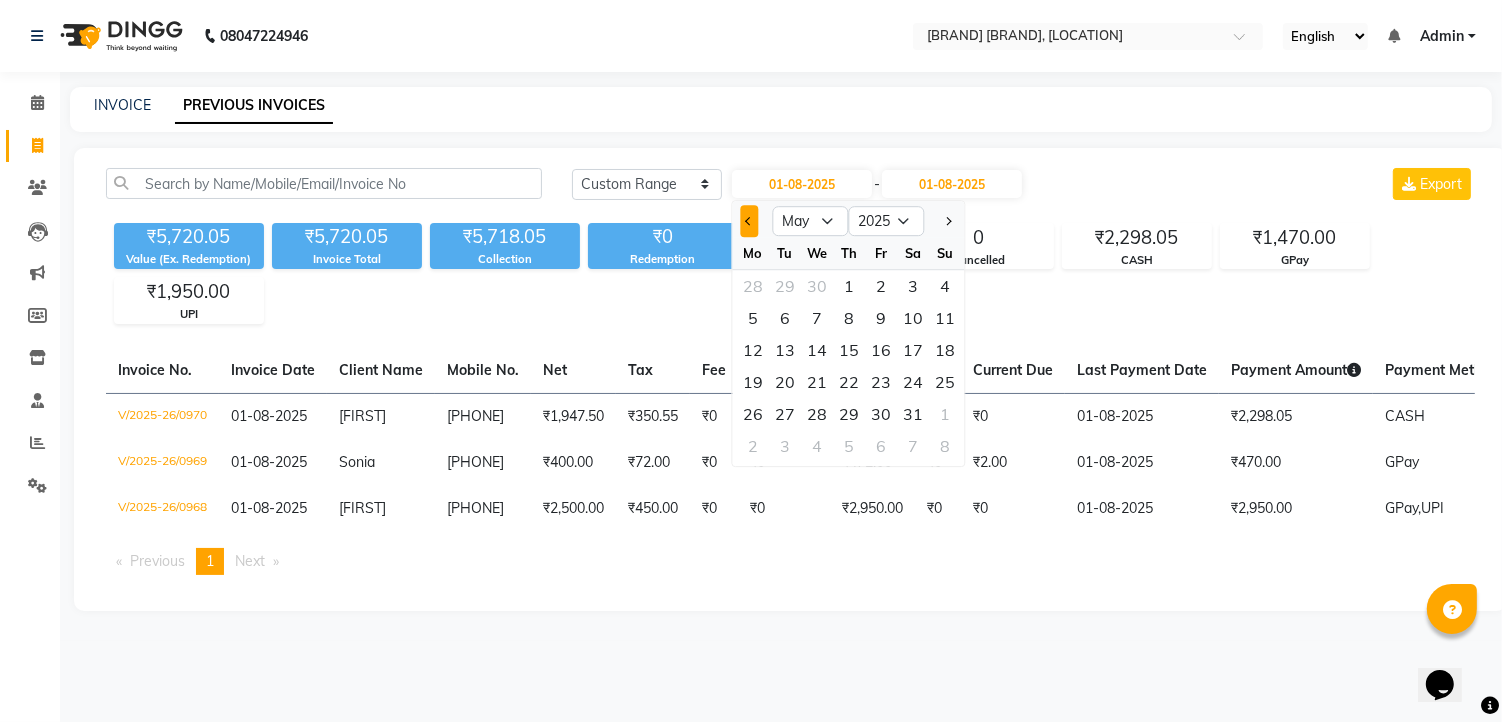 click 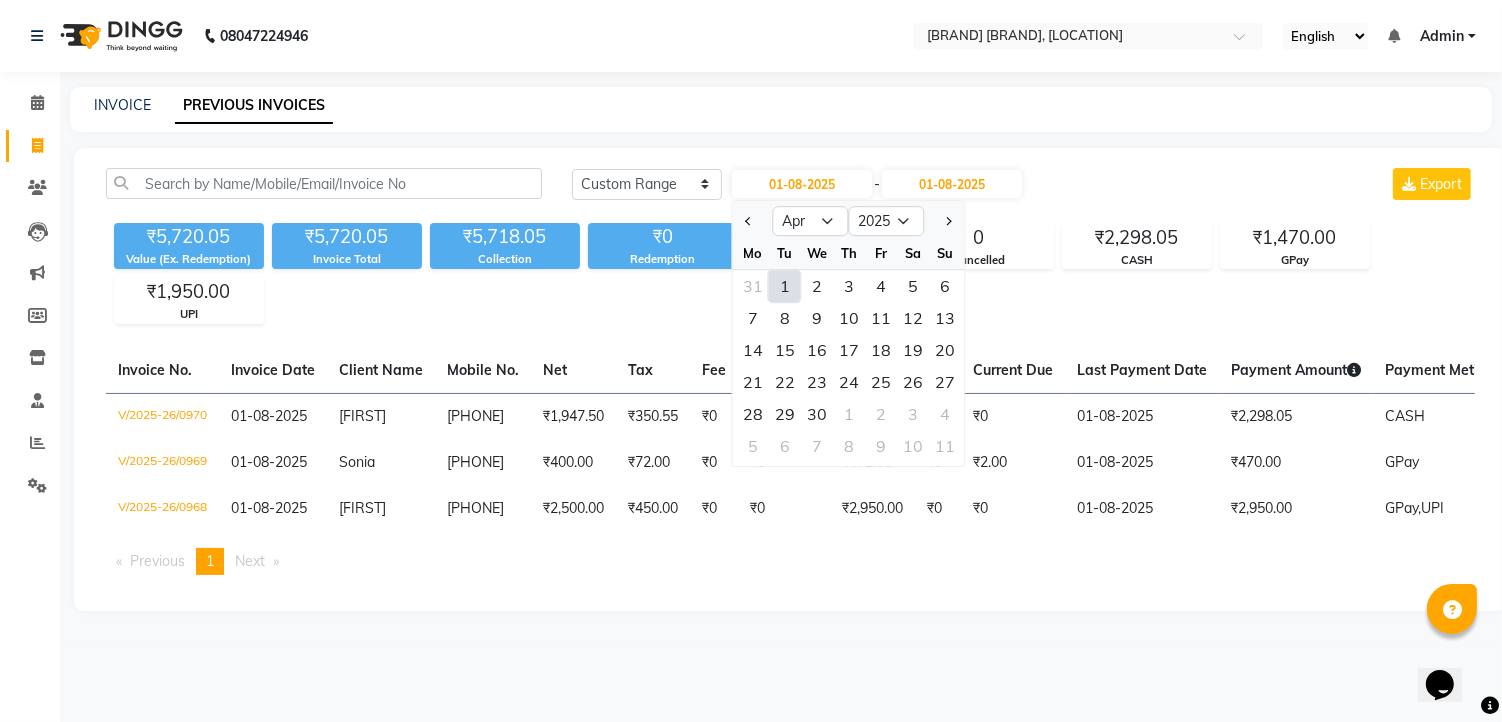 click on "1" 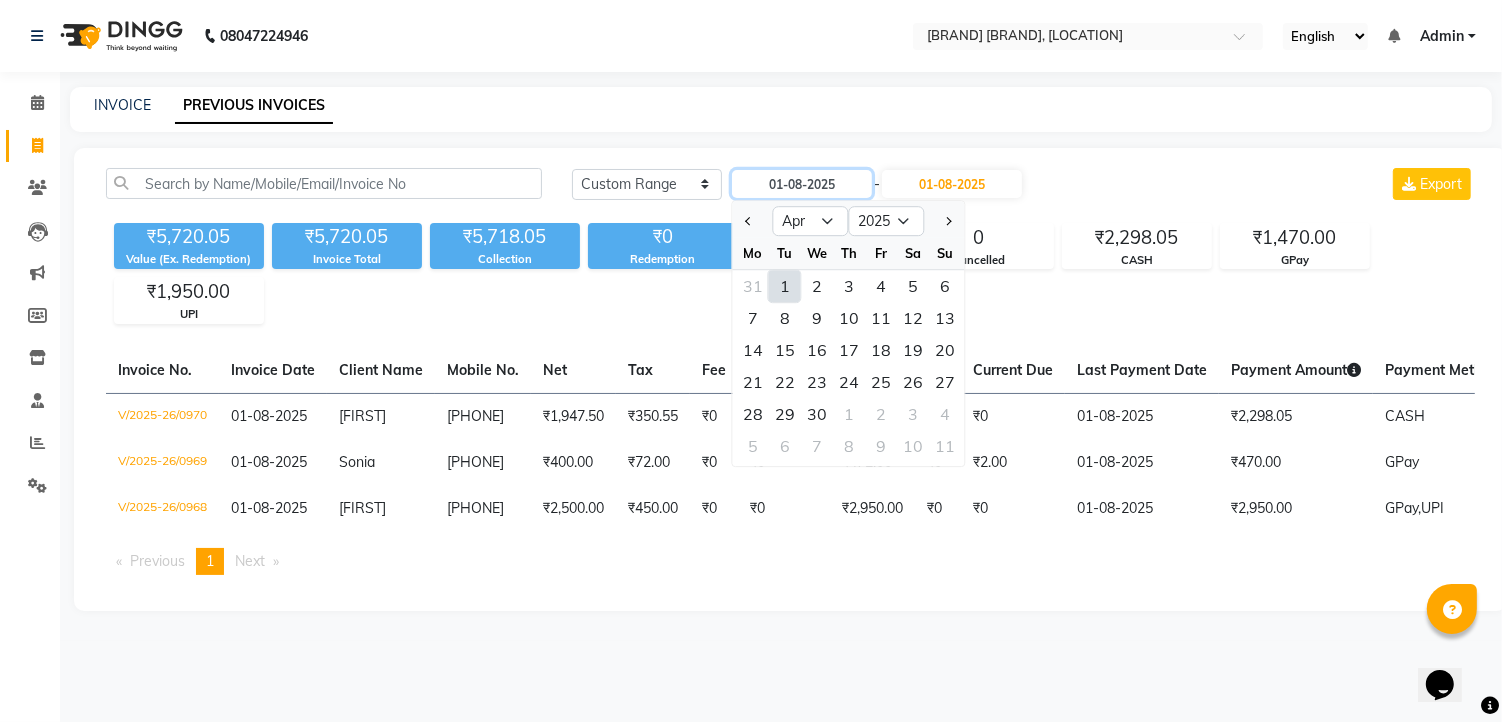 type on "01-04-2025" 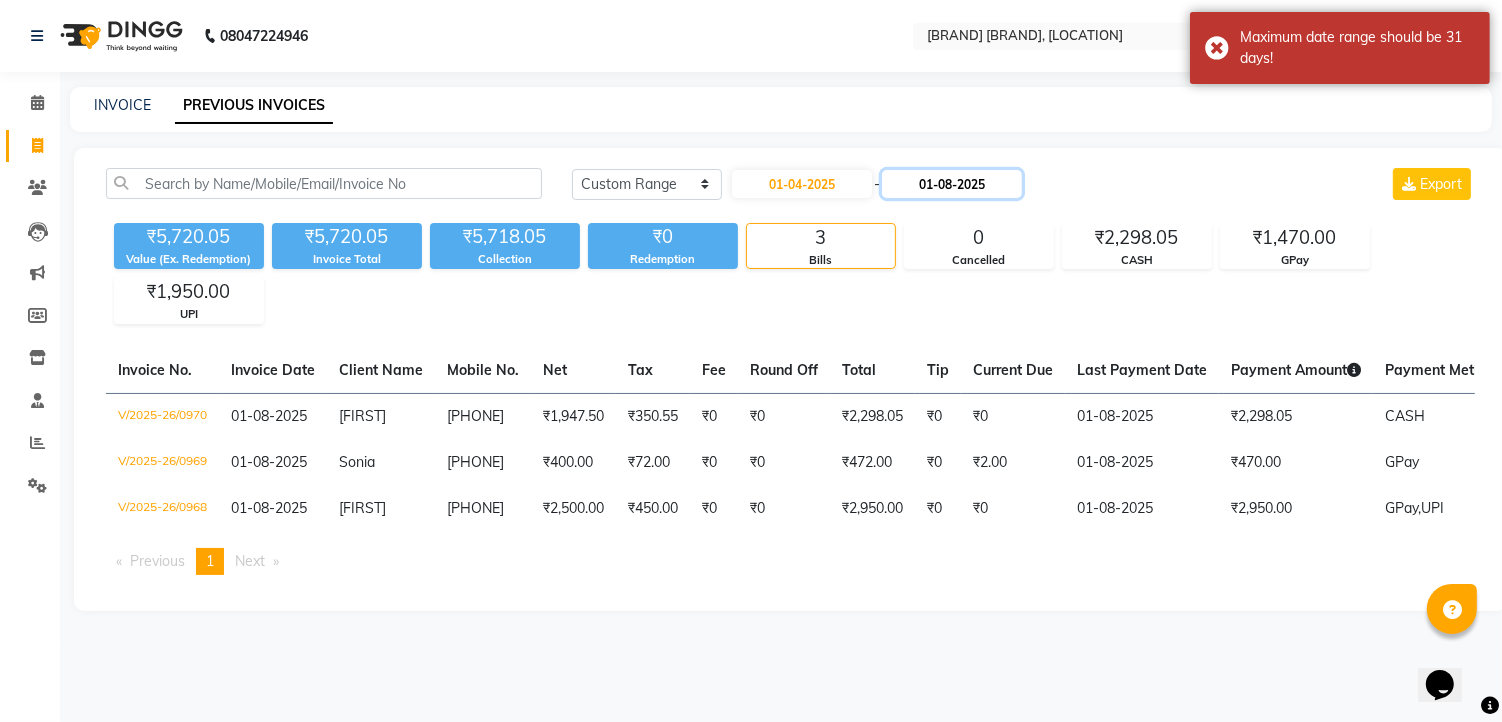 click on "01-08-2025" 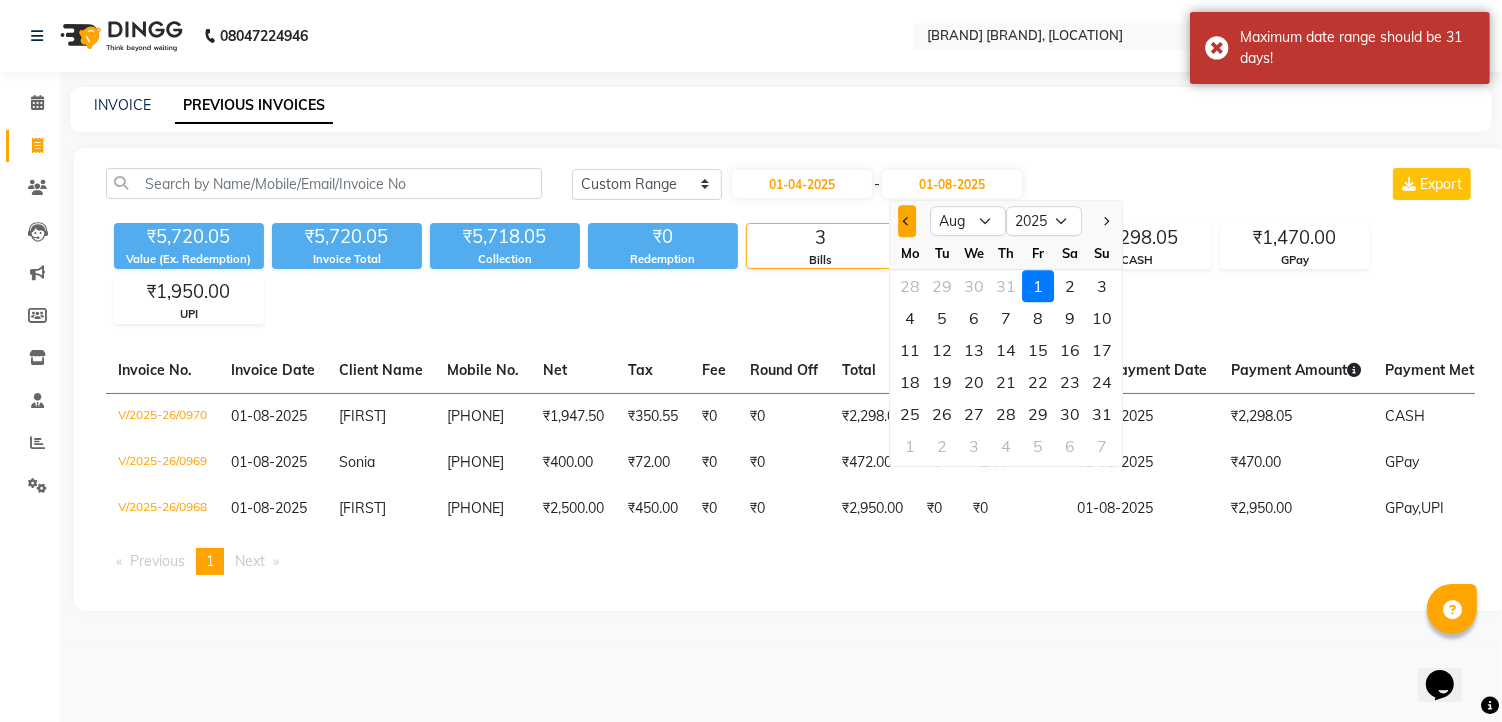 click 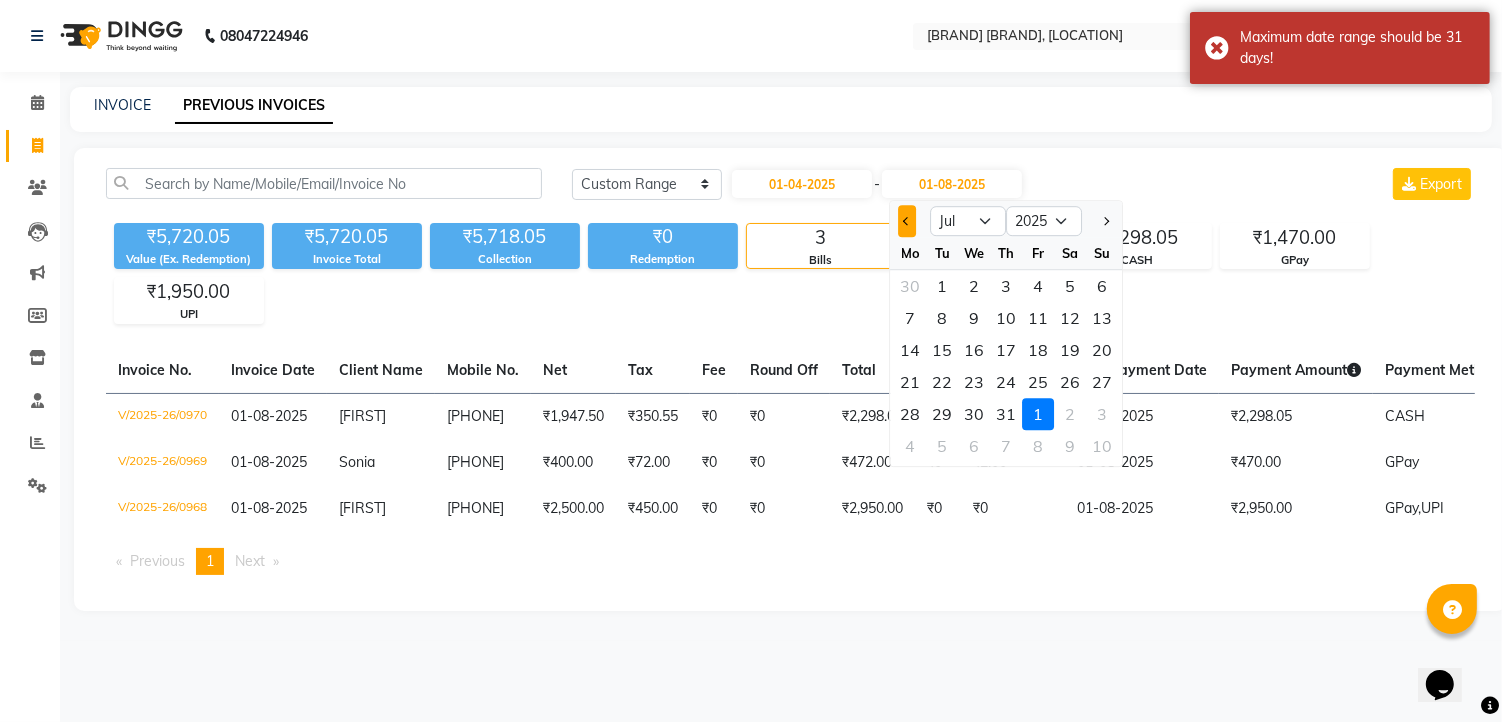 click 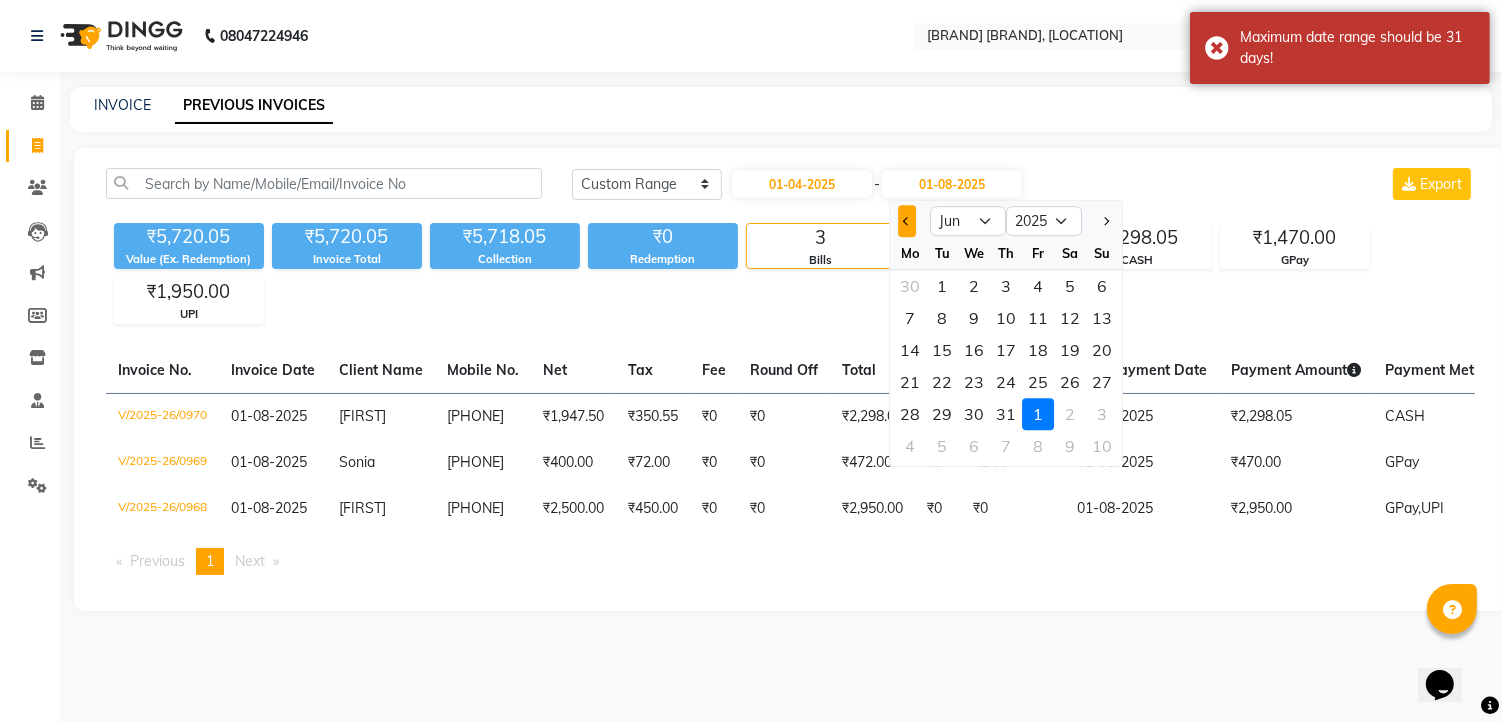 click 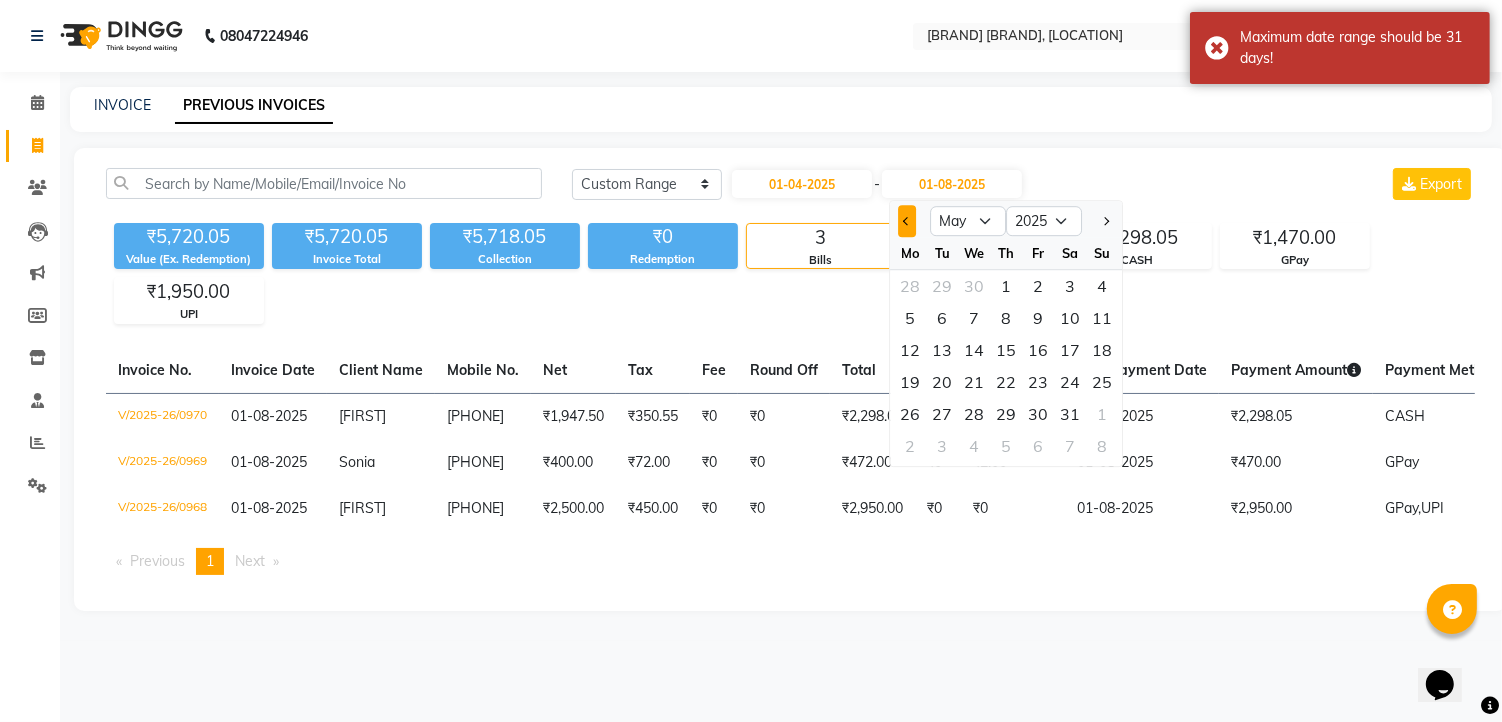click 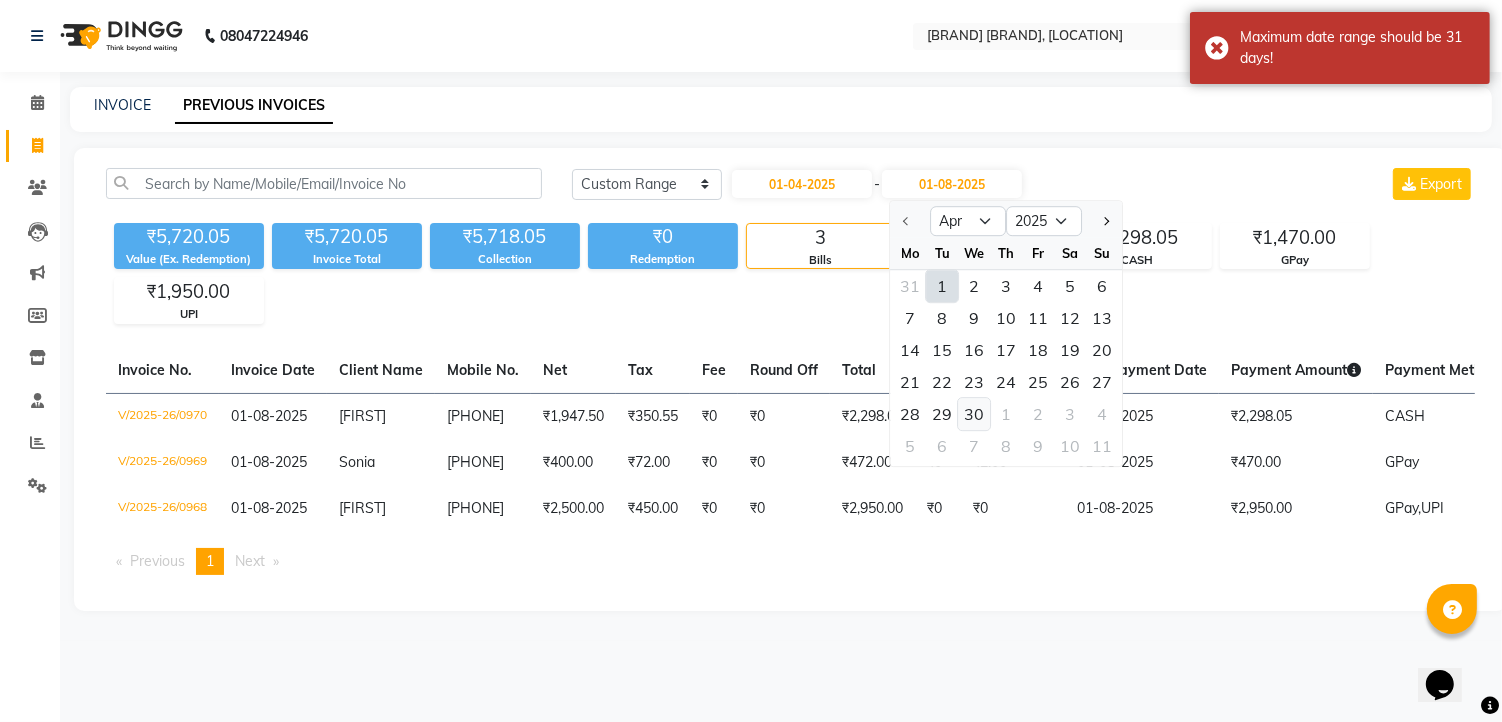 click on "30" 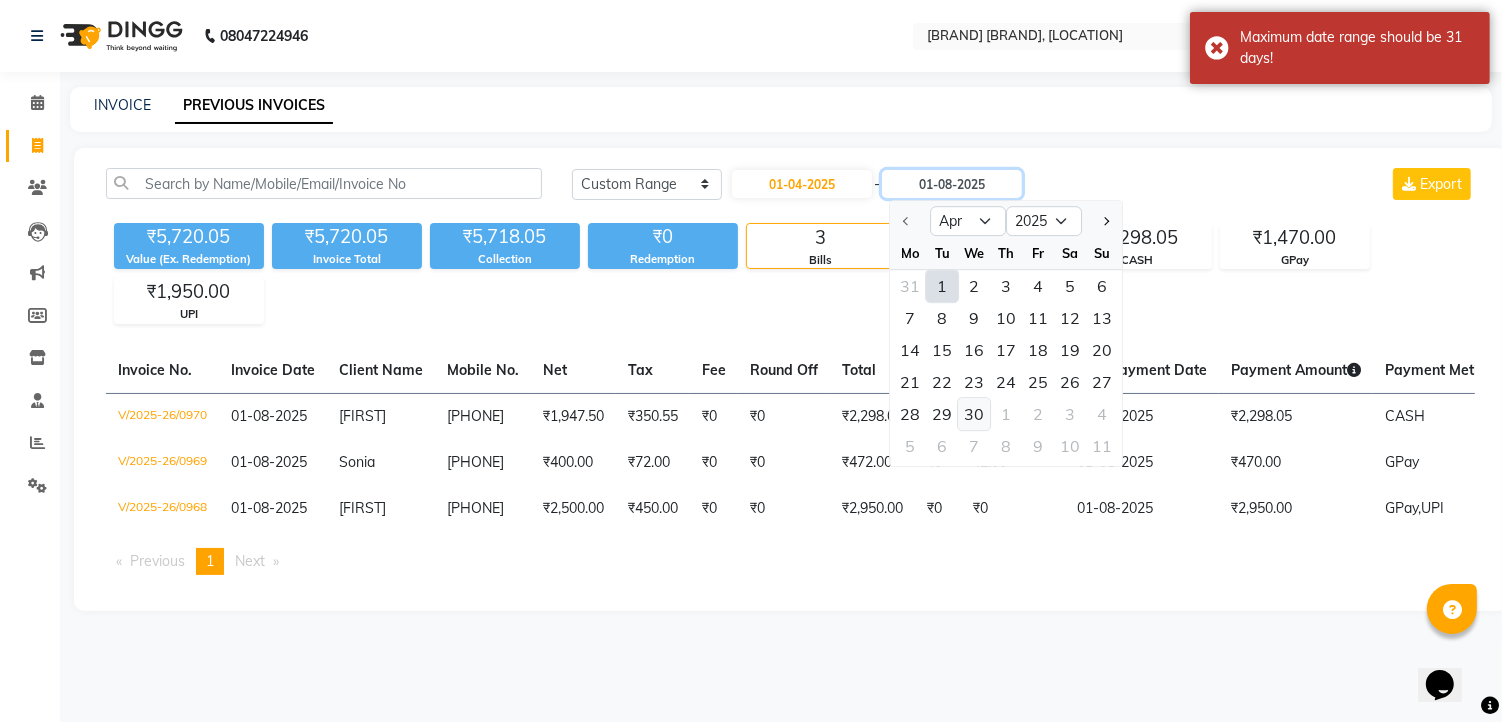 type on "30-04-2025" 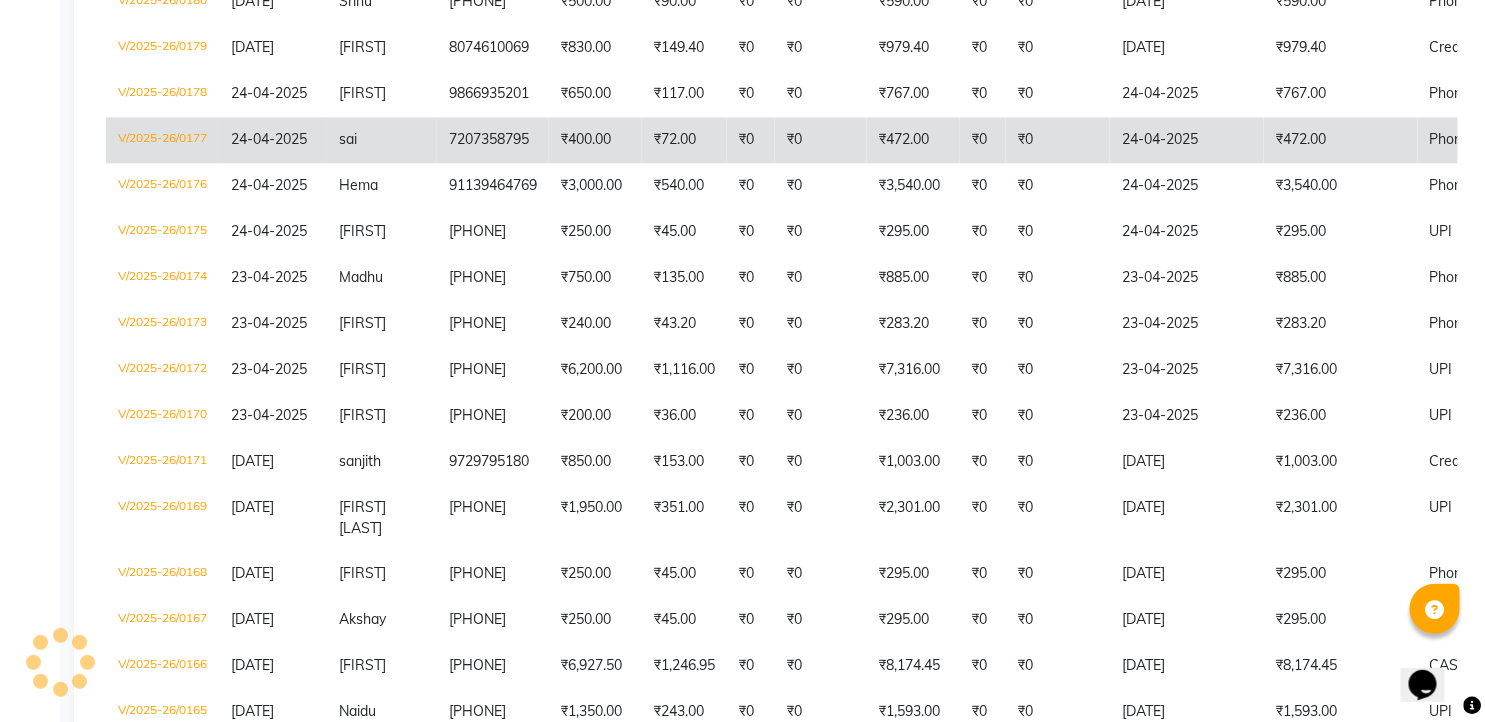 scroll, scrollTop: 1777, scrollLeft: 0, axis: vertical 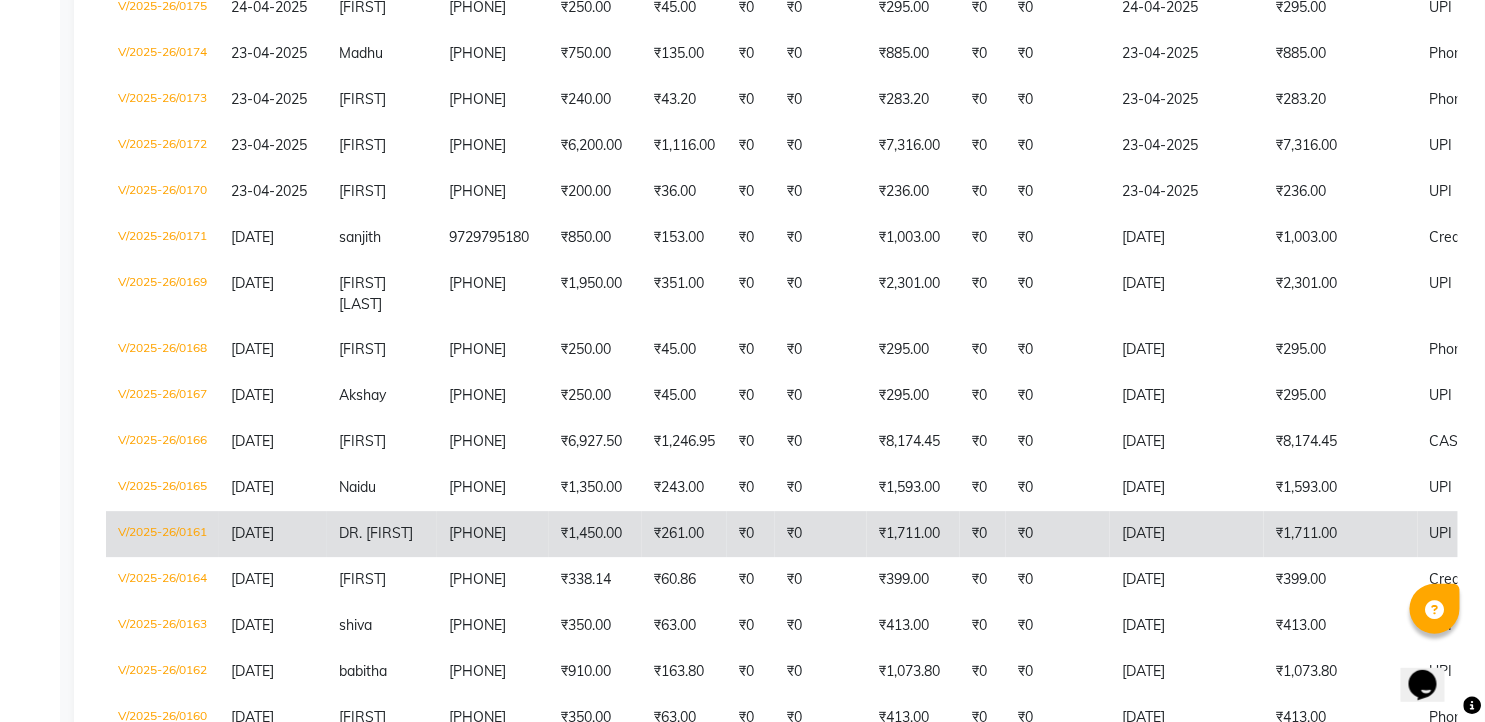 click on "7396440796" 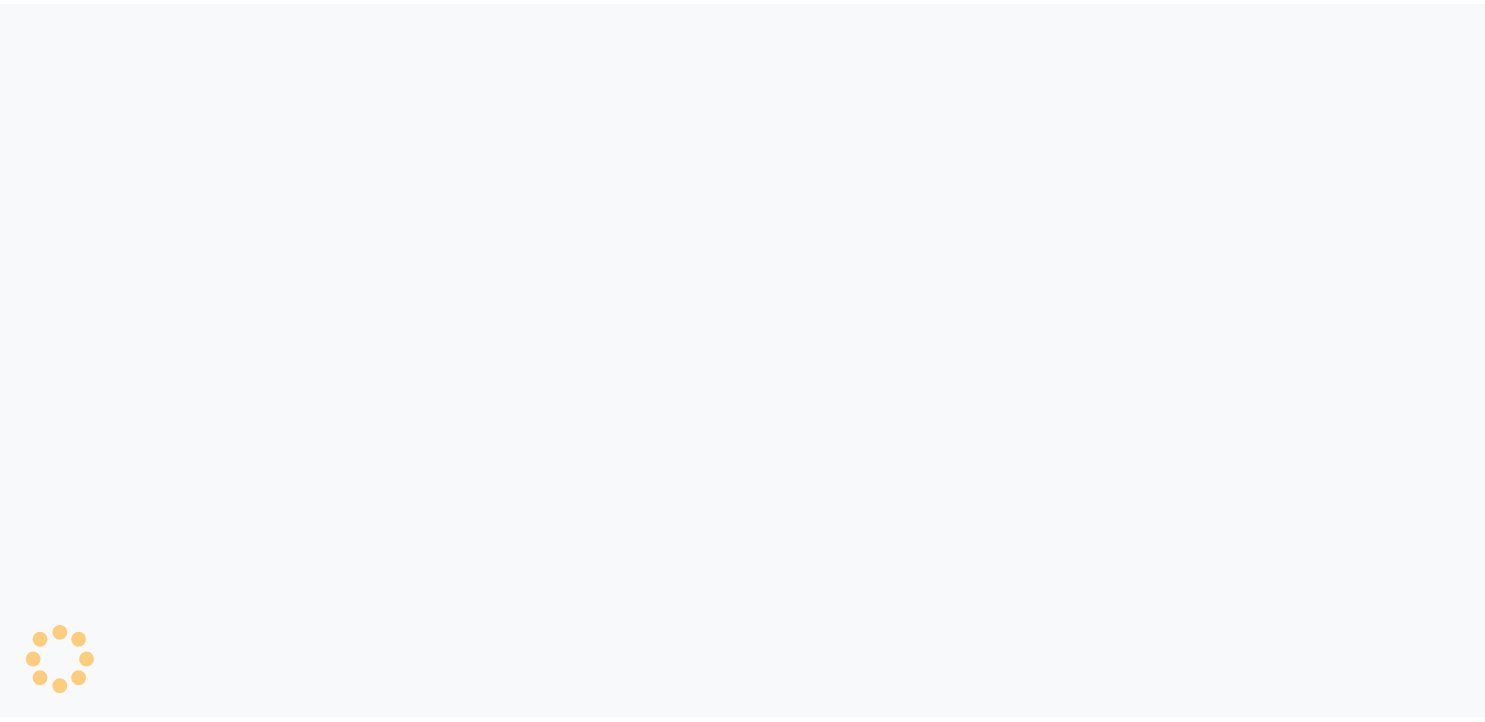 scroll, scrollTop: 0, scrollLeft: 0, axis: both 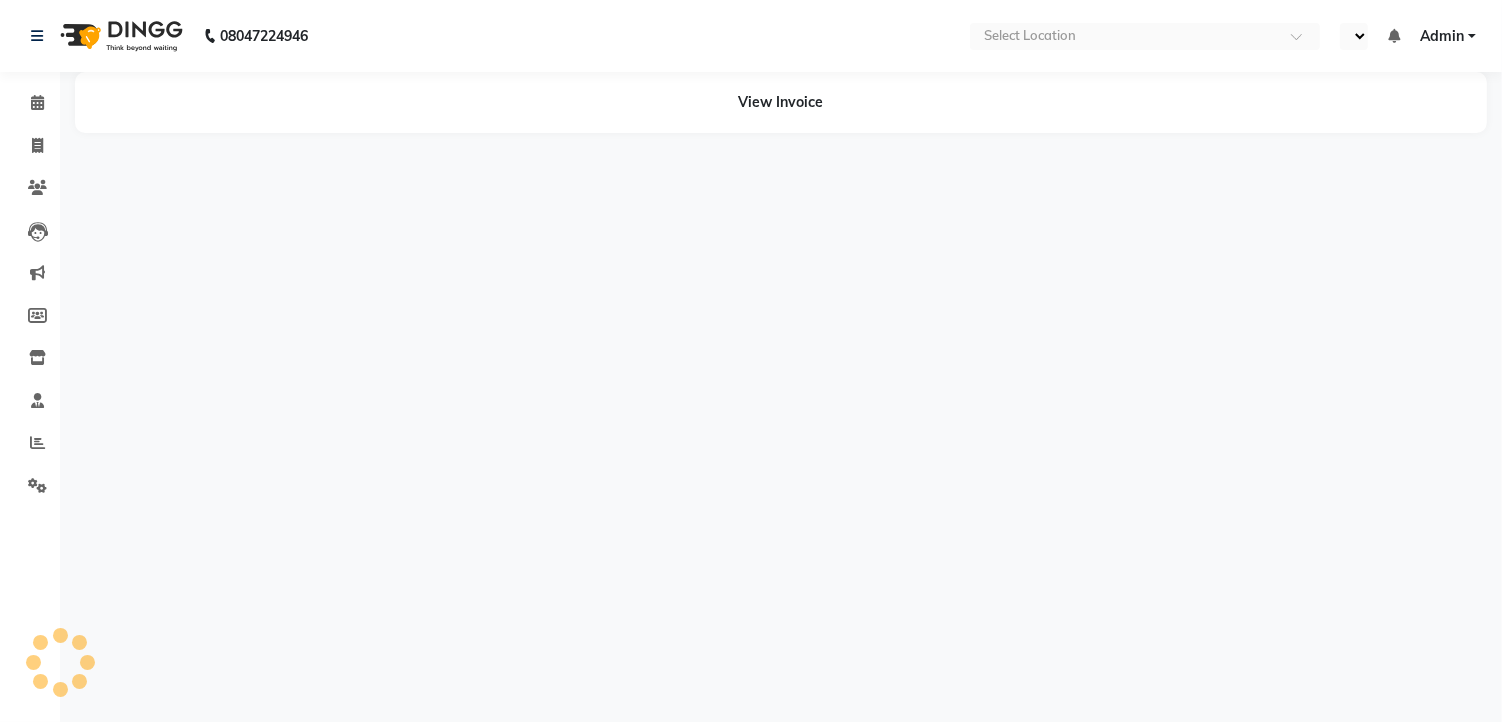 select on "en" 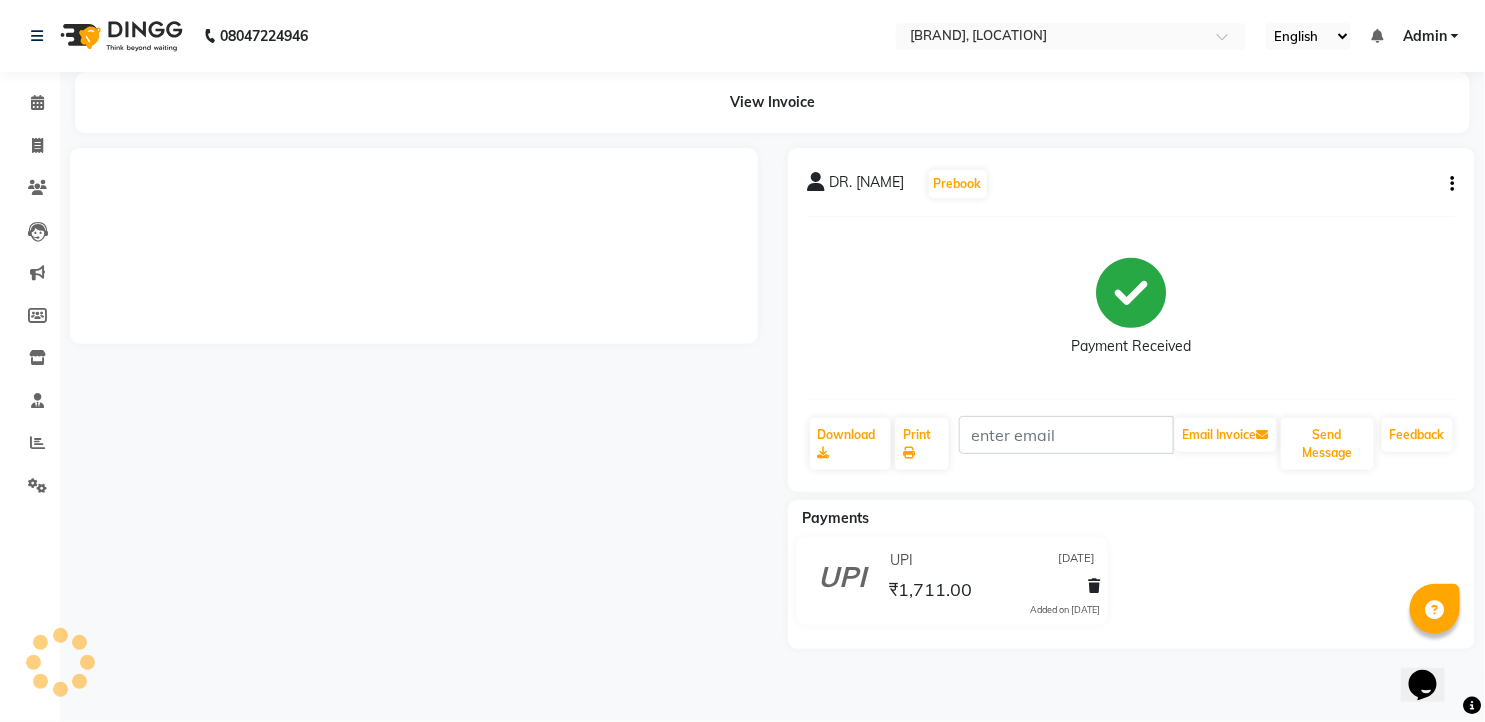 scroll, scrollTop: 0, scrollLeft: 0, axis: both 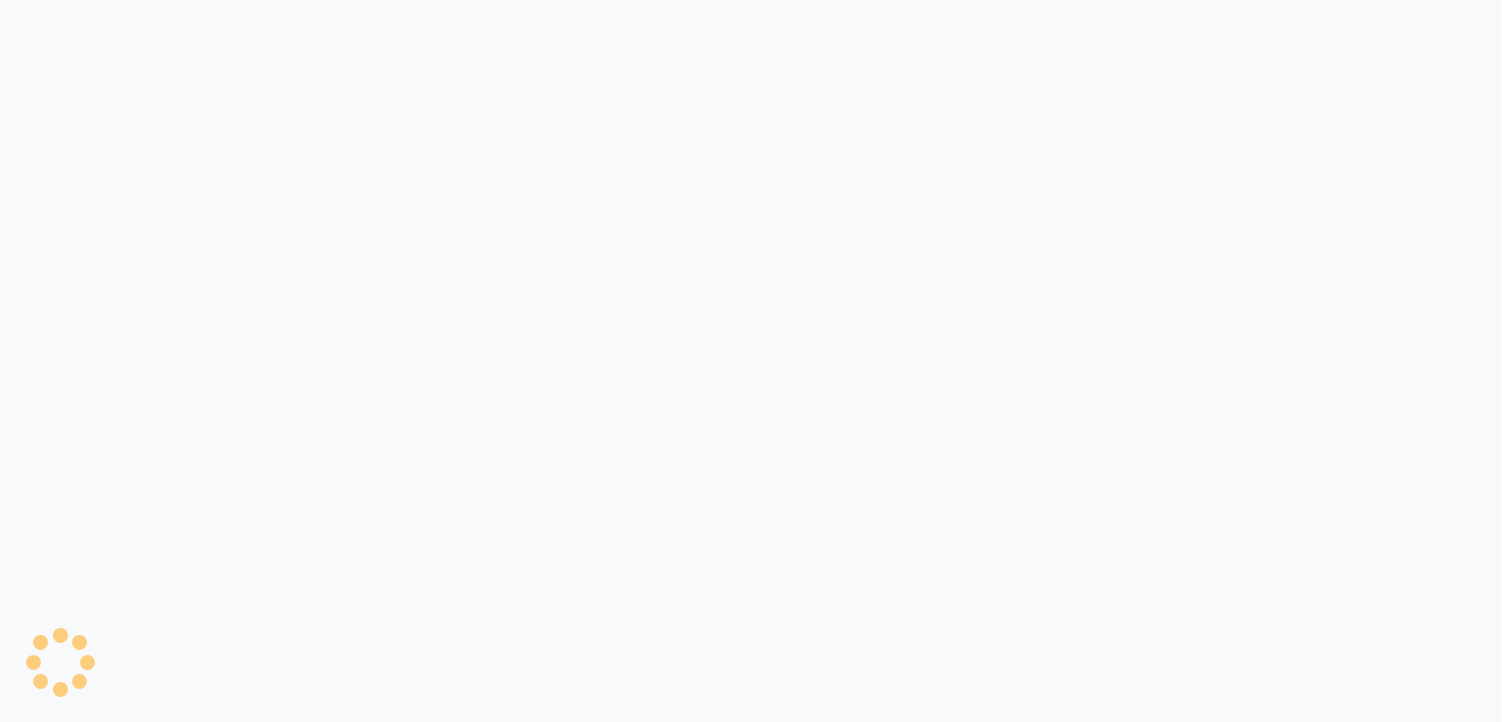 select on "service" 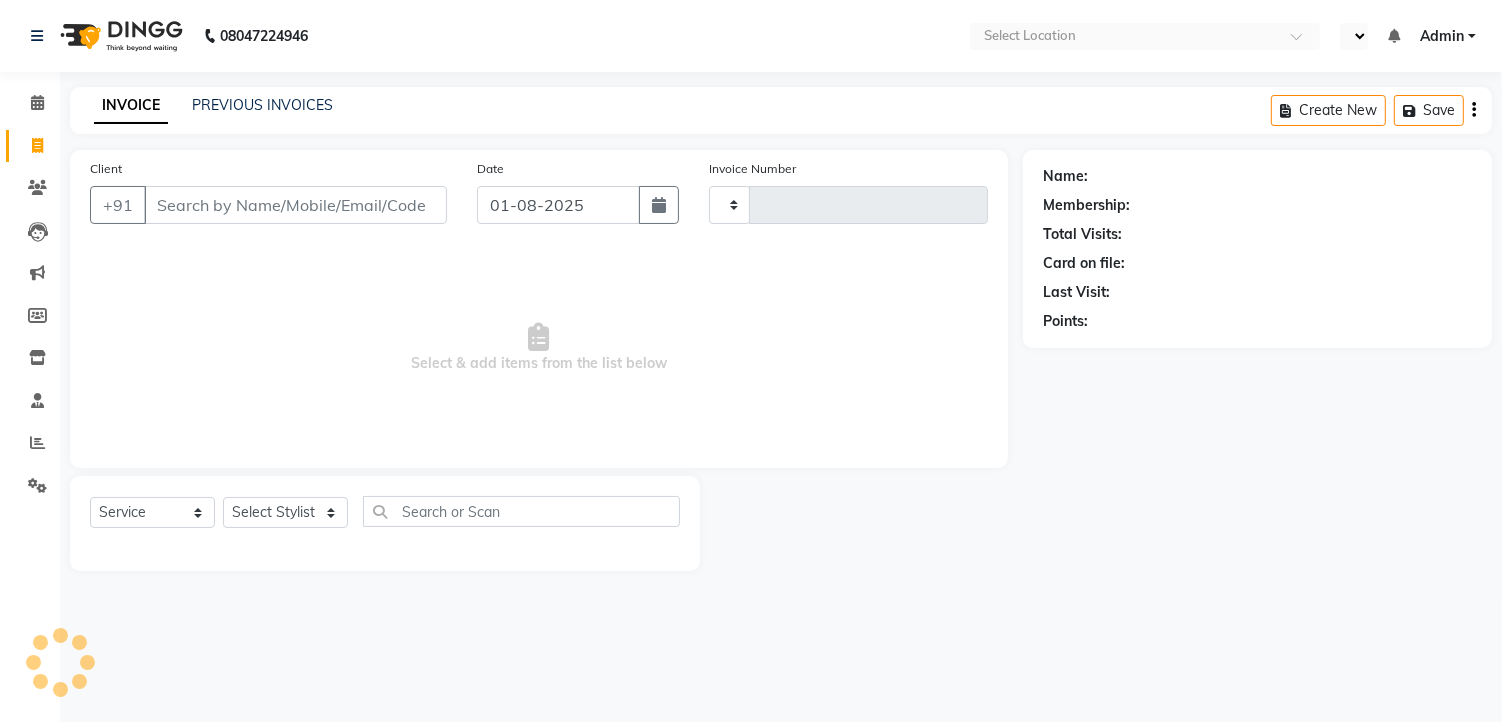 type on "0971" 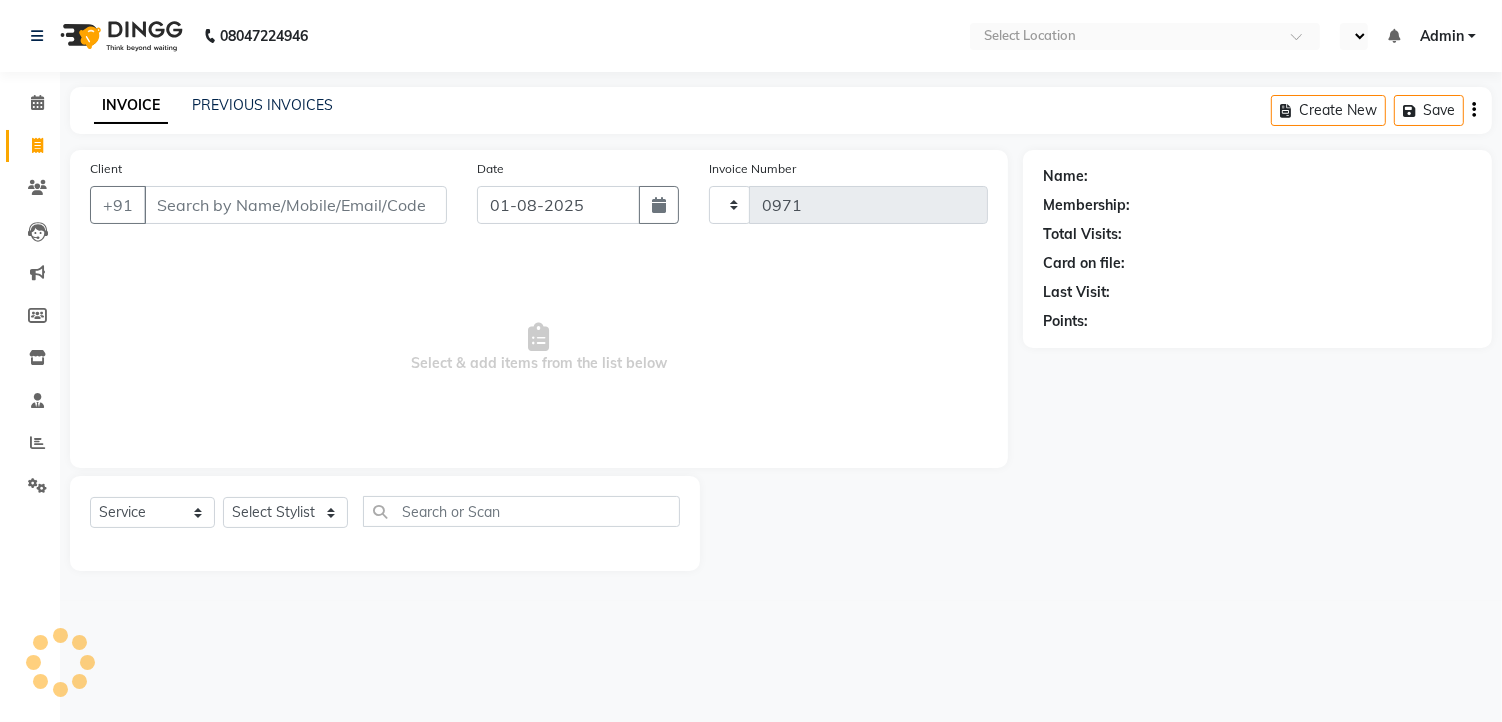 select on "en" 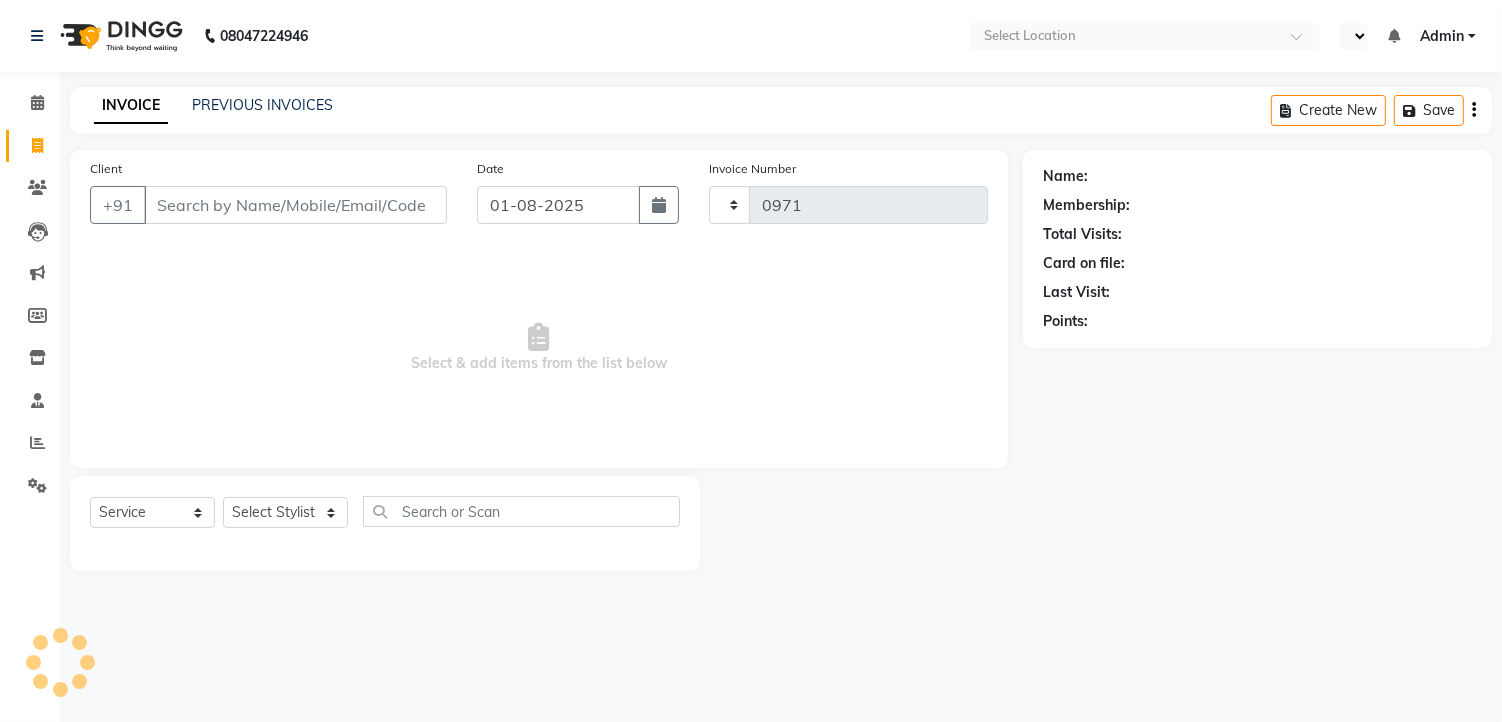 select on "7150" 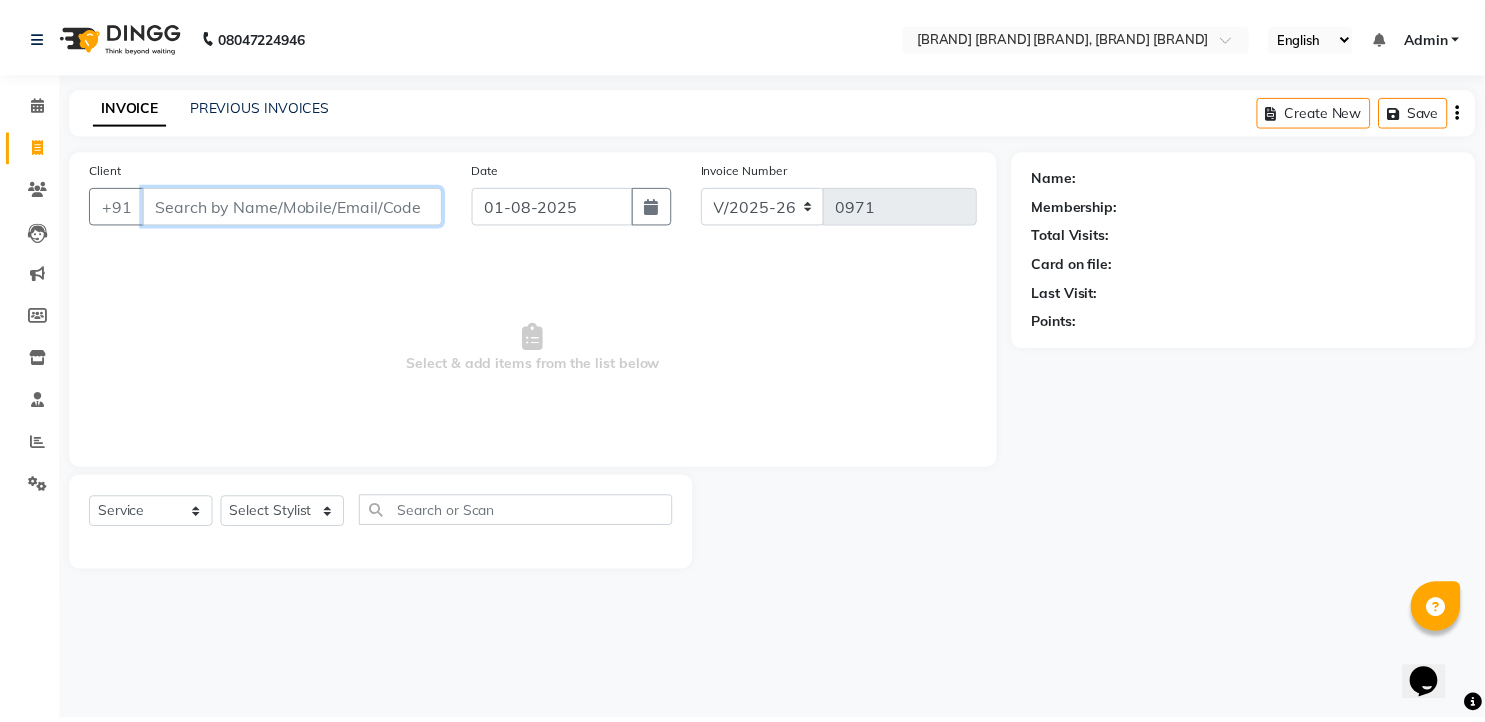 scroll, scrollTop: 0, scrollLeft: 0, axis: both 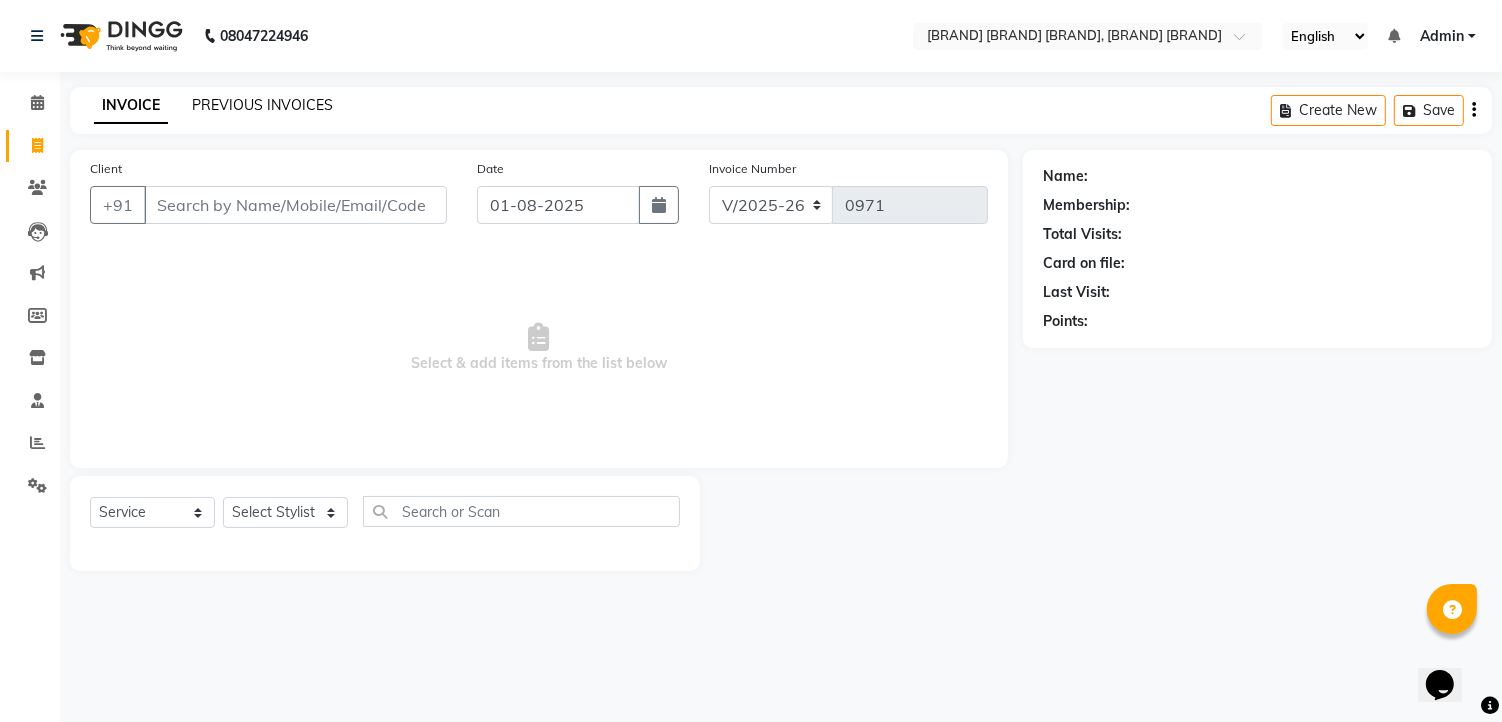 click on "PREVIOUS INVOICES" 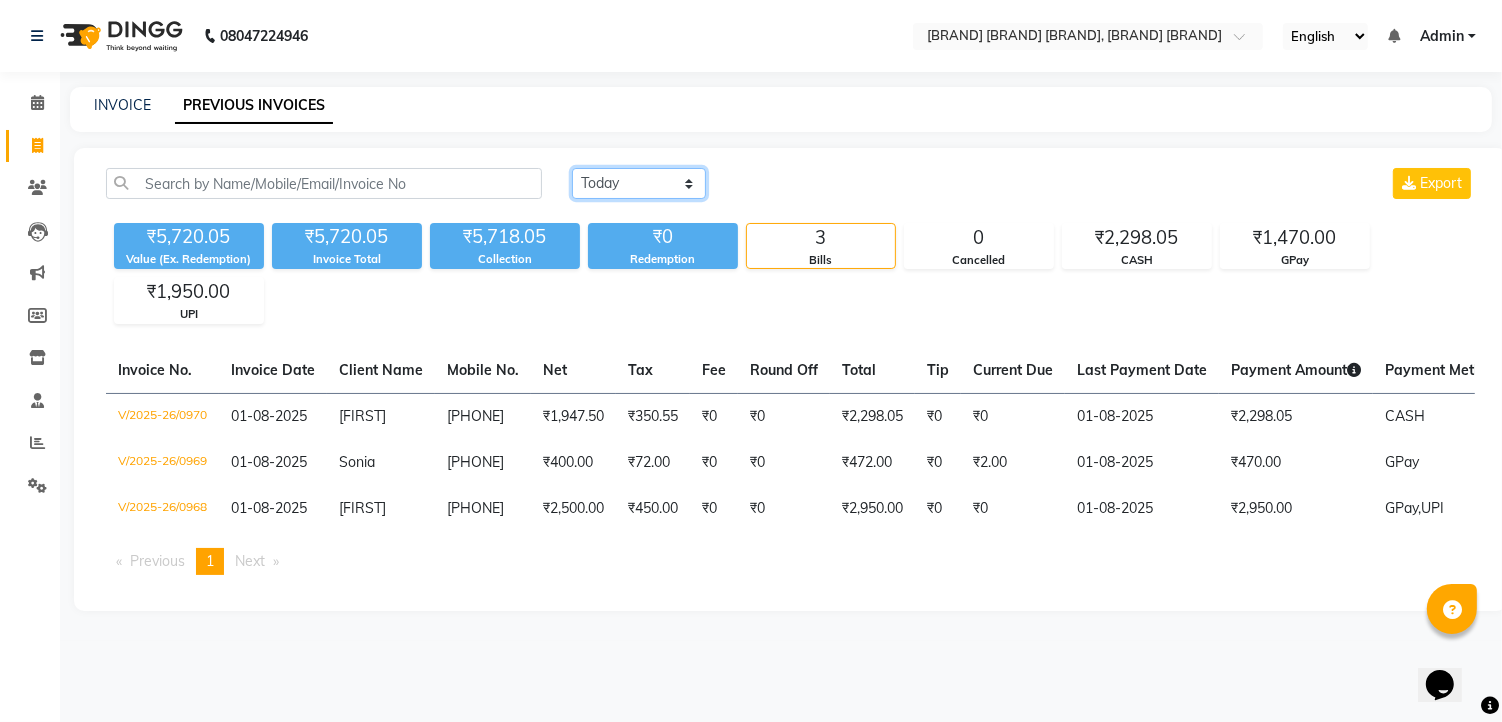 click on "Today Yesterday Custom Range" 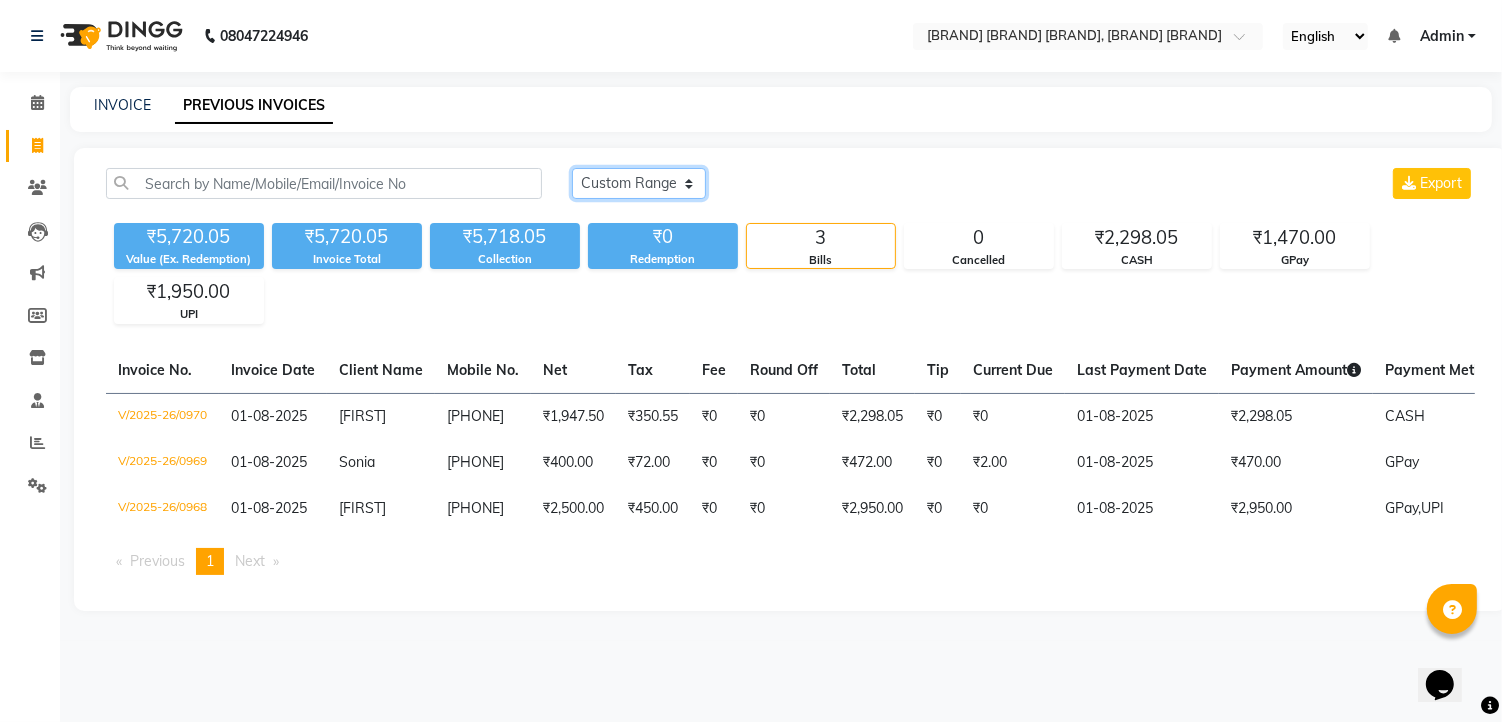 click on "Today Yesterday Custom Range" 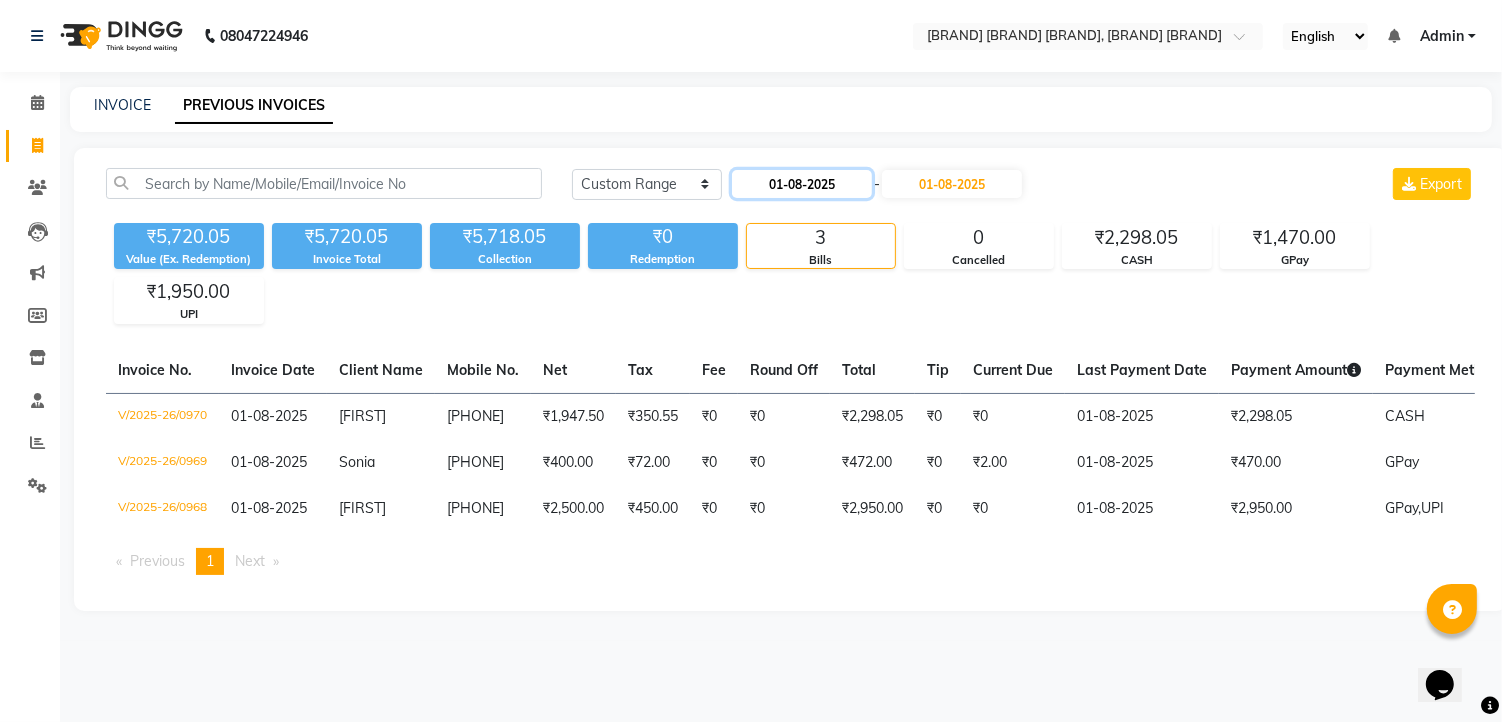 click on "01-08-2025" 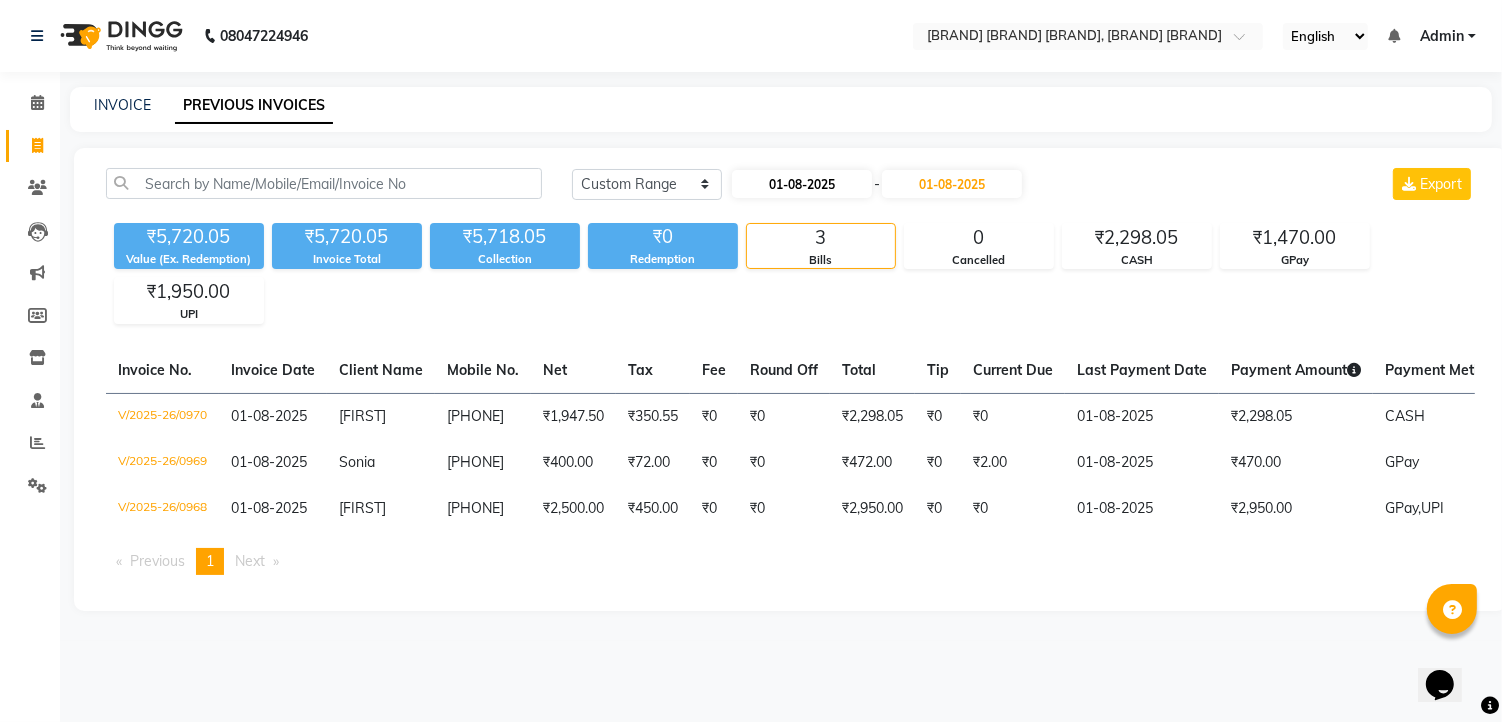 select on "8" 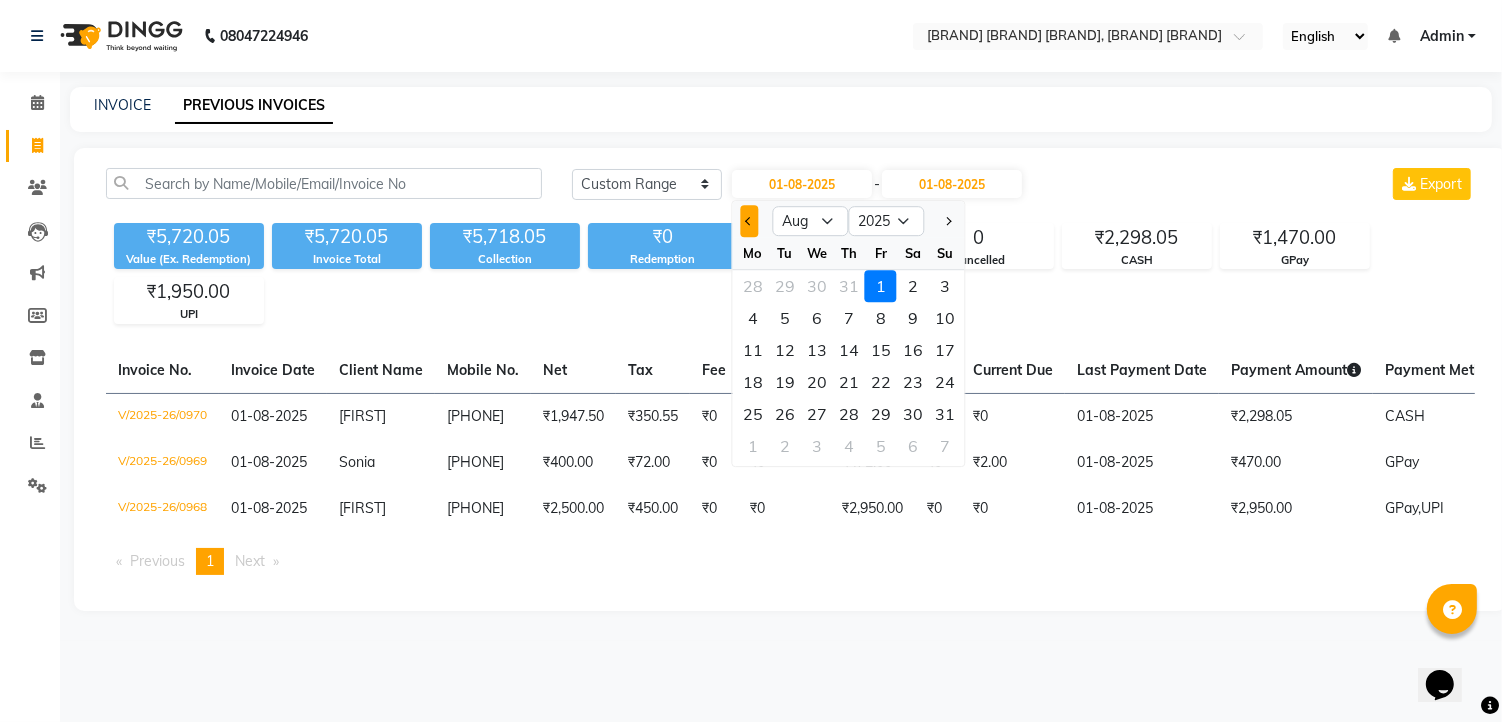 click 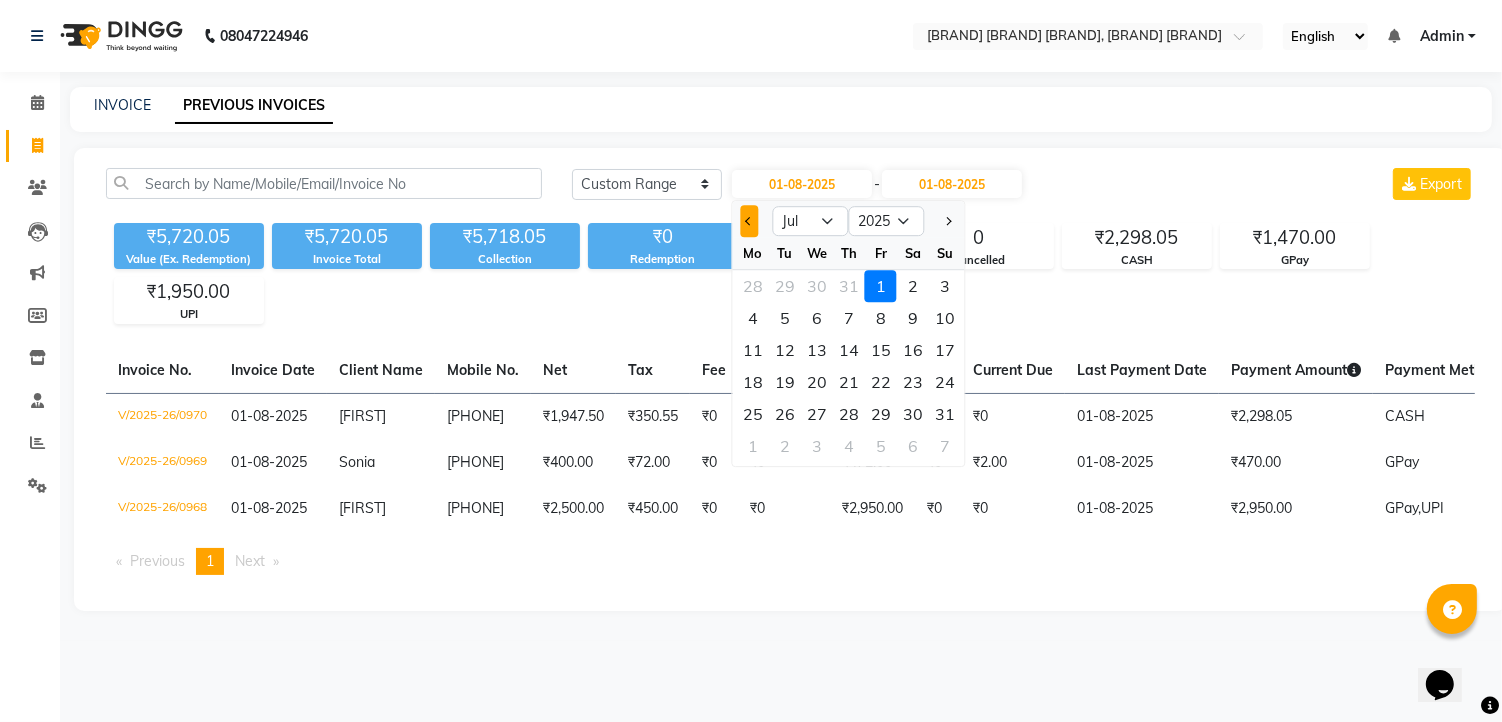 click 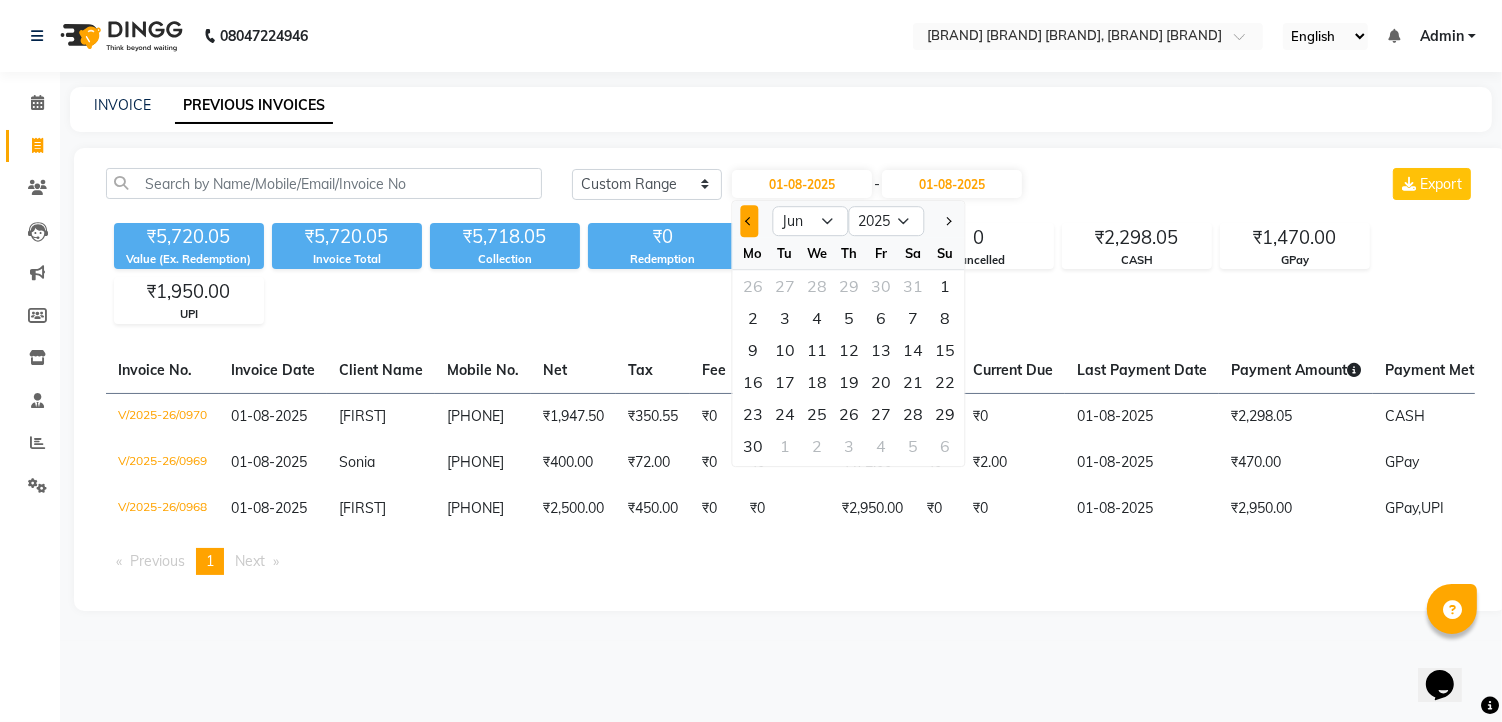 click 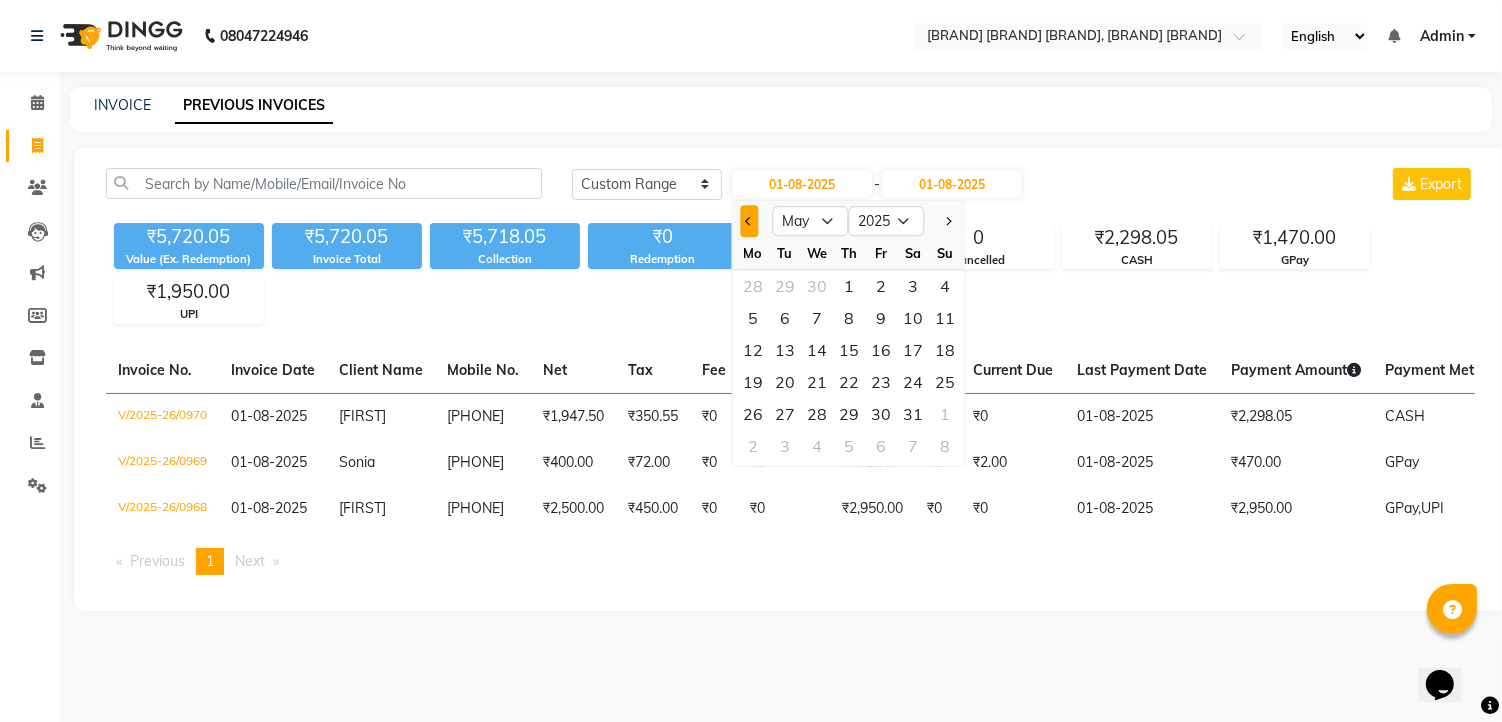 click 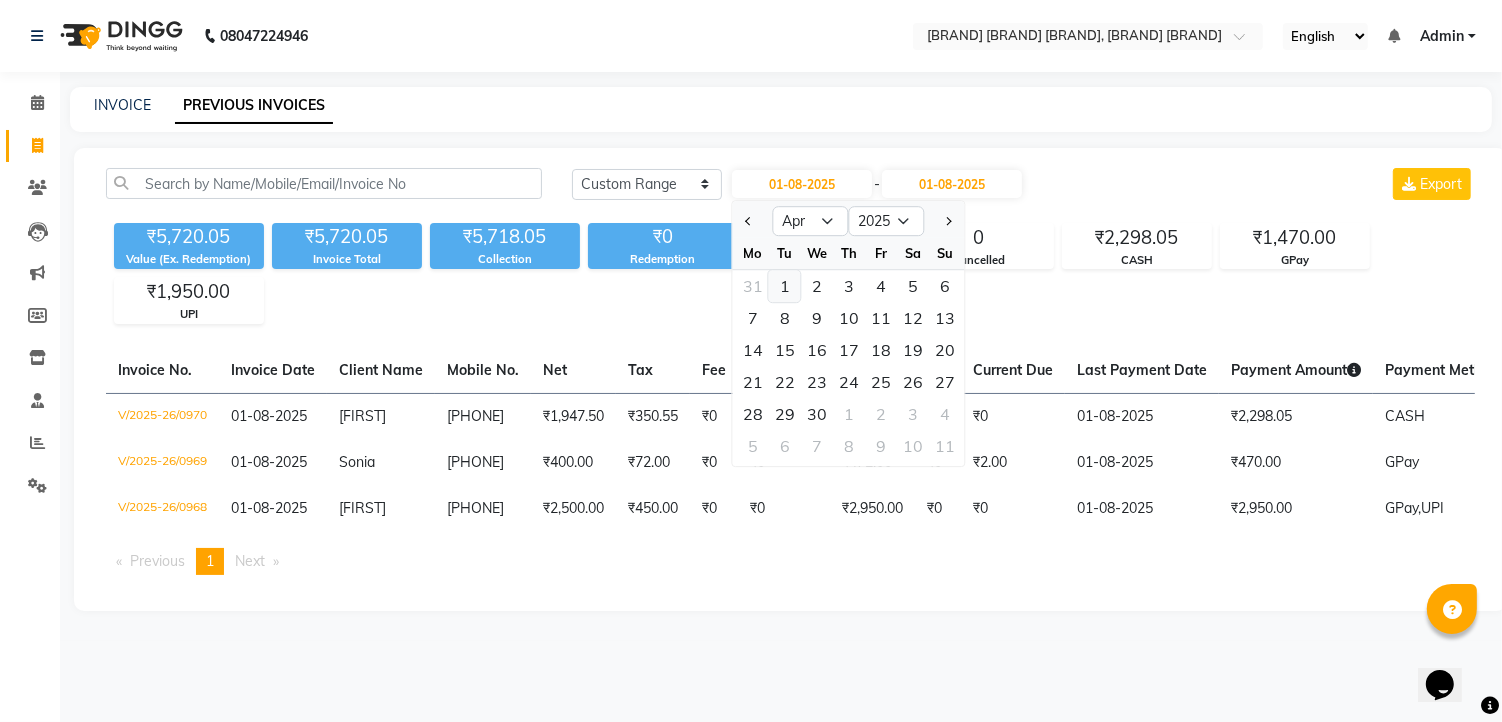 click on "1" 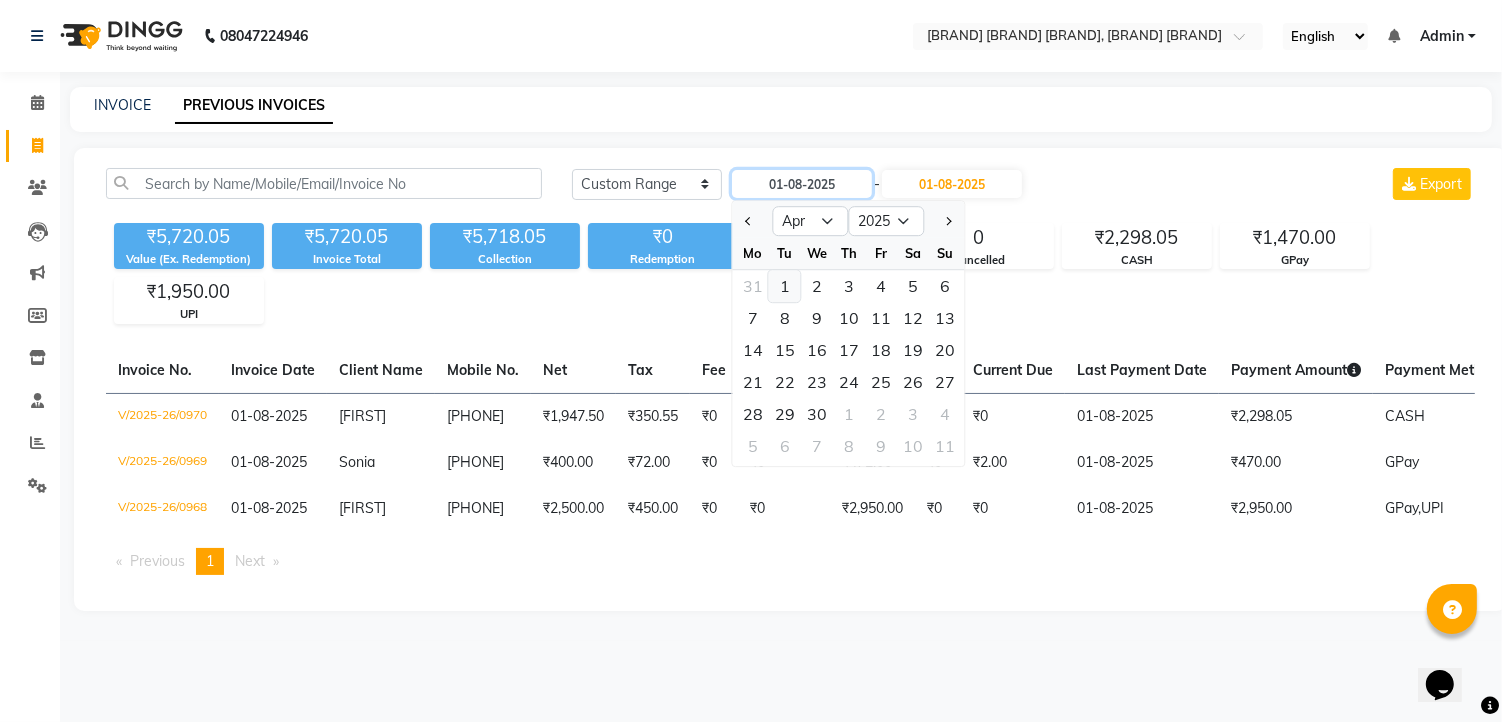 type on "01-04-2025" 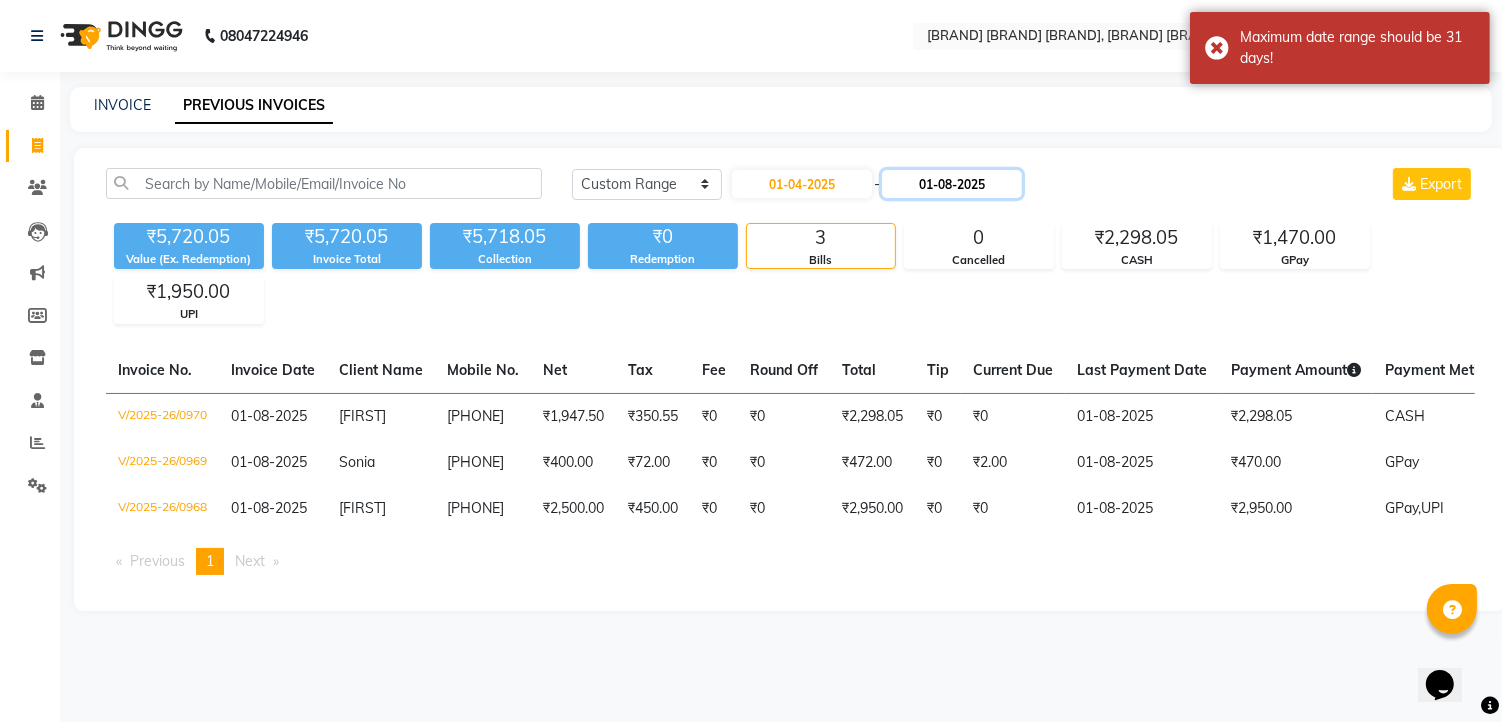 click on "01-08-2025" 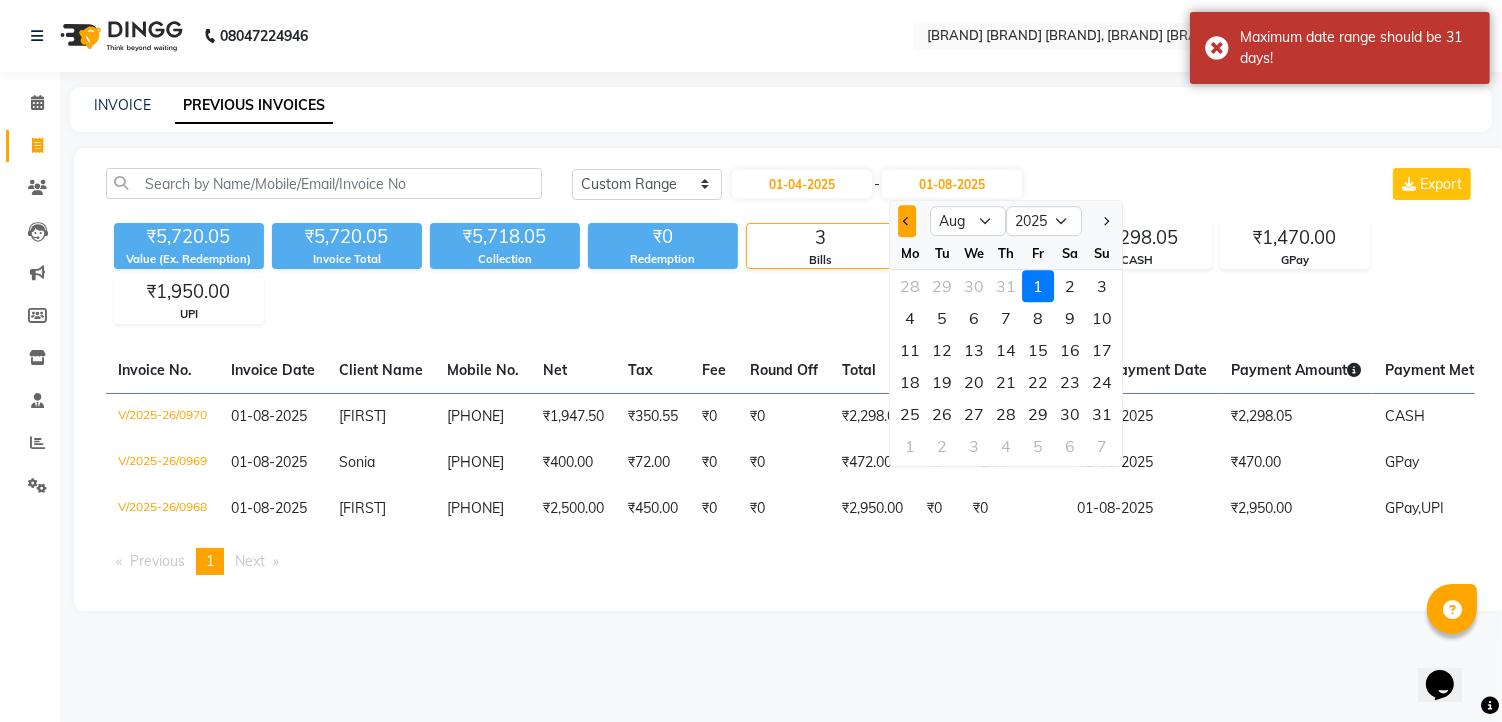 click 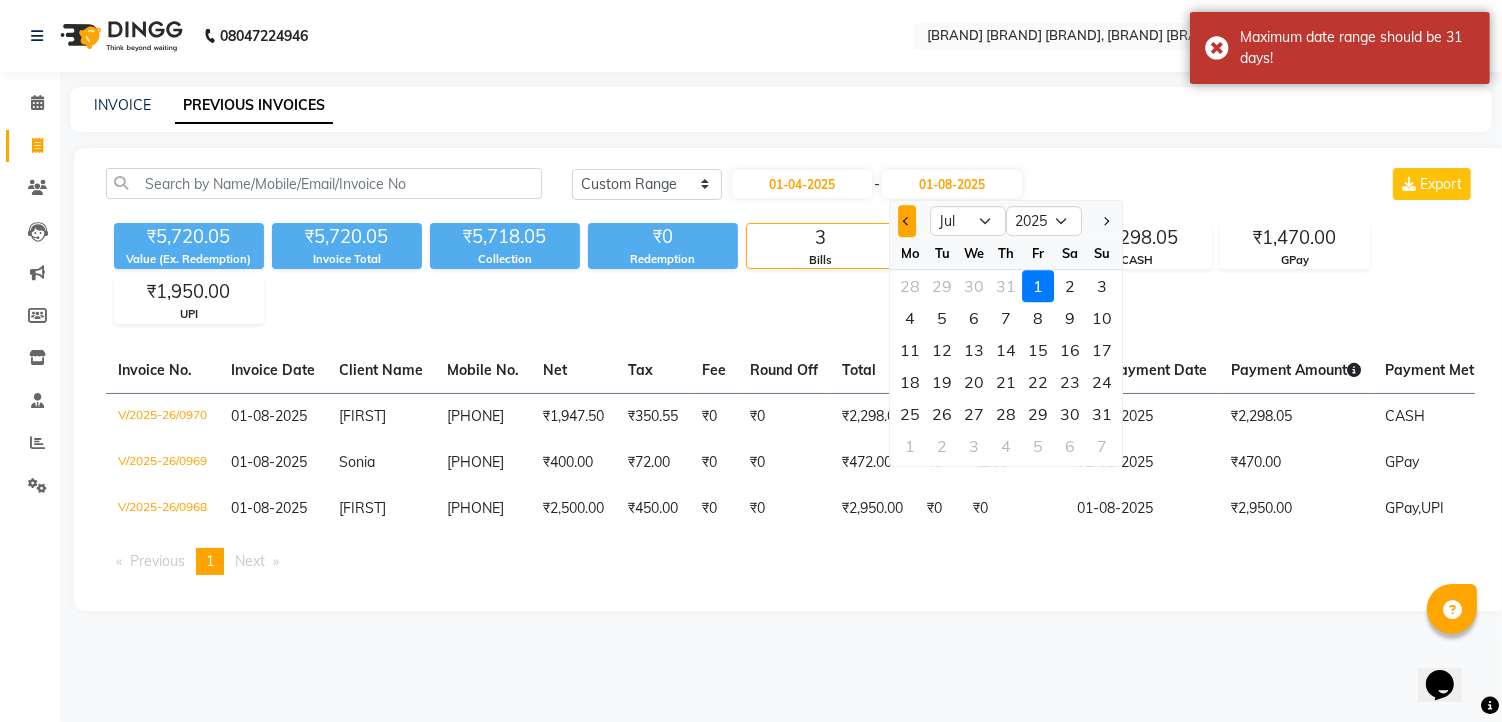 click 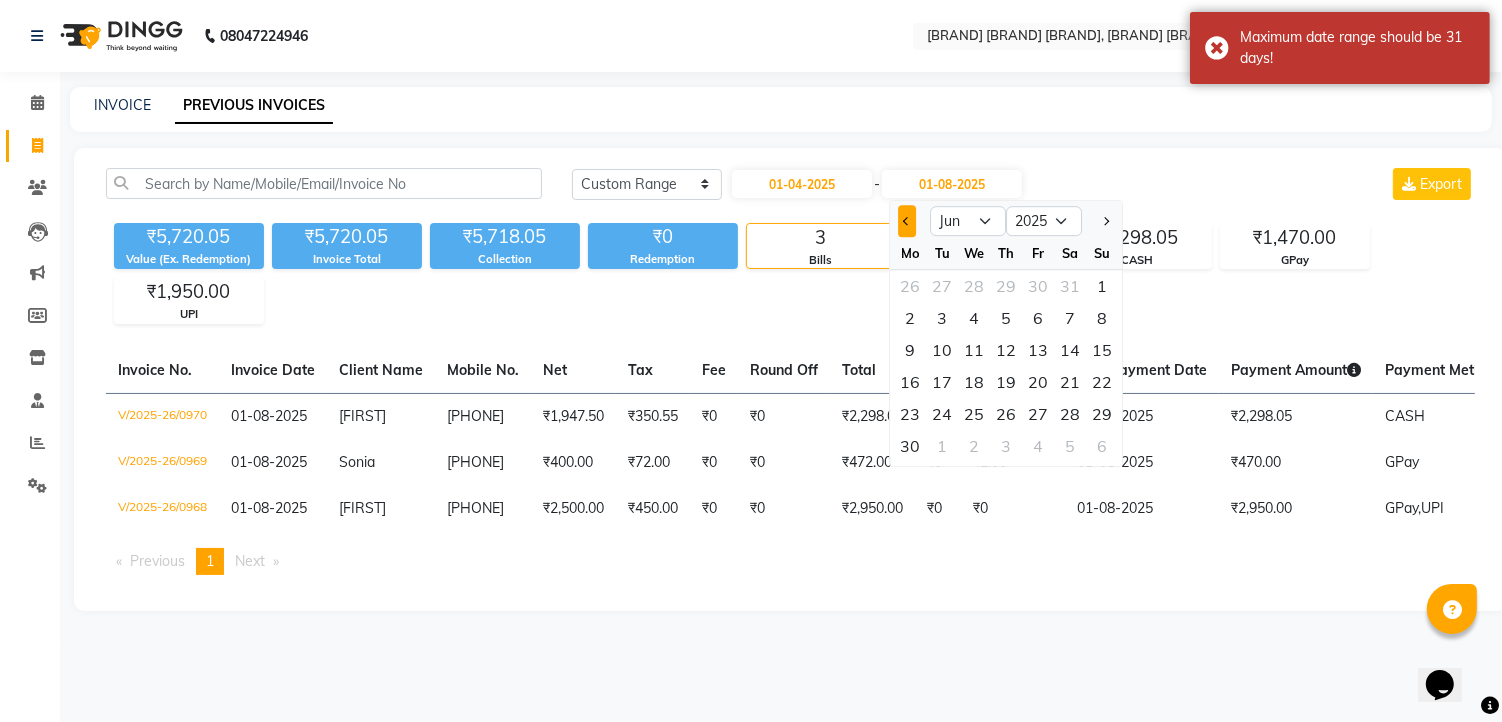click 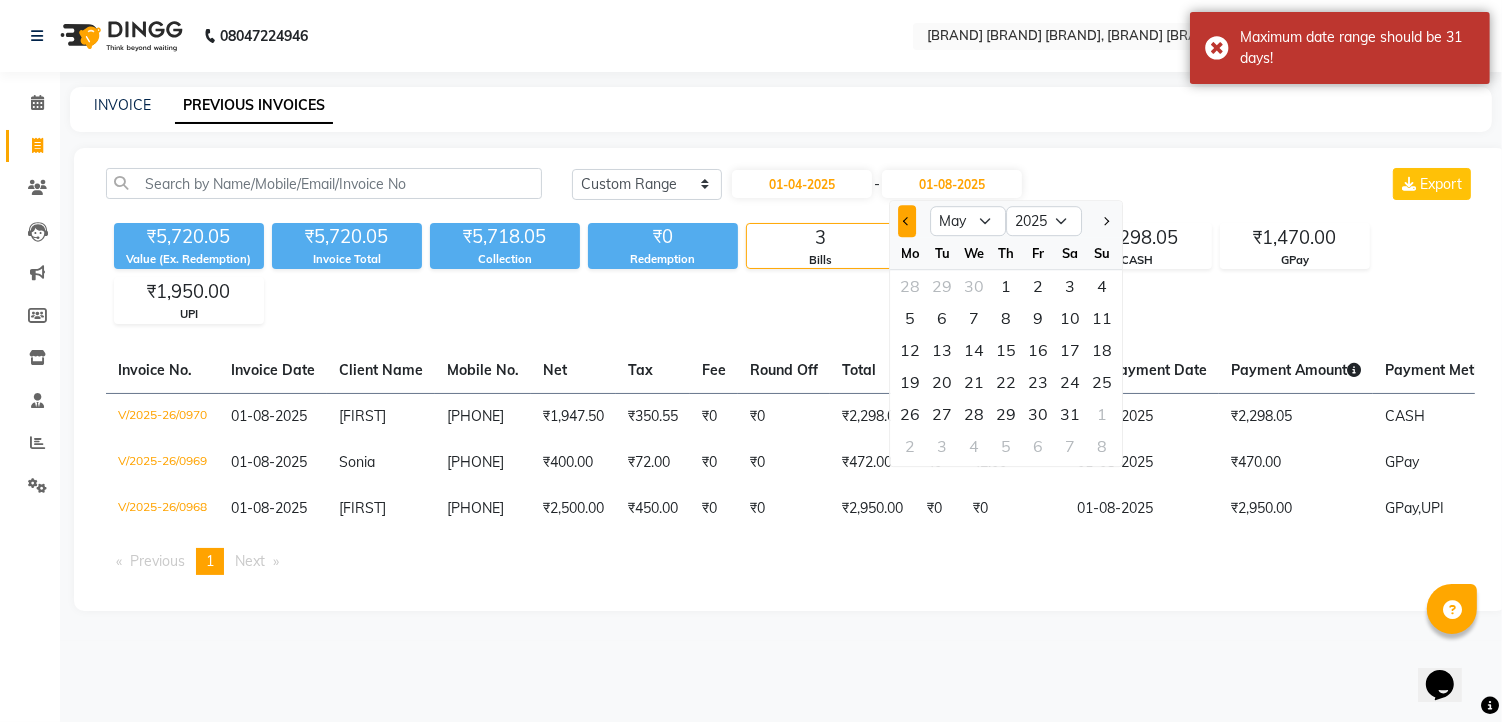 click 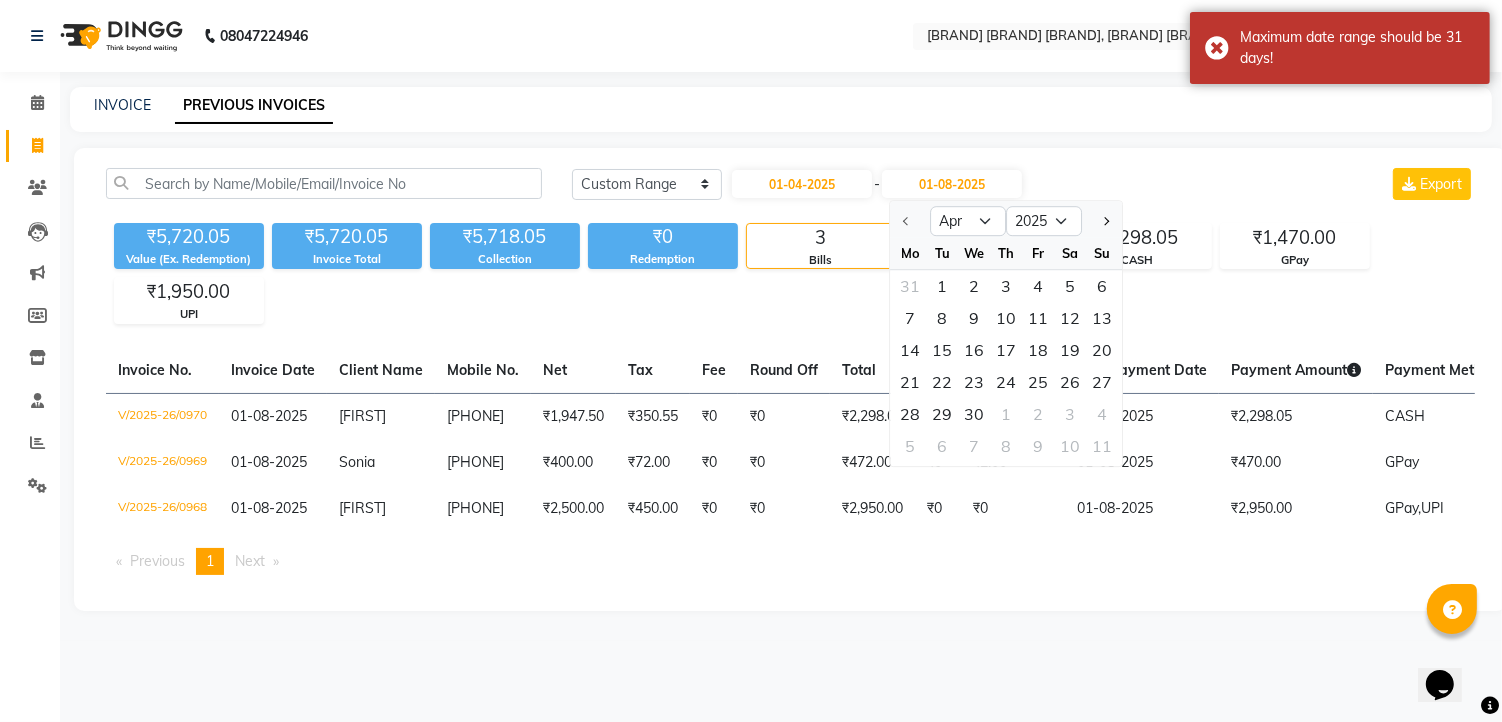 click 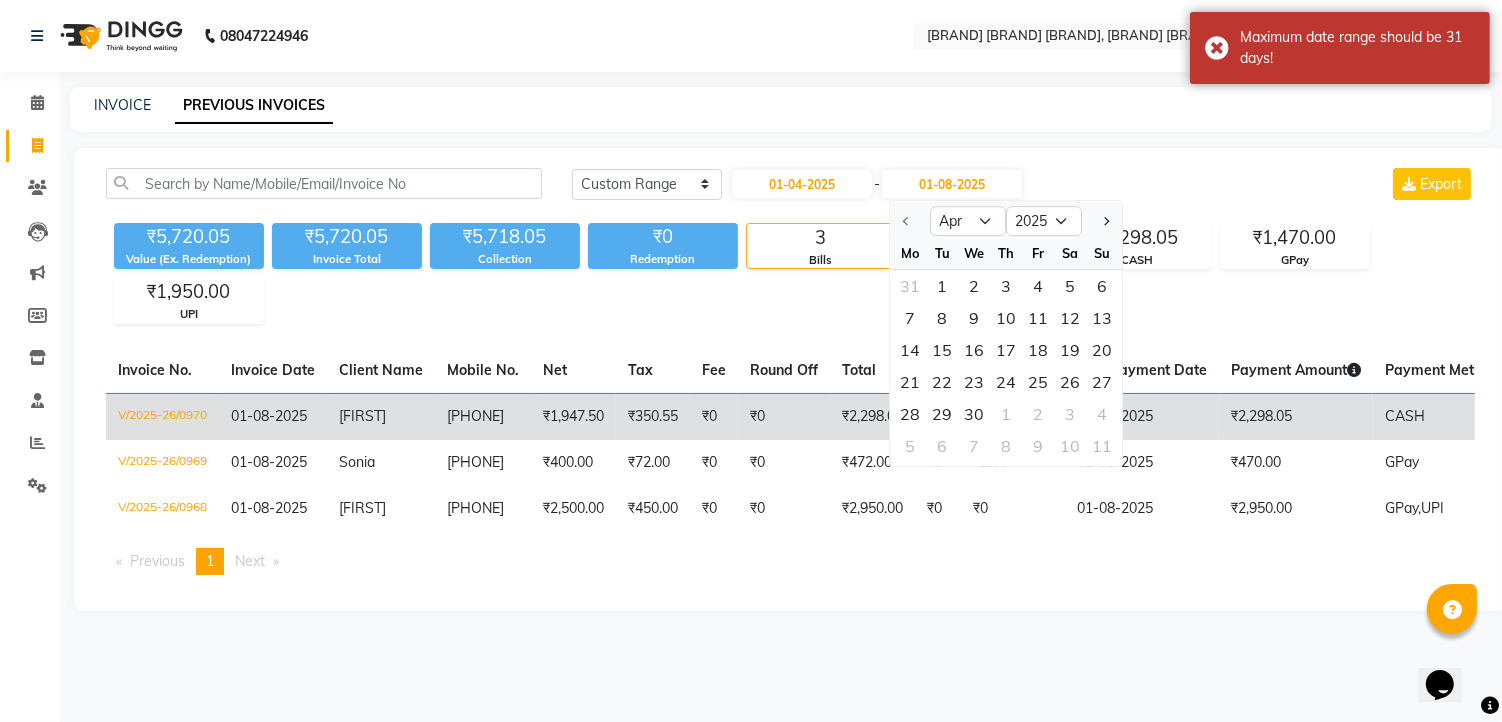 click on "30" 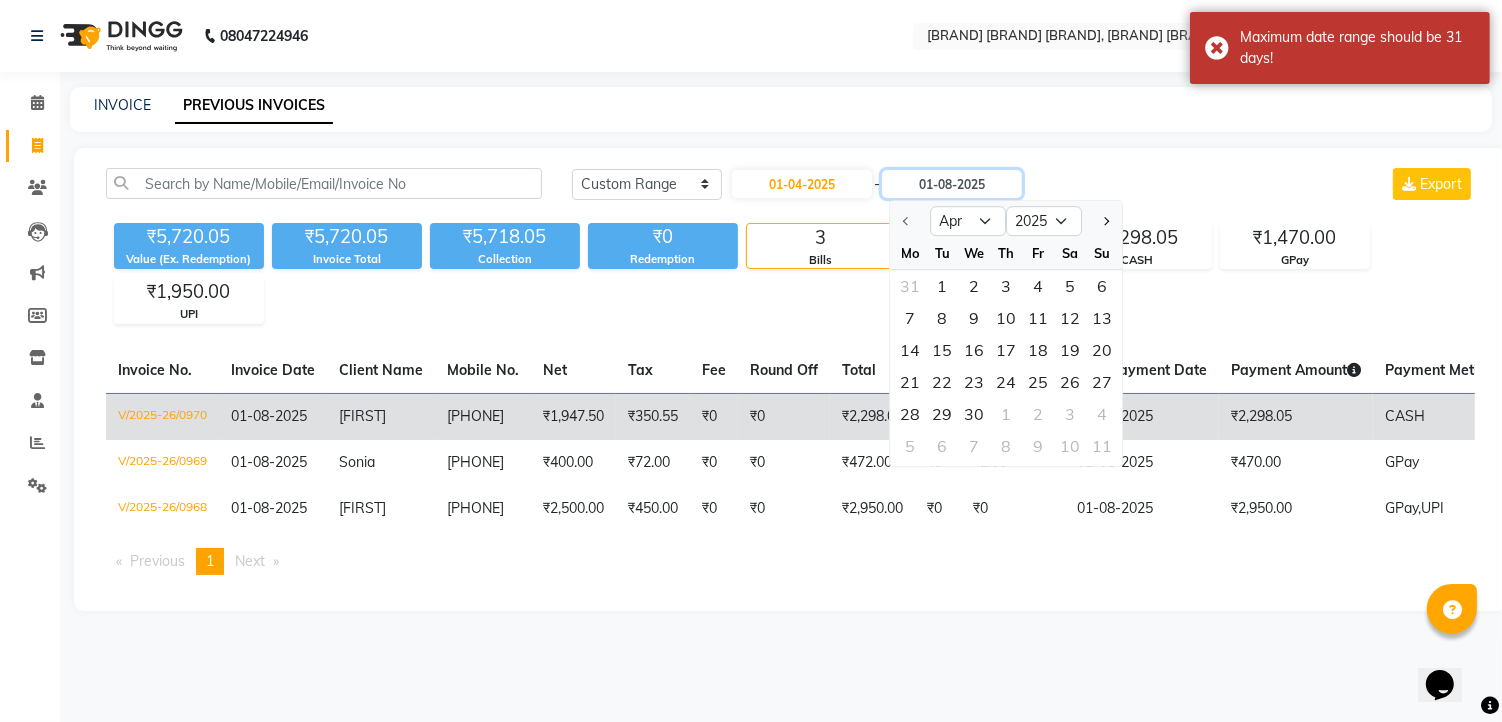type on "30-04-2025" 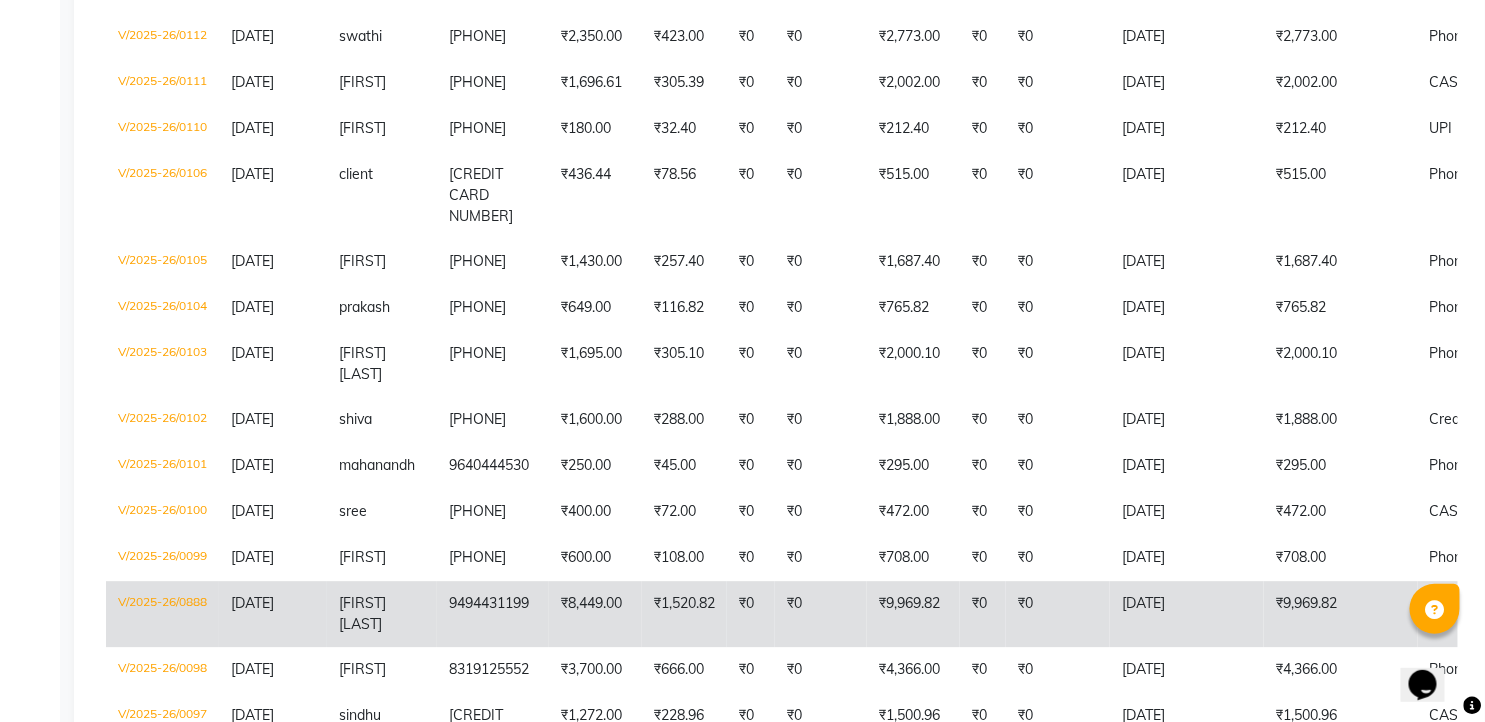 scroll, scrollTop: 4424, scrollLeft: 0, axis: vertical 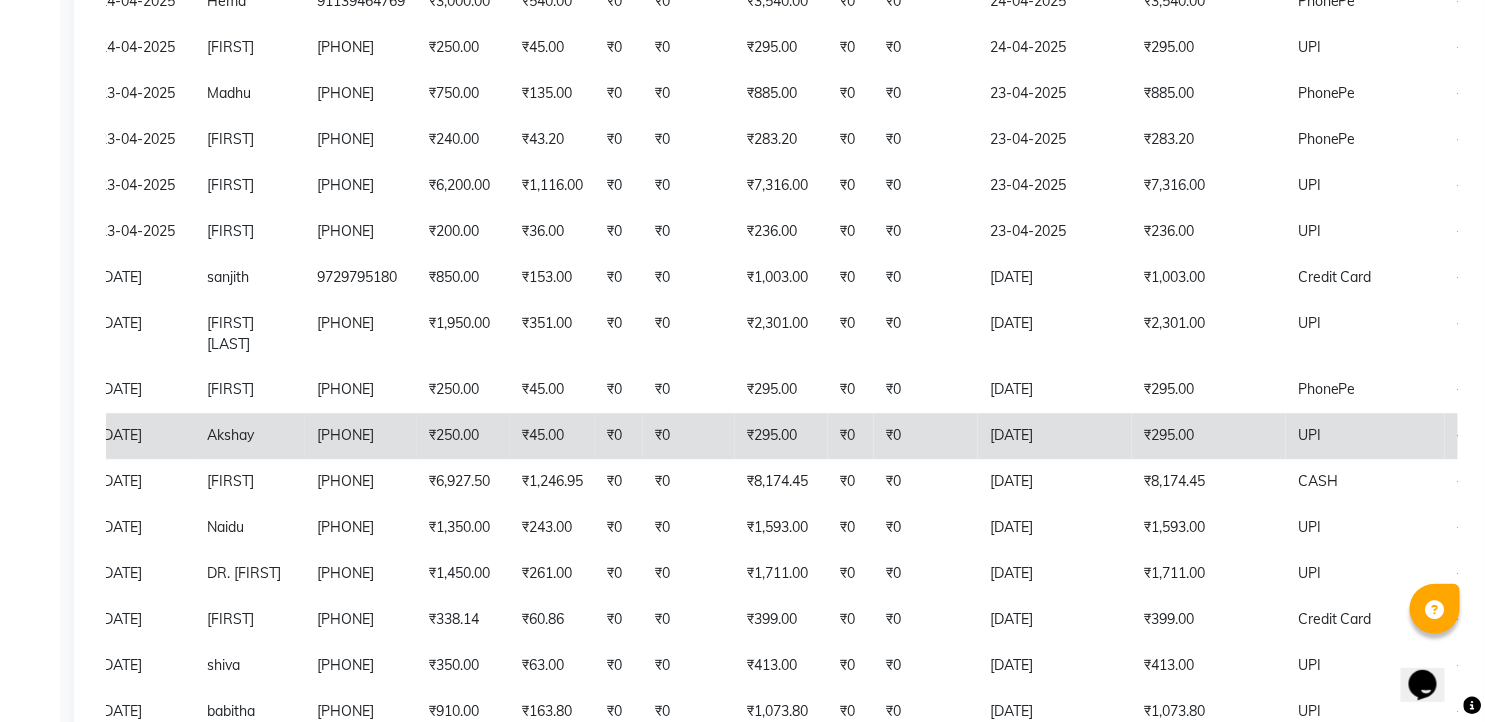 click on "₹45.00" 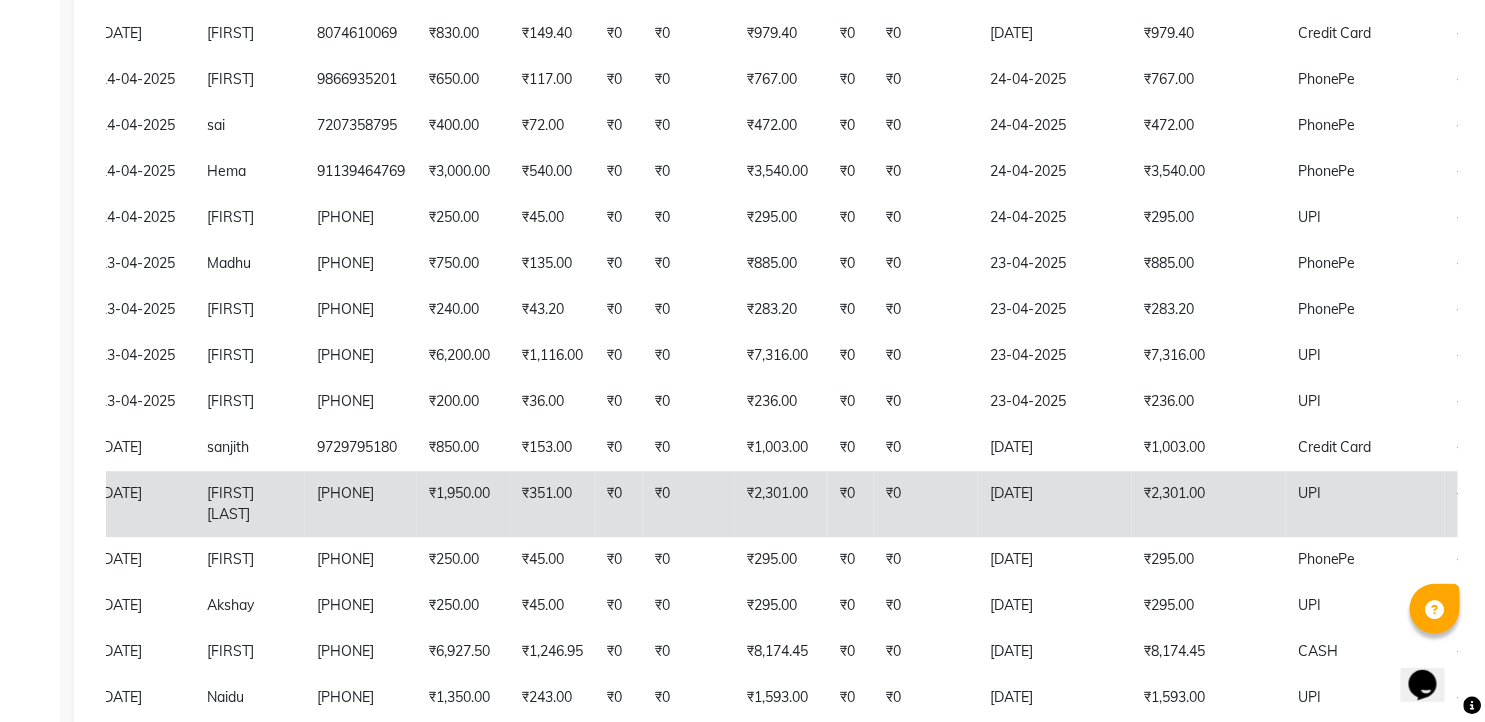 scroll, scrollTop: 1535, scrollLeft: 0, axis: vertical 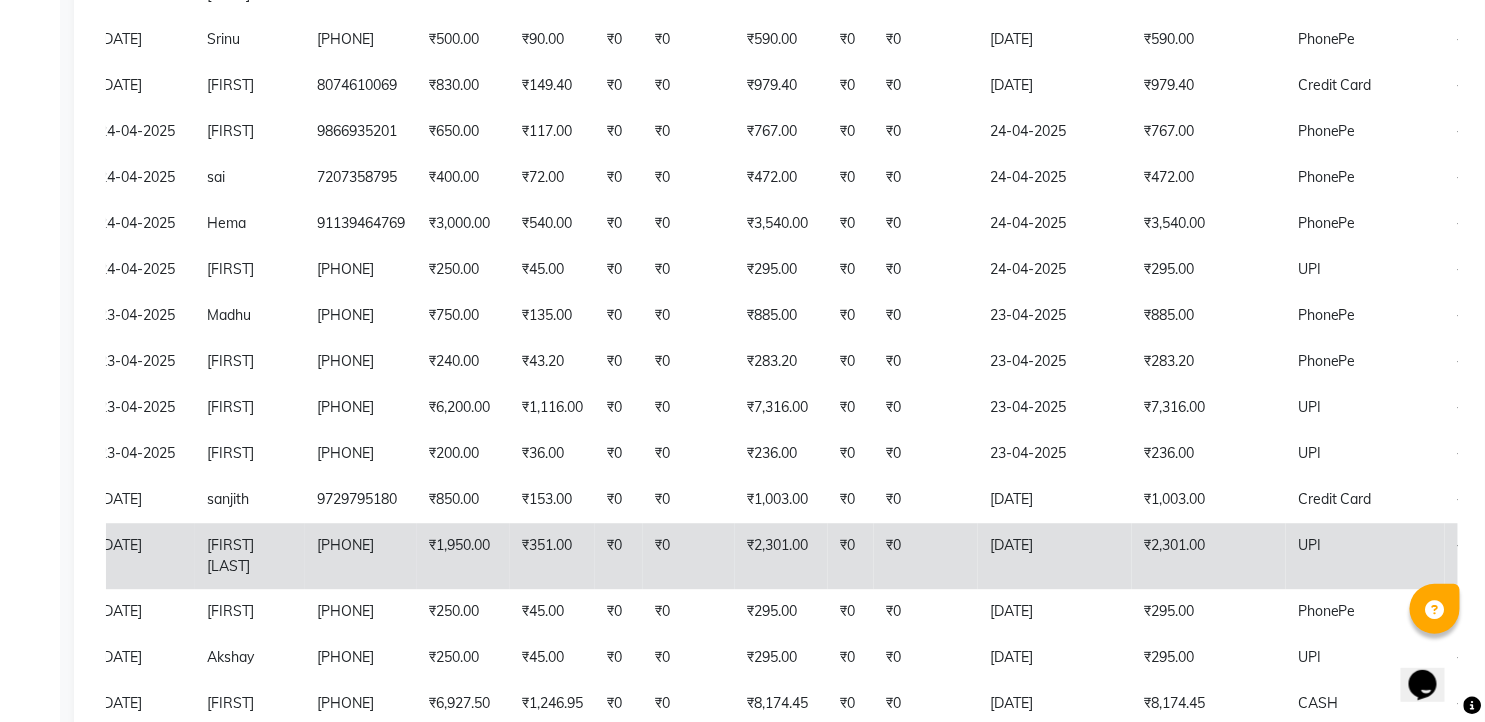 click on "₹1,950.00" 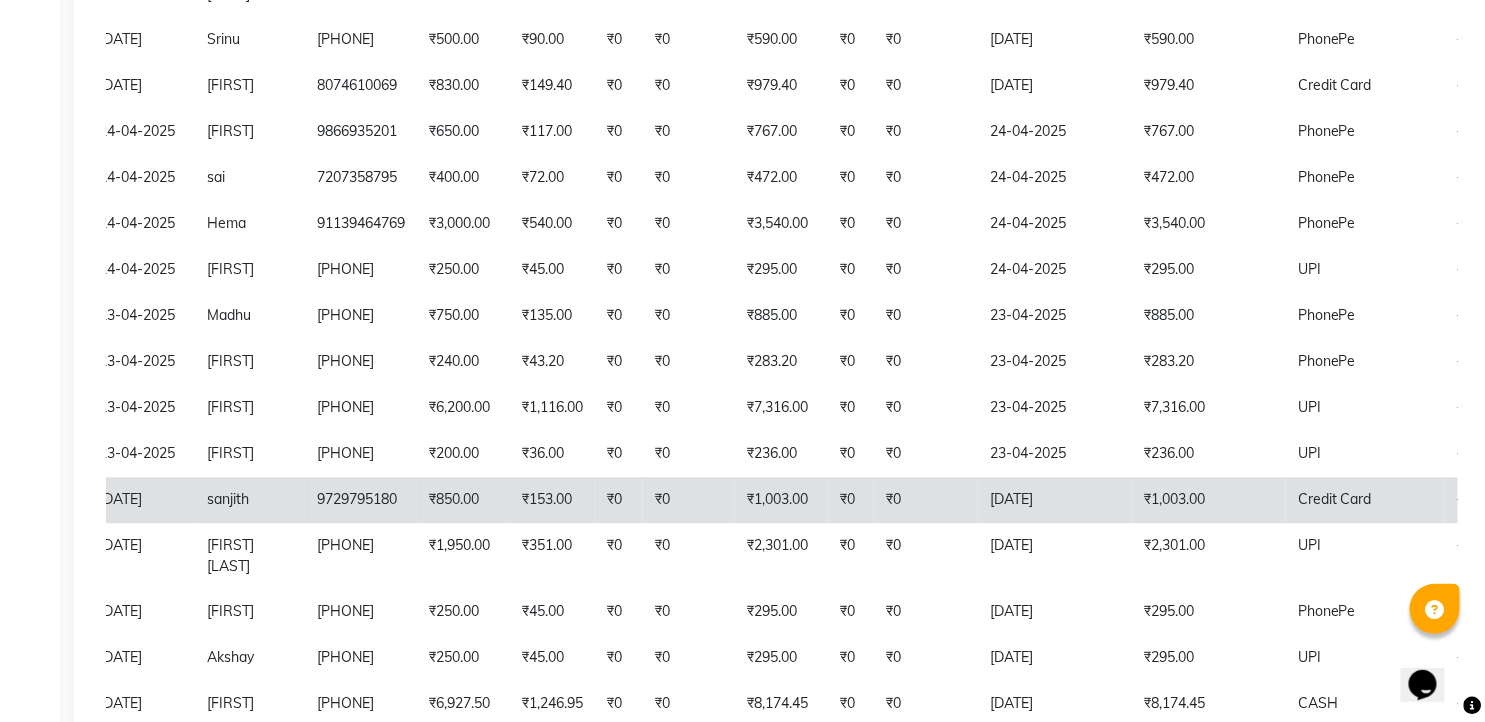 click on "₹1,003.00" 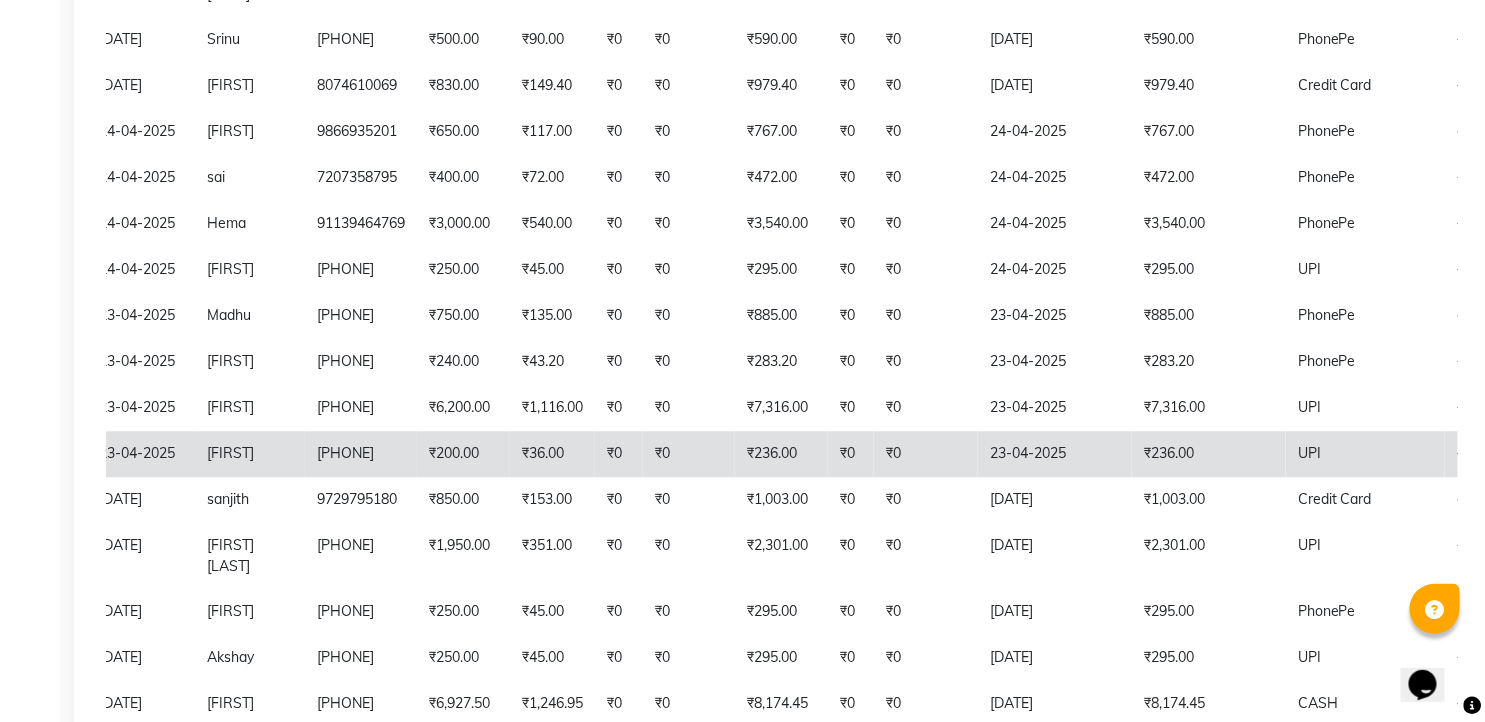 click on "₹0" 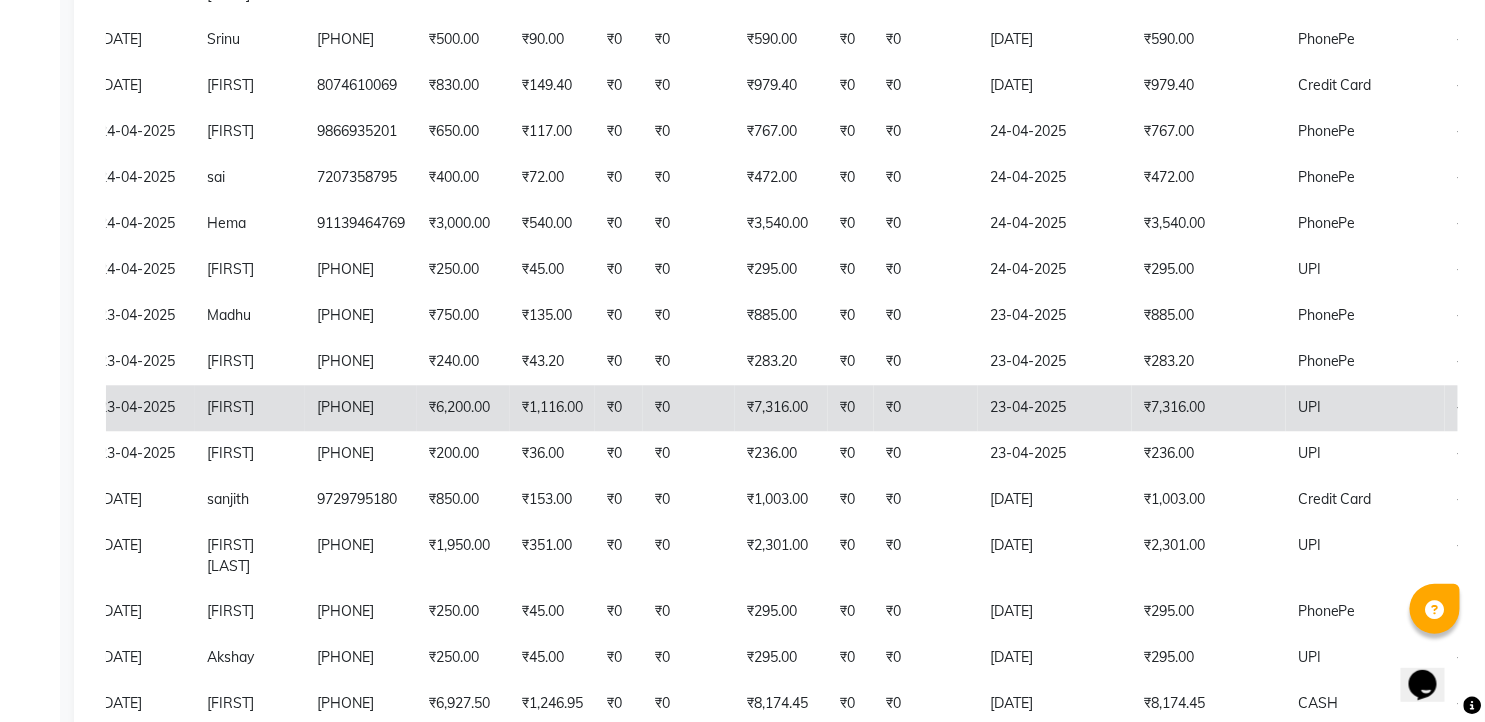 click on "₹7,316.00" 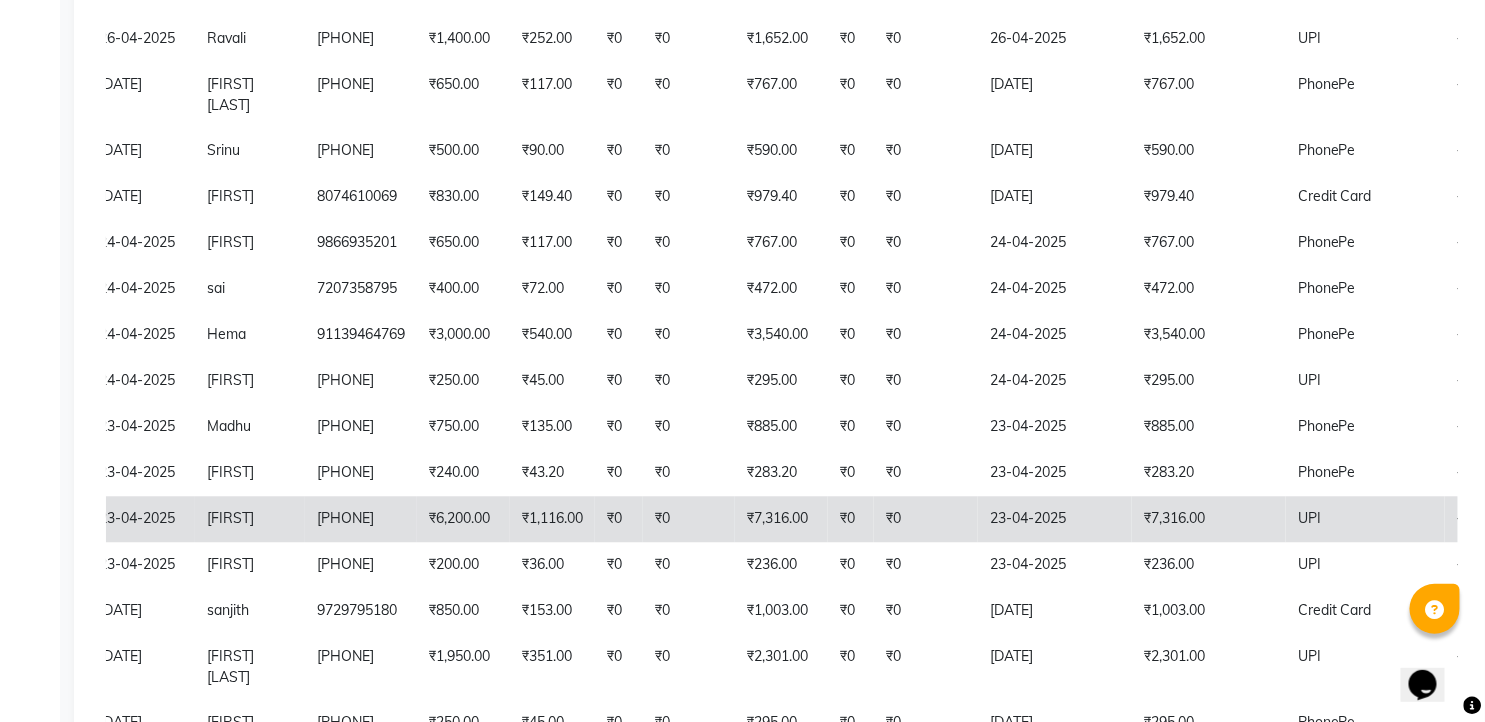 scroll, scrollTop: 1313, scrollLeft: 0, axis: vertical 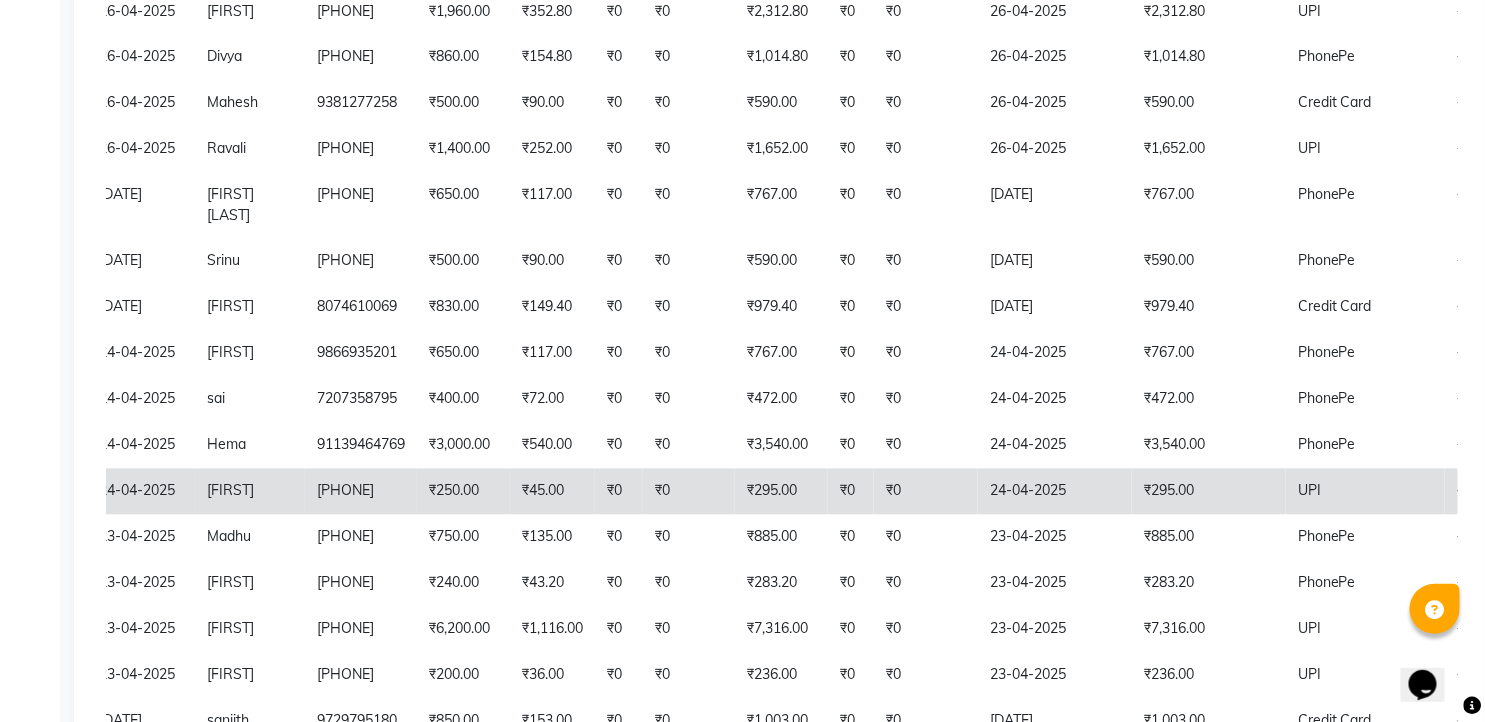click on "₹0" 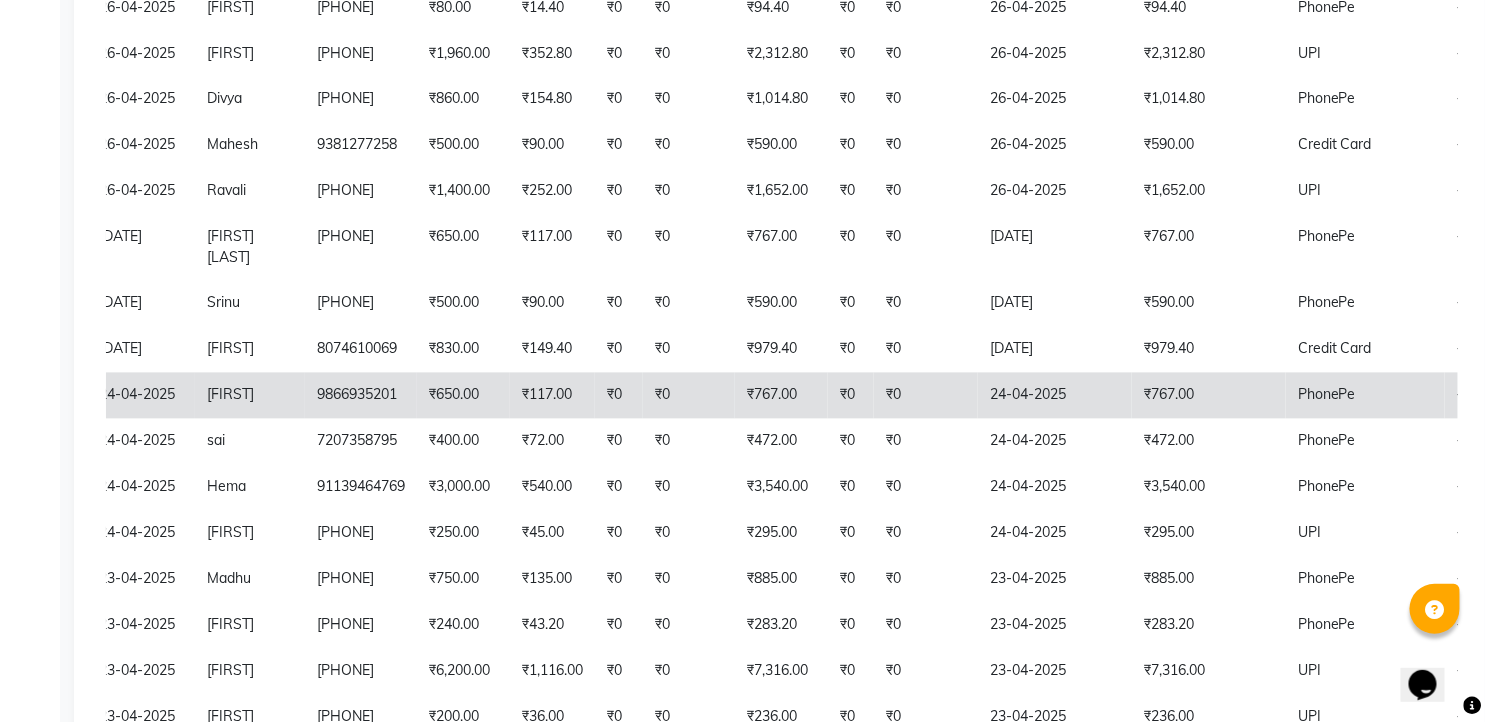 scroll, scrollTop: 1268, scrollLeft: 0, axis: vertical 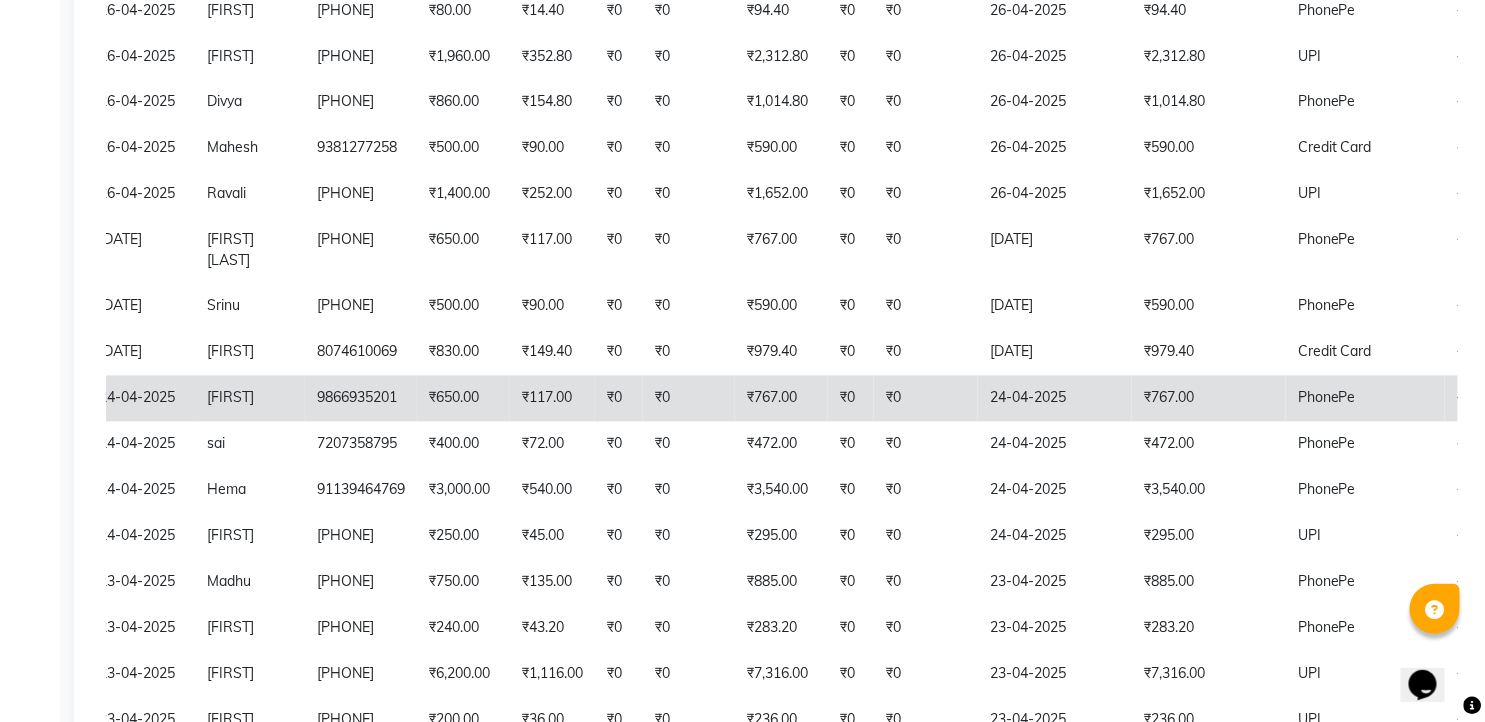 click on "₹0" 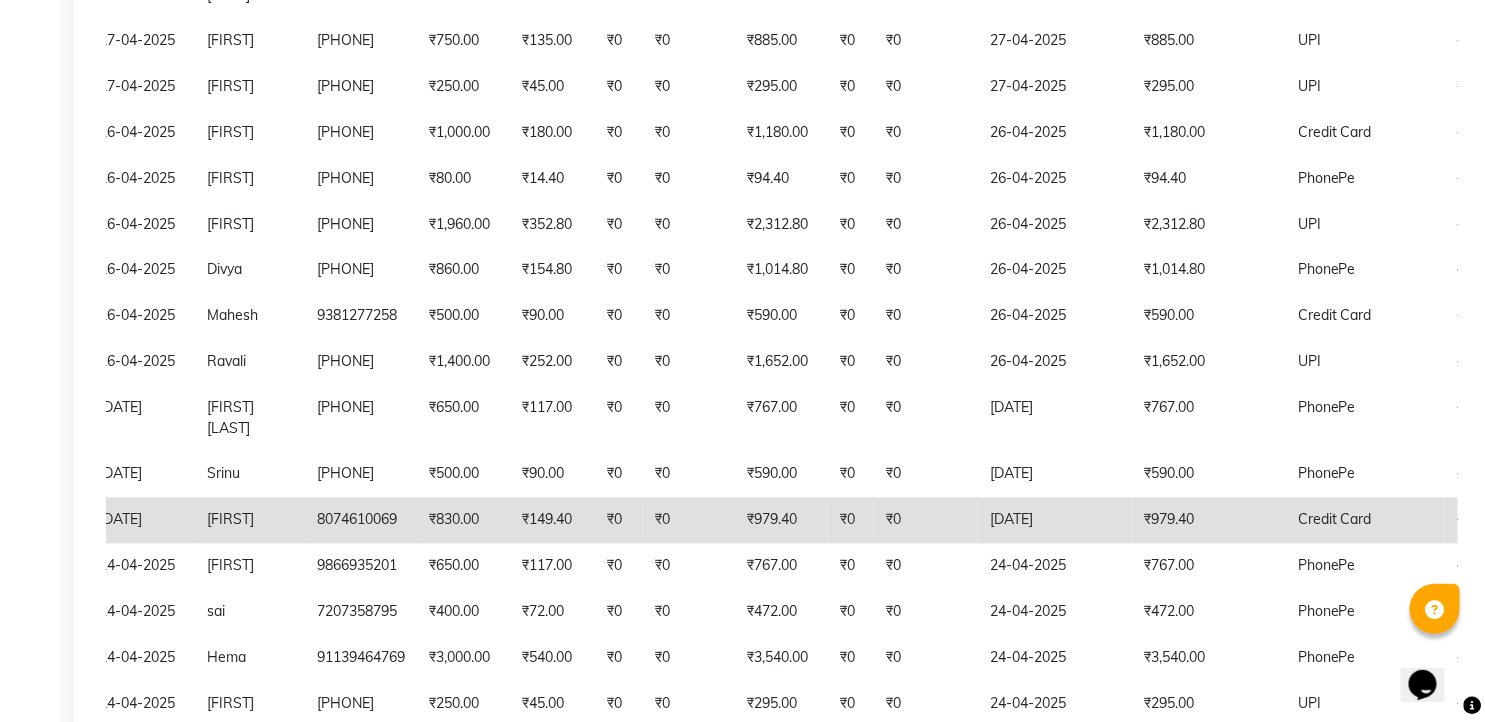 scroll, scrollTop: 1046, scrollLeft: 0, axis: vertical 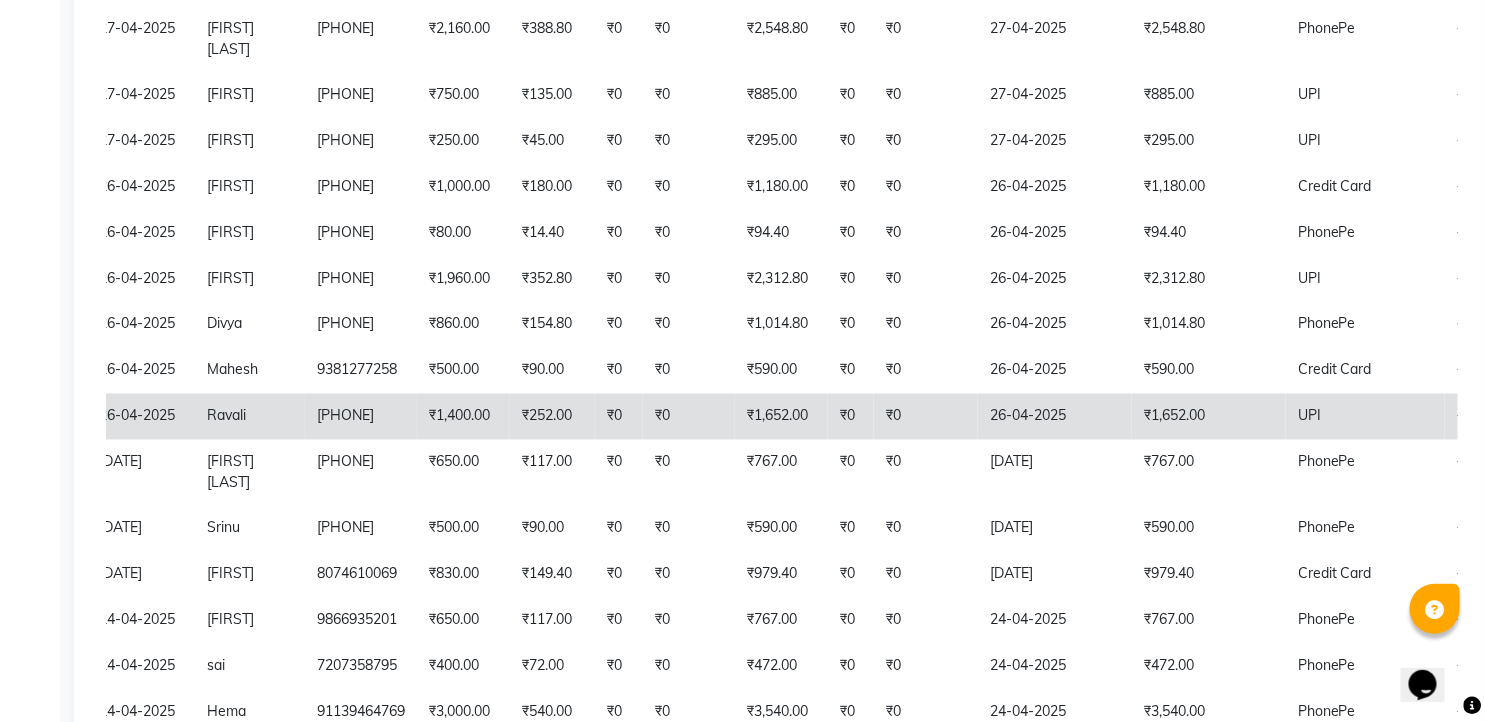 click on "₹1,652.00" 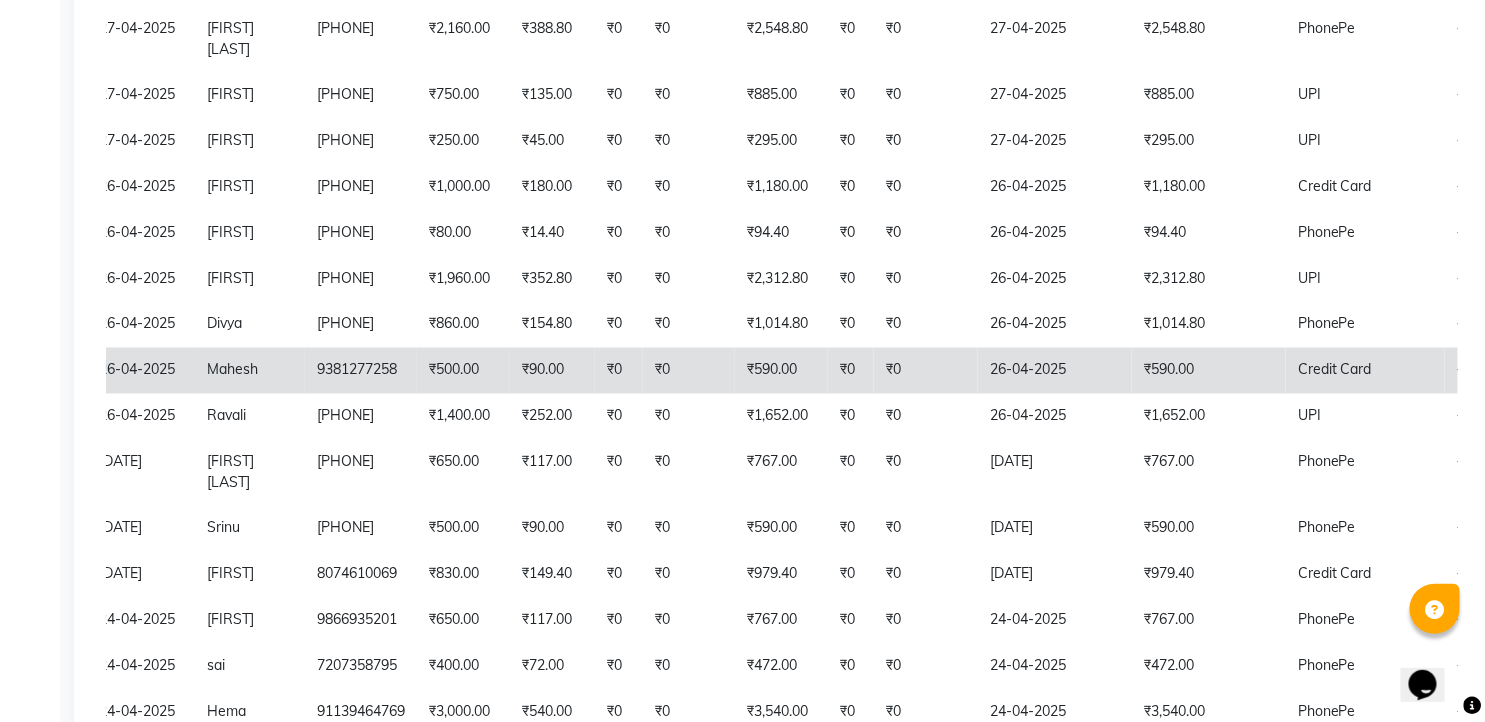 click on "₹590.00" 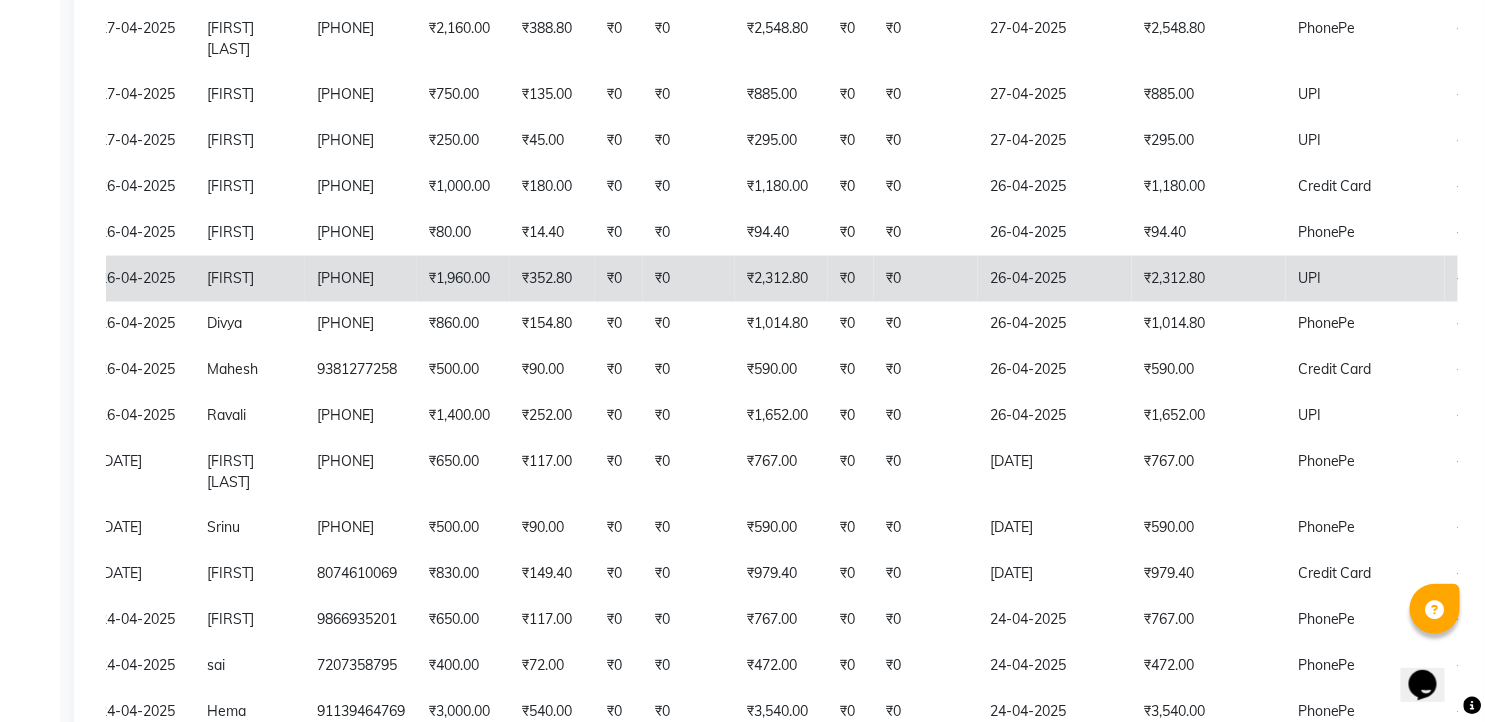 click on "₹1,960.00" 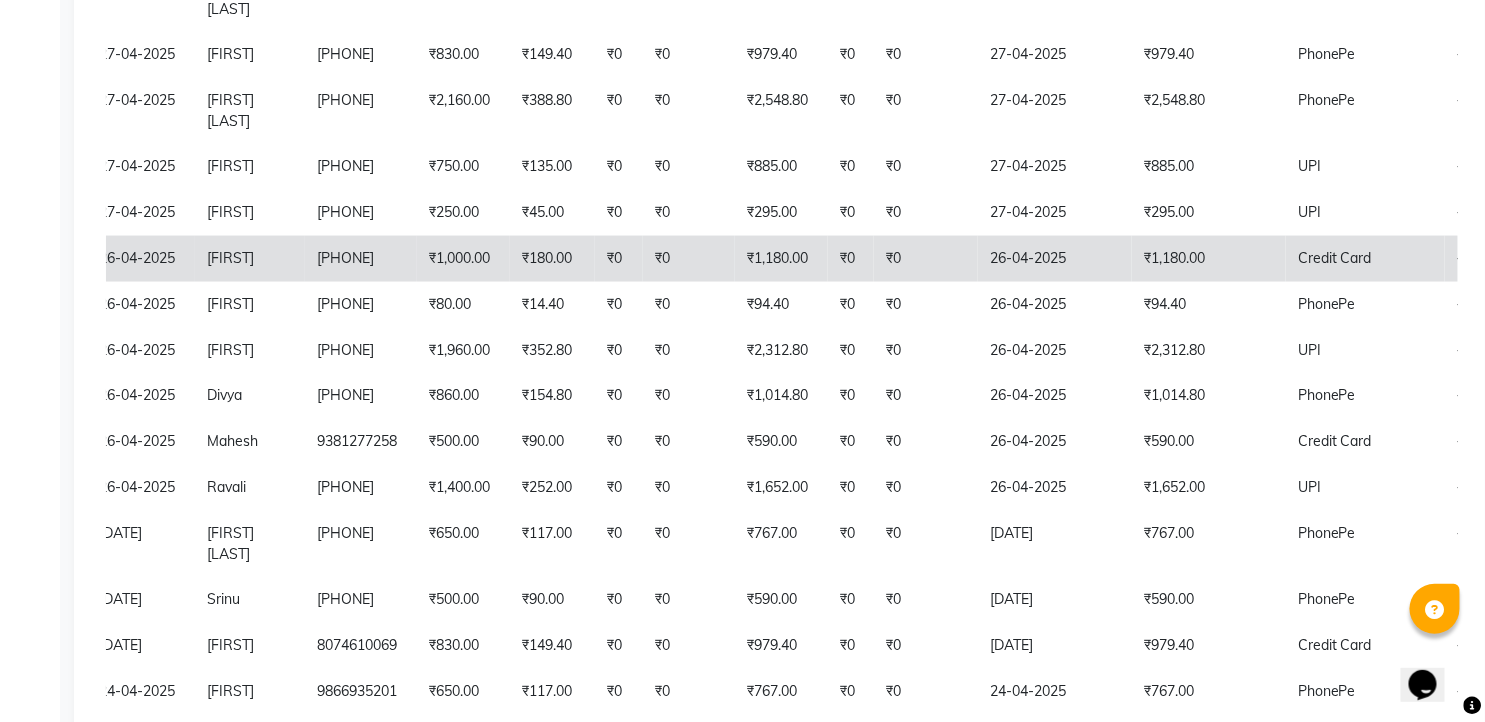 scroll, scrollTop: 935, scrollLeft: 0, axis: vertical 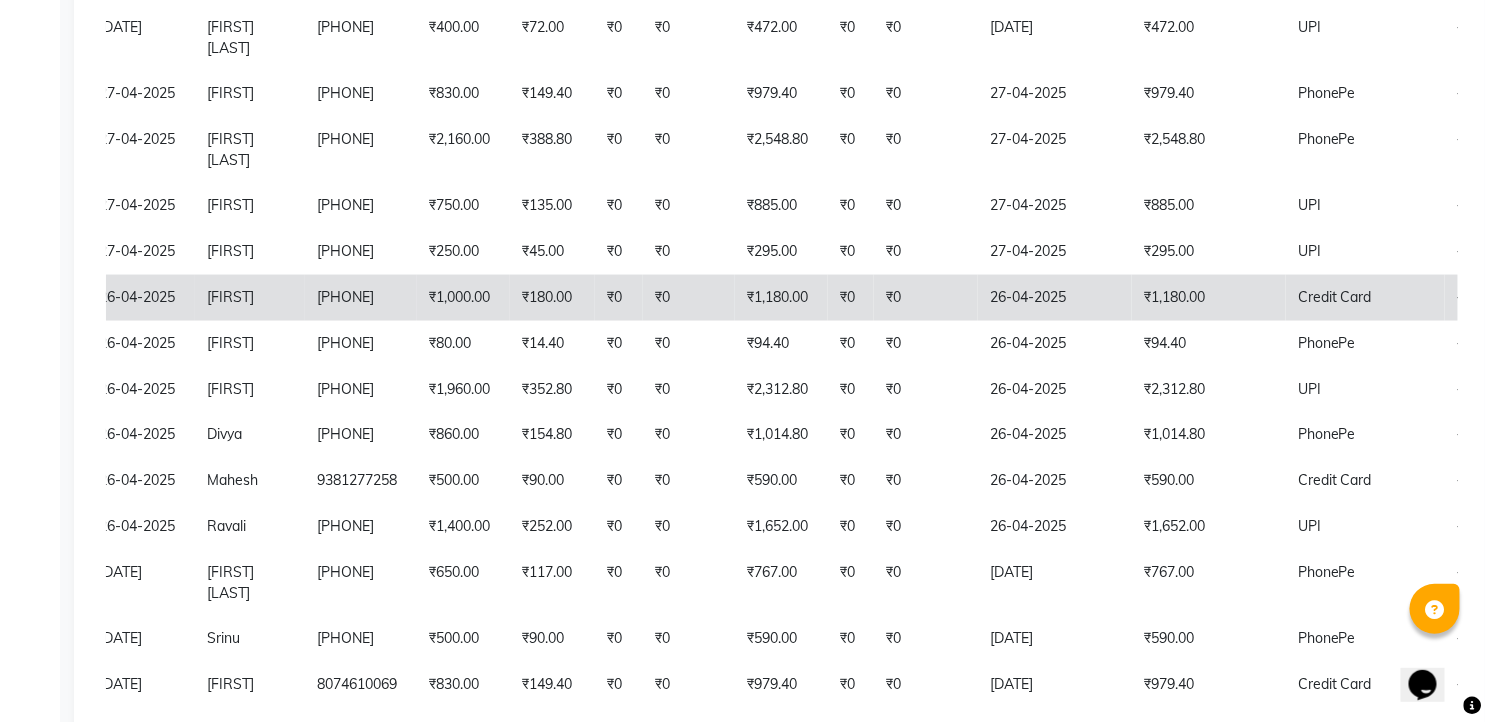 click on "₹0" 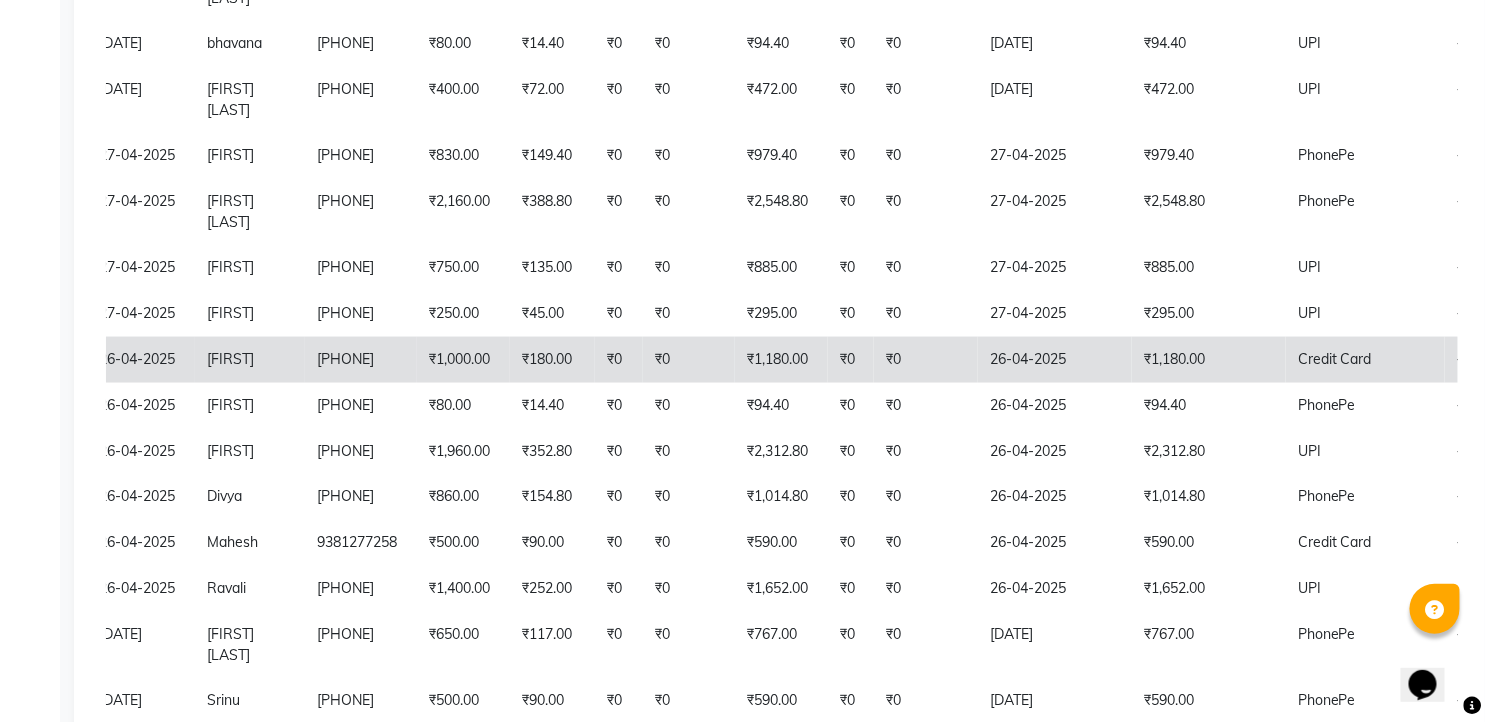 scroll, scrollTop: 824, scrollLeft: 0, axis: vertical 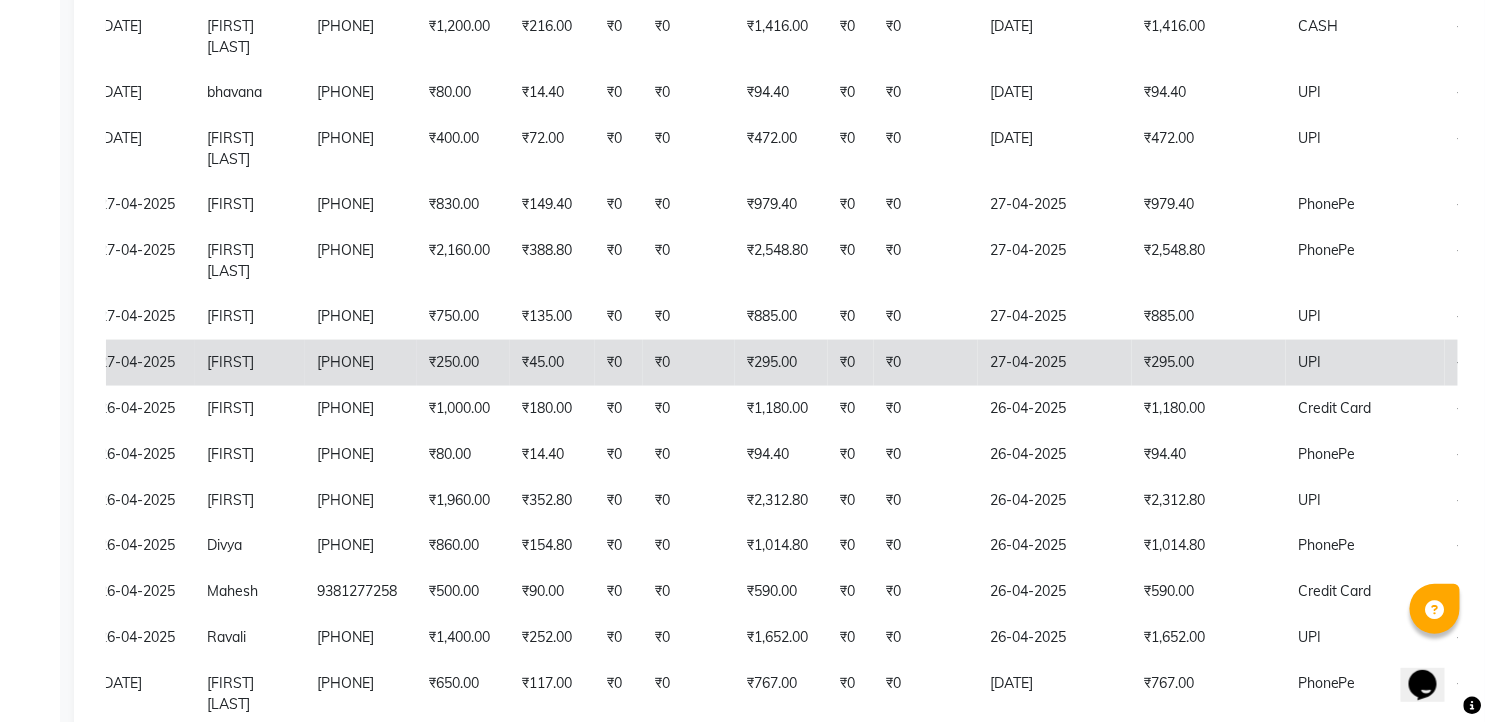 click on "9702290299" 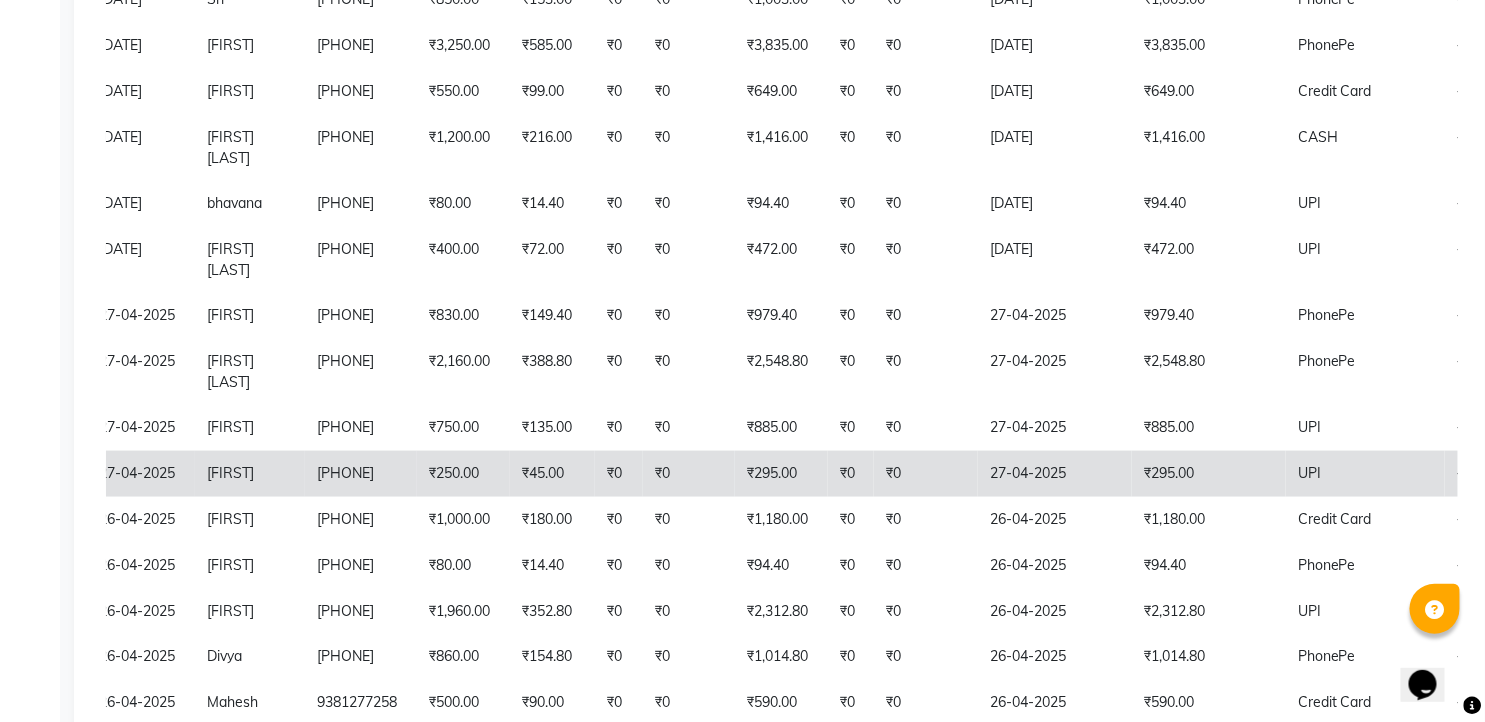 scroll, scrollTop: 602, scrollLeft: 0, axis: vertical 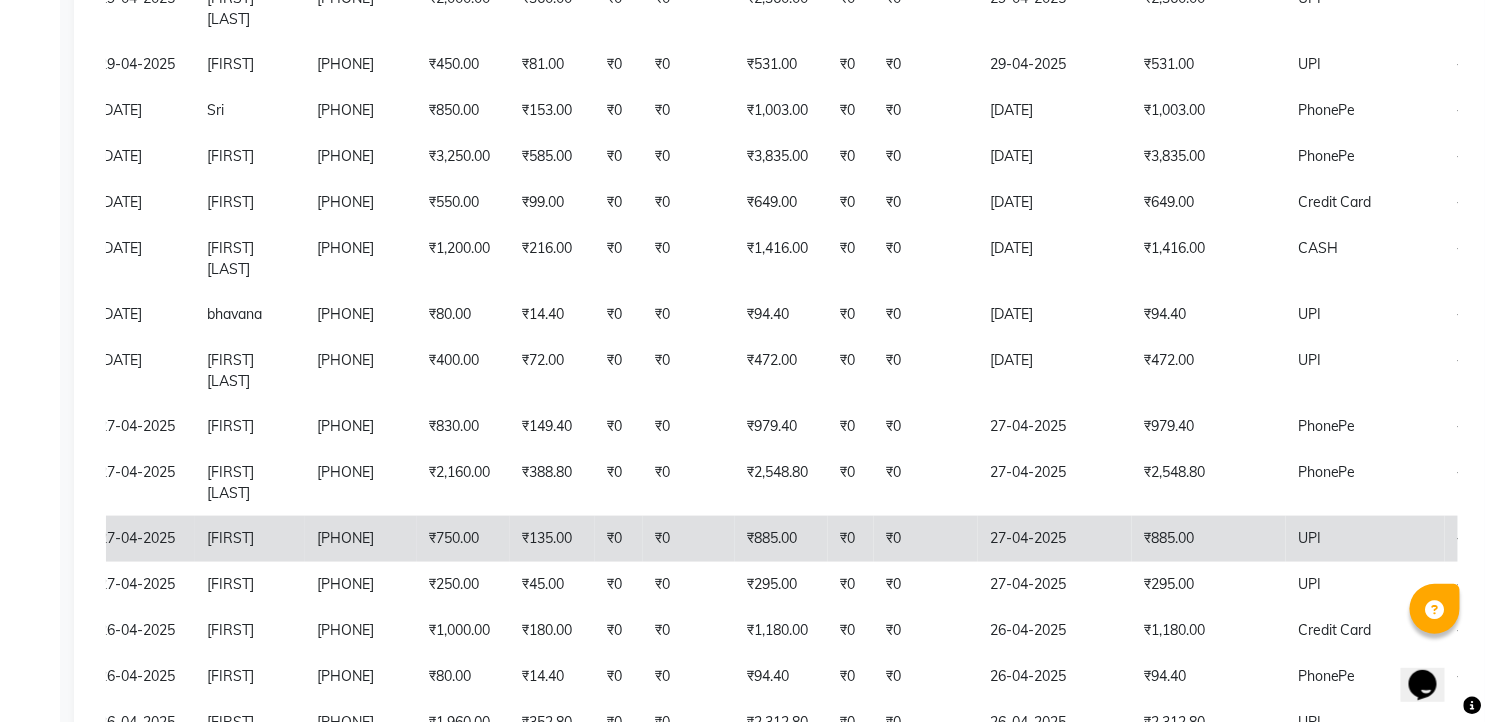 click on "₹885.00" 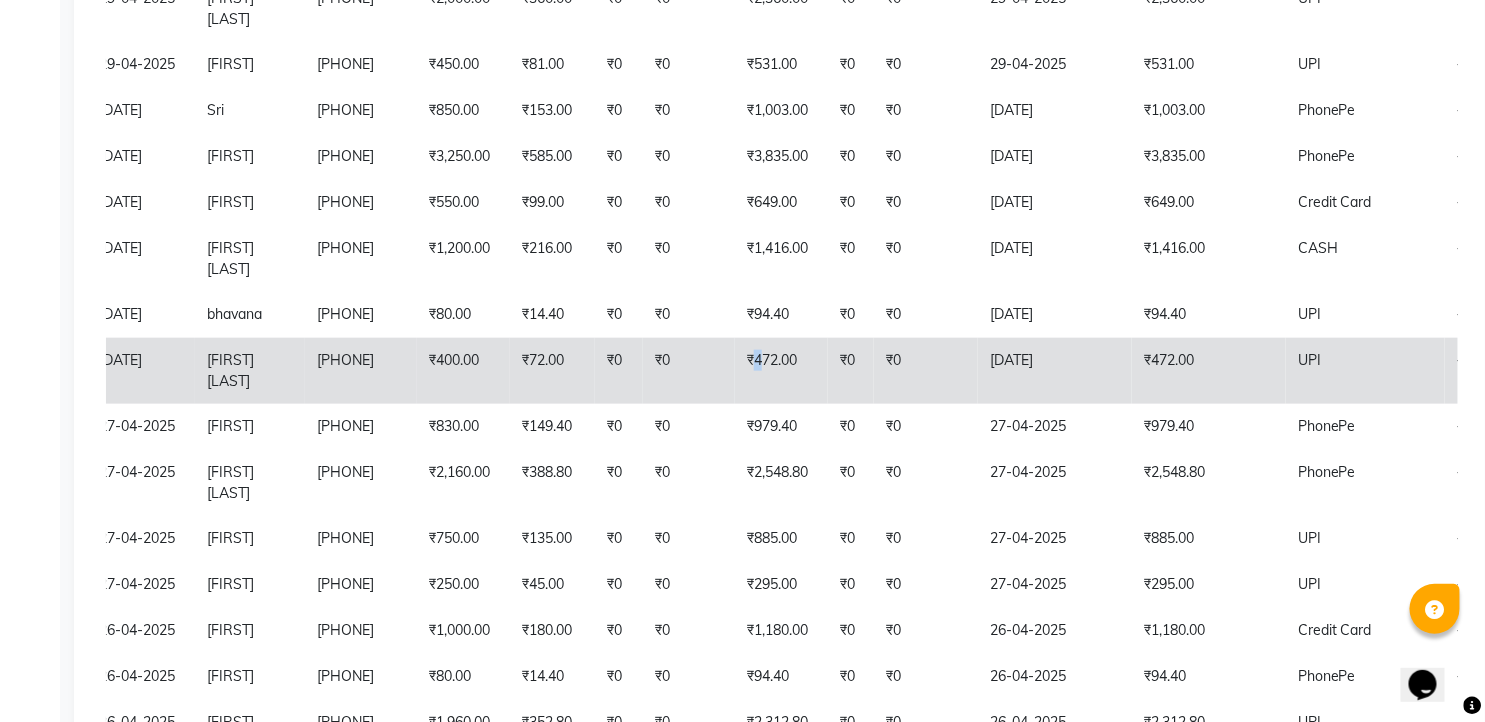 click on "₹472.00" 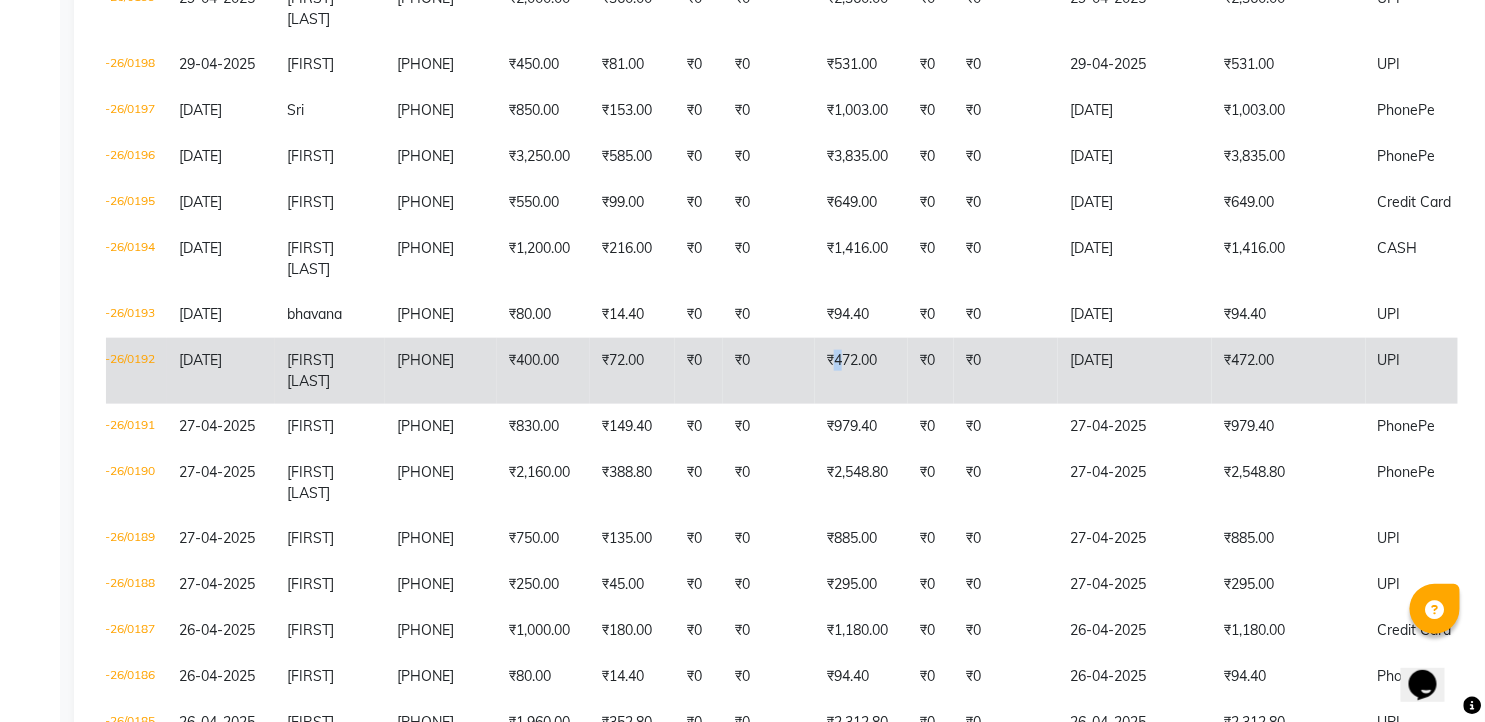 scroll, scrollTop: 0, scrollLeft: 0, axis: both 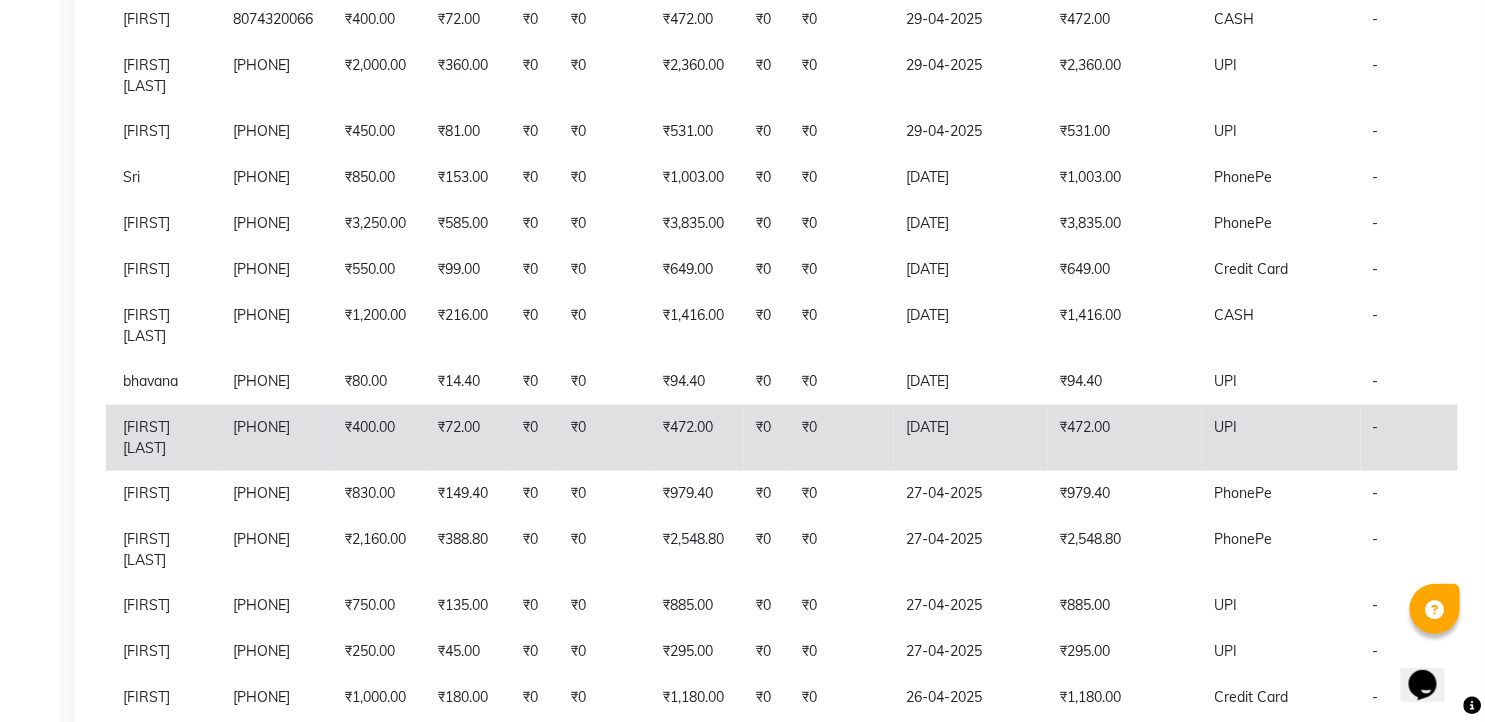 click on "28-04-2025" 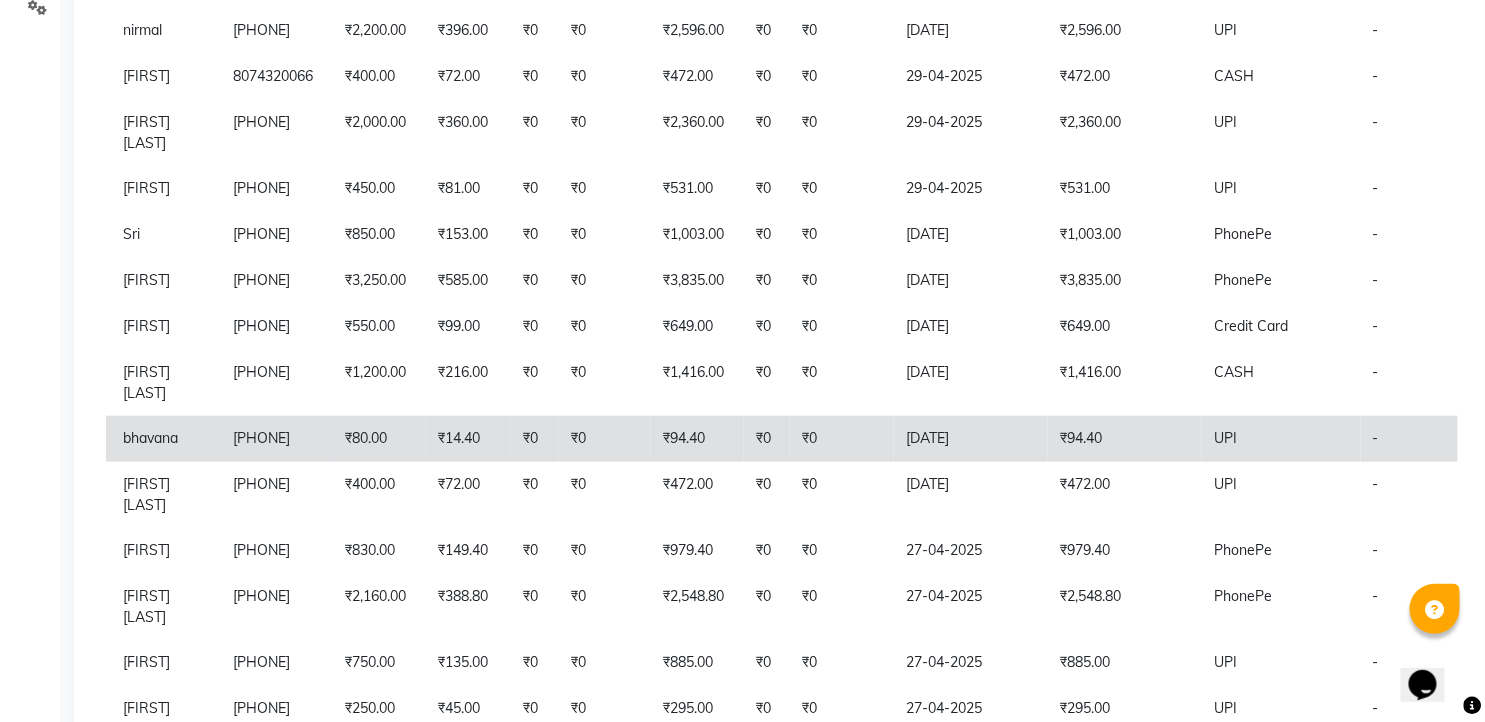 scroll, scrollTop: 424, scrollLeft: 0, axis: vertical 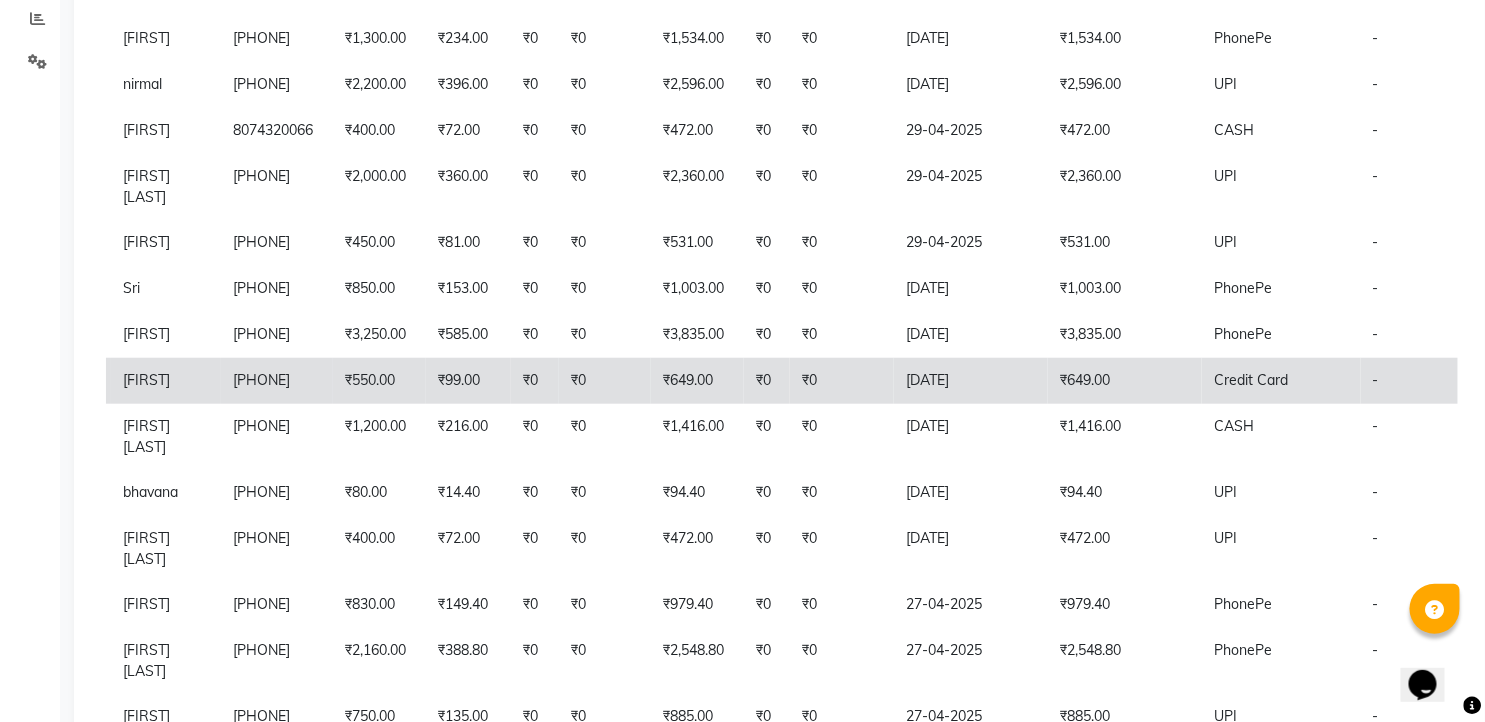 click on "₹649.00" 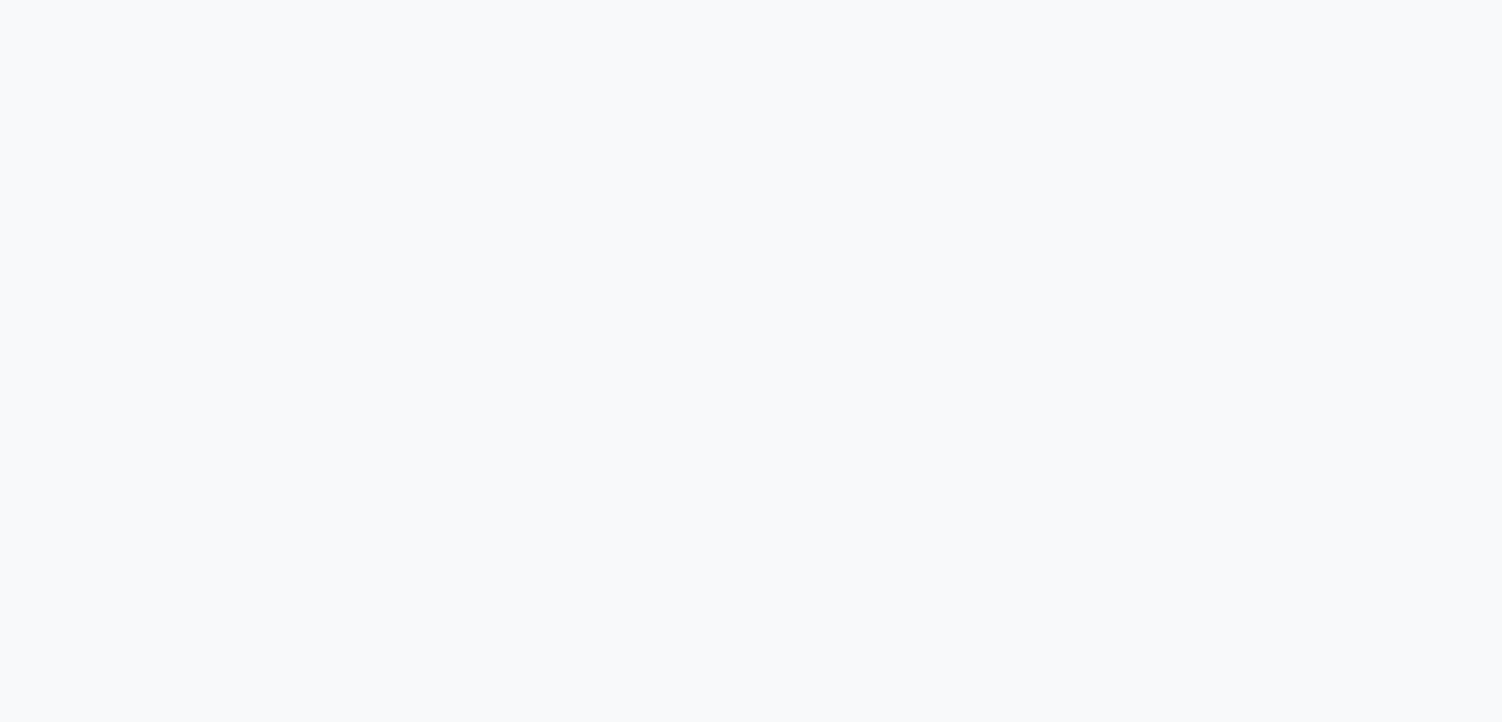 scroll, scrollTop: 0, scrollLeft: 0, axis: both 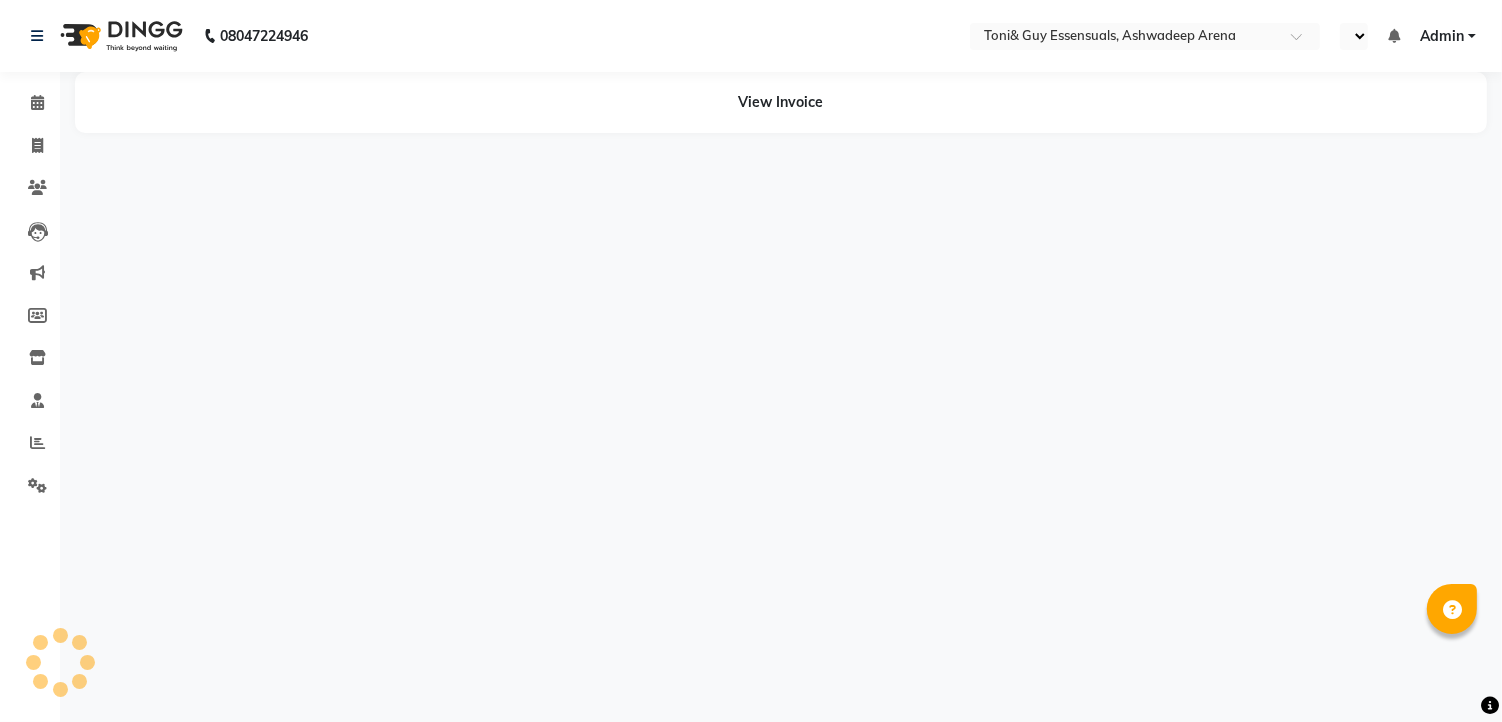 select on "en" 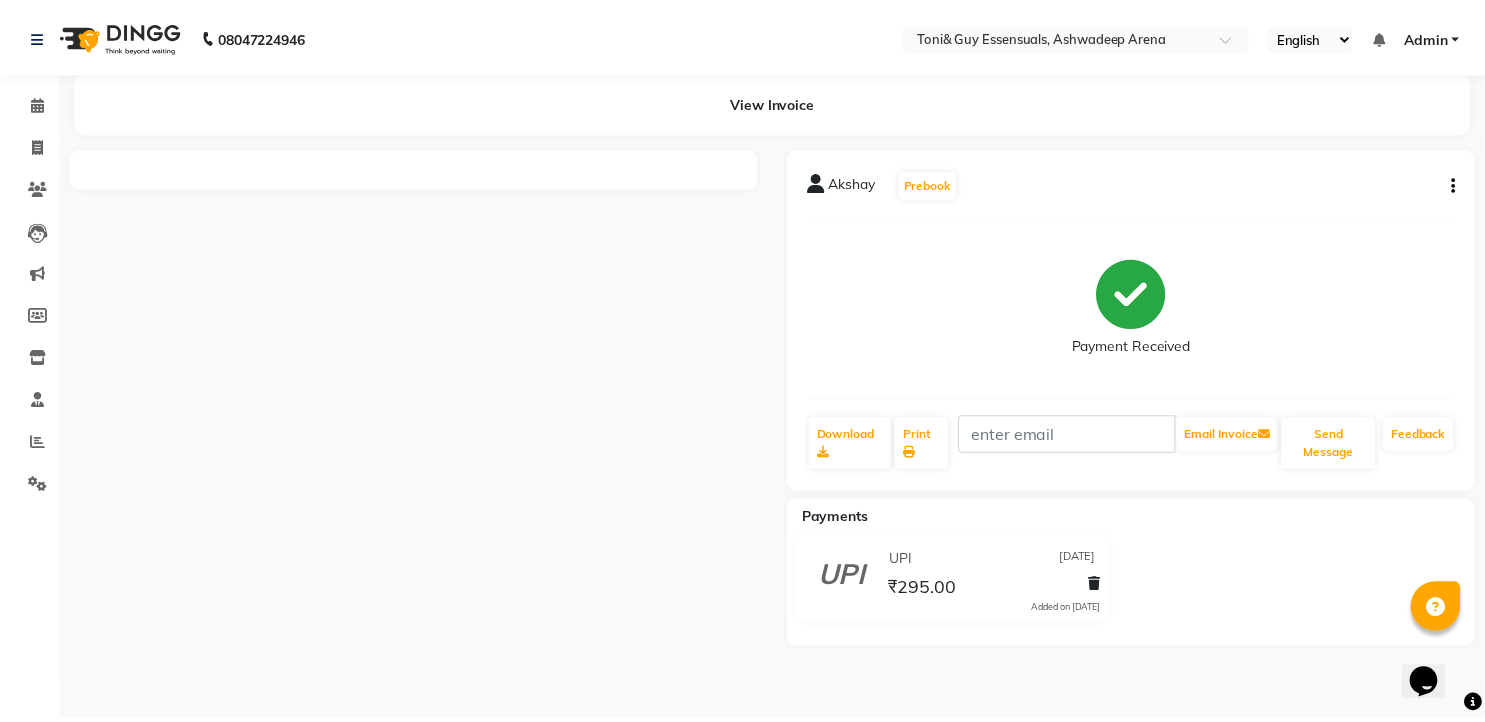 scroll, scrollTop: 0, scrollLeft: 0, axis: both 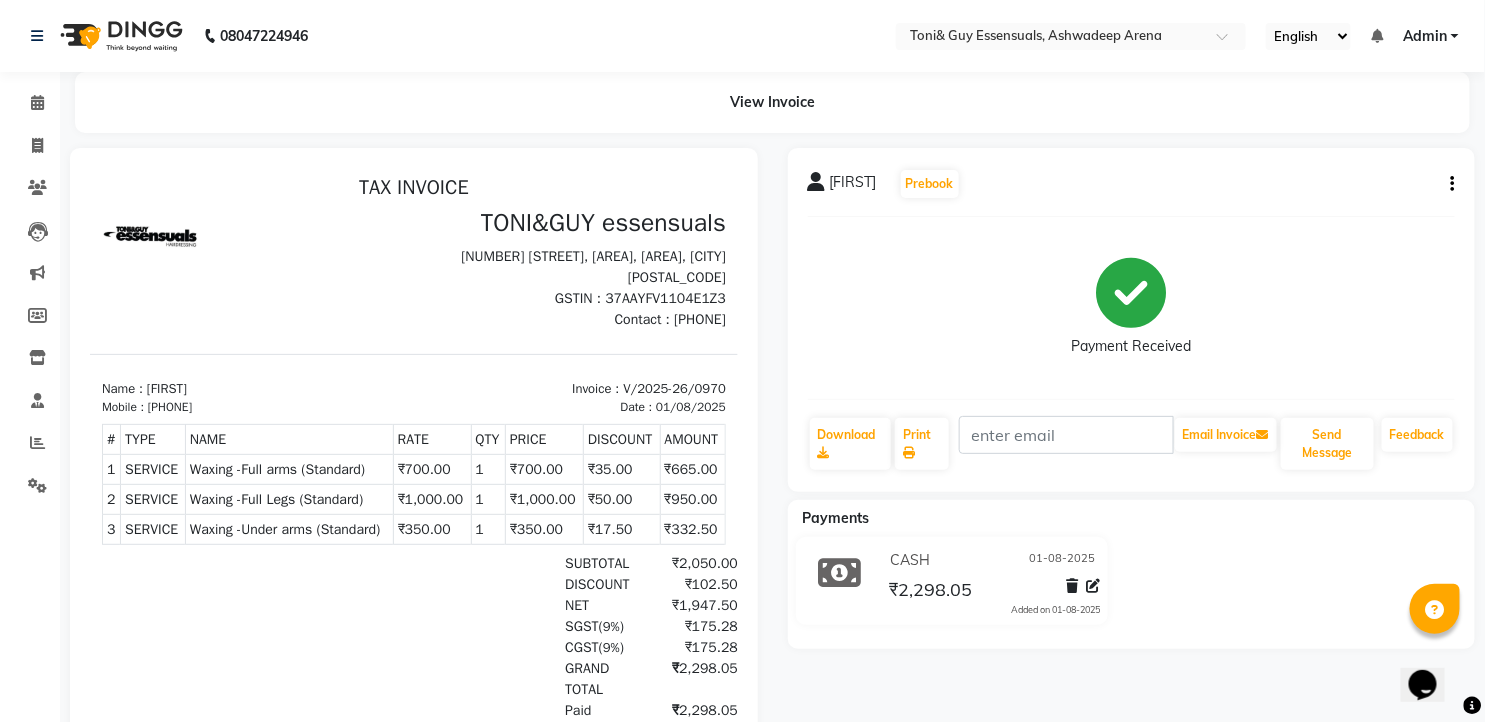 click on "Ayushi   Prebook   Payment Received  Download  Print   Email Invoice   Send Message Feedback" 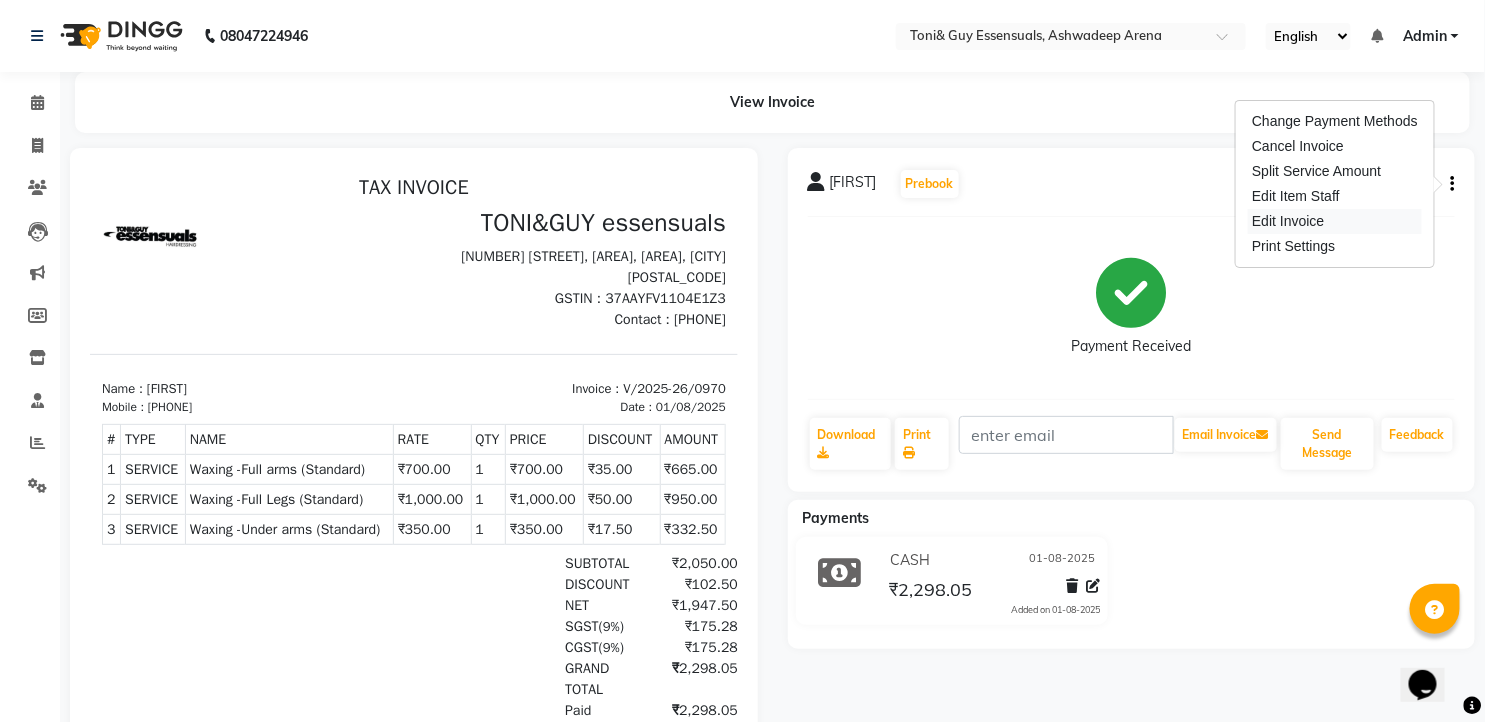 click on "Edit Invoice" at bounding box center [1335, 221] 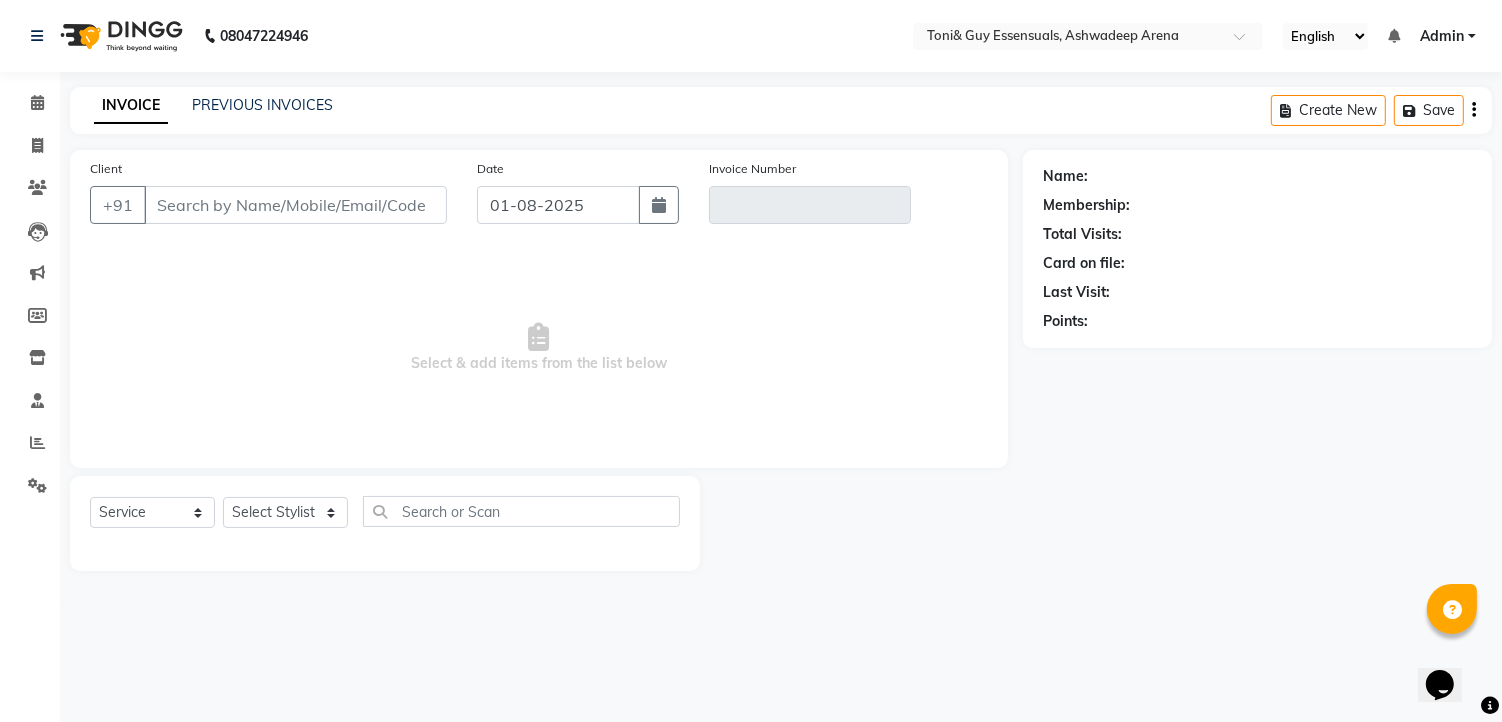 click on "Client" at bounding box center (295, 205) 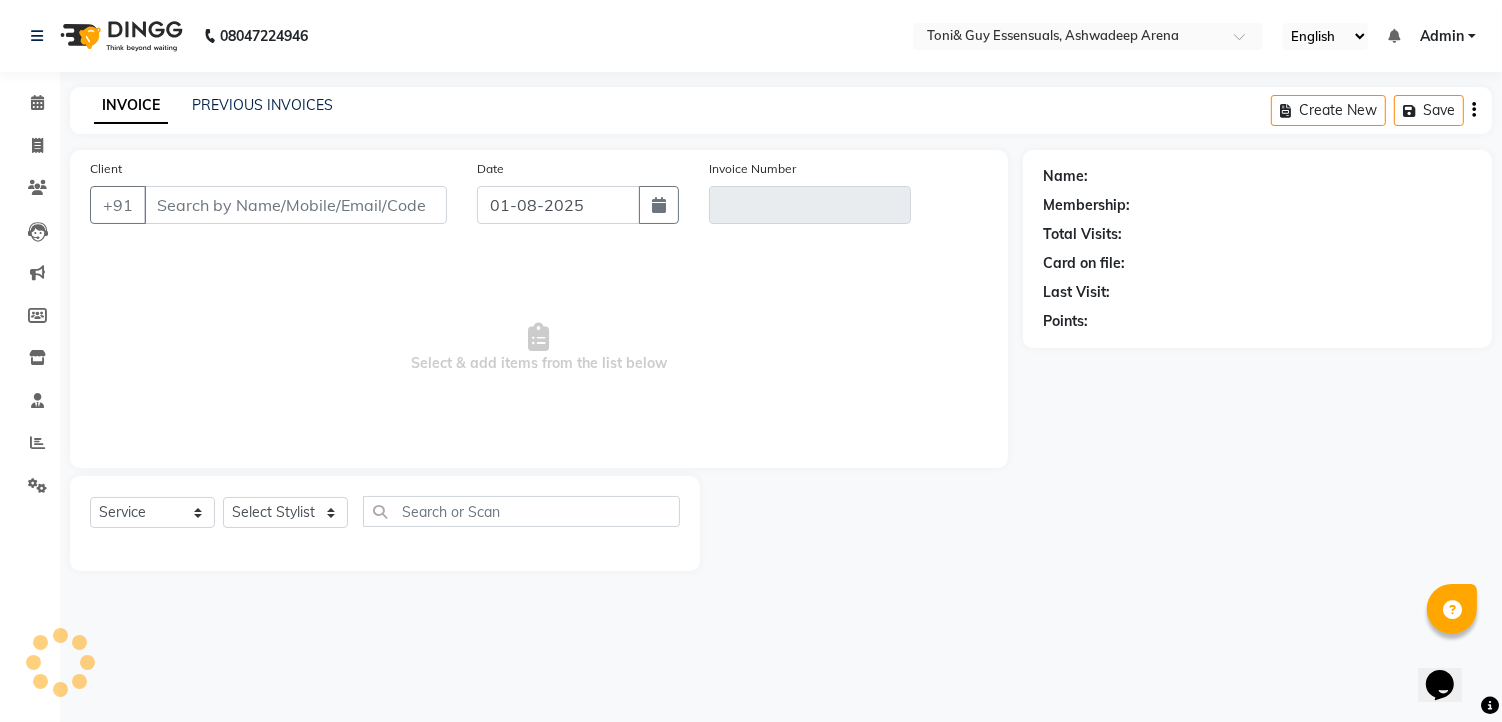 type on "[PHONE]" 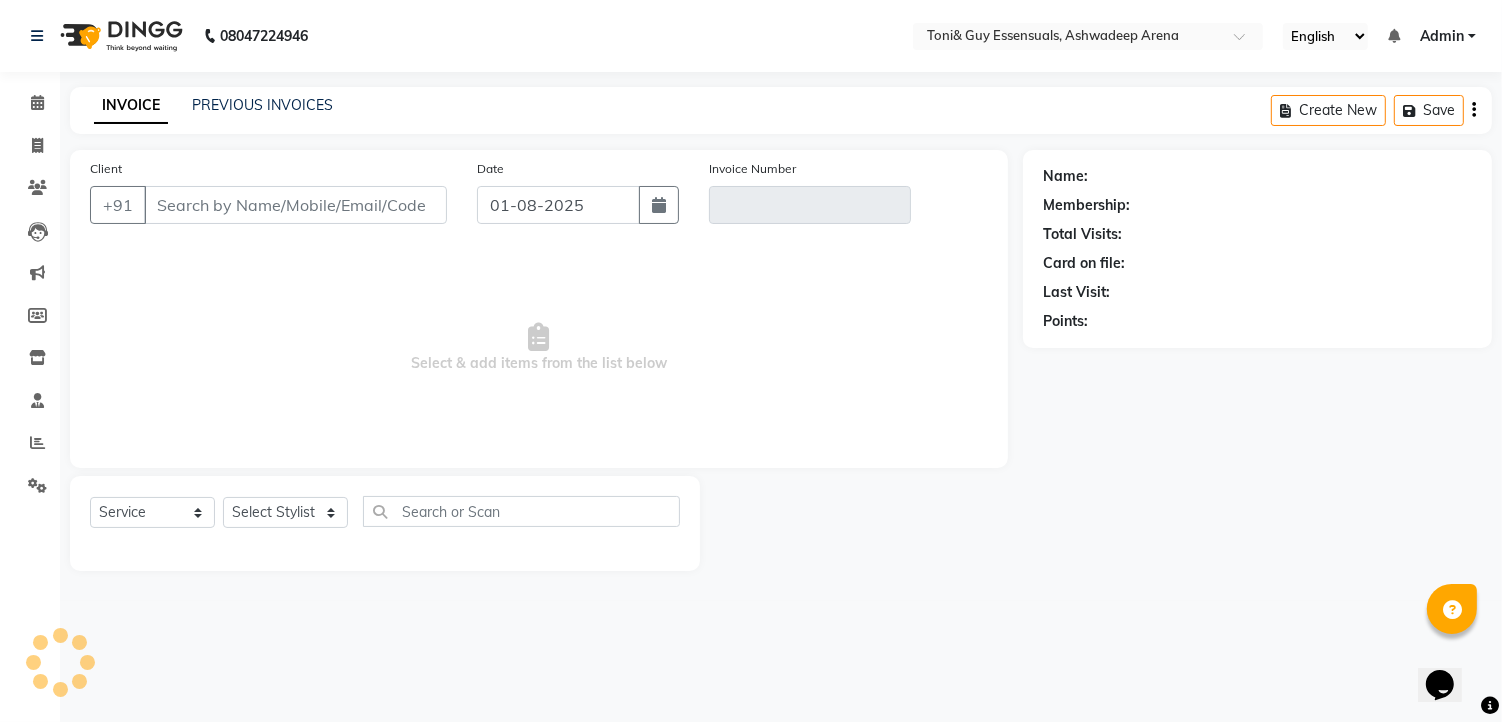type on "V/2025-26/0970" 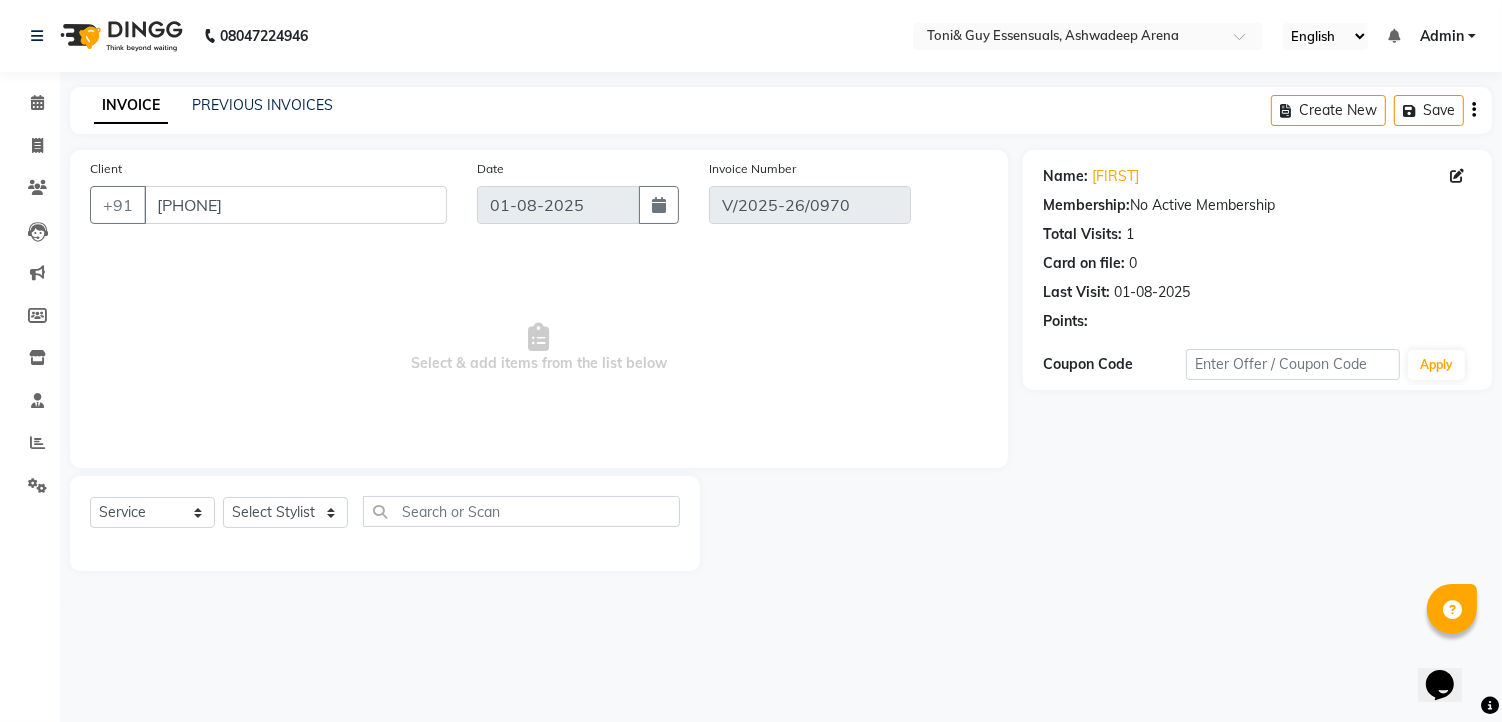 select on "select" 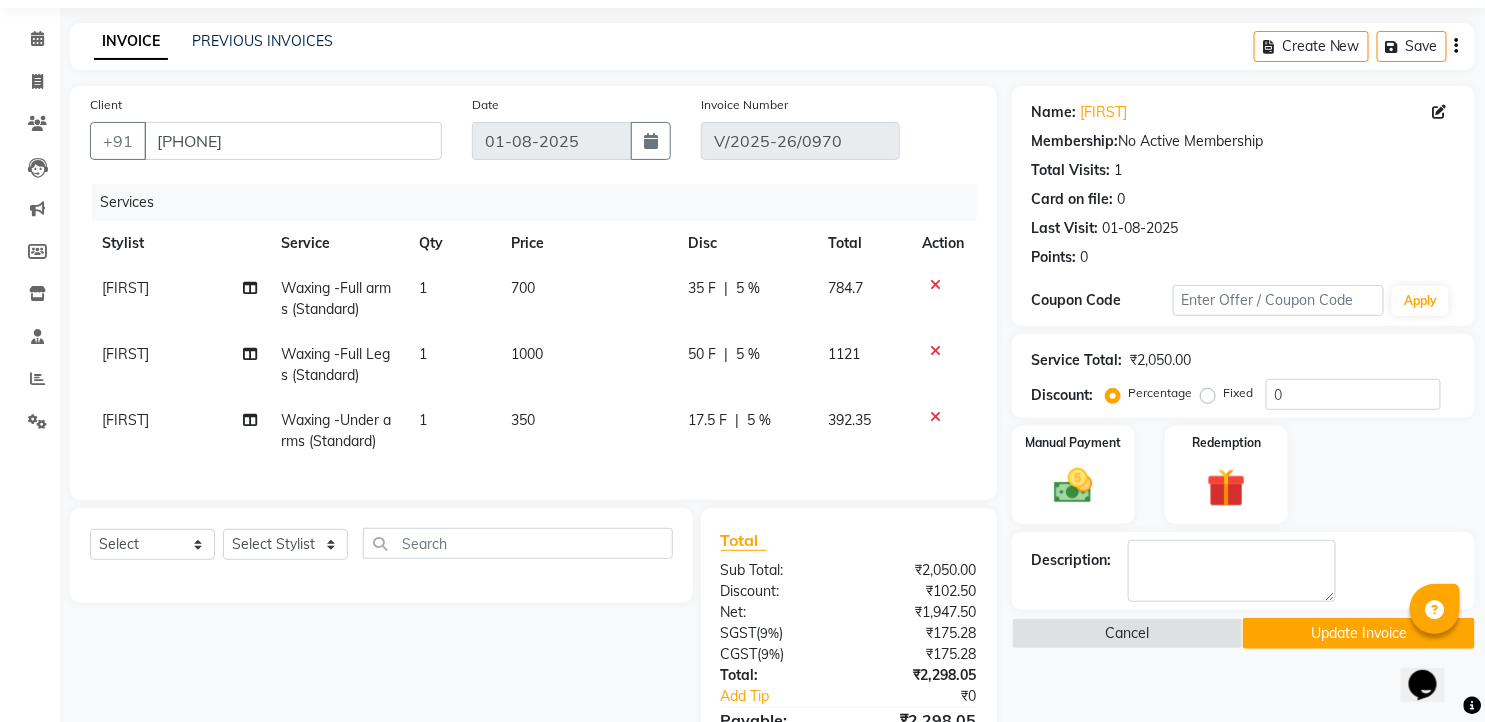 scroll, scrollTop: 0, scrollLeft: 0, axis: both 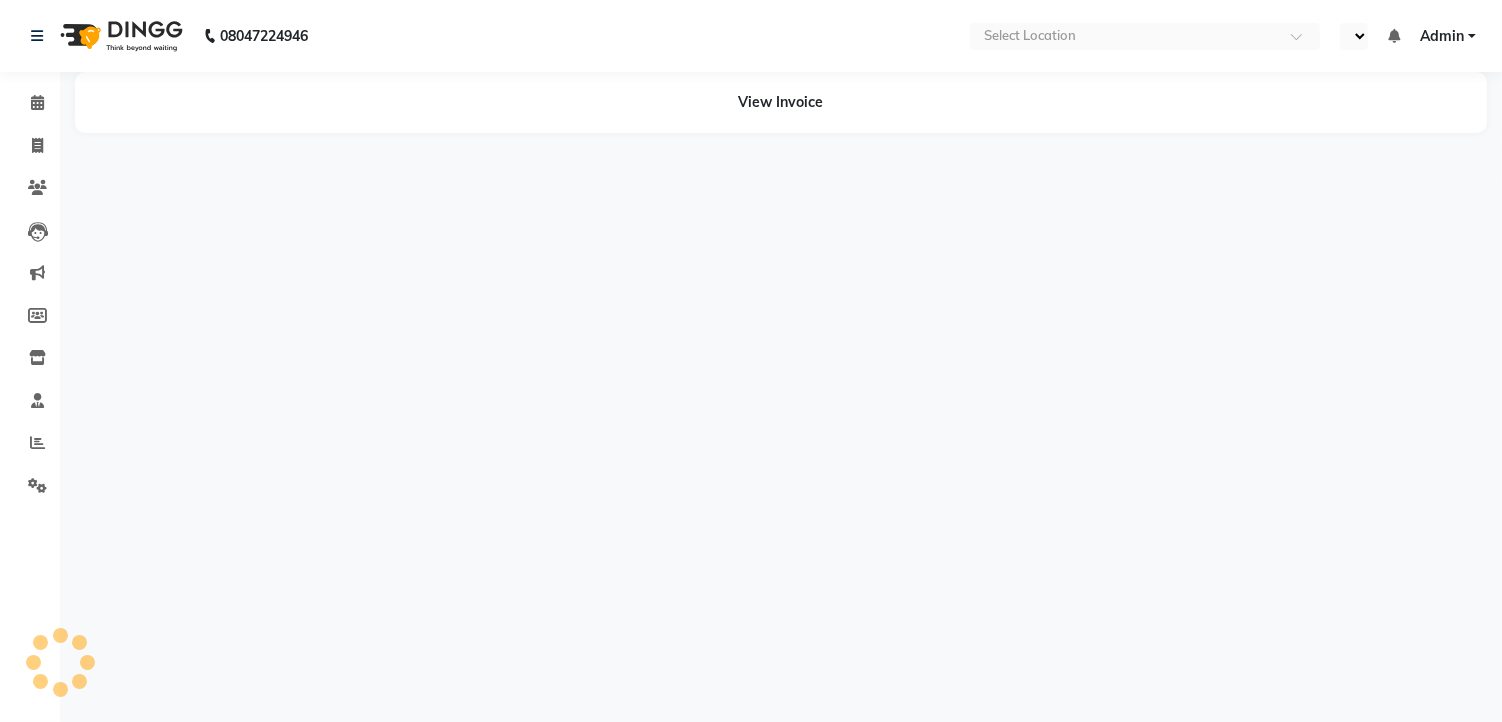 select on "en" 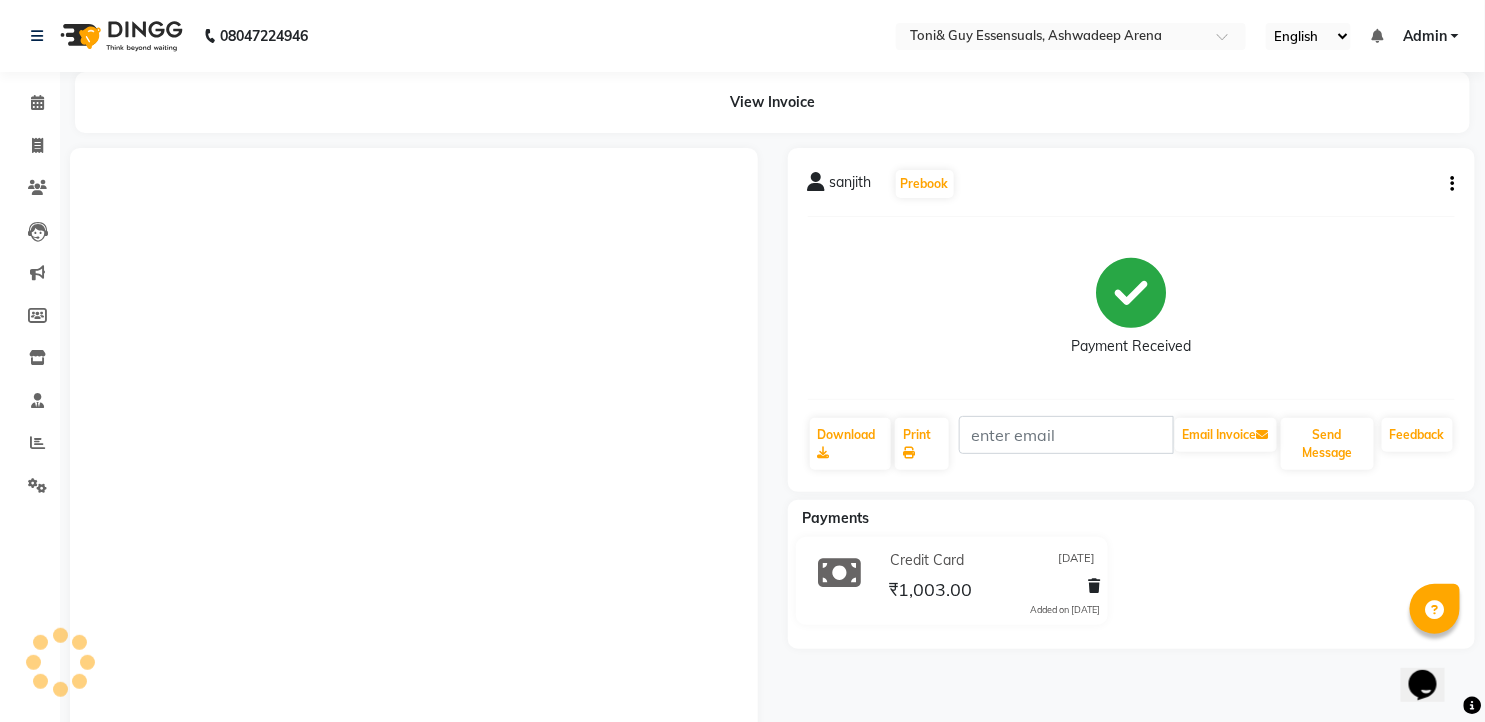 scroll, scrollTop: 0, scrollLeft: 0, axis: both 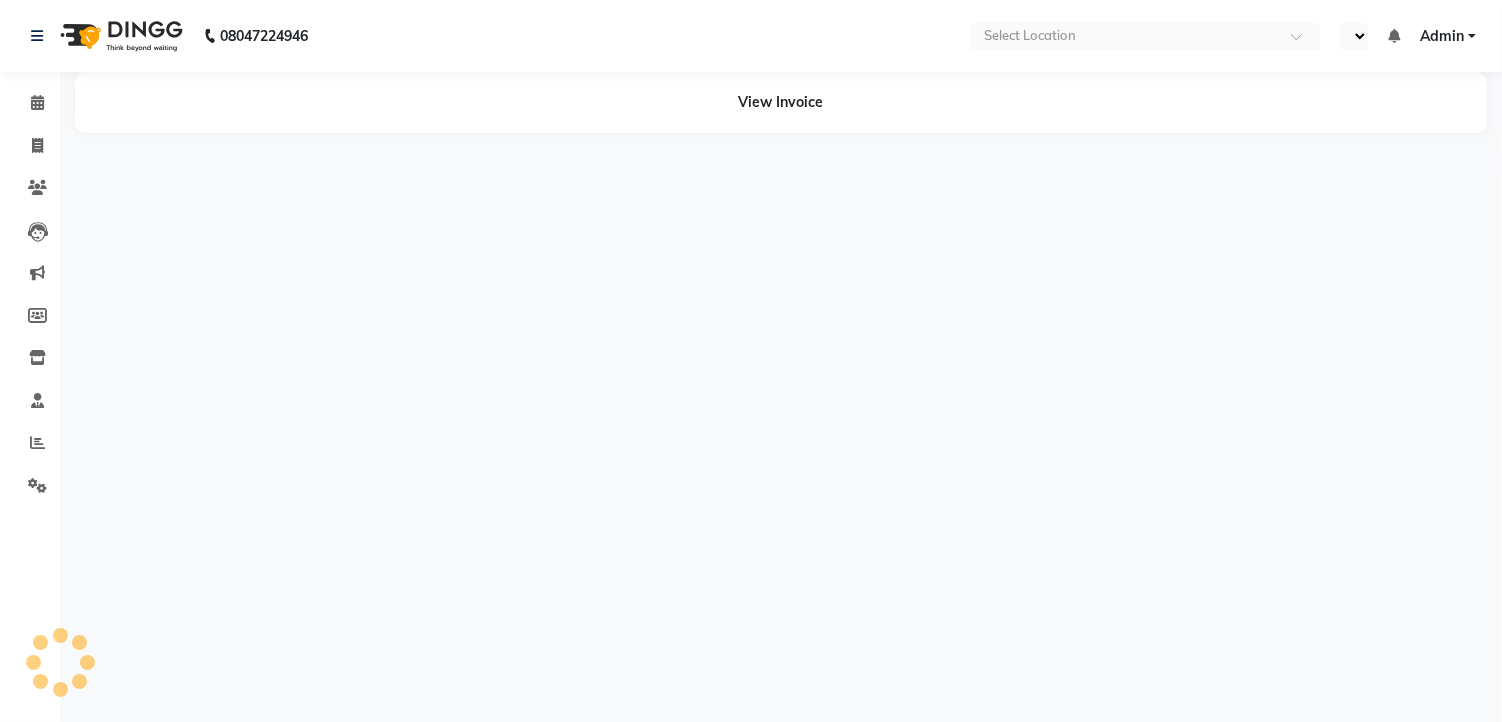 select on "en" 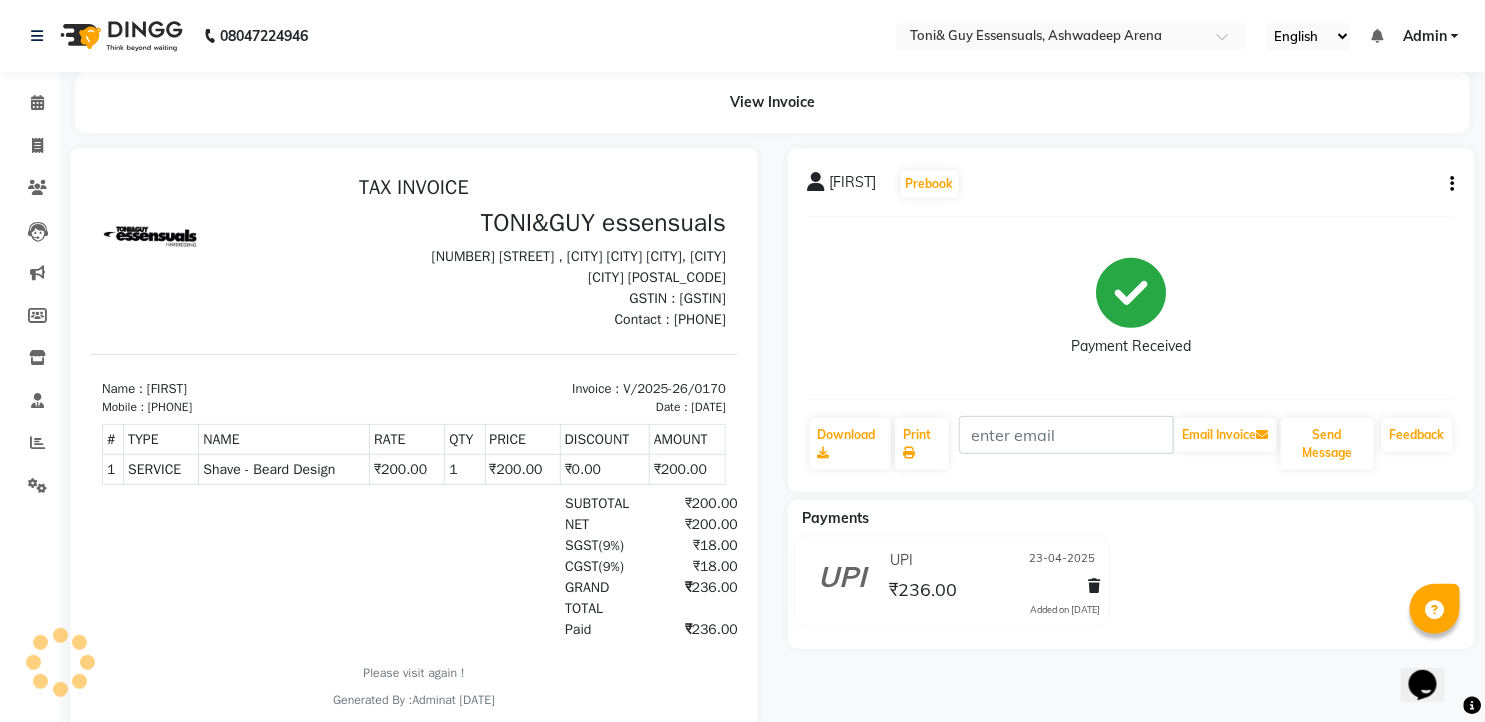 scroll, scrollTop: 0, scrollLeft: 0, axis: both 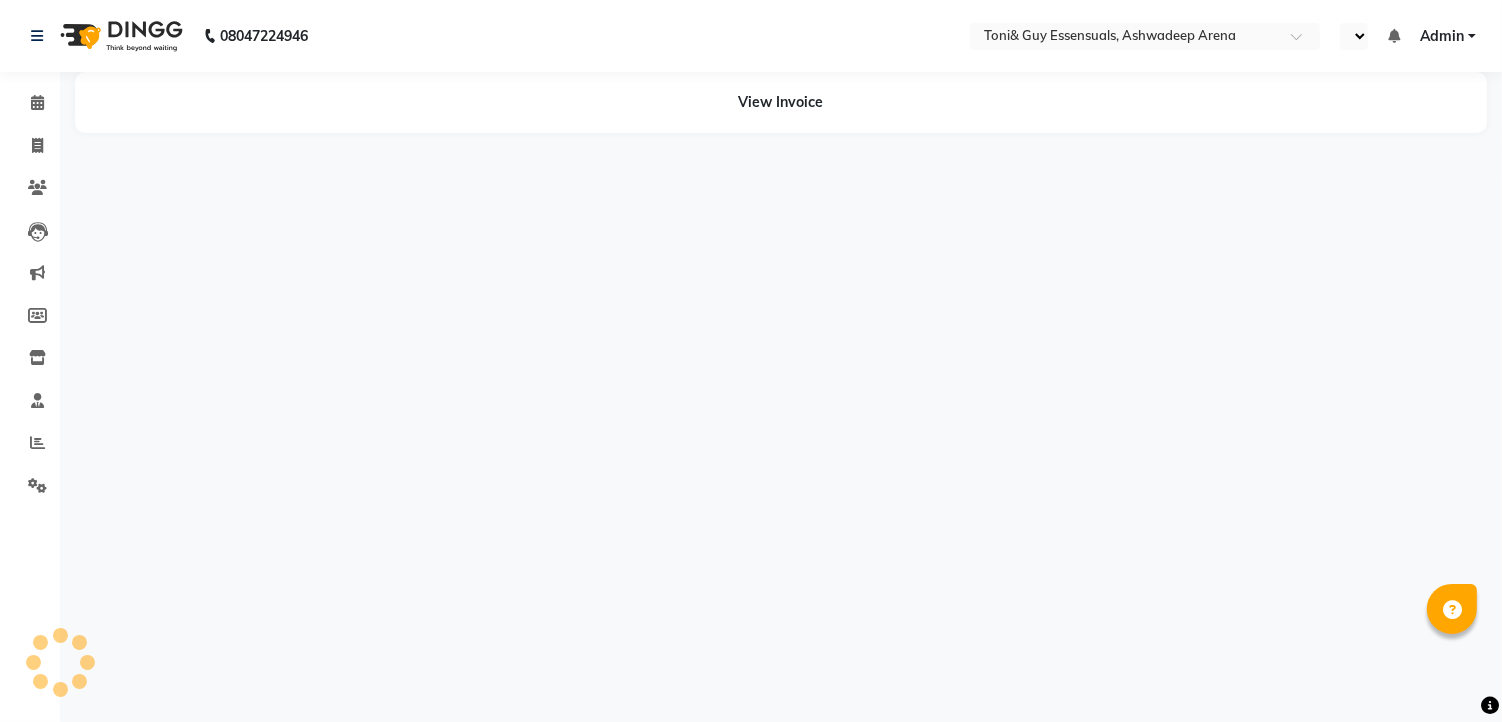select on "en" 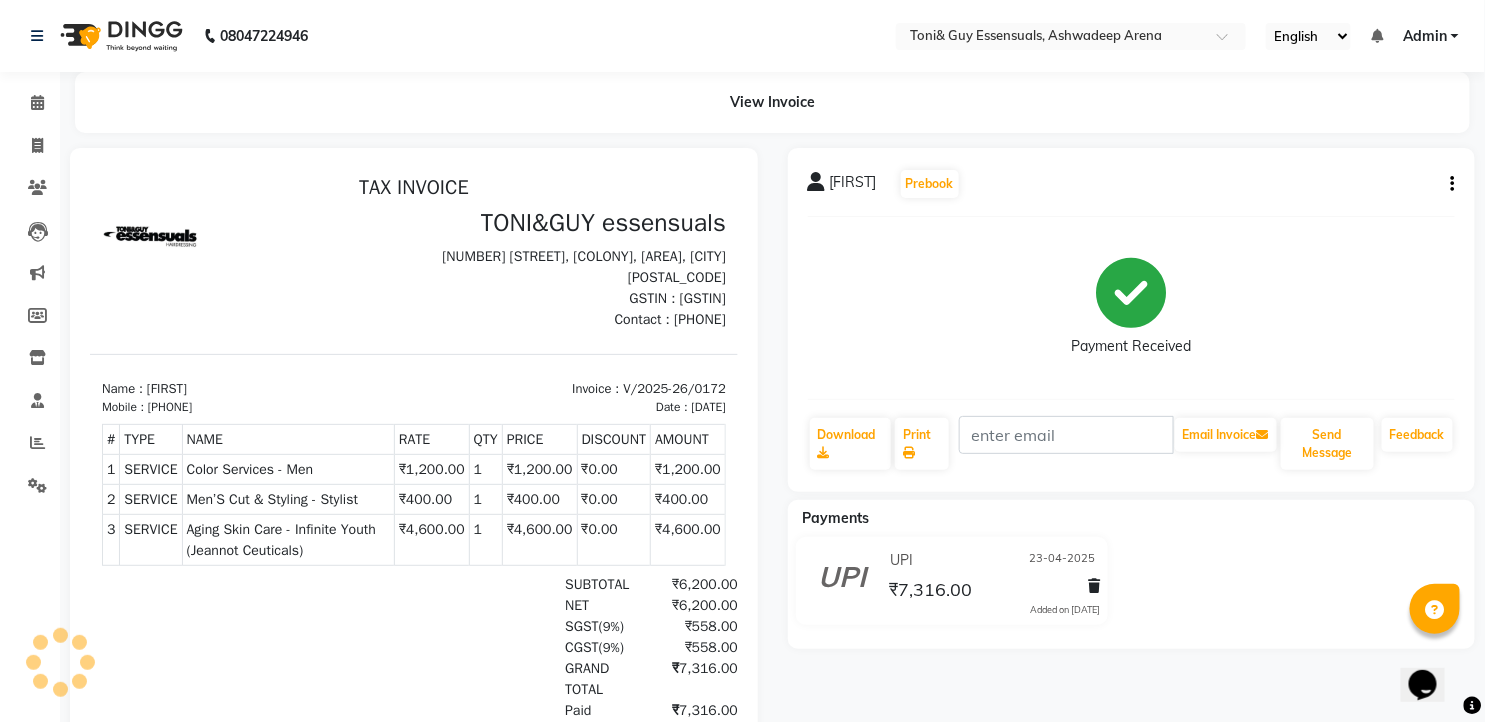 scroll, scrollTop: 0, scrollLeft: 0, axis: both 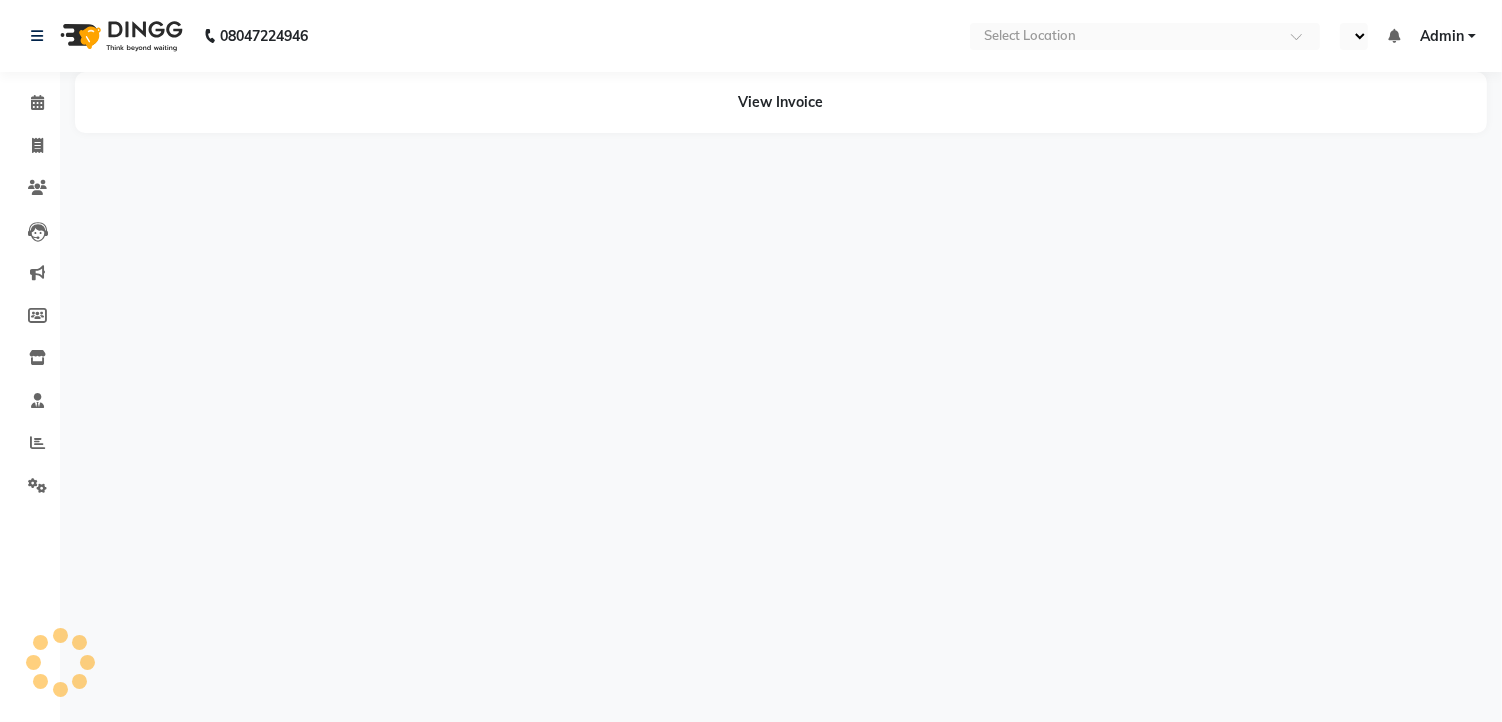 select on "en" 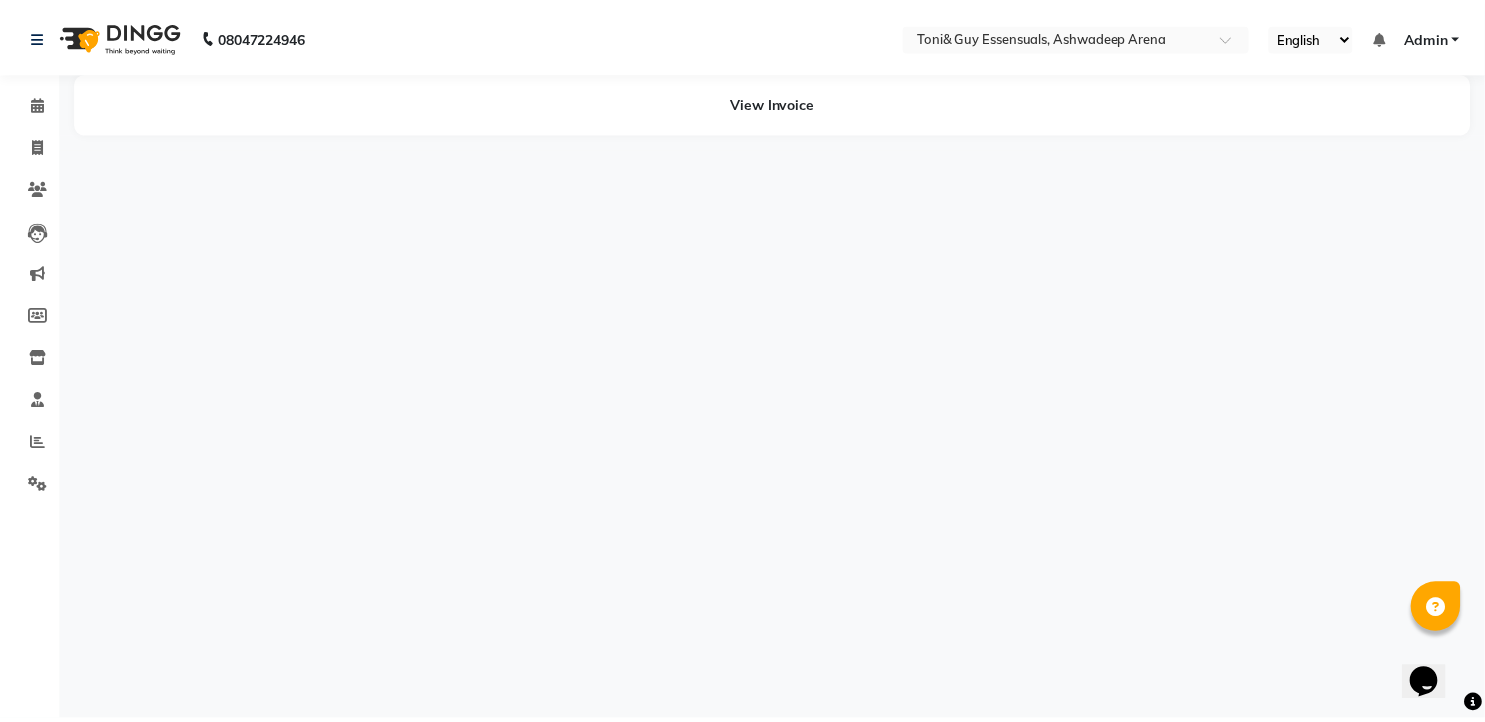 scroll, scrollTop: 0, scrollLeft: 0, axis: both 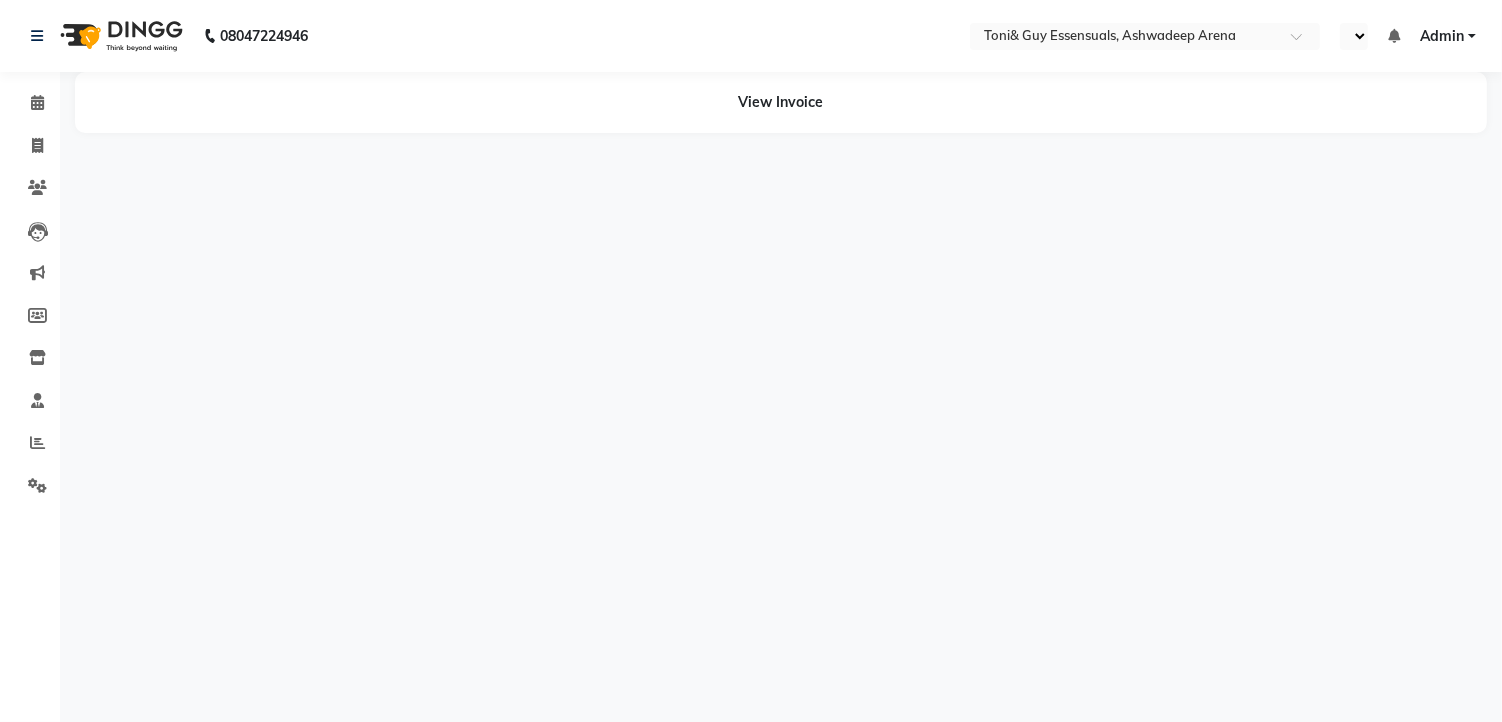 select on "en" 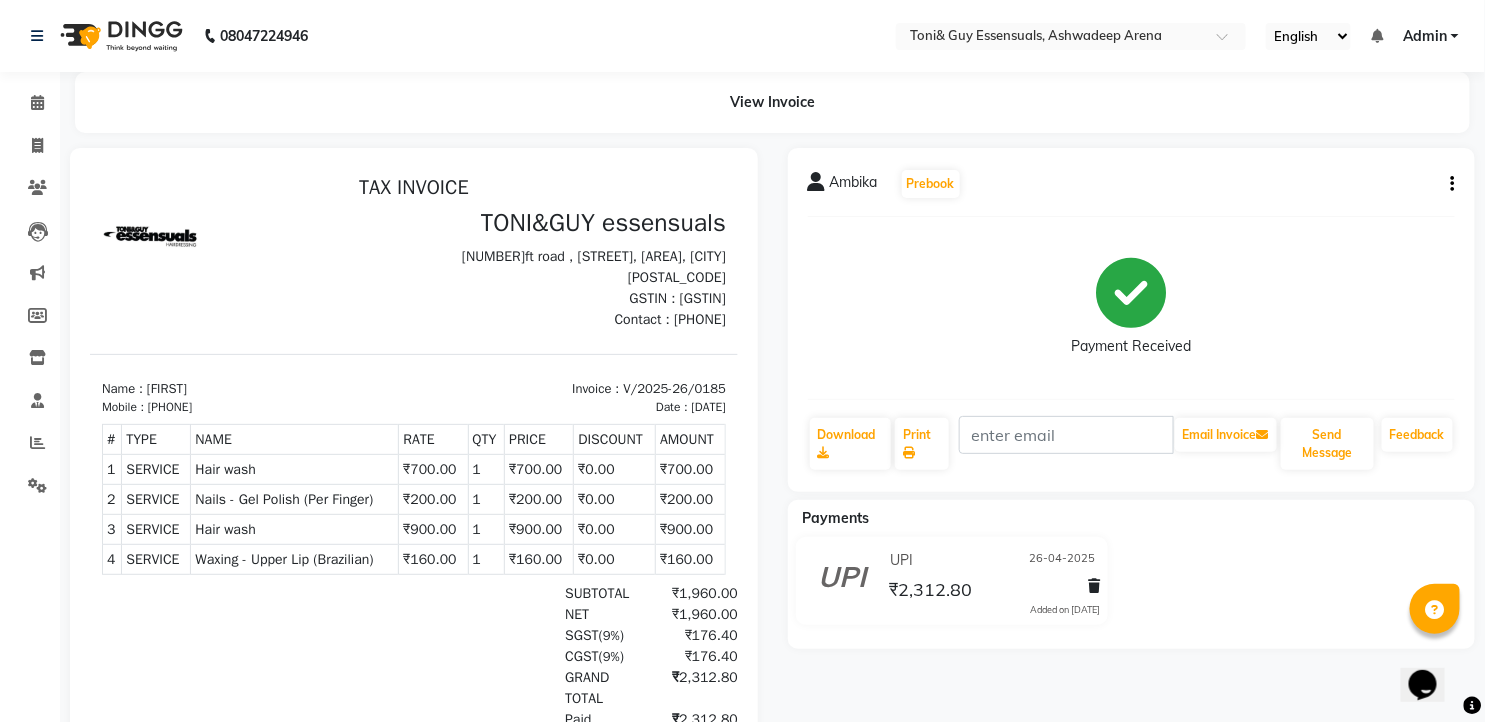 scroll, scrollTop: 0, scrollLeft: 0, axis: both 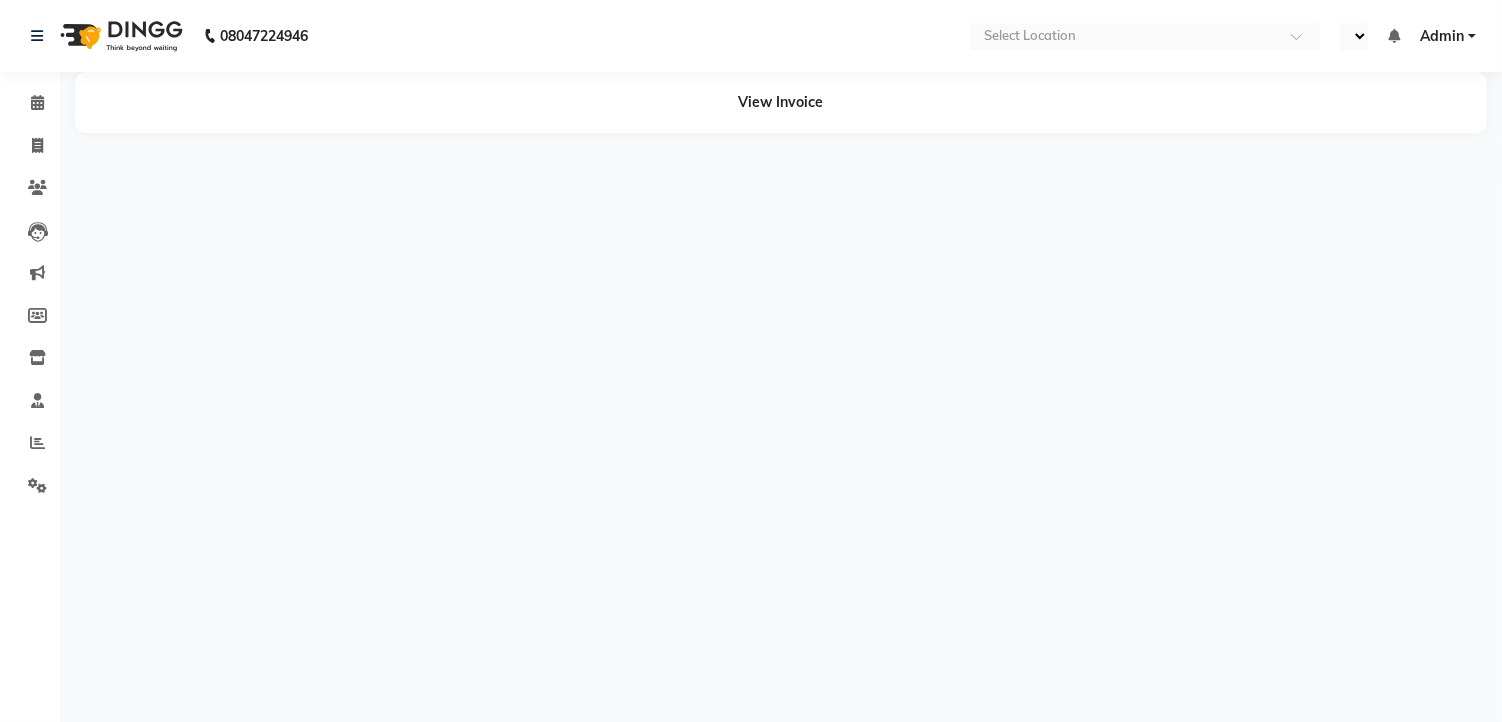 select on "en" 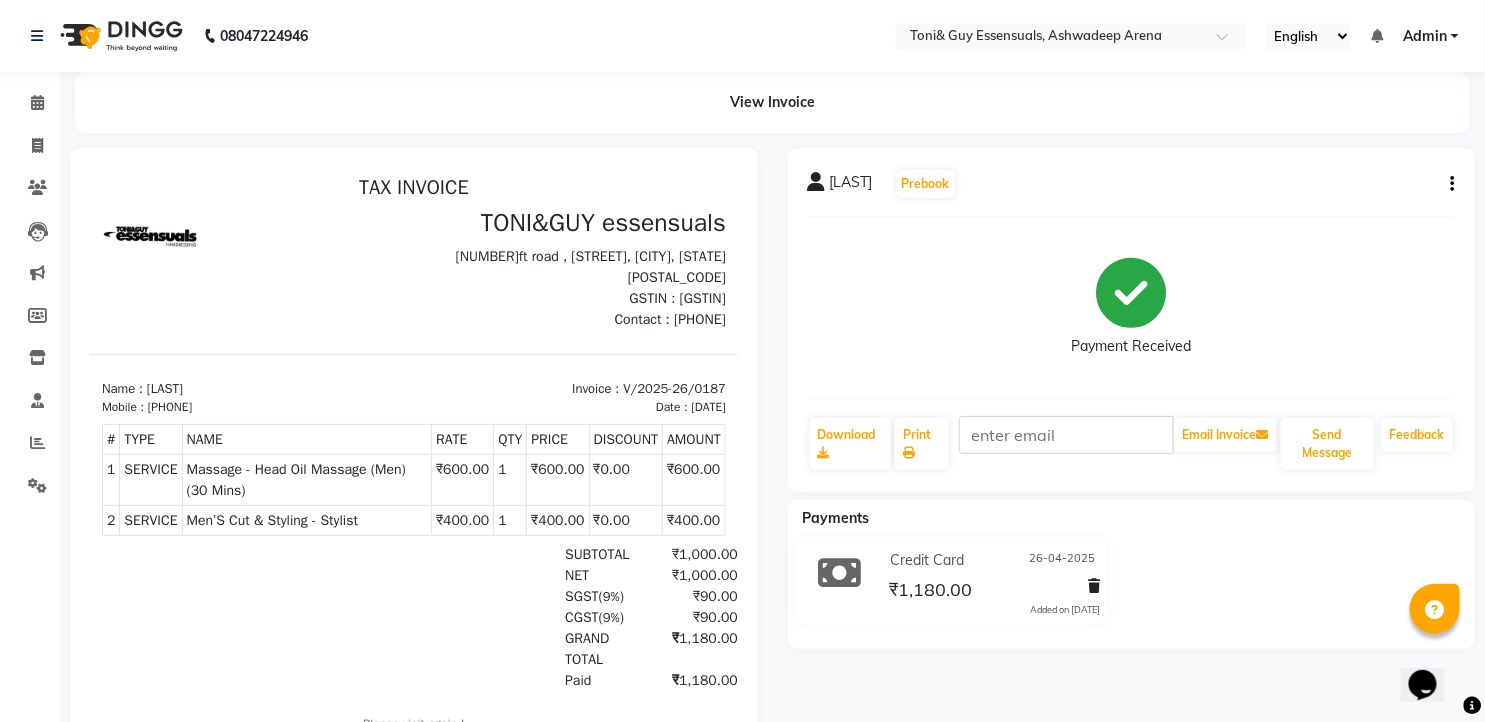 scroll, scrollTop: 0, scrollLeft: 0, axis: both 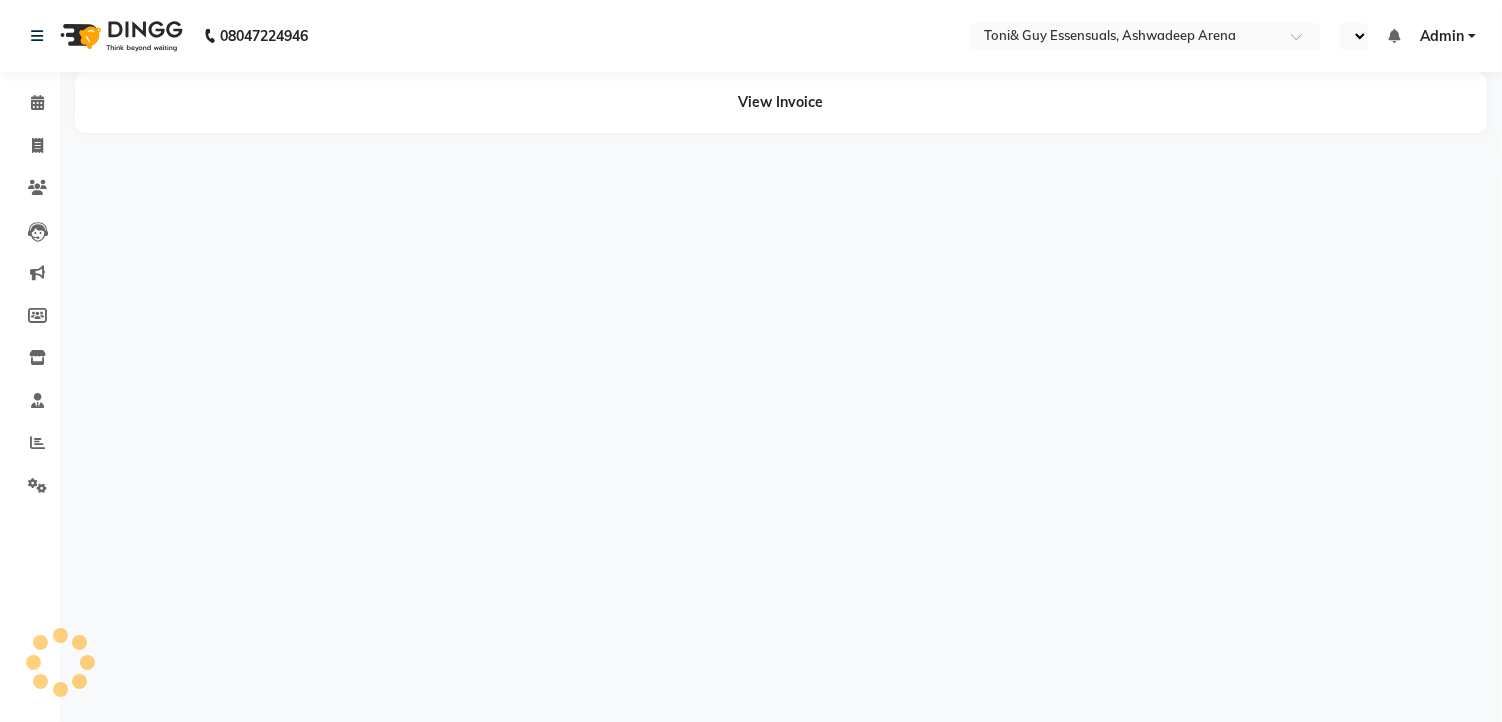 select on "en" 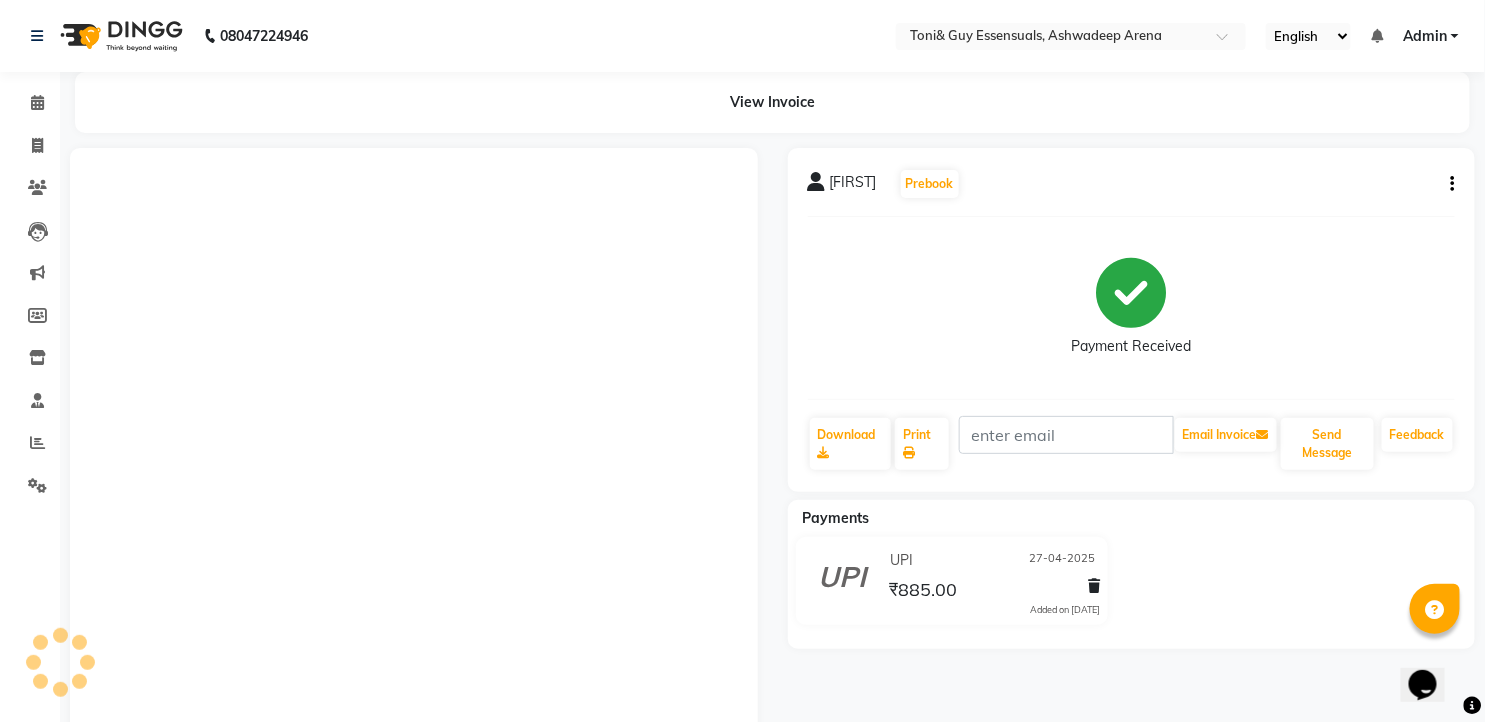 scroll, scrollTop: 0, scrollLeft: 0, axis: both 